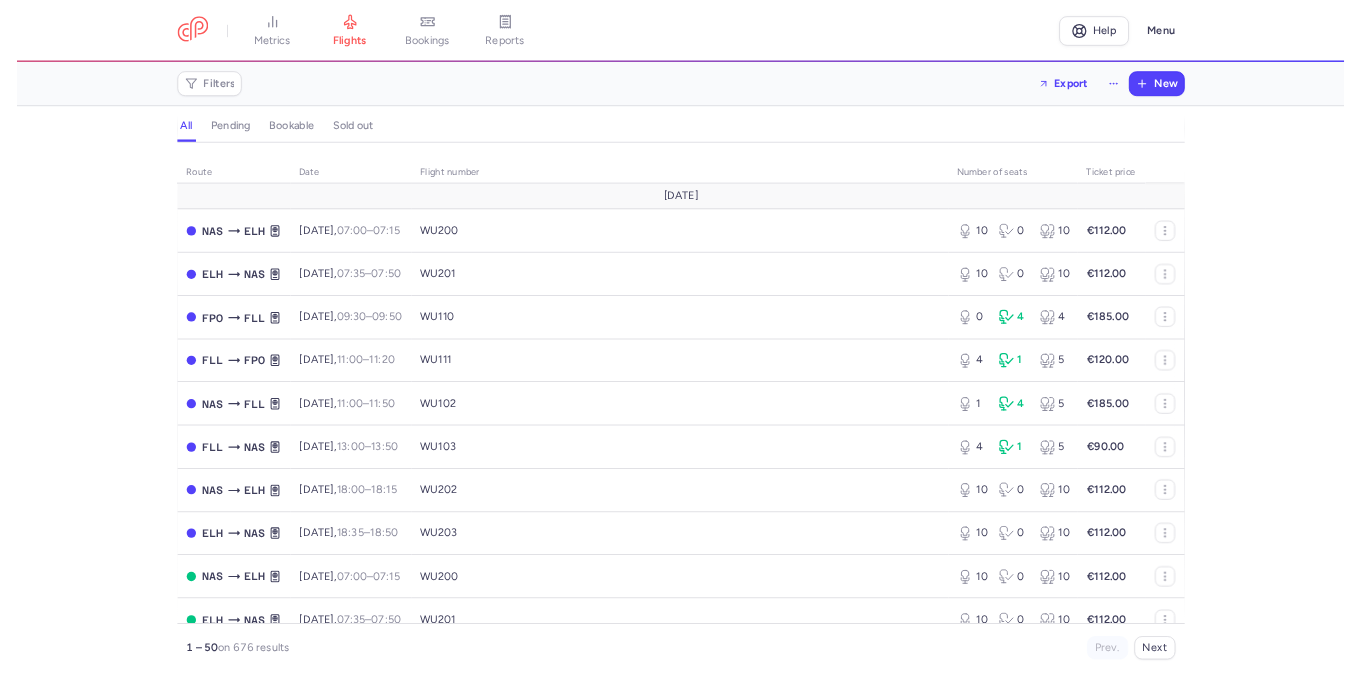 scroll, scrollTop: 0, scrollLeft: 0, axis: both 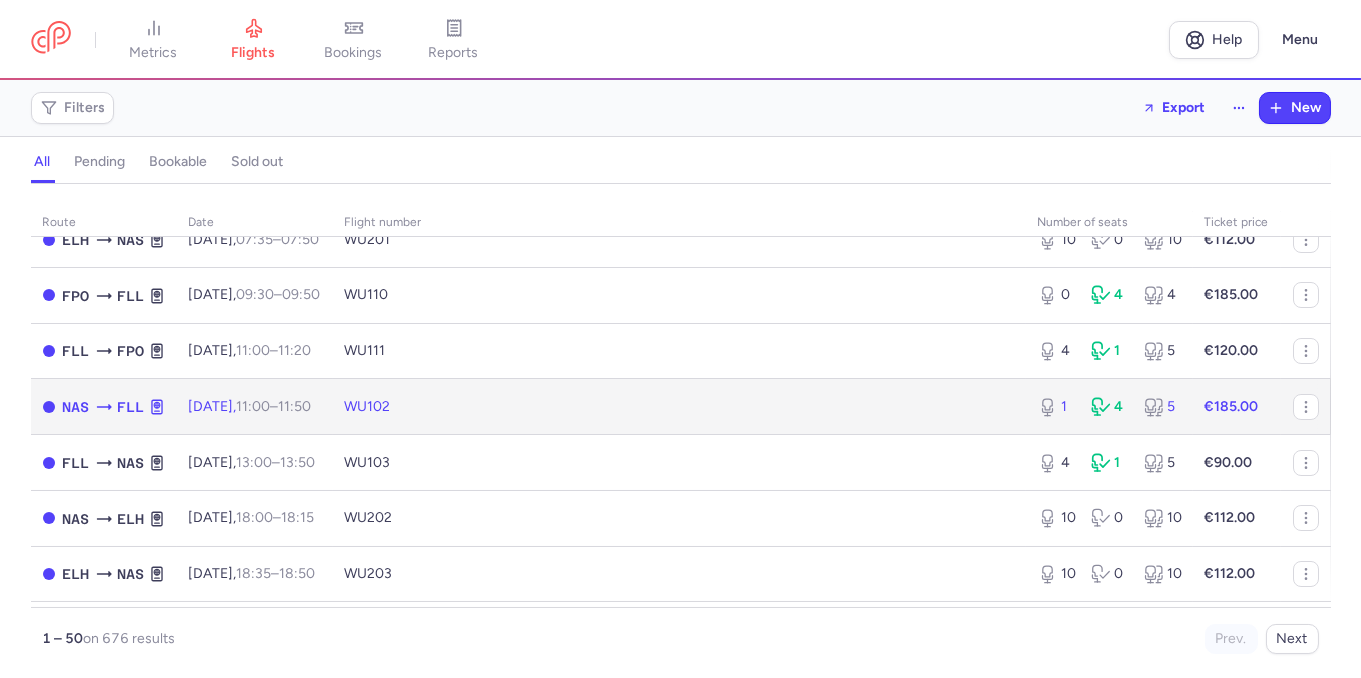 click on "WU102" at bounding box center (679, 407) 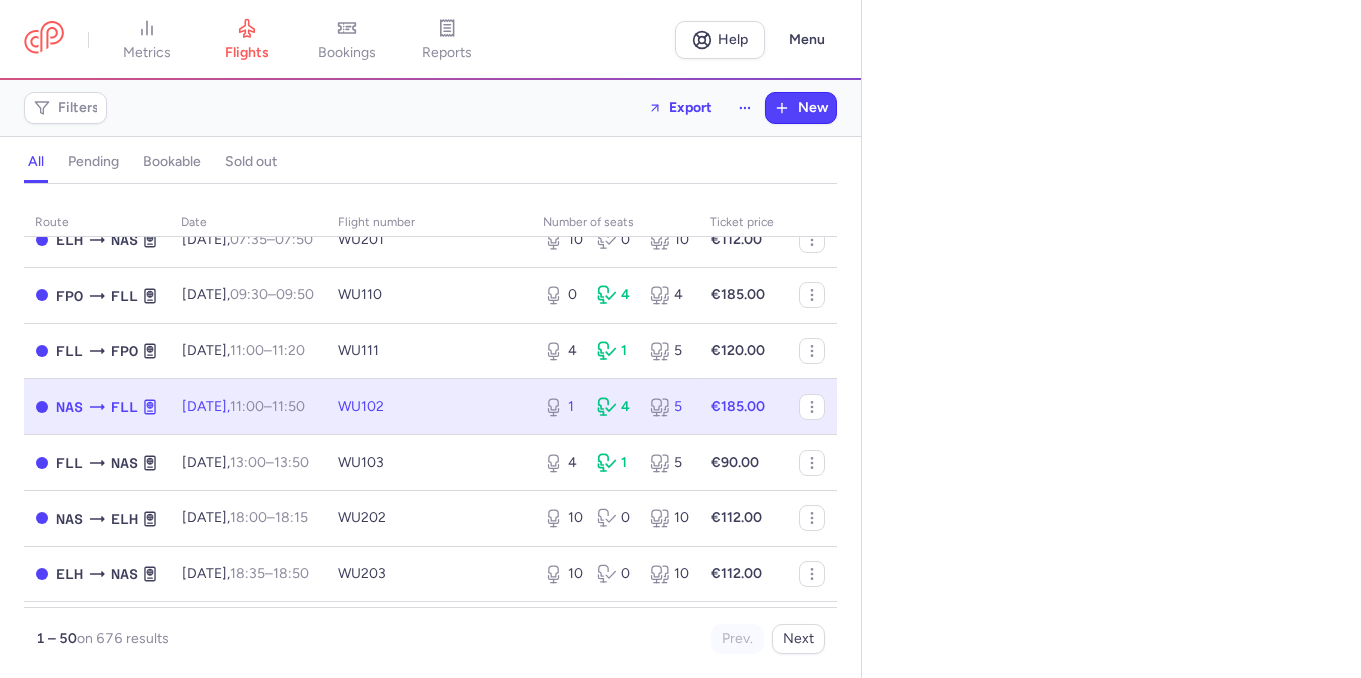 select on "hours" 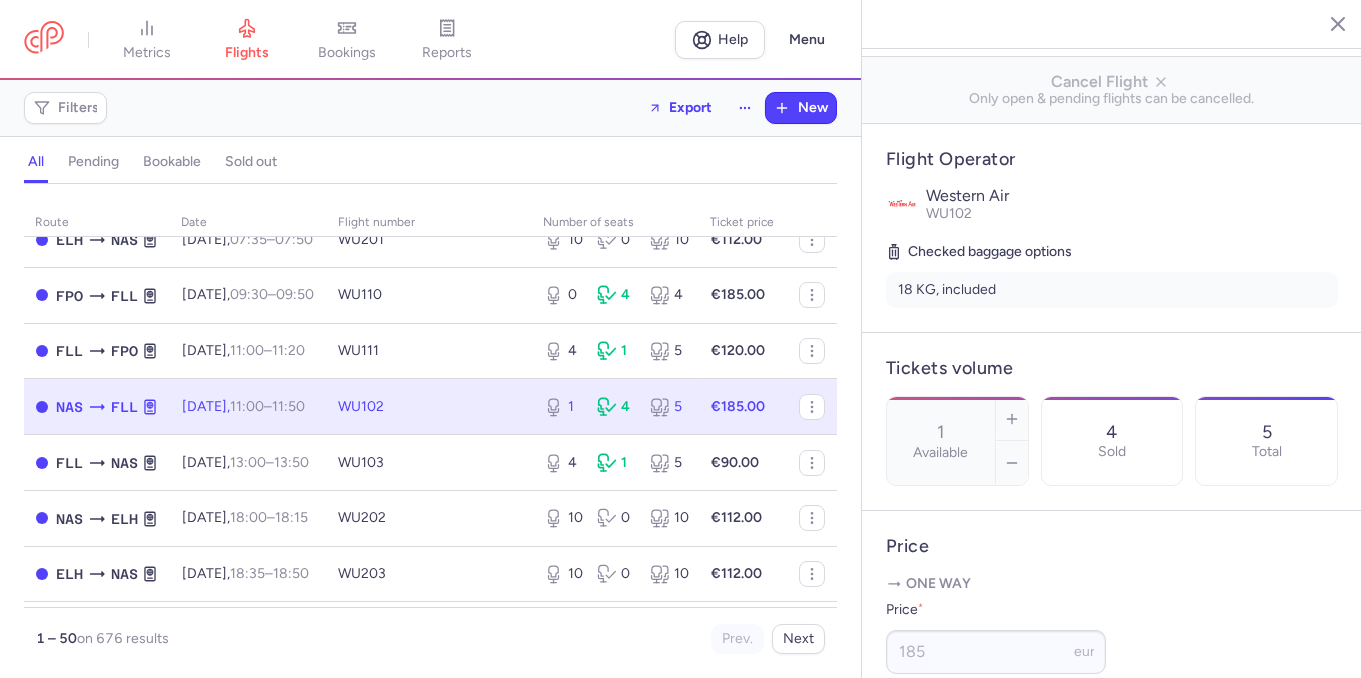 scroll, scrollTop: 343, scrollLeft: 0, axis: vertical 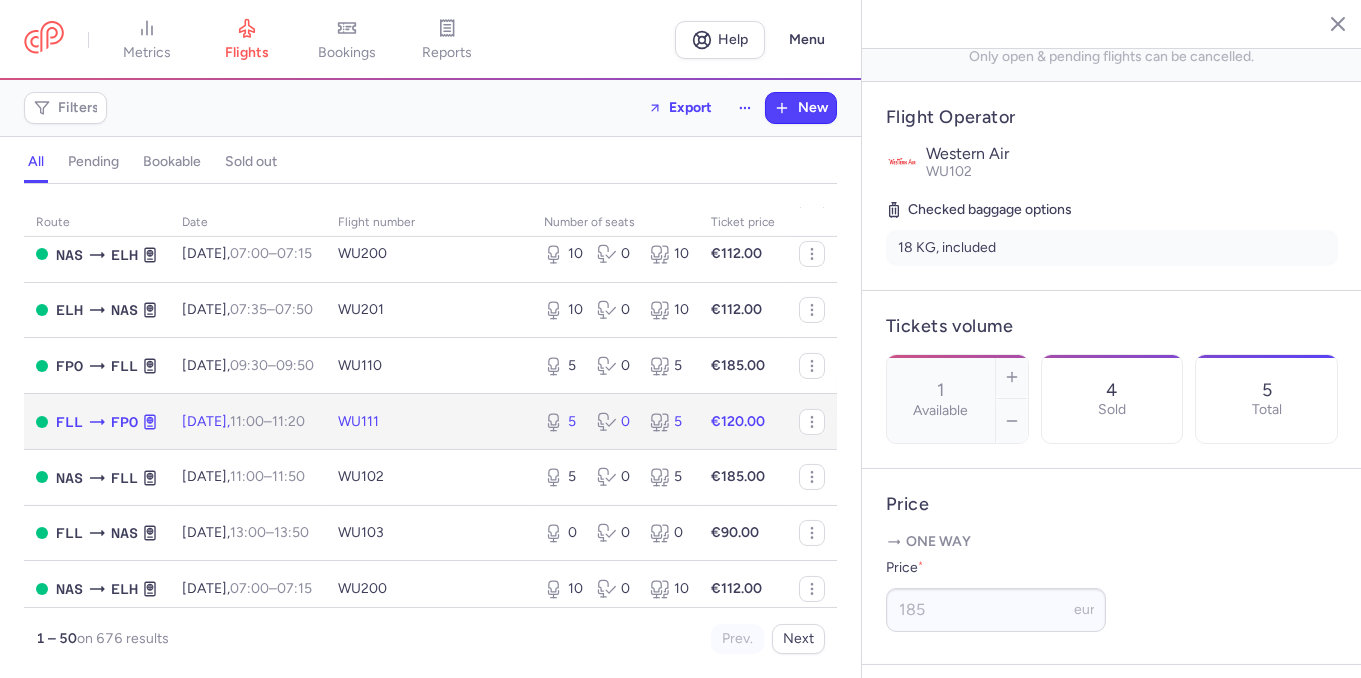 click on "WU111" at bounding box center [429, 422] 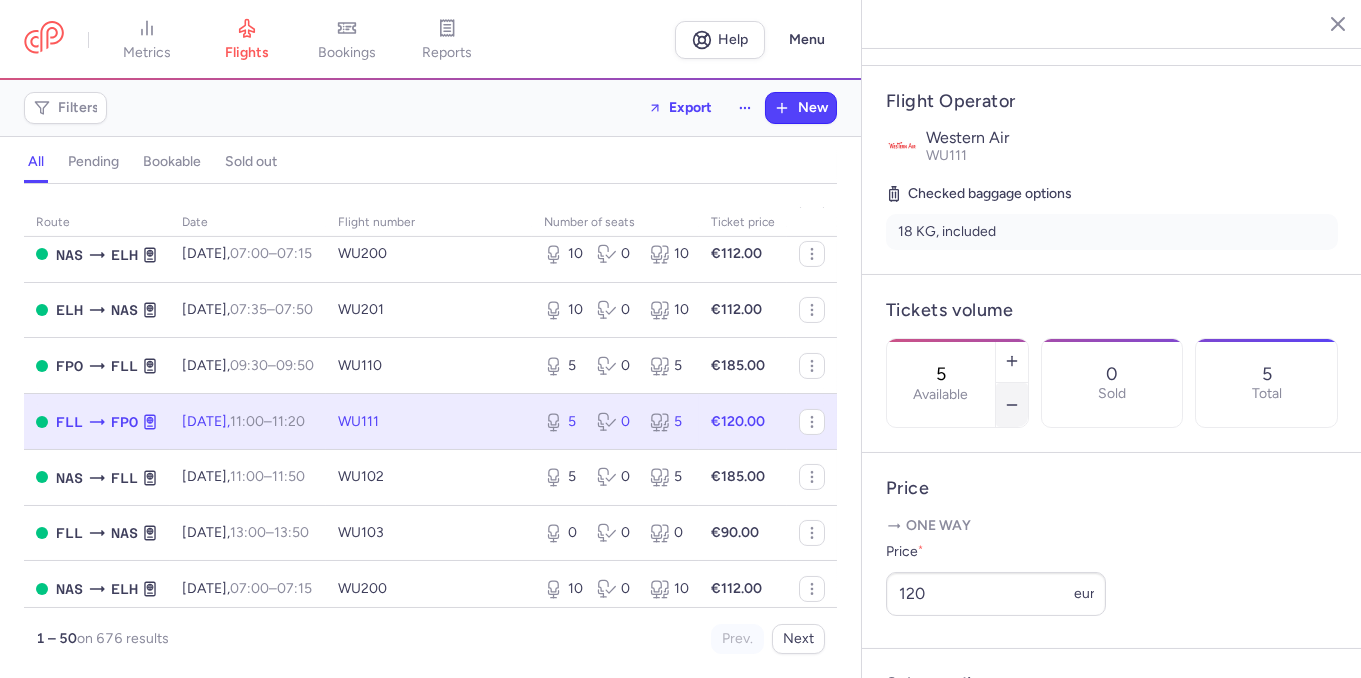 click 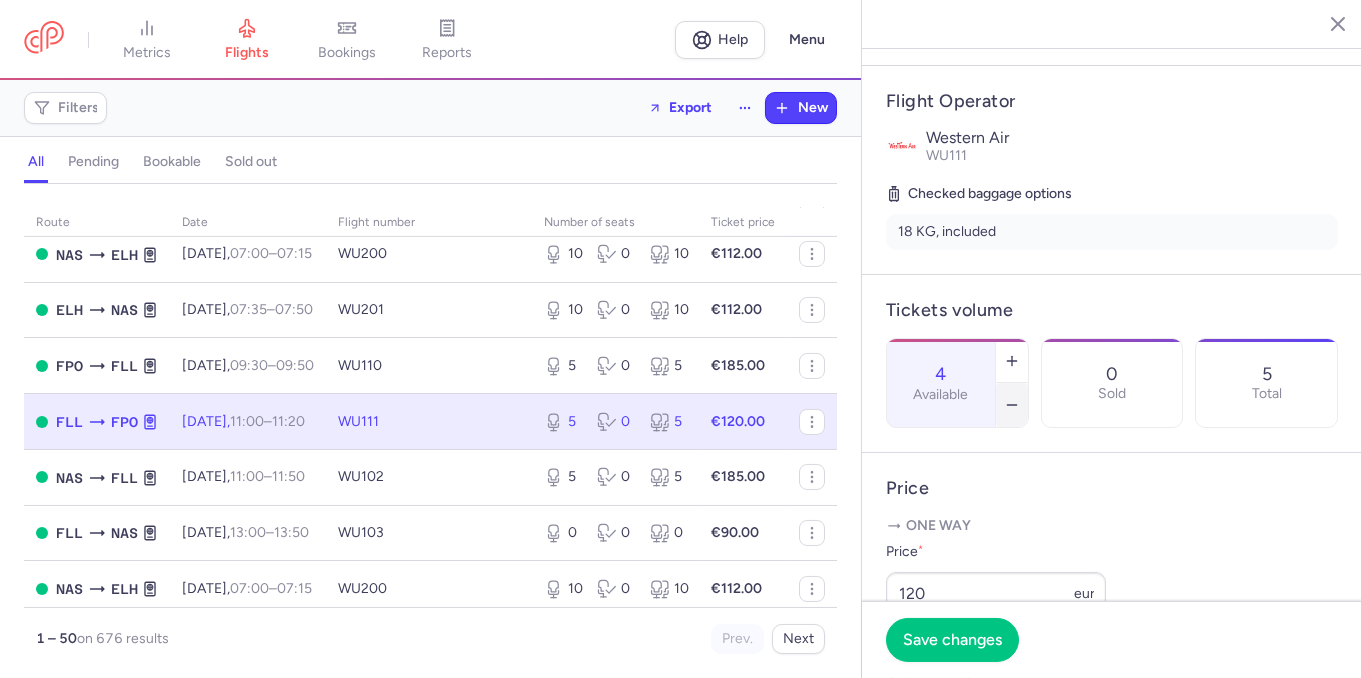 click 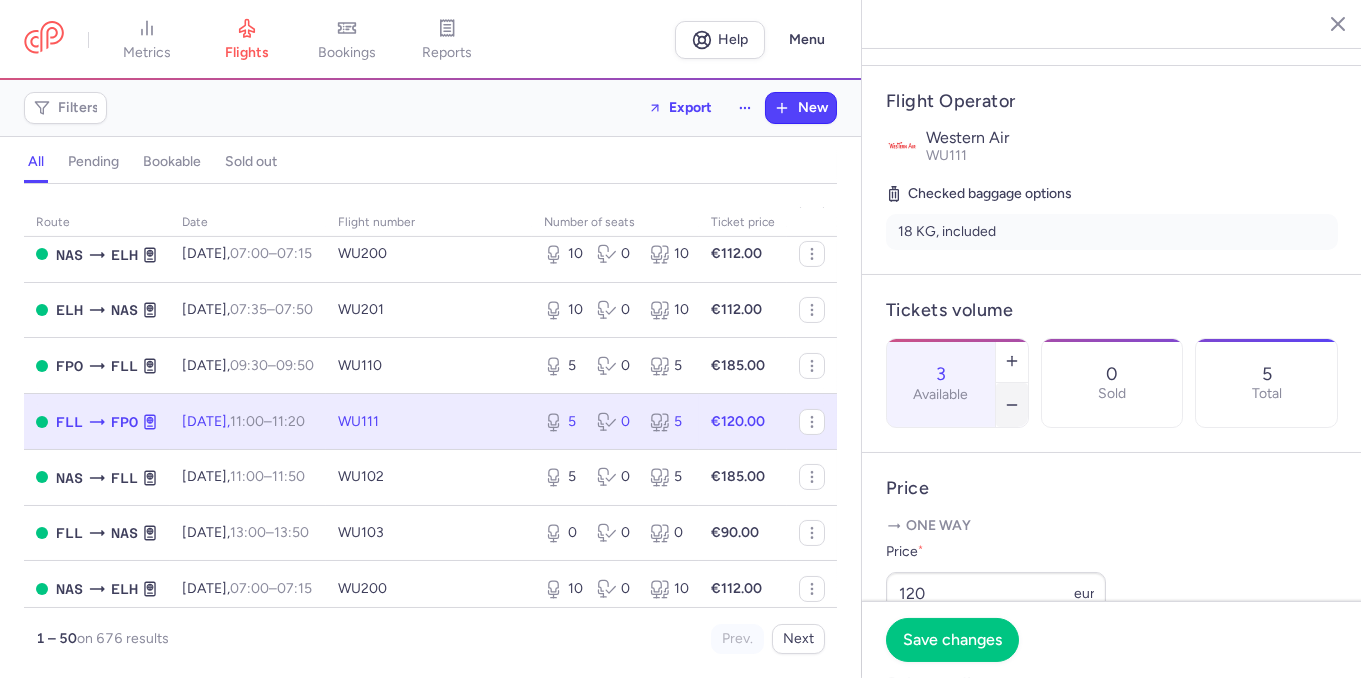 click 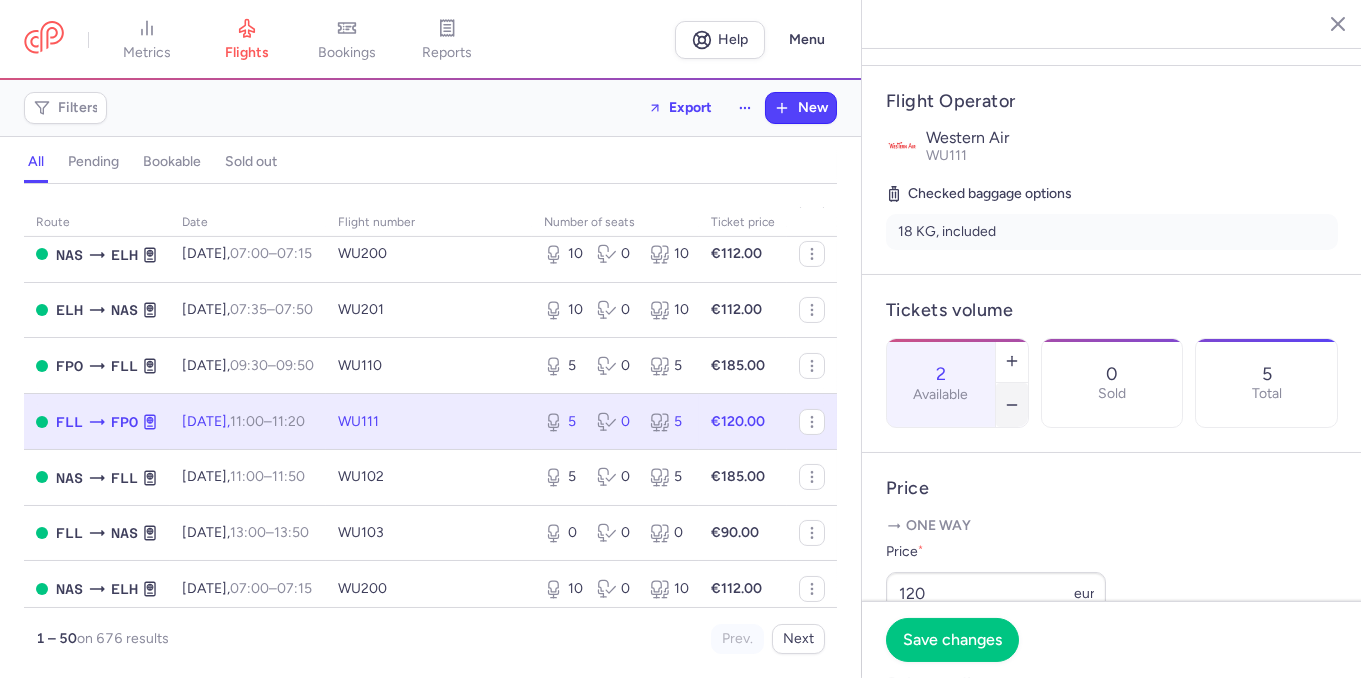 click 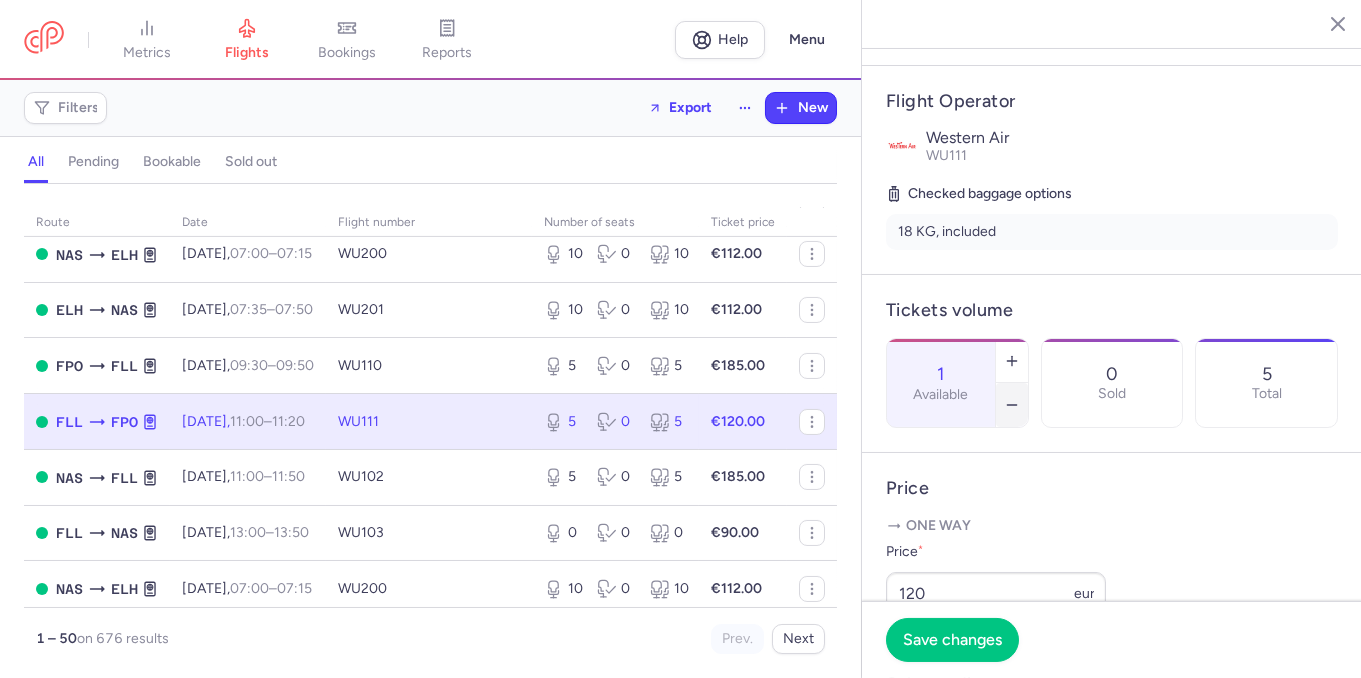 click 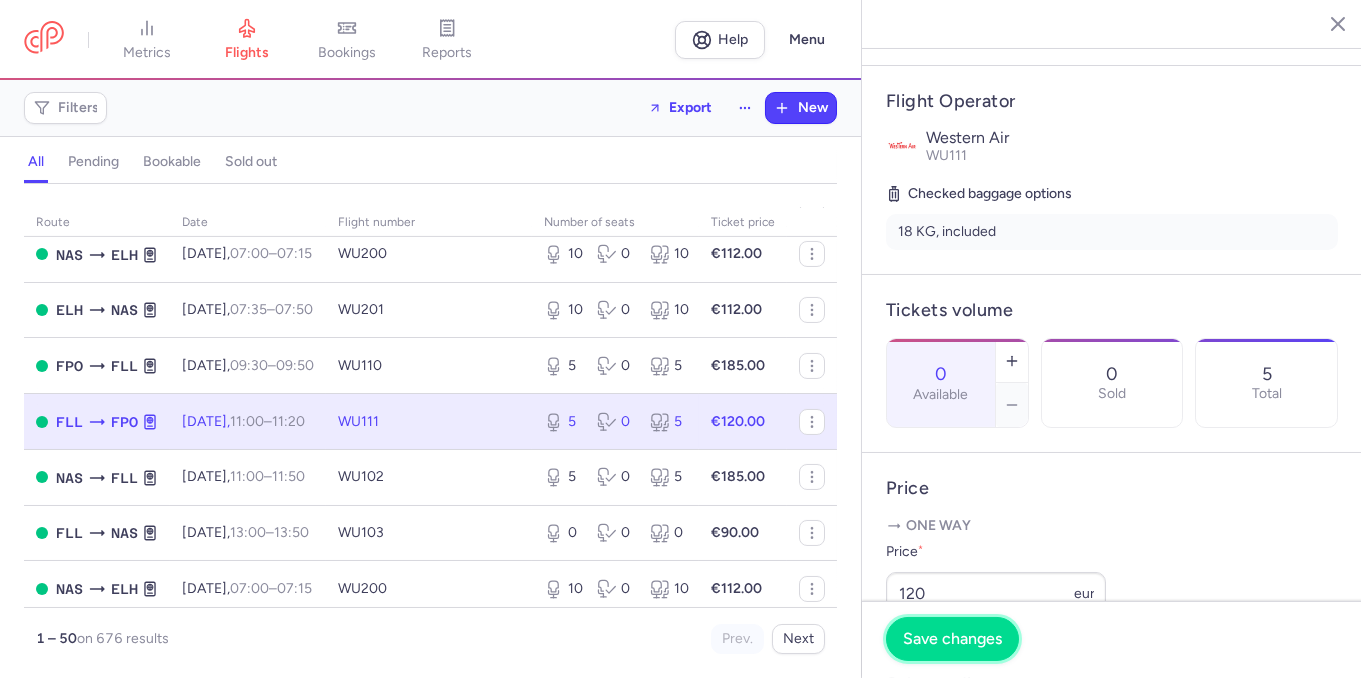 click on "Save changes" at bounding box center (952, 639) 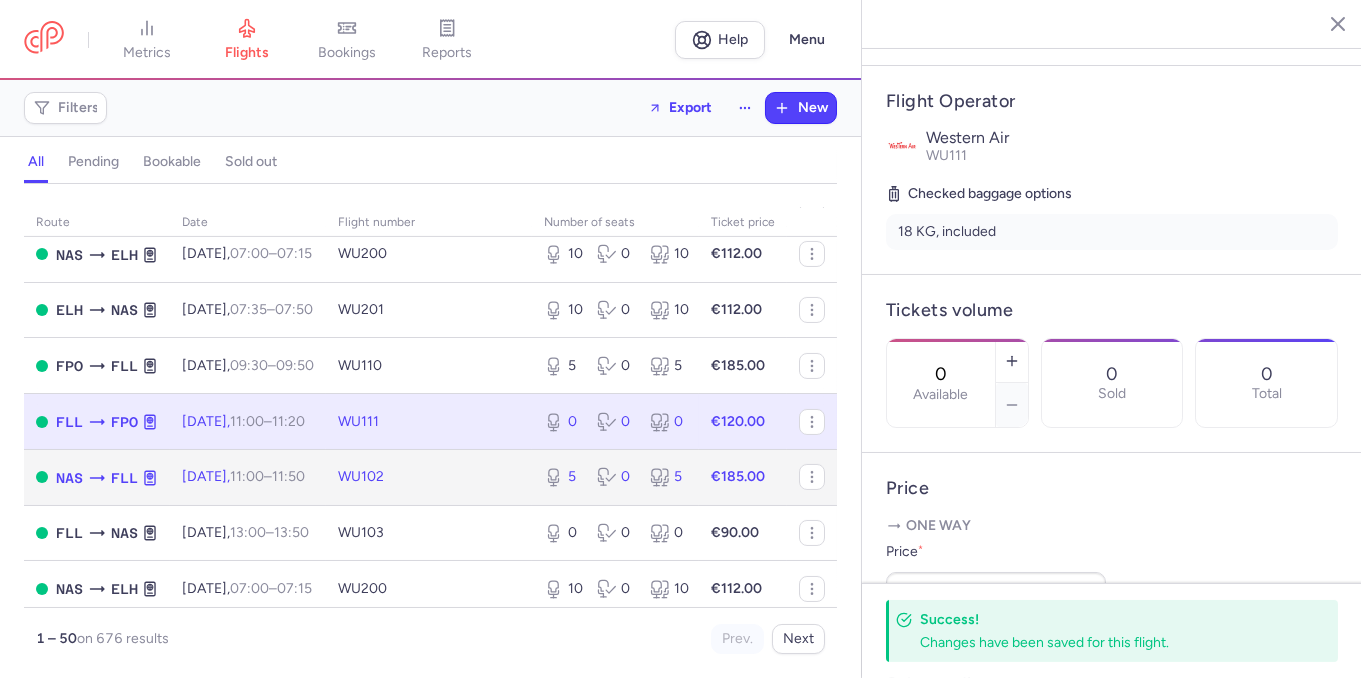 click on "5 0 5" at bounding box center [615, 477] 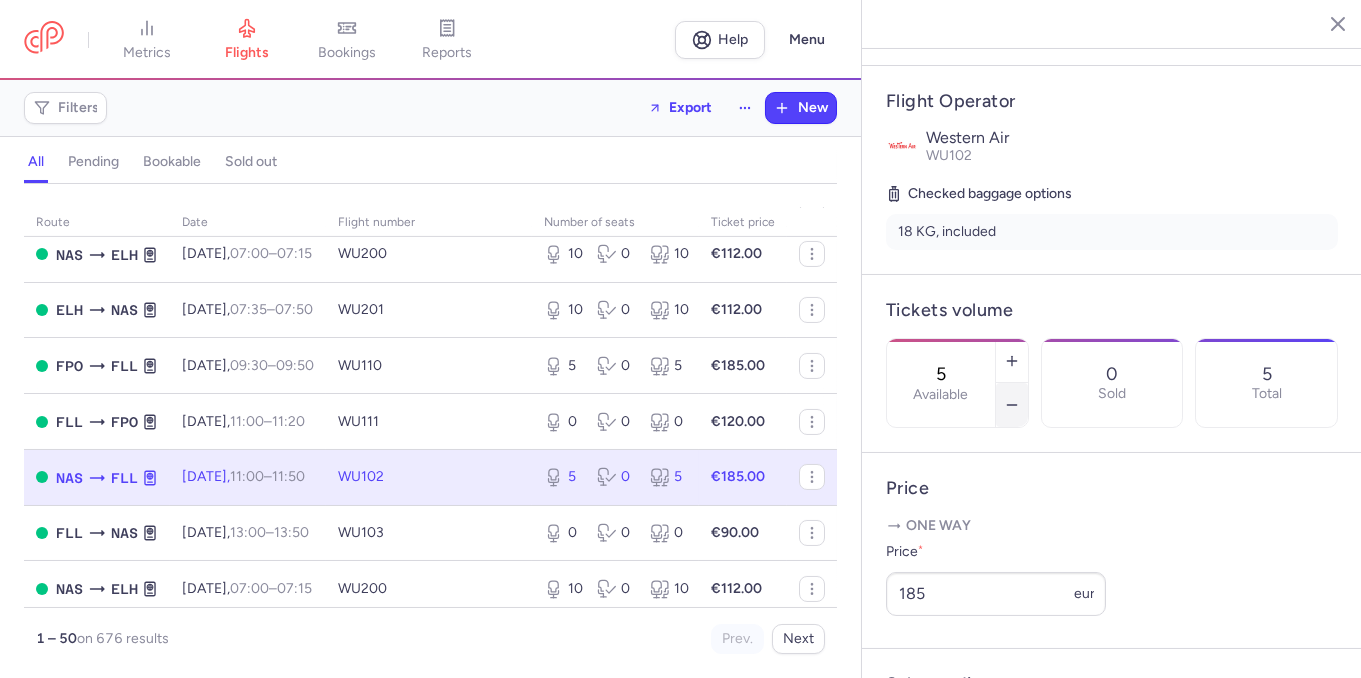 click at bounding box center (1012, 405) 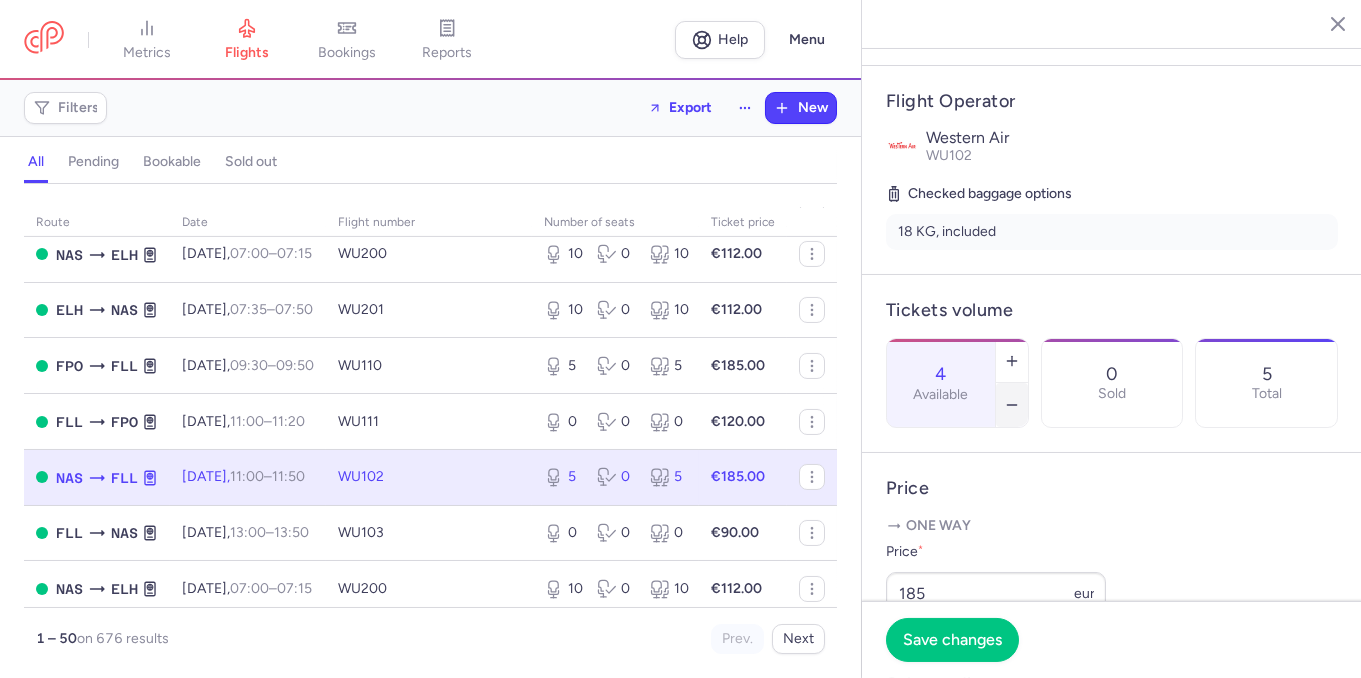 click at bounding box center [1012, 405] 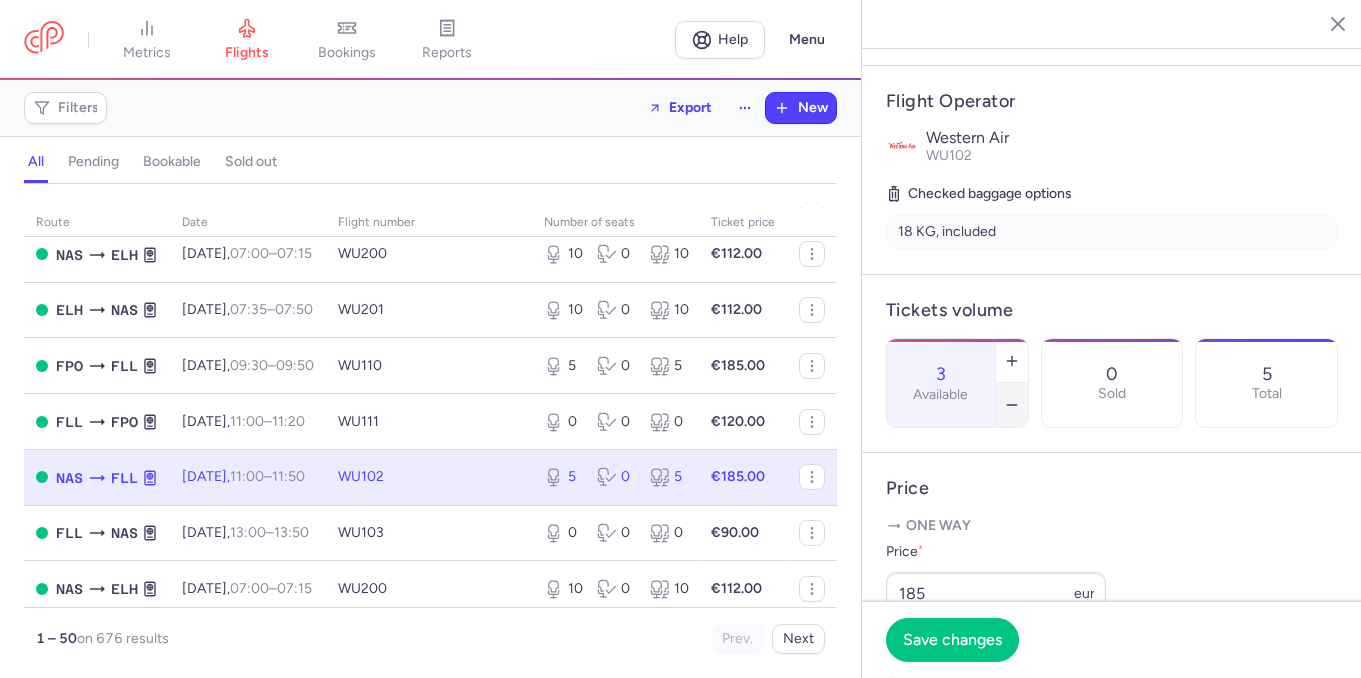click at bounding box center (1012, 405) 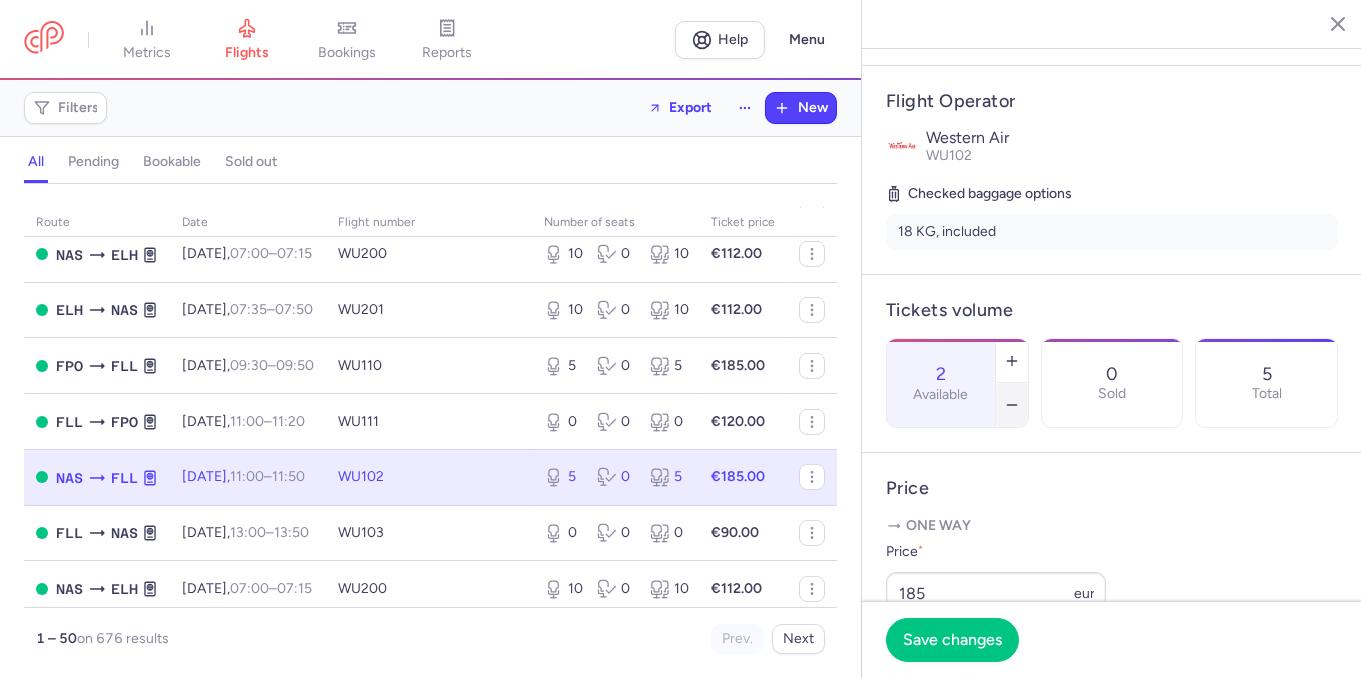 click at bounding box center [1012, 405] 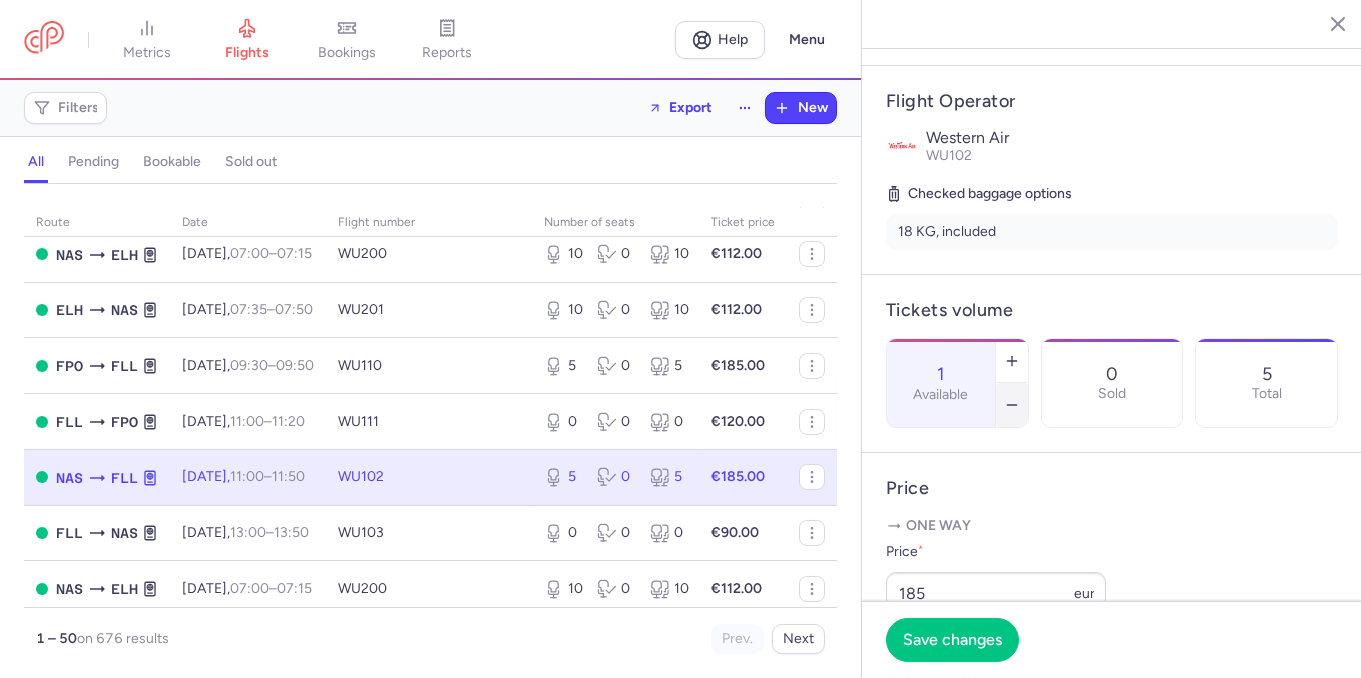 click at bounding box center [1012, 405] 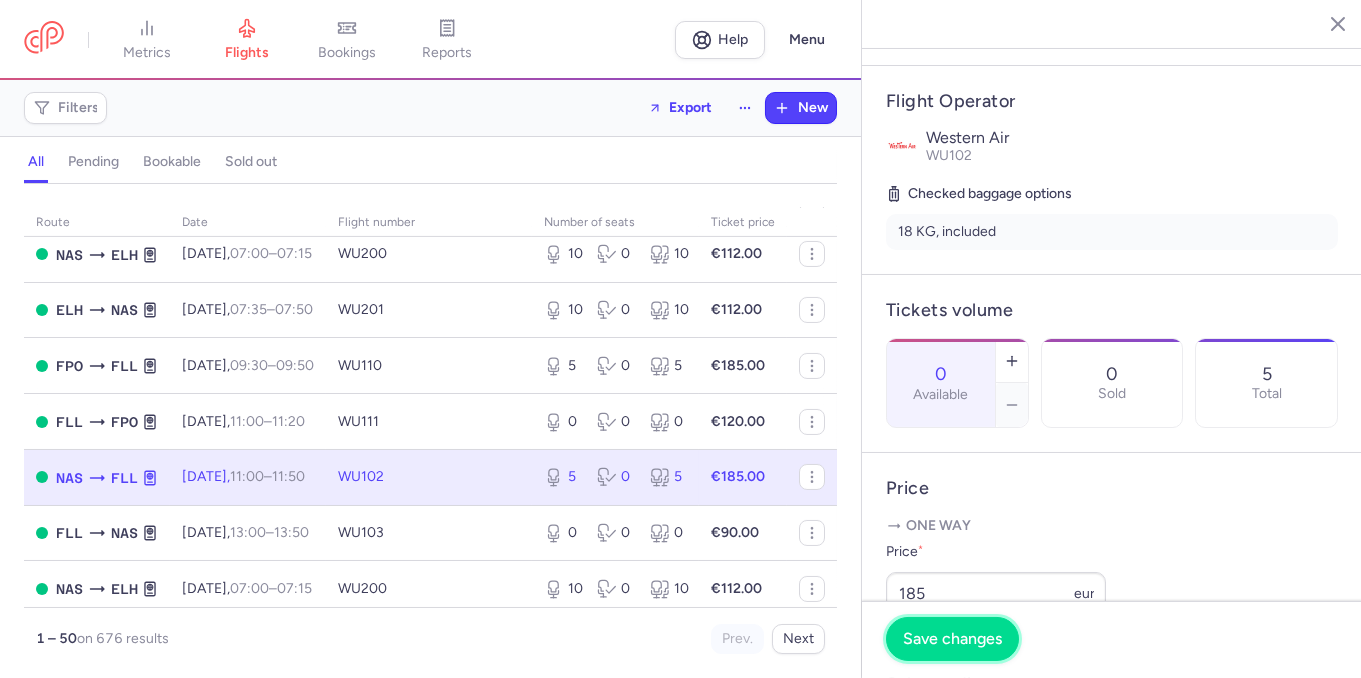 click on "Save changes" at bounding box center [952, 639] 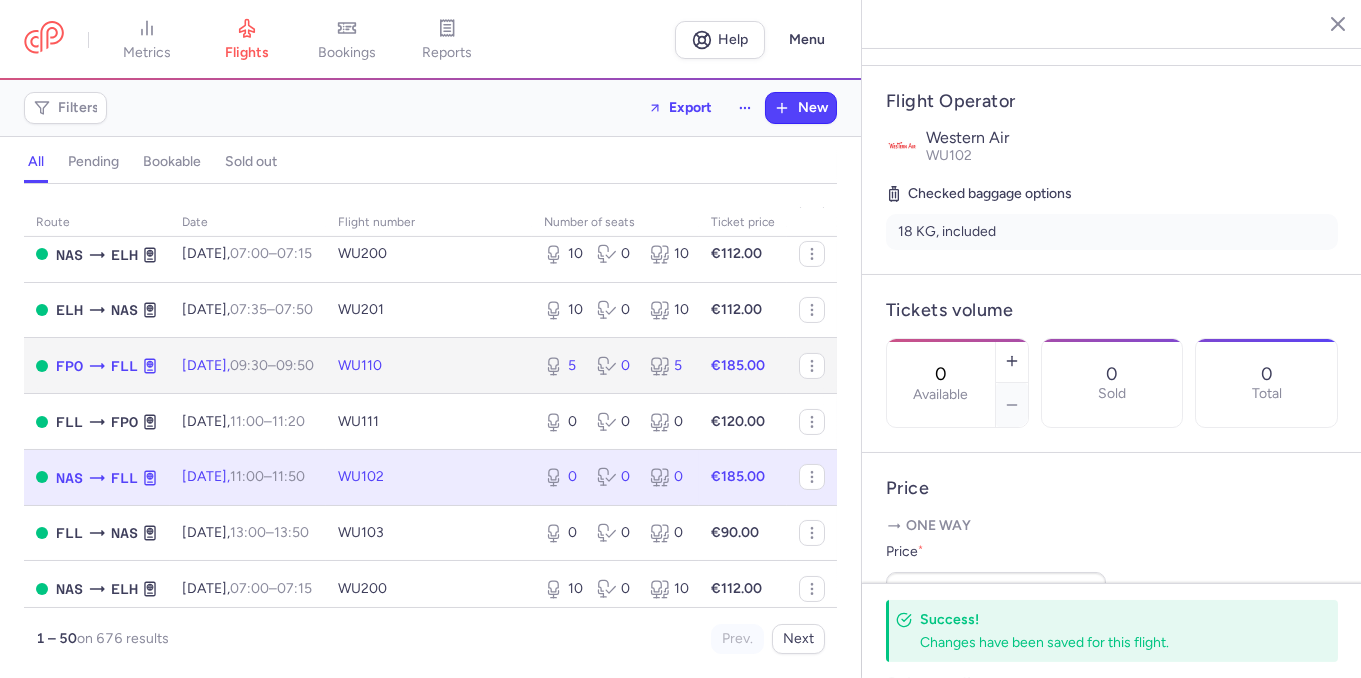 click on "5 0 5" at bounding box center (615, 366) 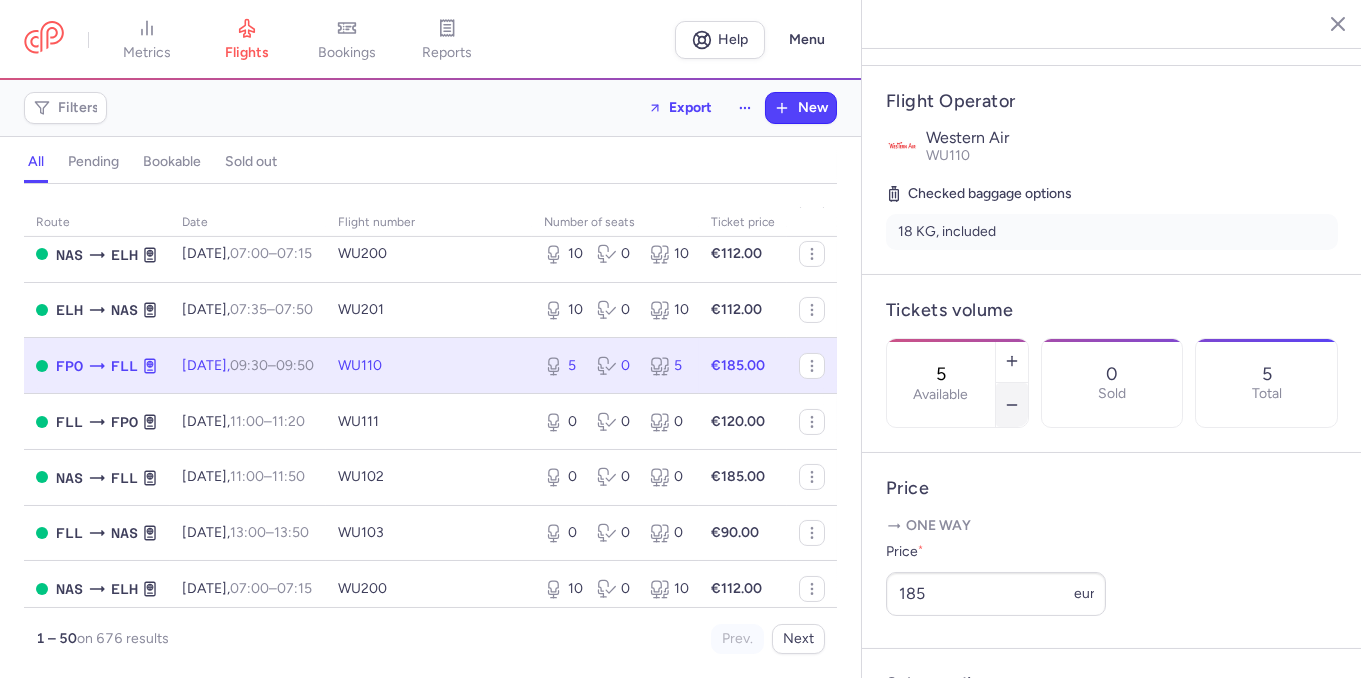 click 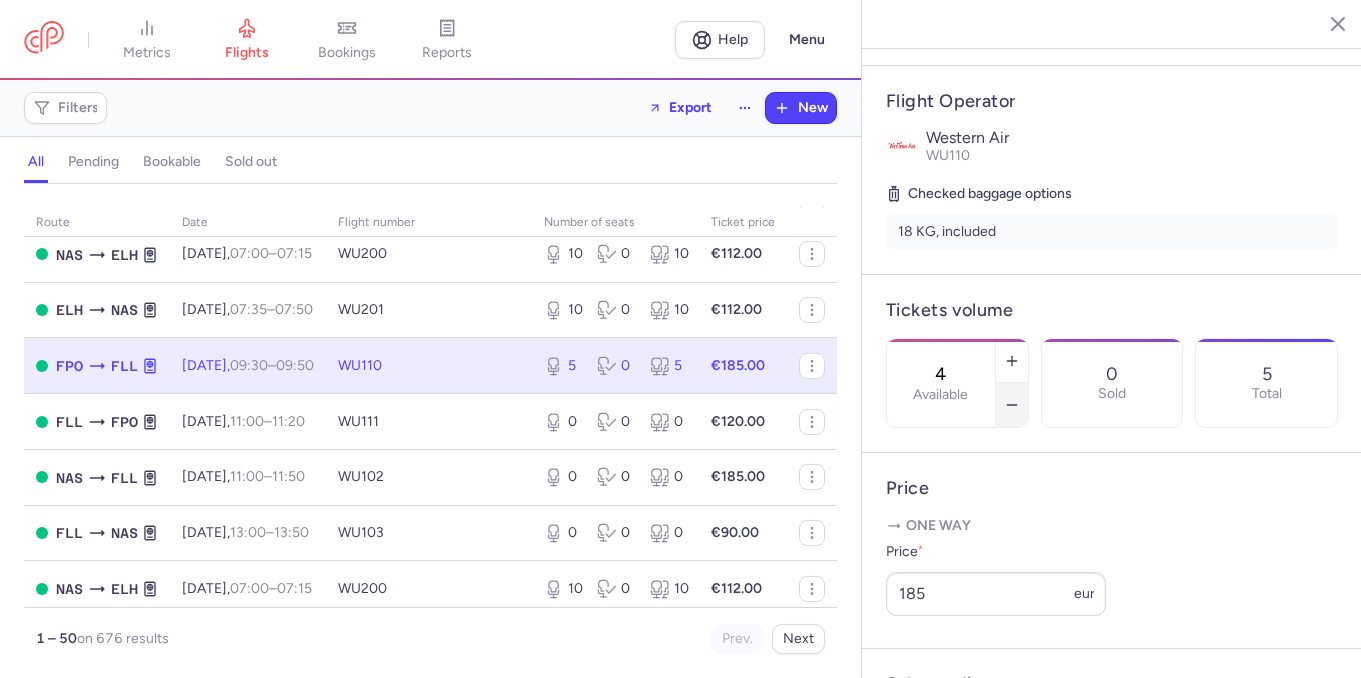 click 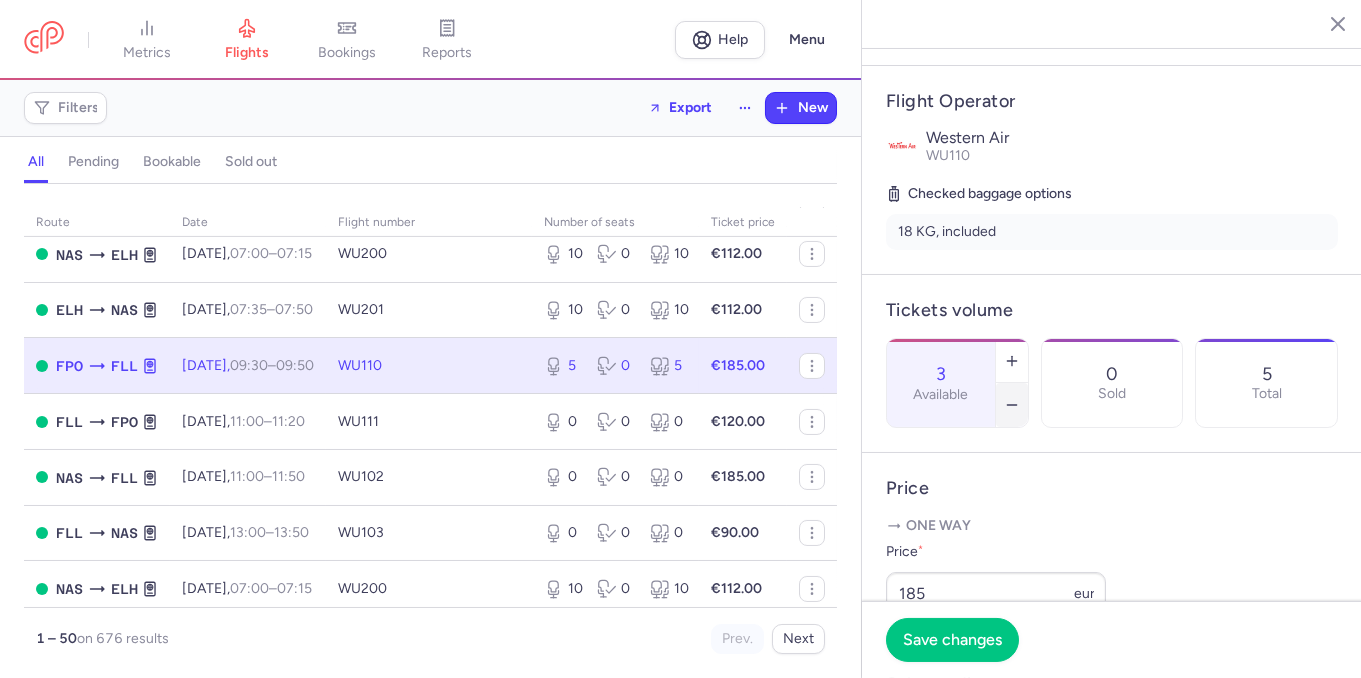click 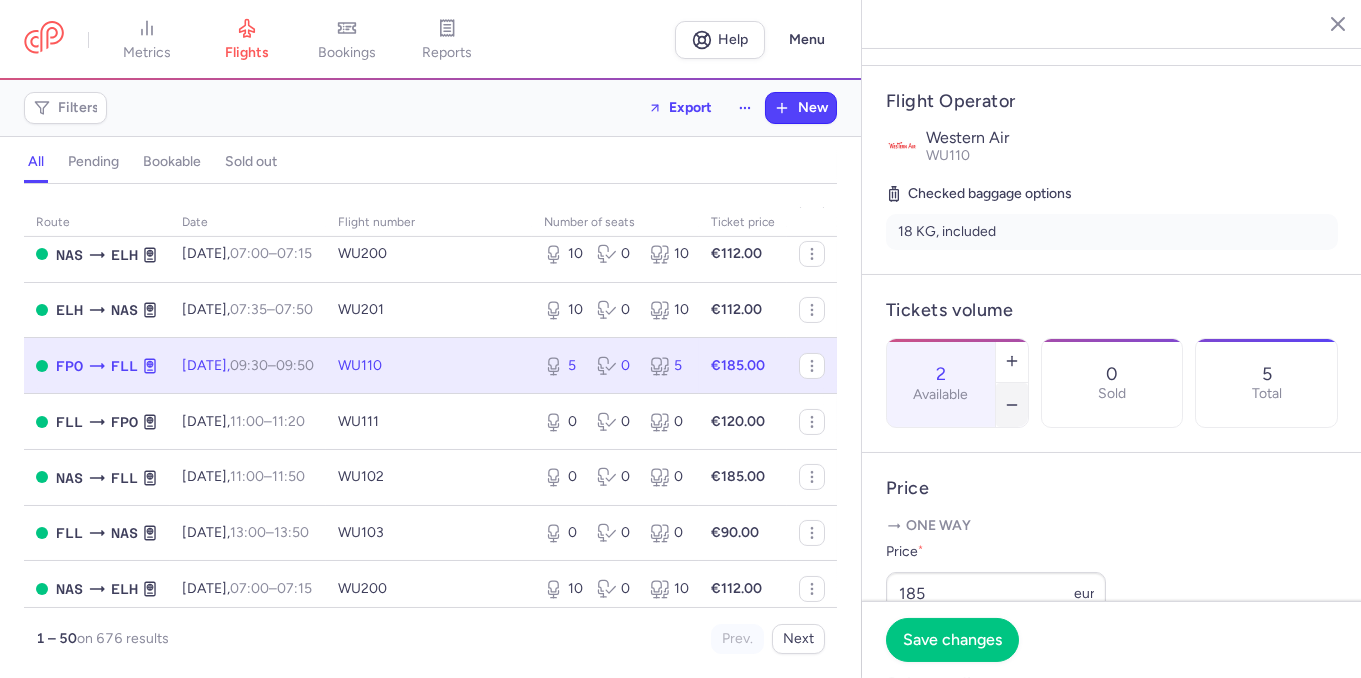 click 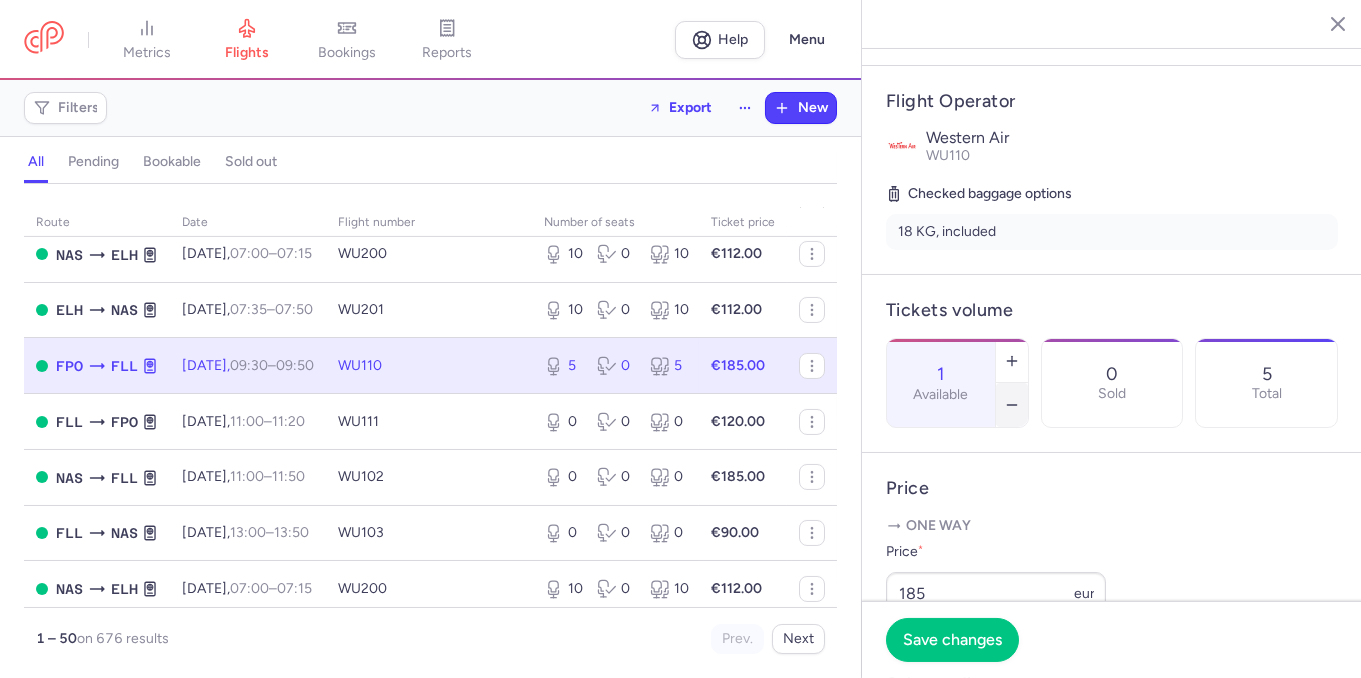 click 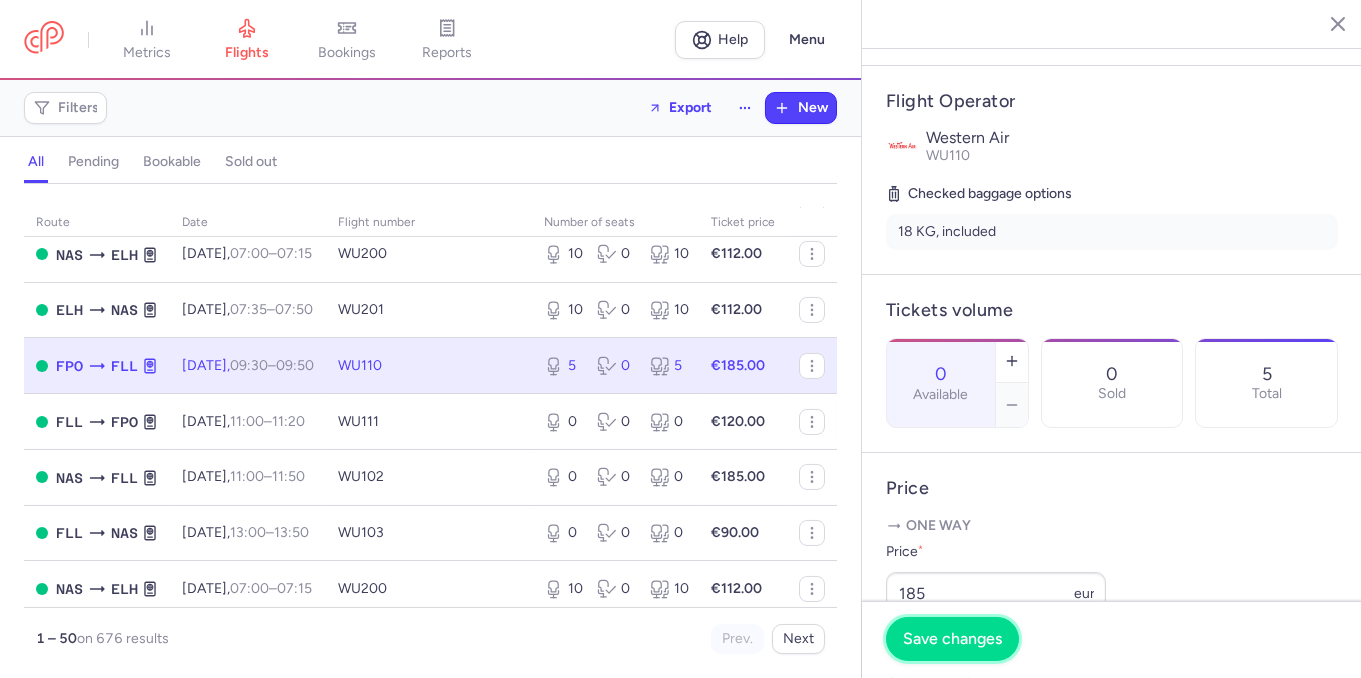 click on "Save changes" at bounding box center [952, 639] 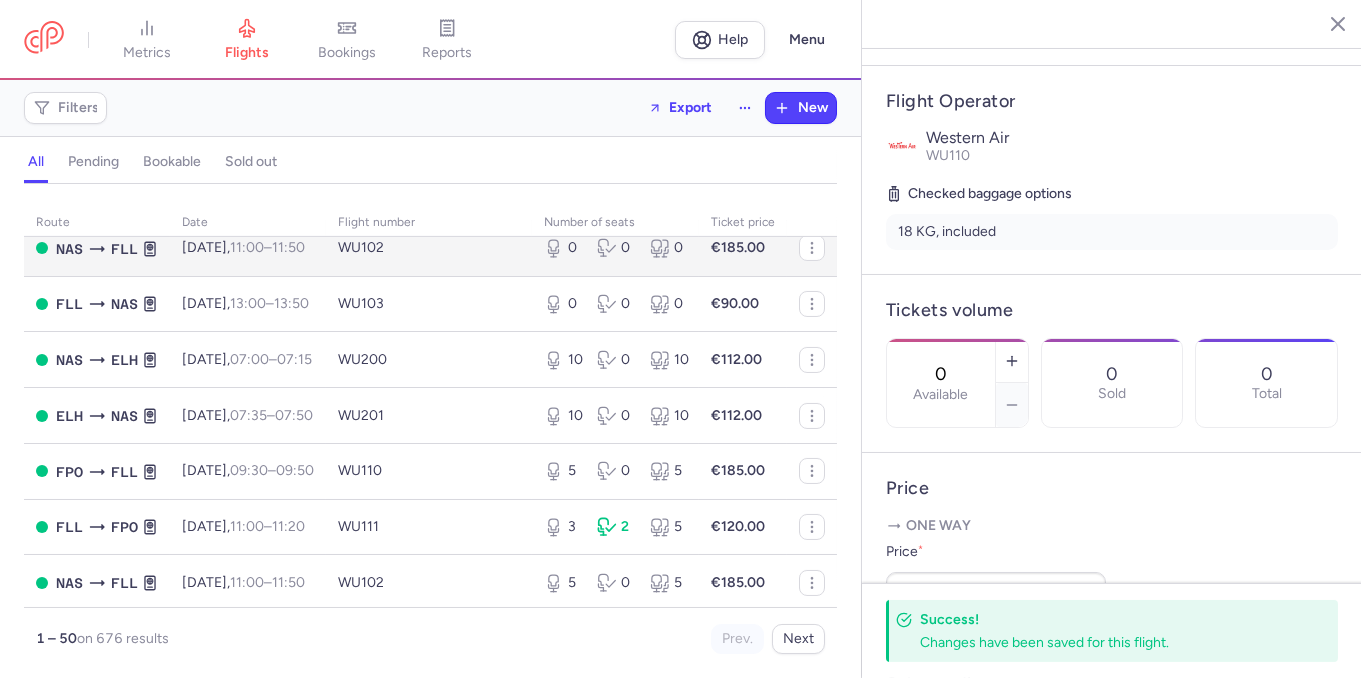 scroll, scrollTop: 2059, scrollLeft: 0, axis: vertical 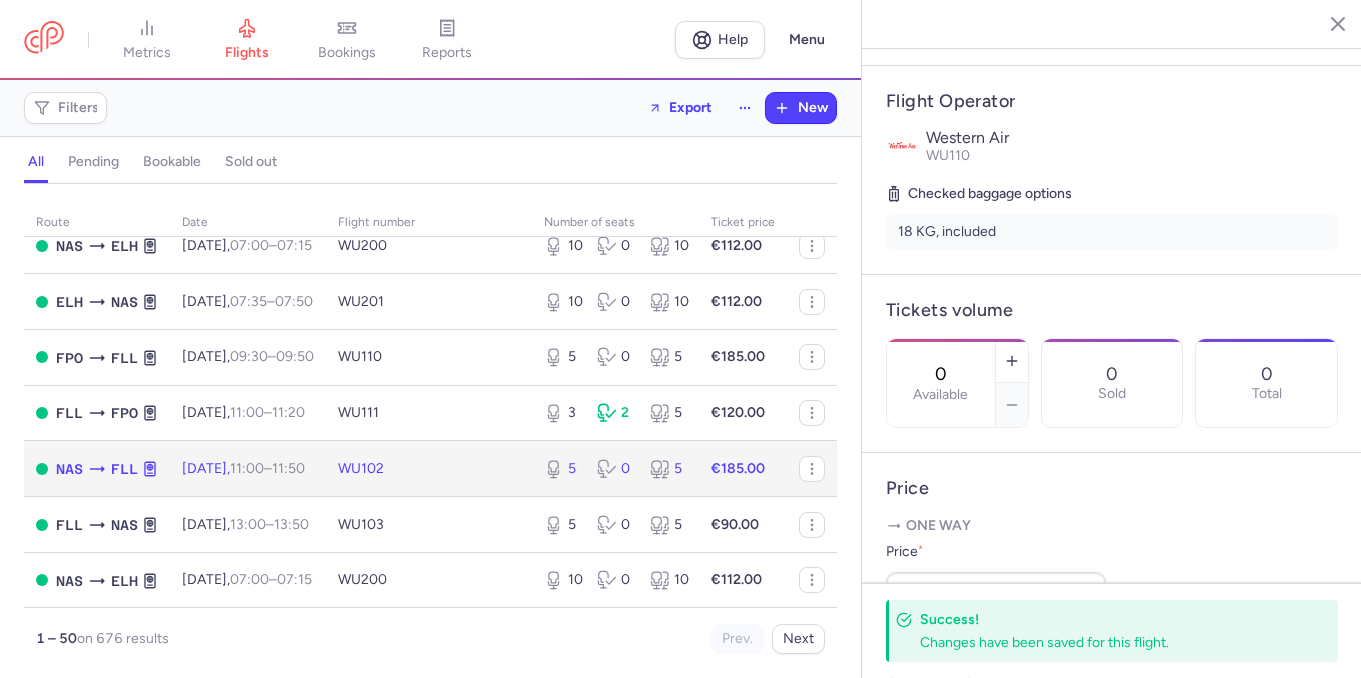 click on "WU102" at bounding box center (429, 469) 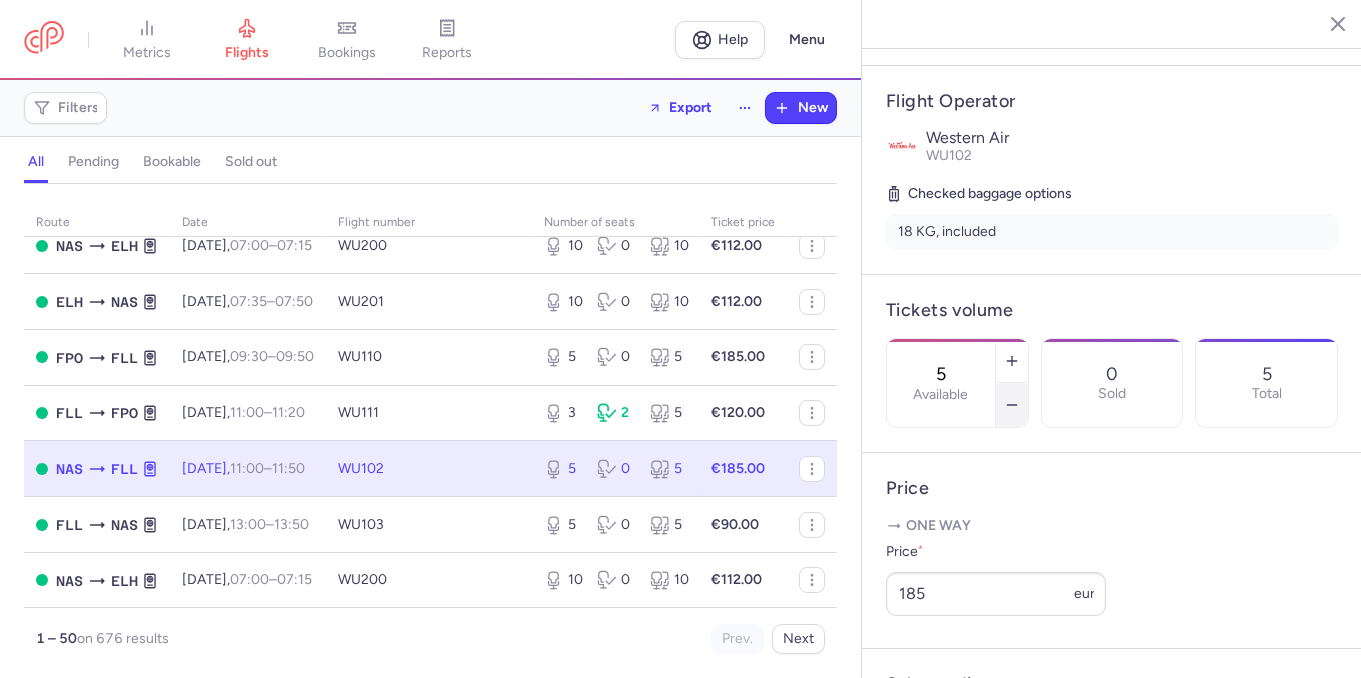 click 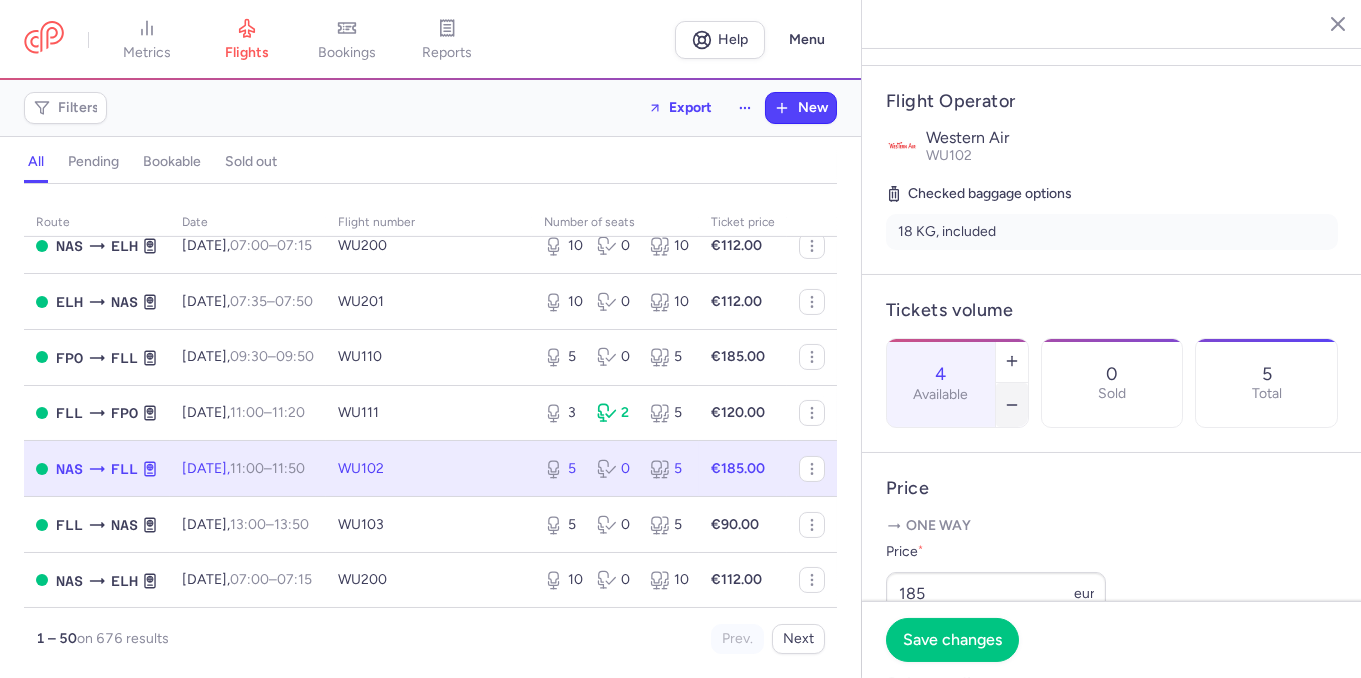 click 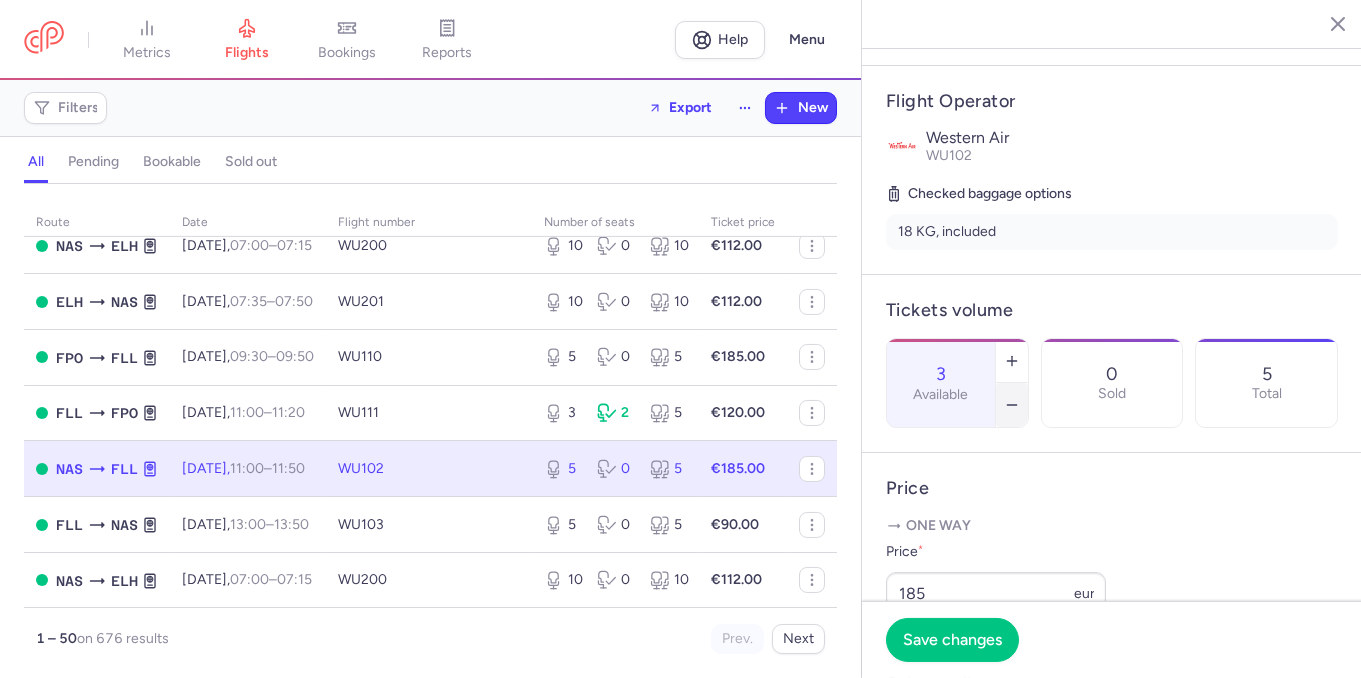 click 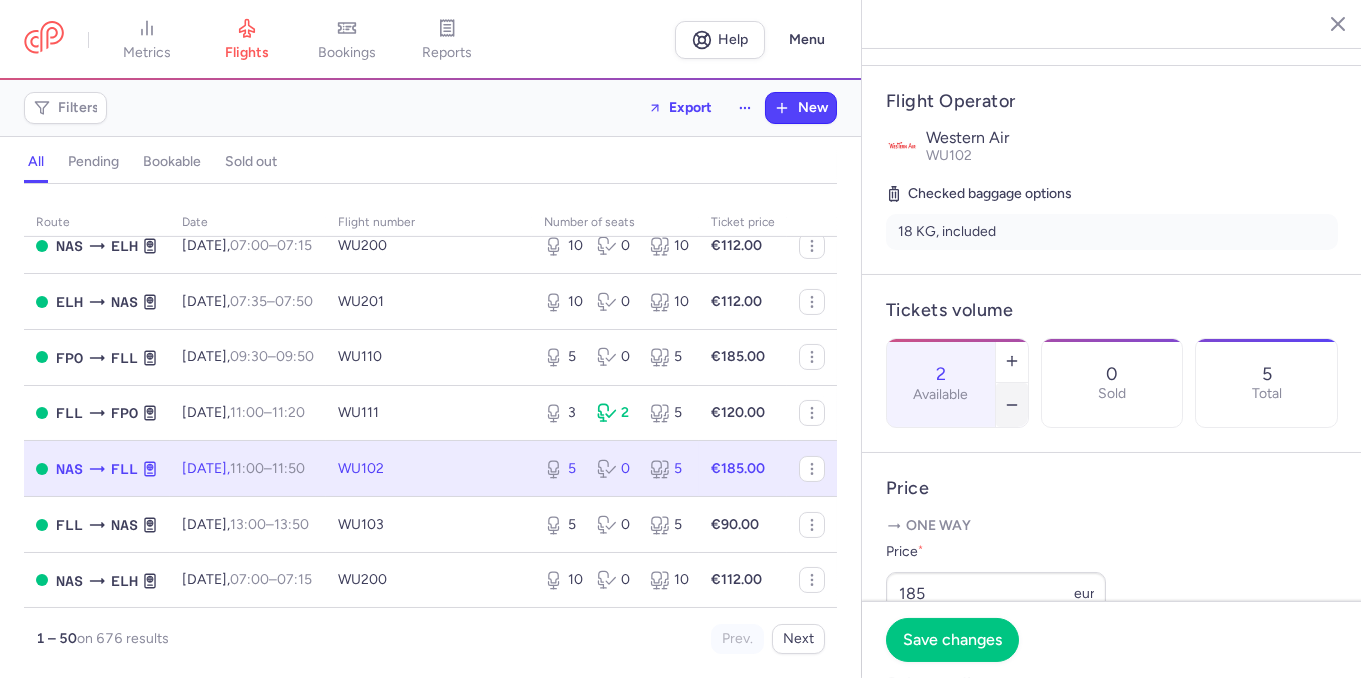 click 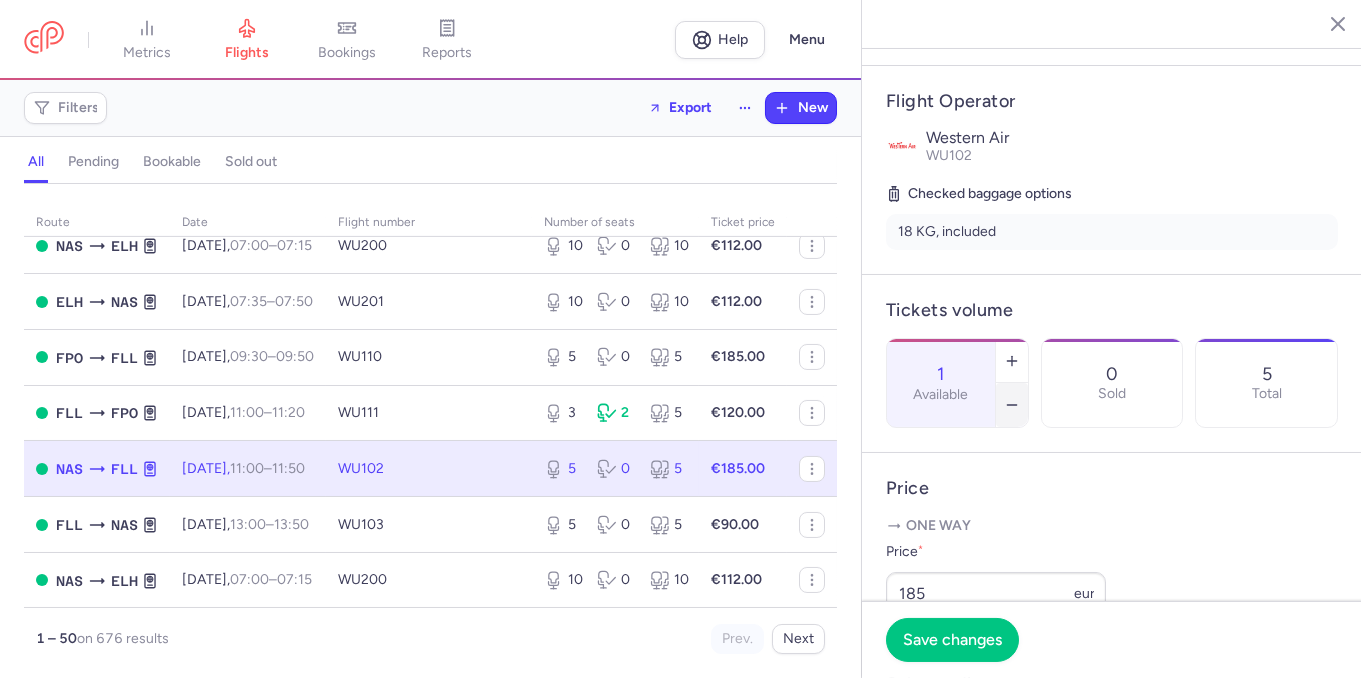 click 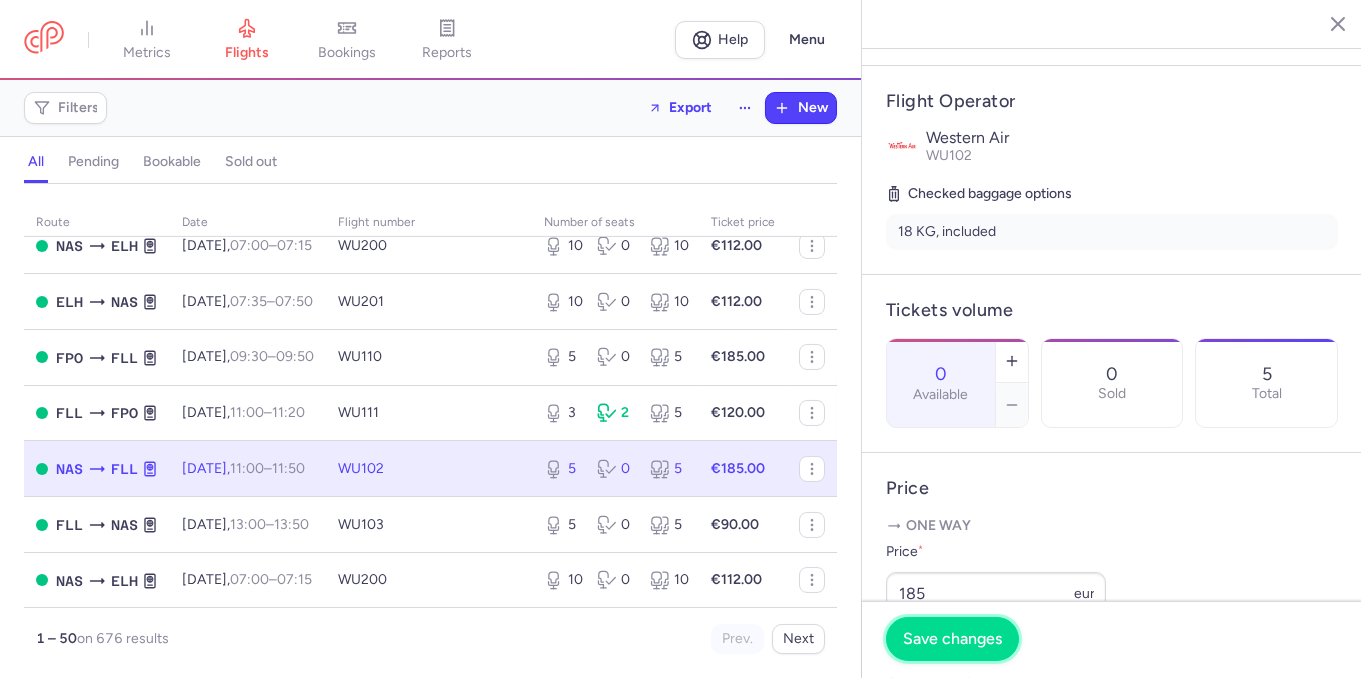 click on "Save changes" at bounding box center [952, 639] 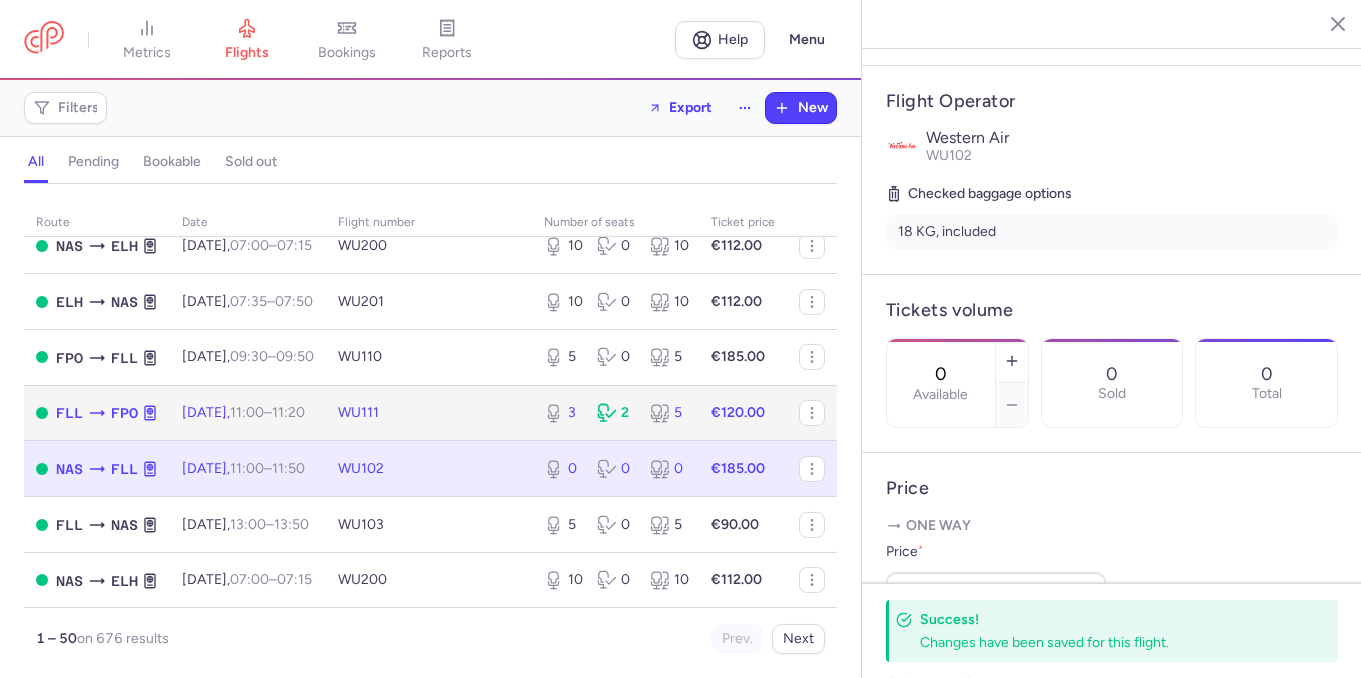 click on "WU111" at bounding box center (429, 413) 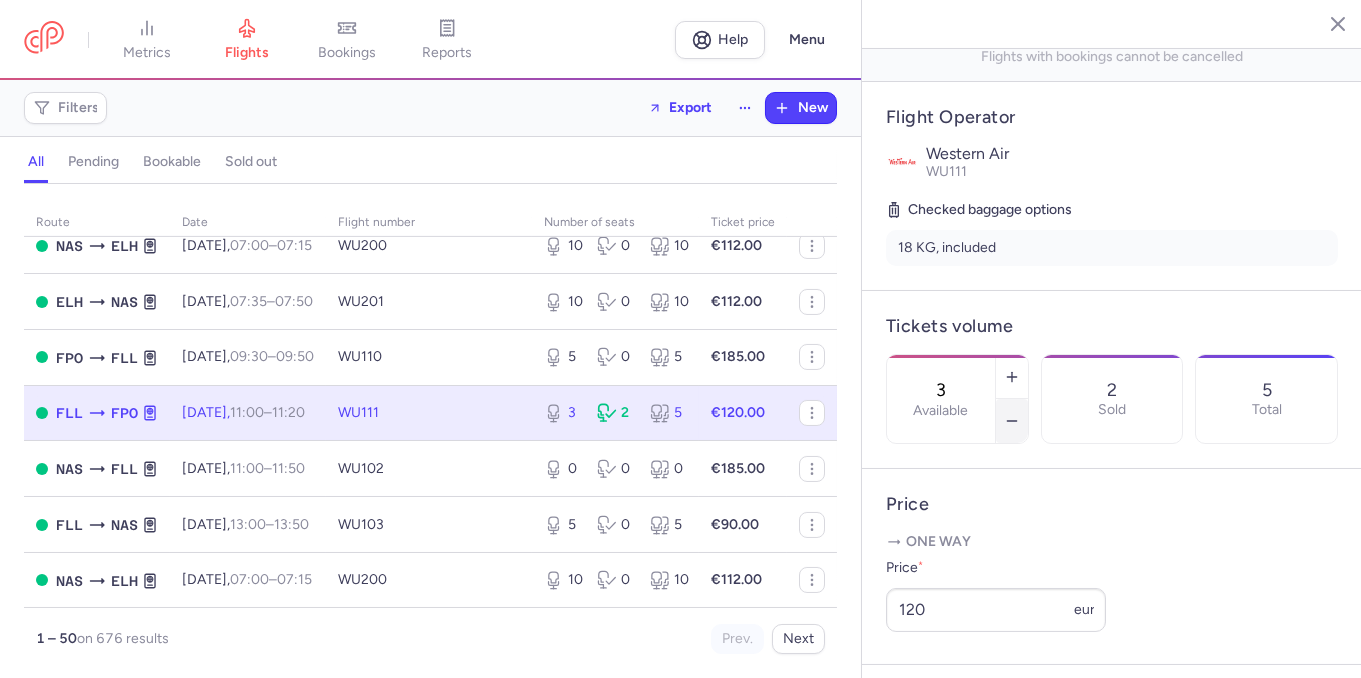 click 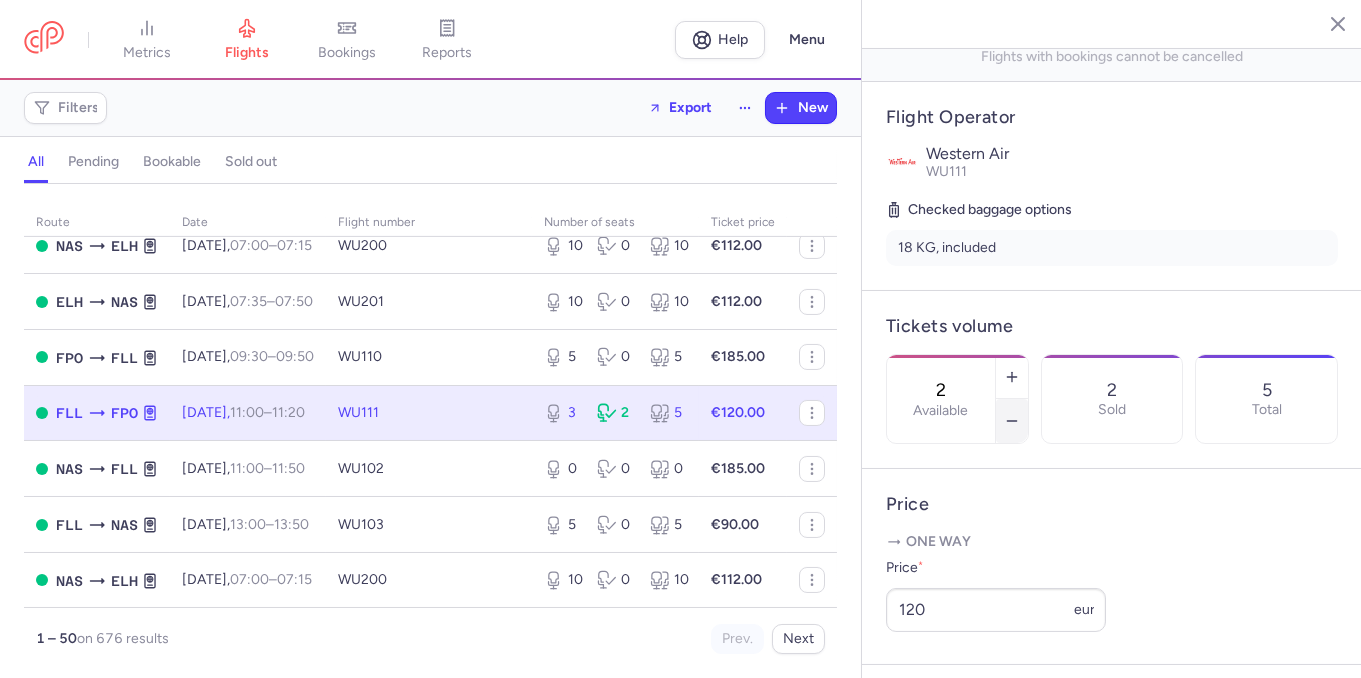 click 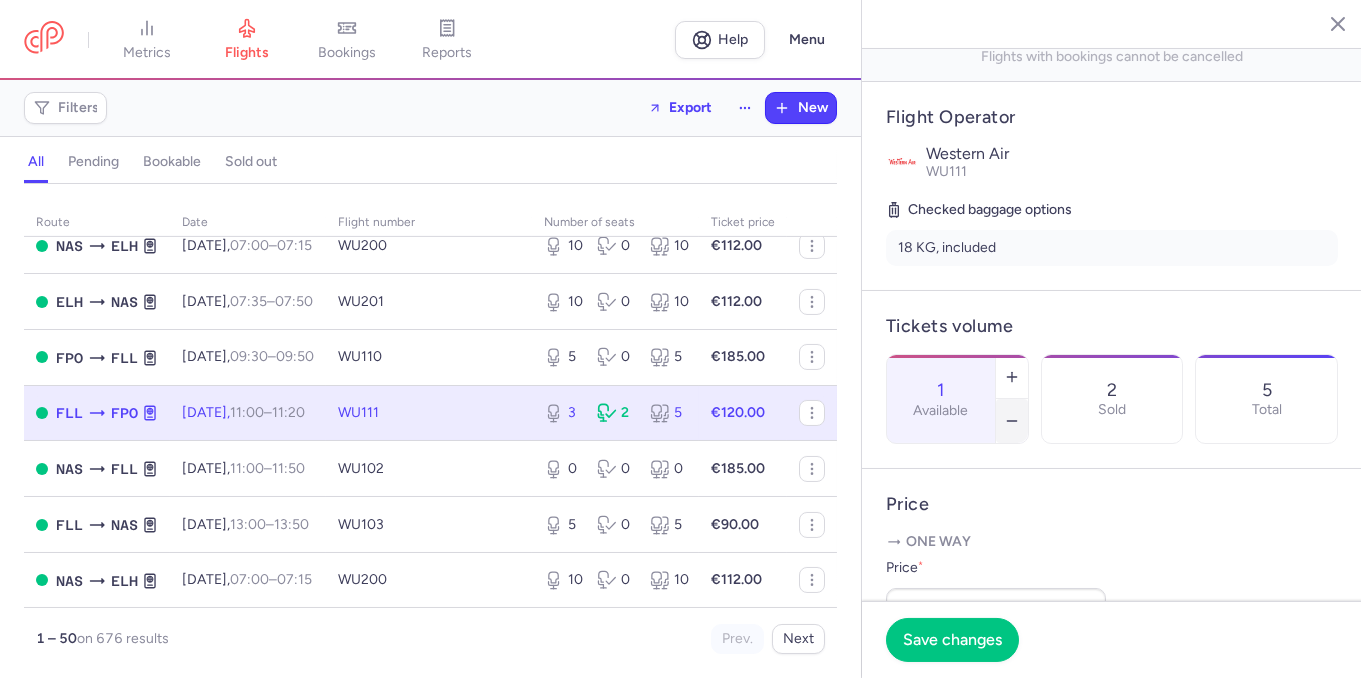 click 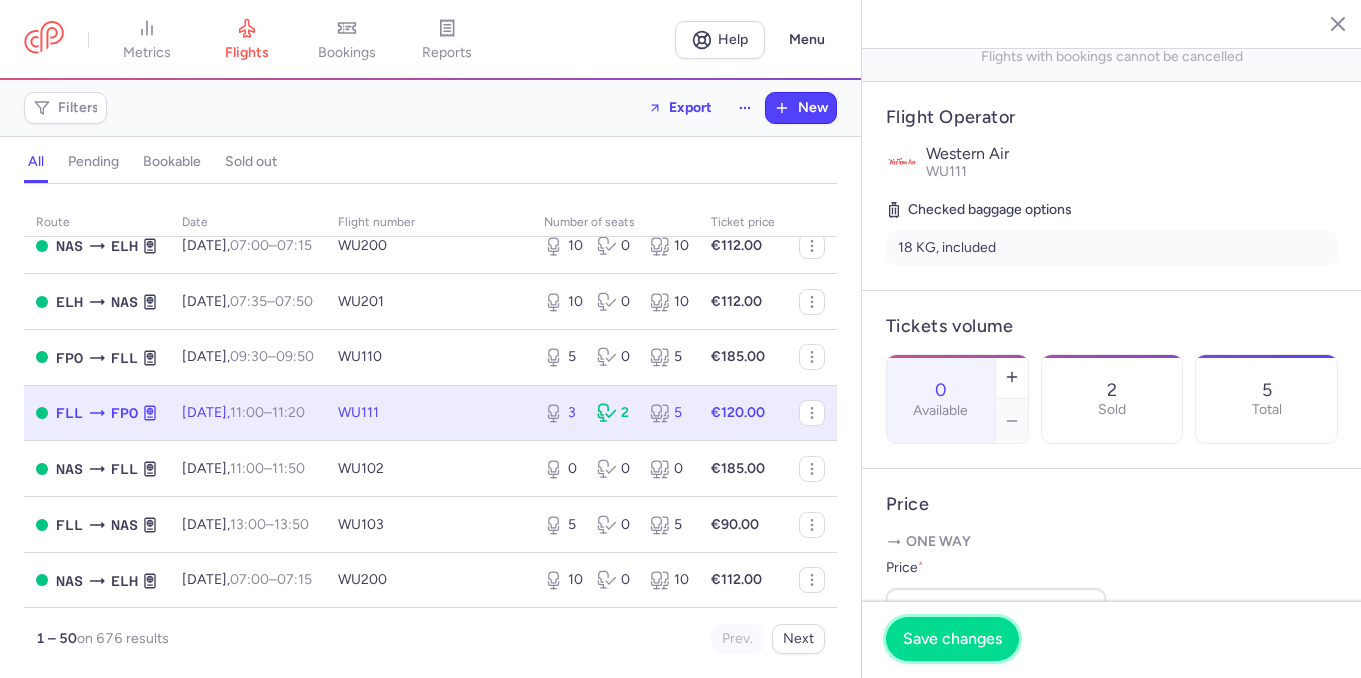 click on "Save changes" at bounding box center [952, 639] 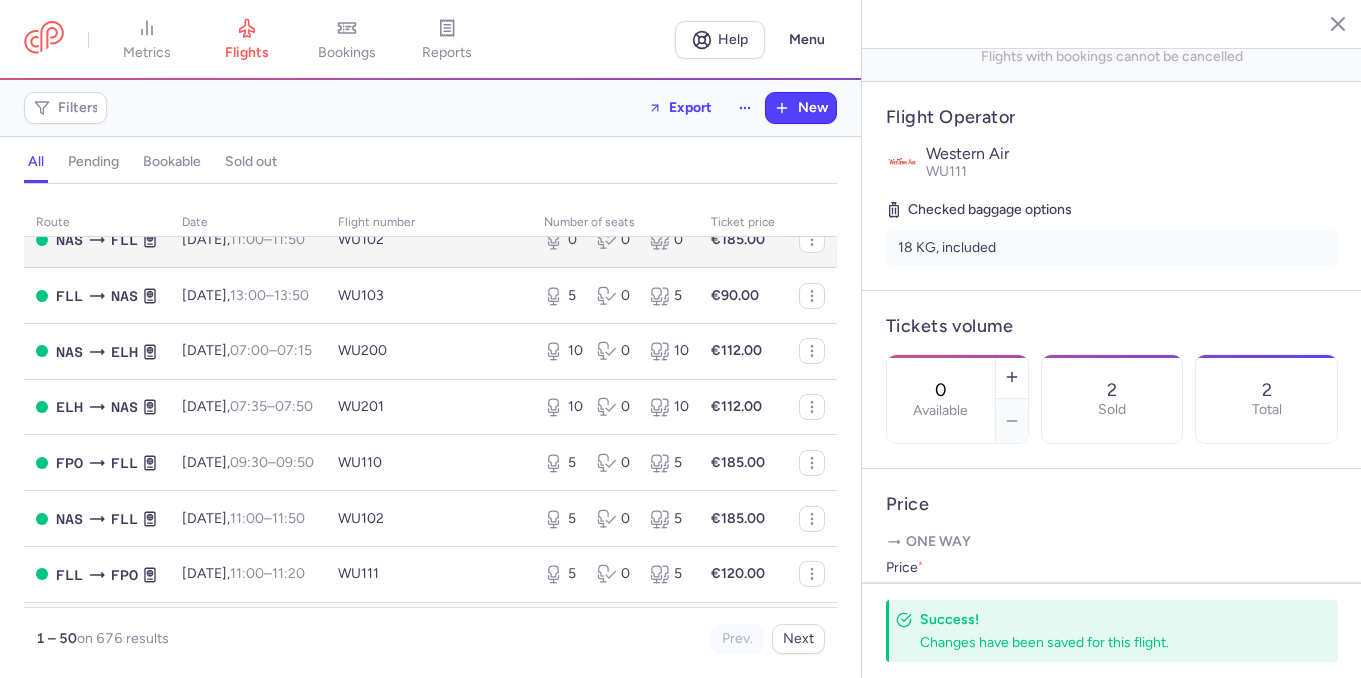 scroll, scrollTop: 2402, scrollLeft: 0, axis: vertical 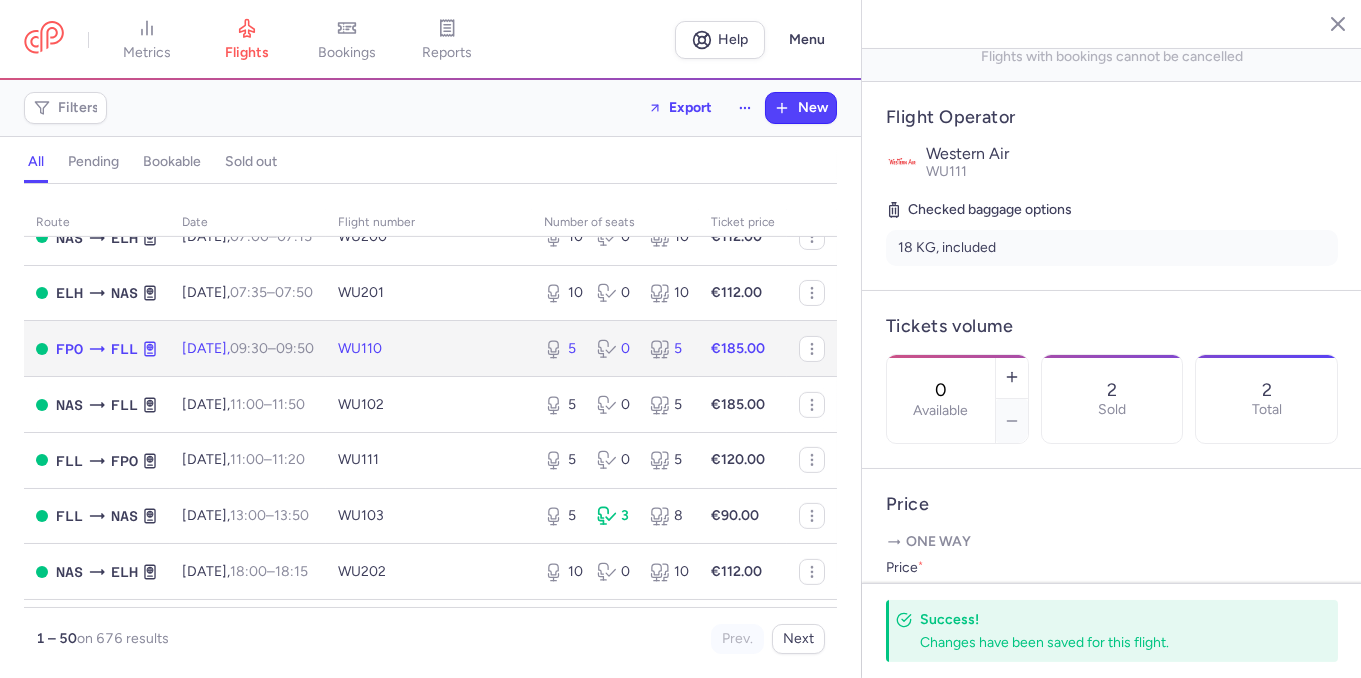 click on "WU110" at bounding box center [429, 349] 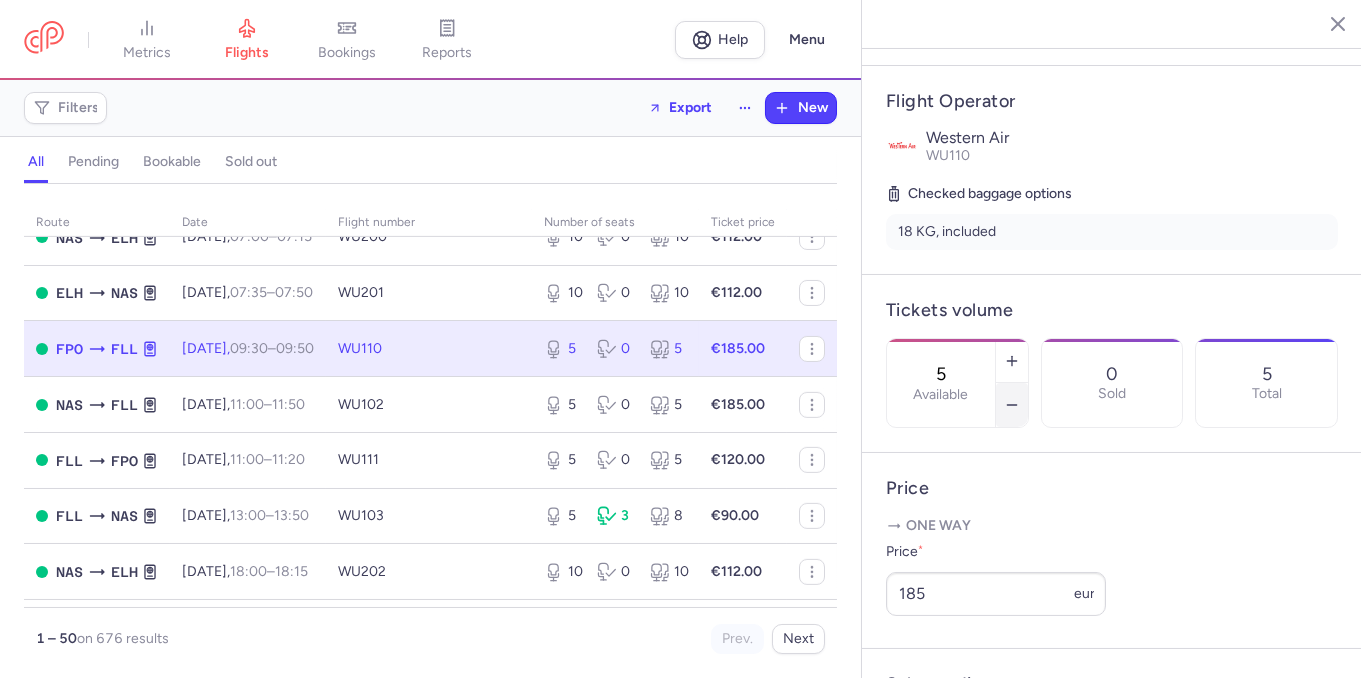 click 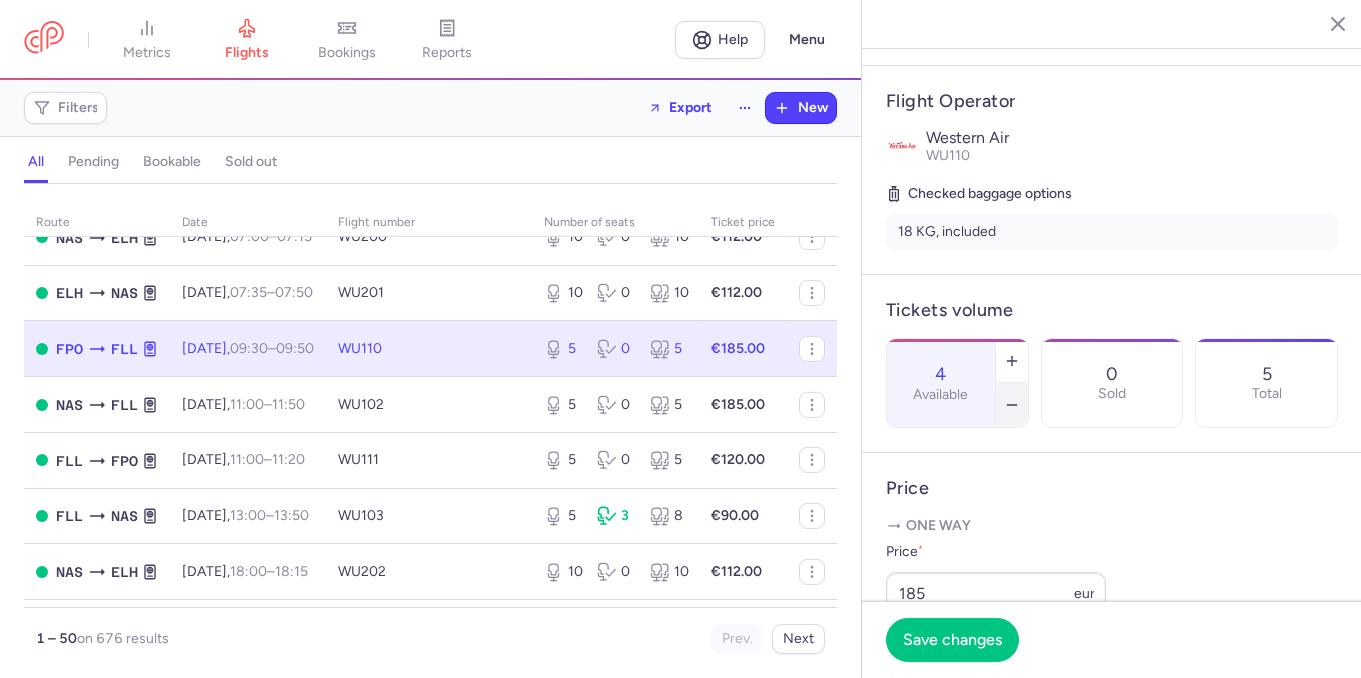 click 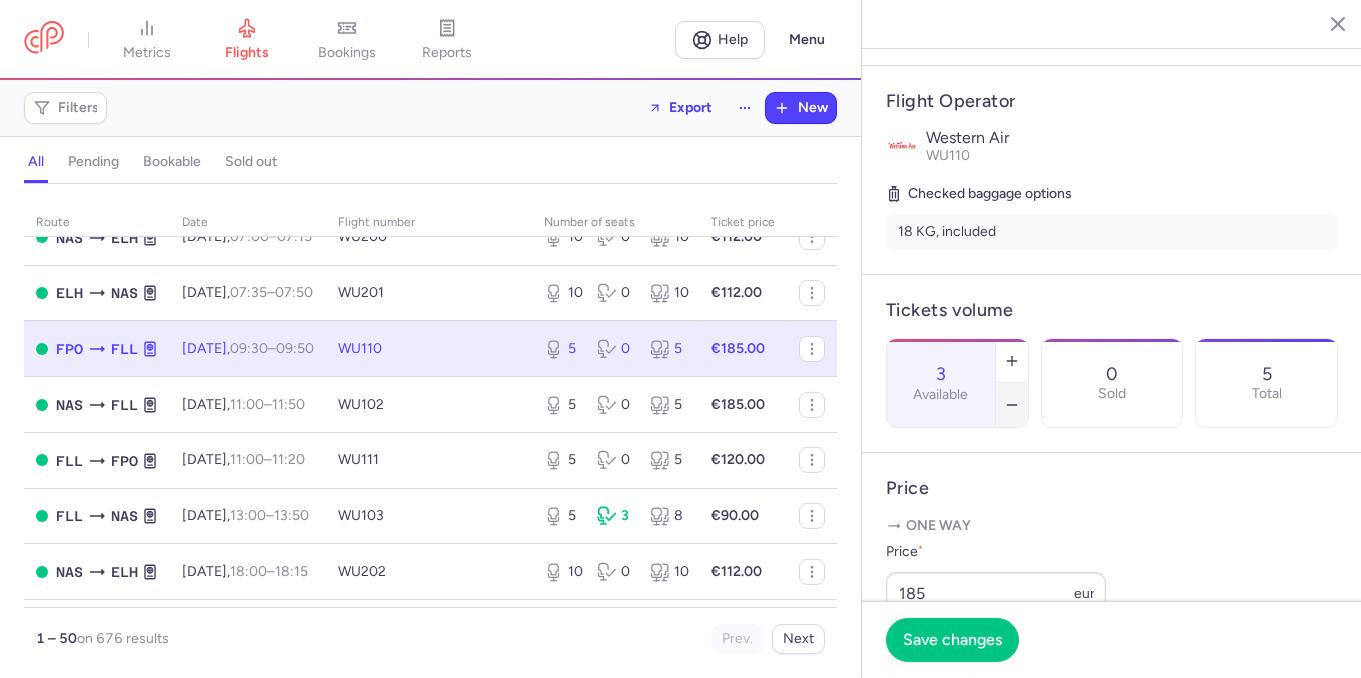 click 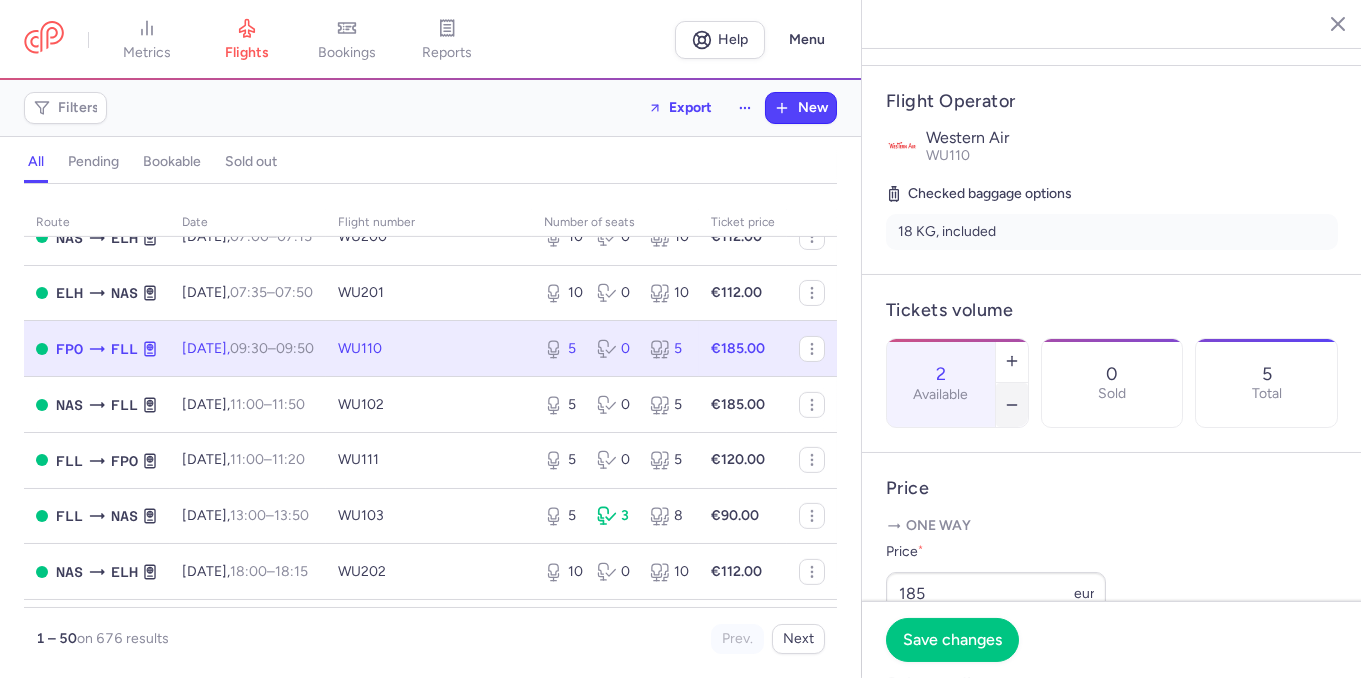 click 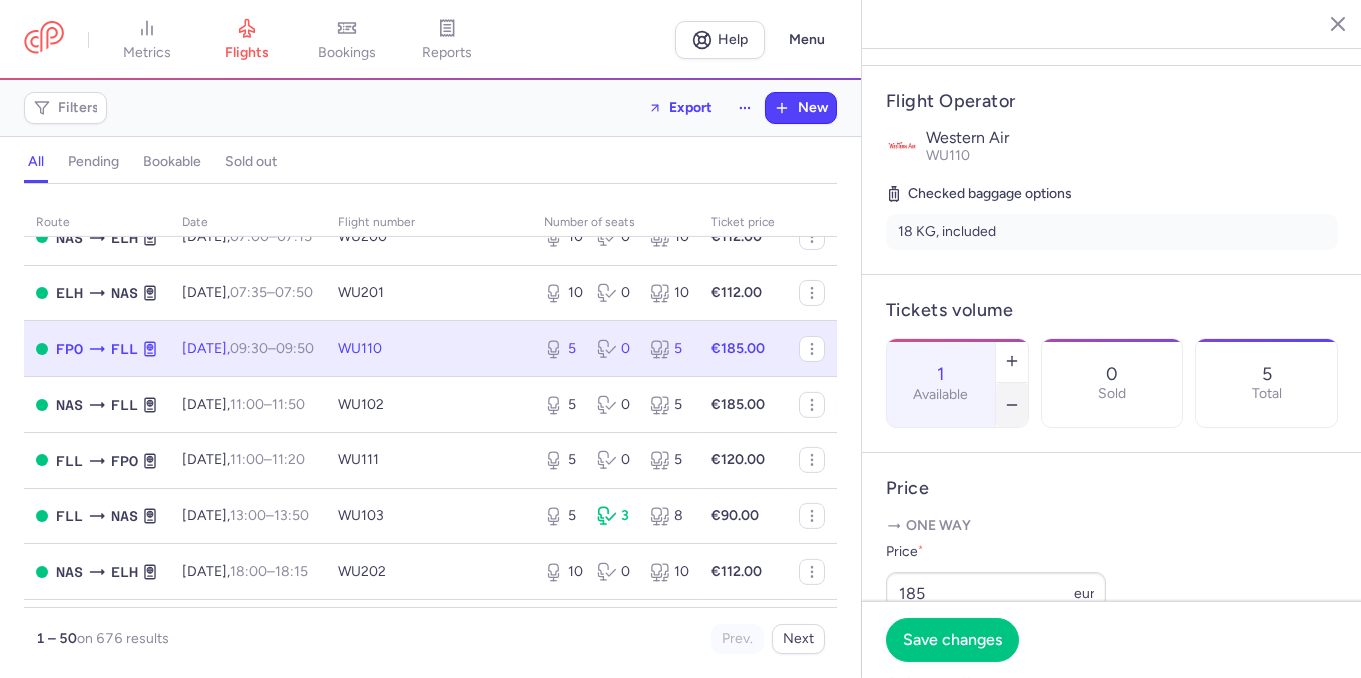 click 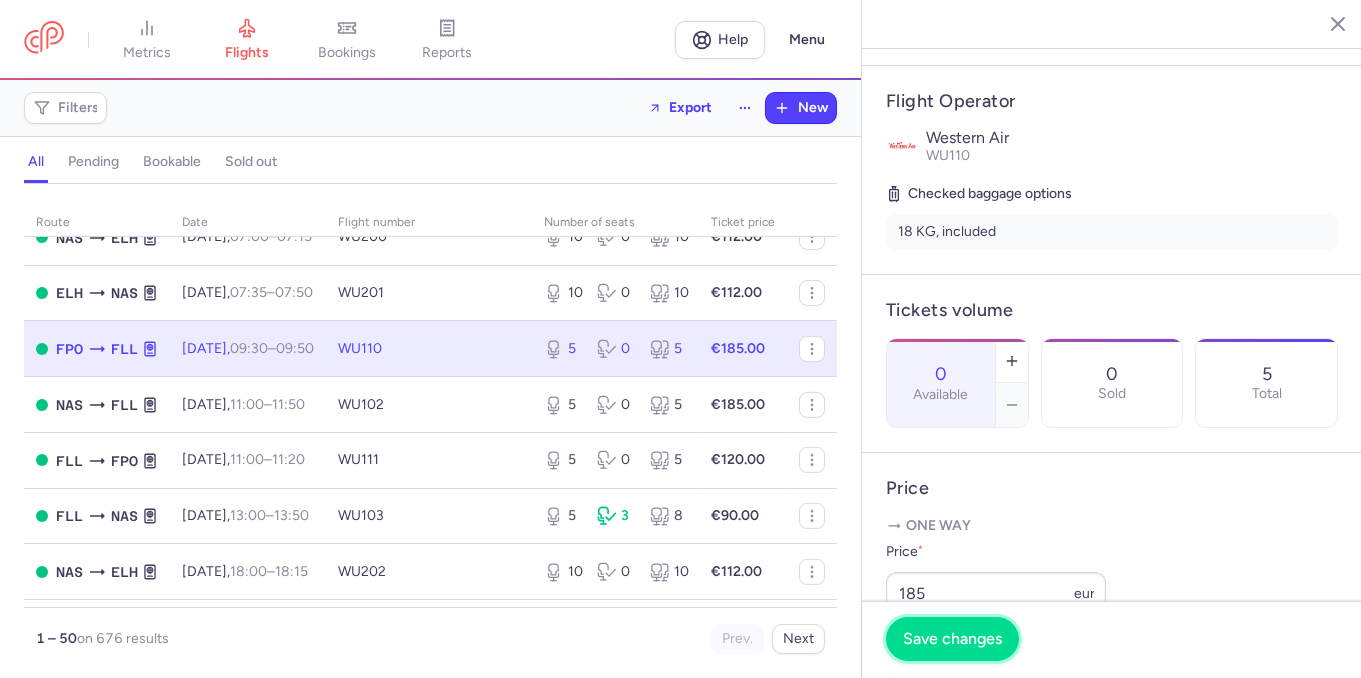 click on "Save changes" at bounding box center [952, 639] 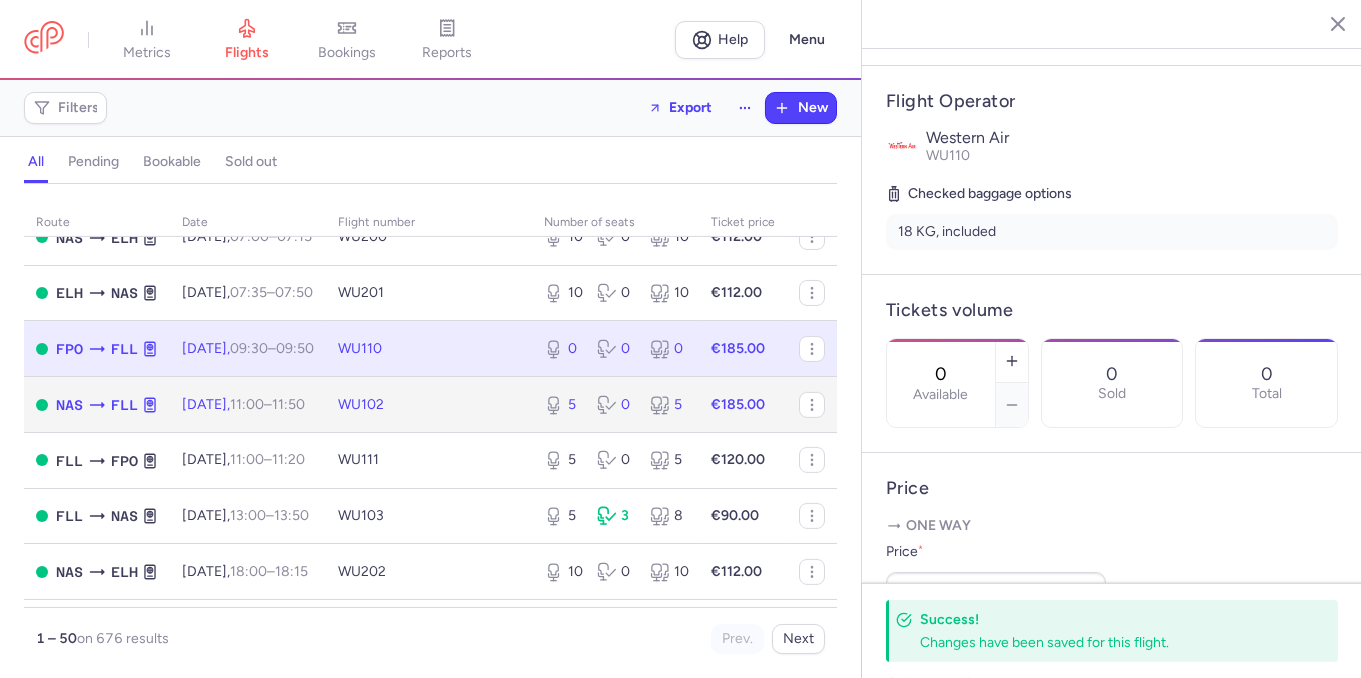 click on "5 0 5" at bounding box center [615, 405] 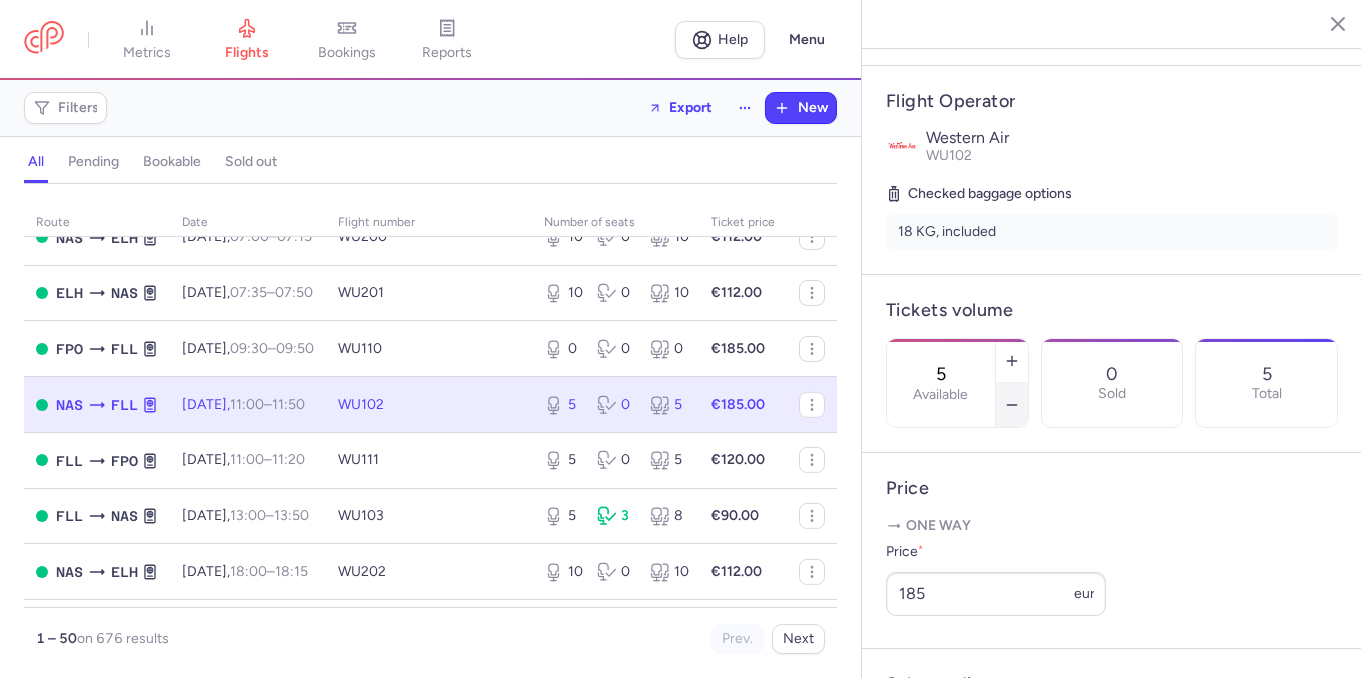 click at bounding box center [1012, 405] 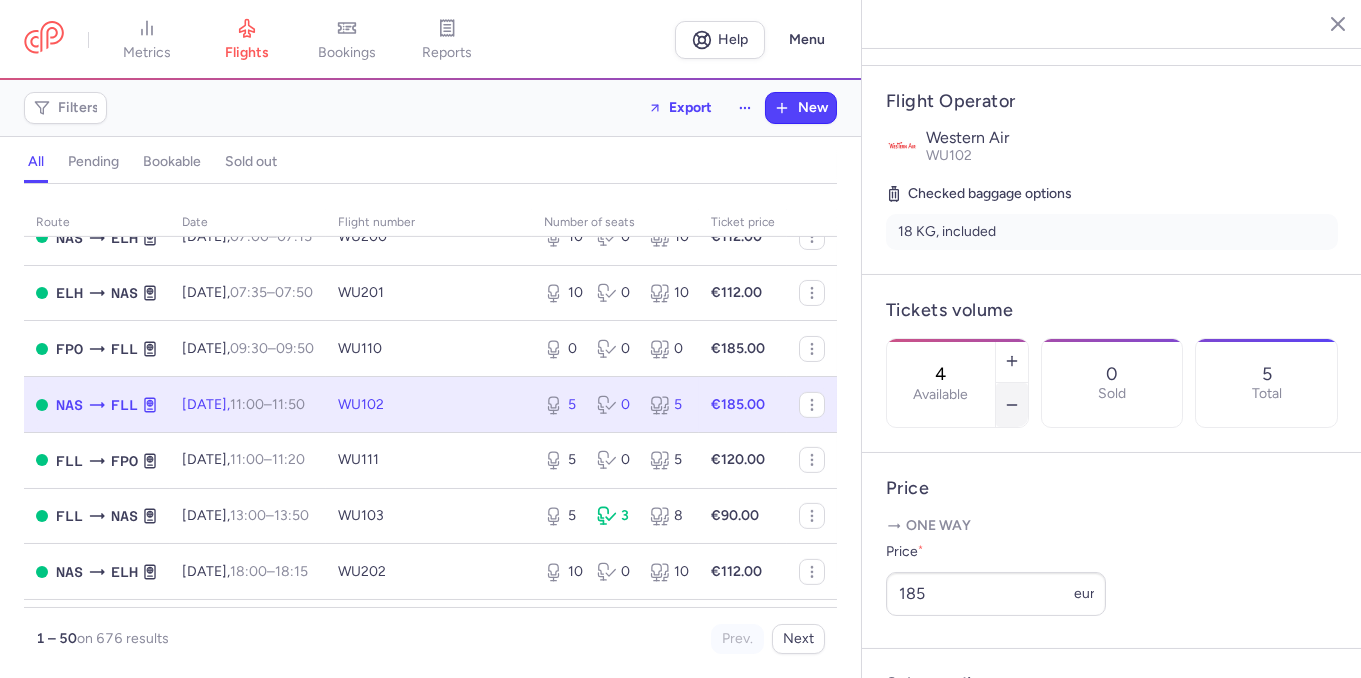 click at bounding box center (1012, 405) 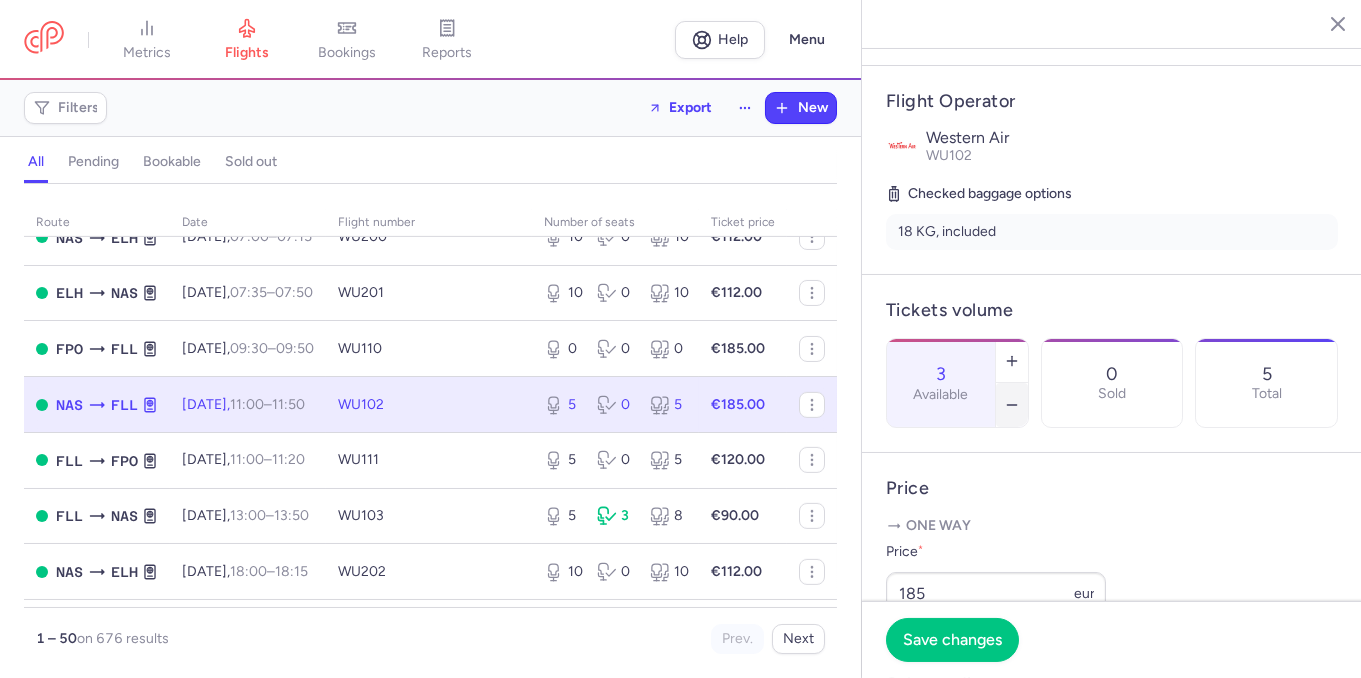 click at bounding box center [1012, 405] 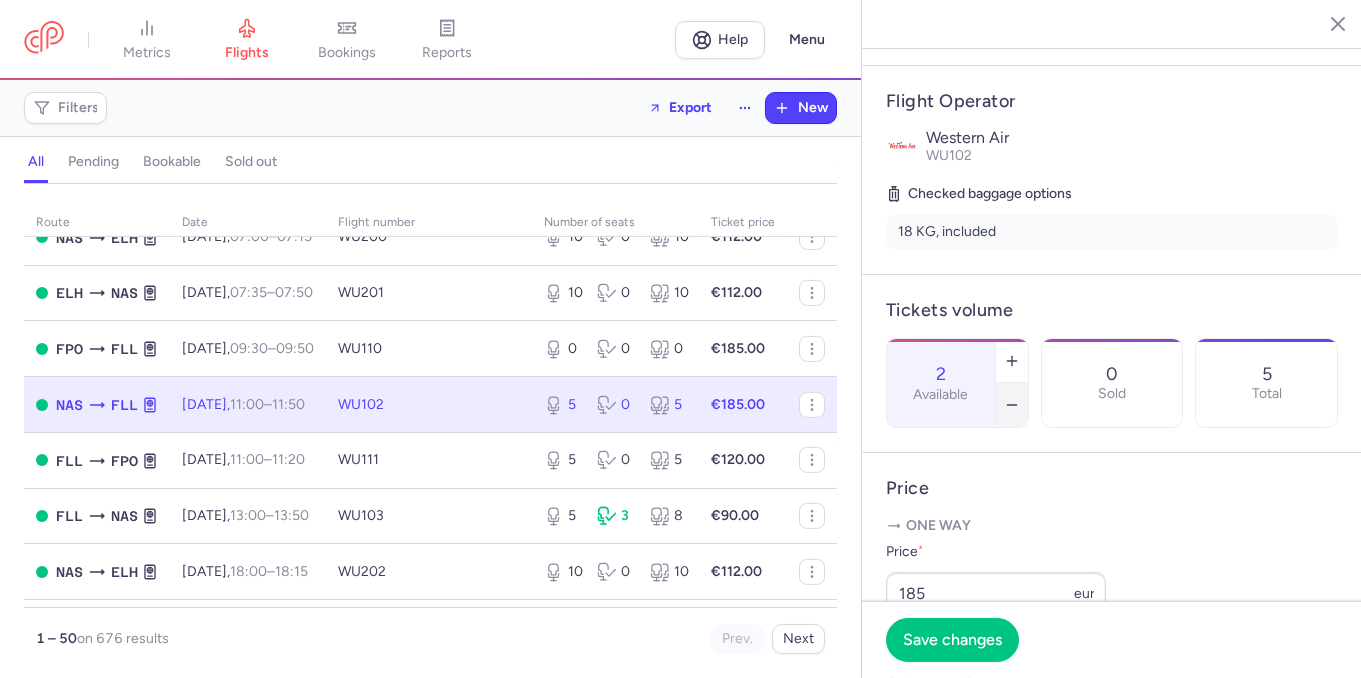 click at bounding box center [1012, 405] 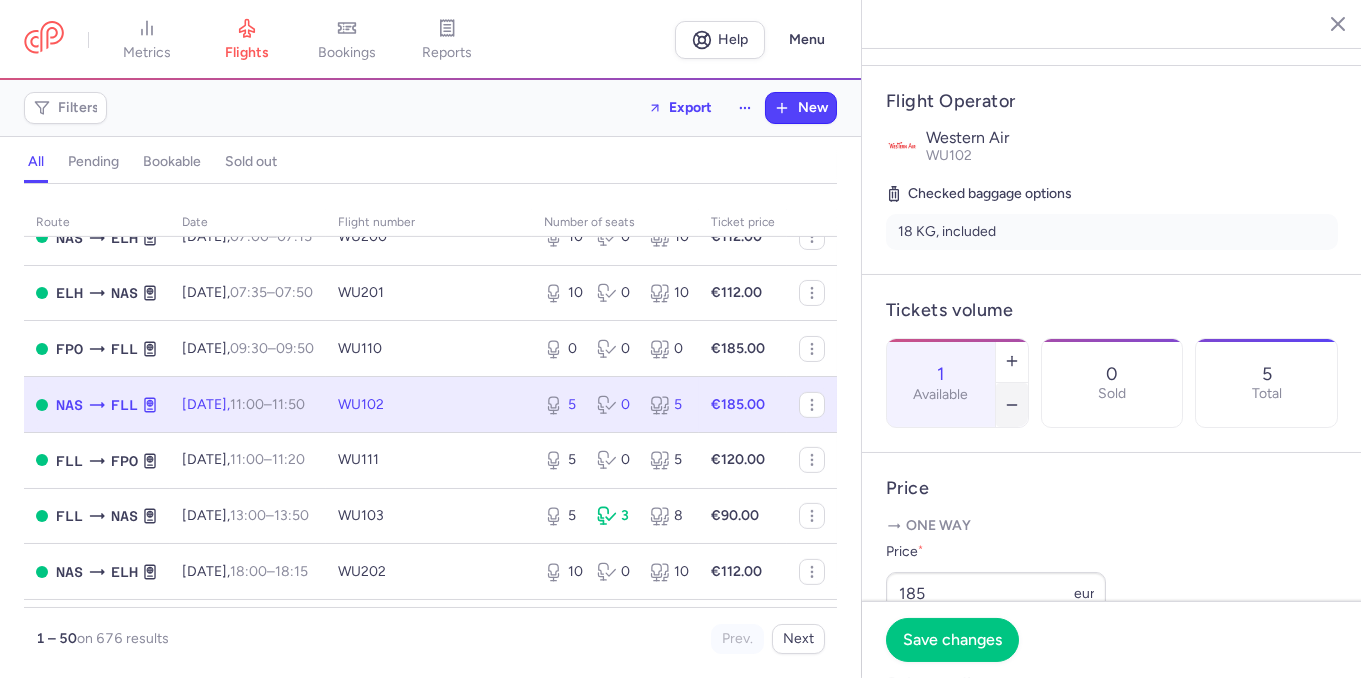 click at bounding box center [1012, 405] 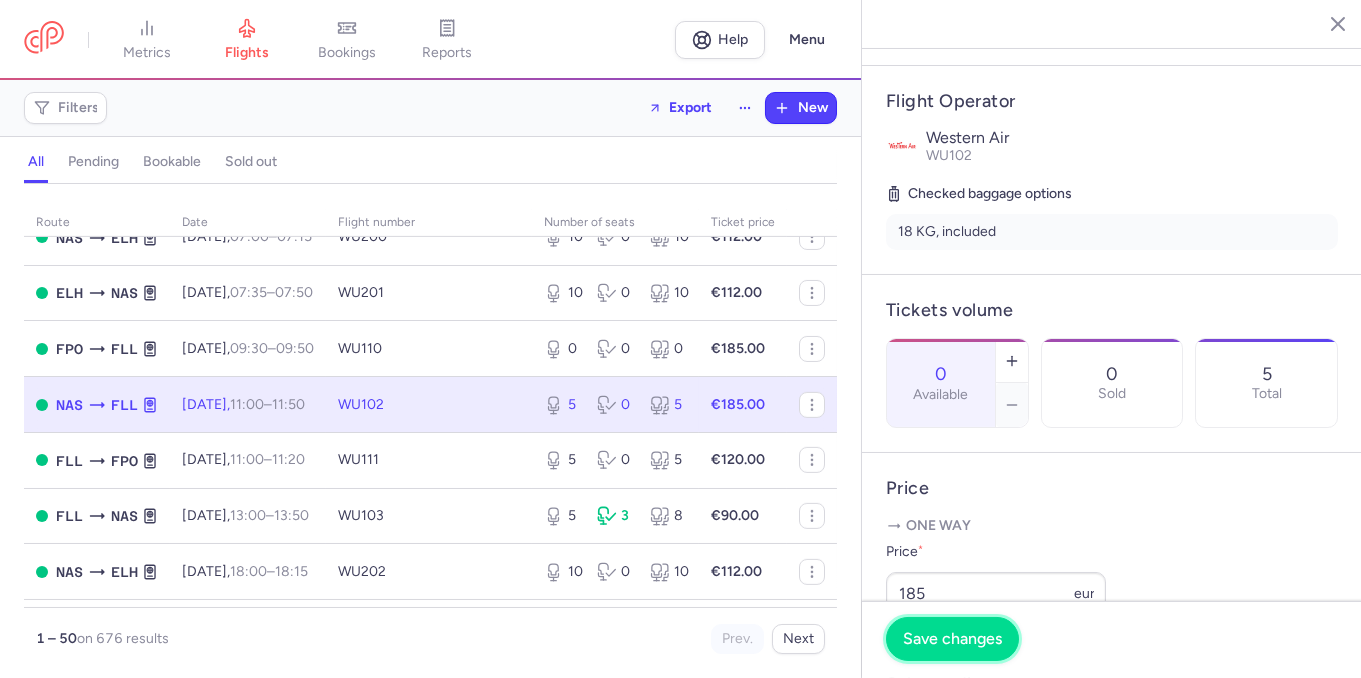 click on "Save changes" at bounding box center (952, 639) 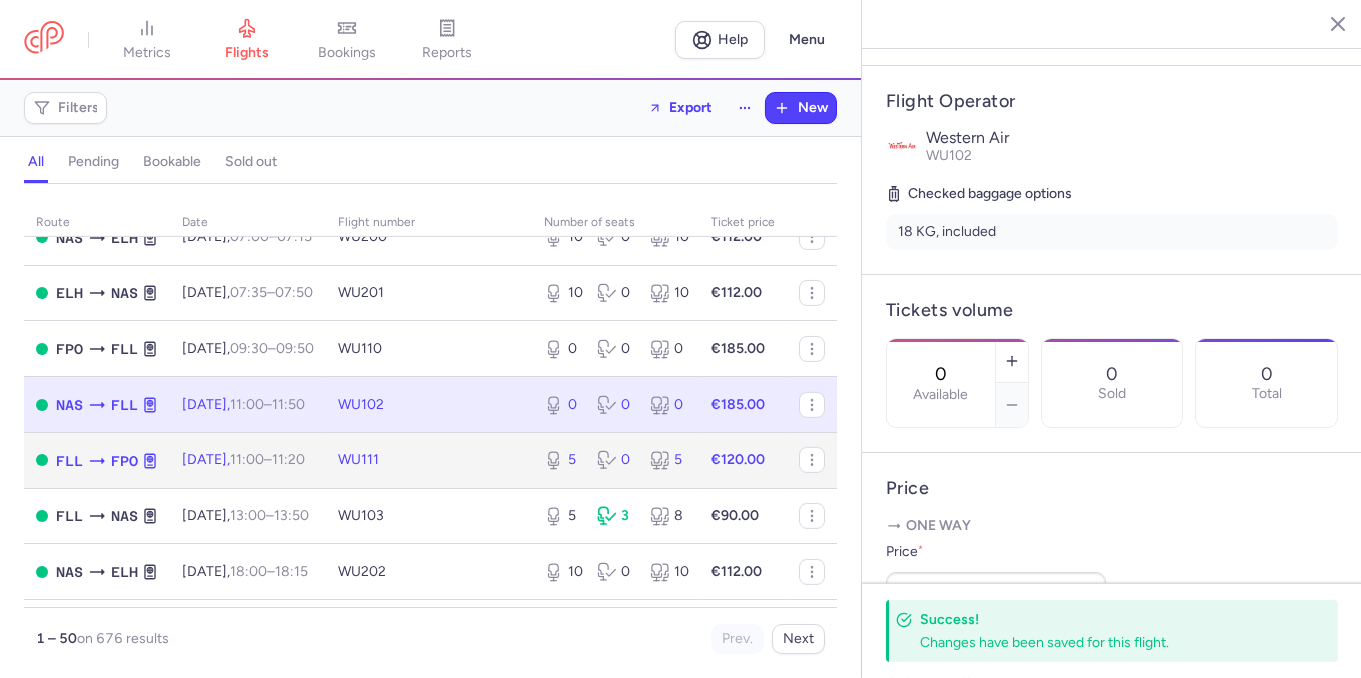 click on "5 0 5" at bounding box center [615, 460] 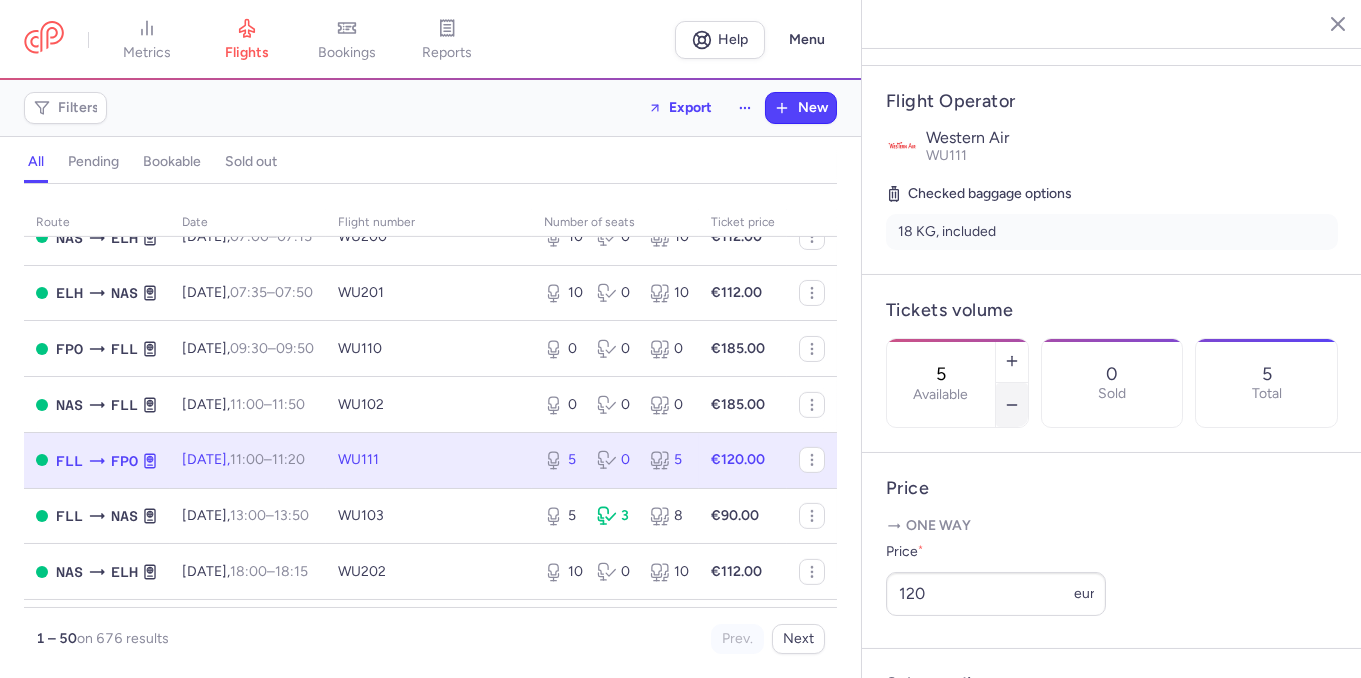 click at bounding box center [1012, 405] 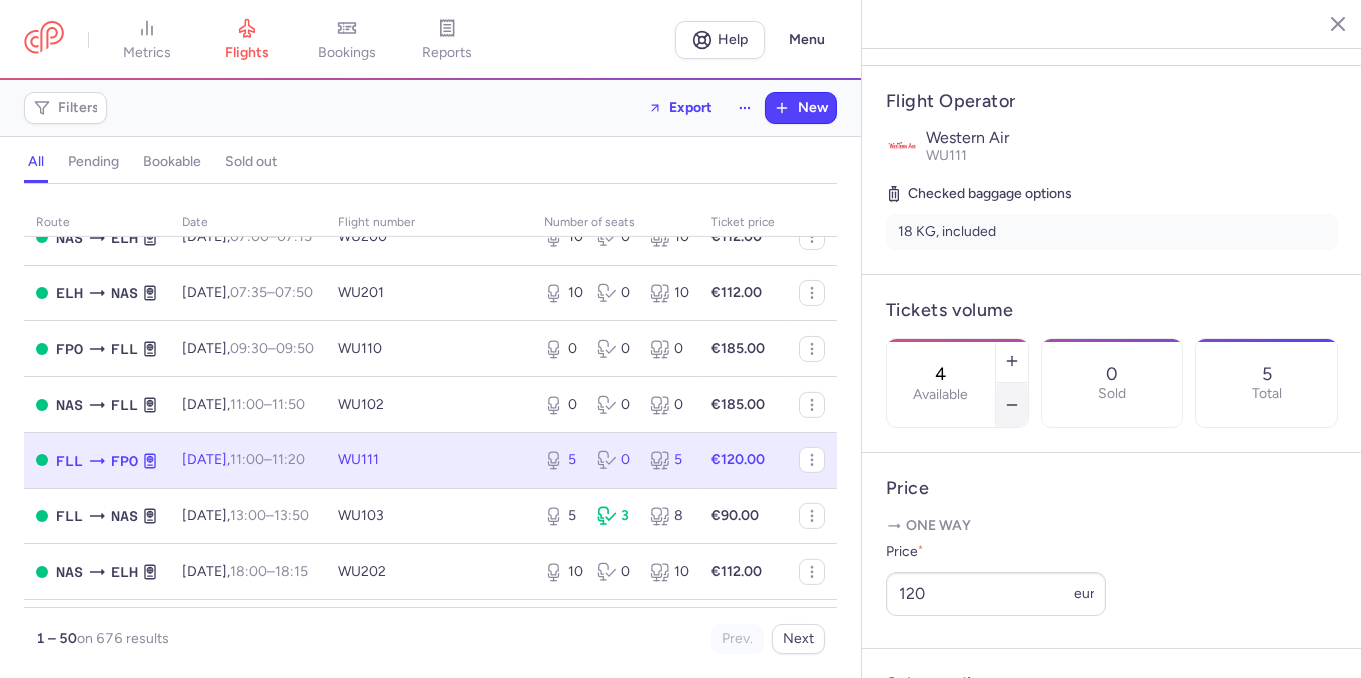 click 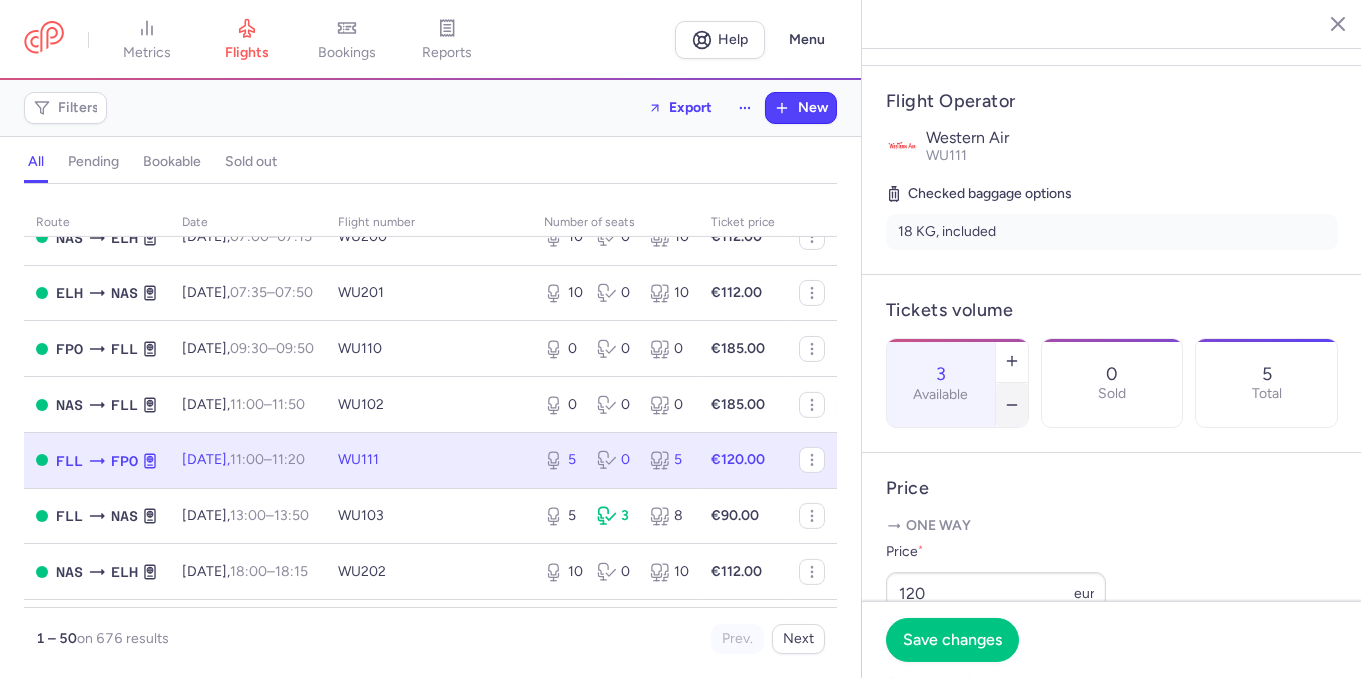 click 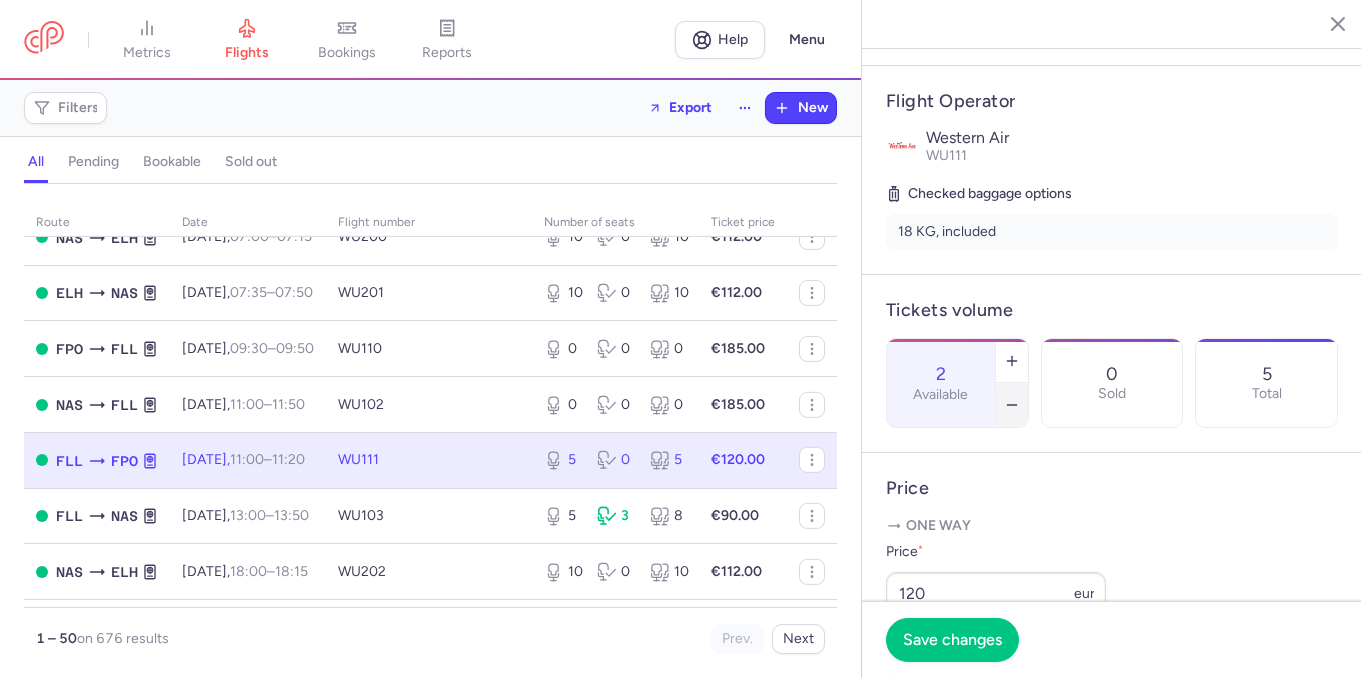 click 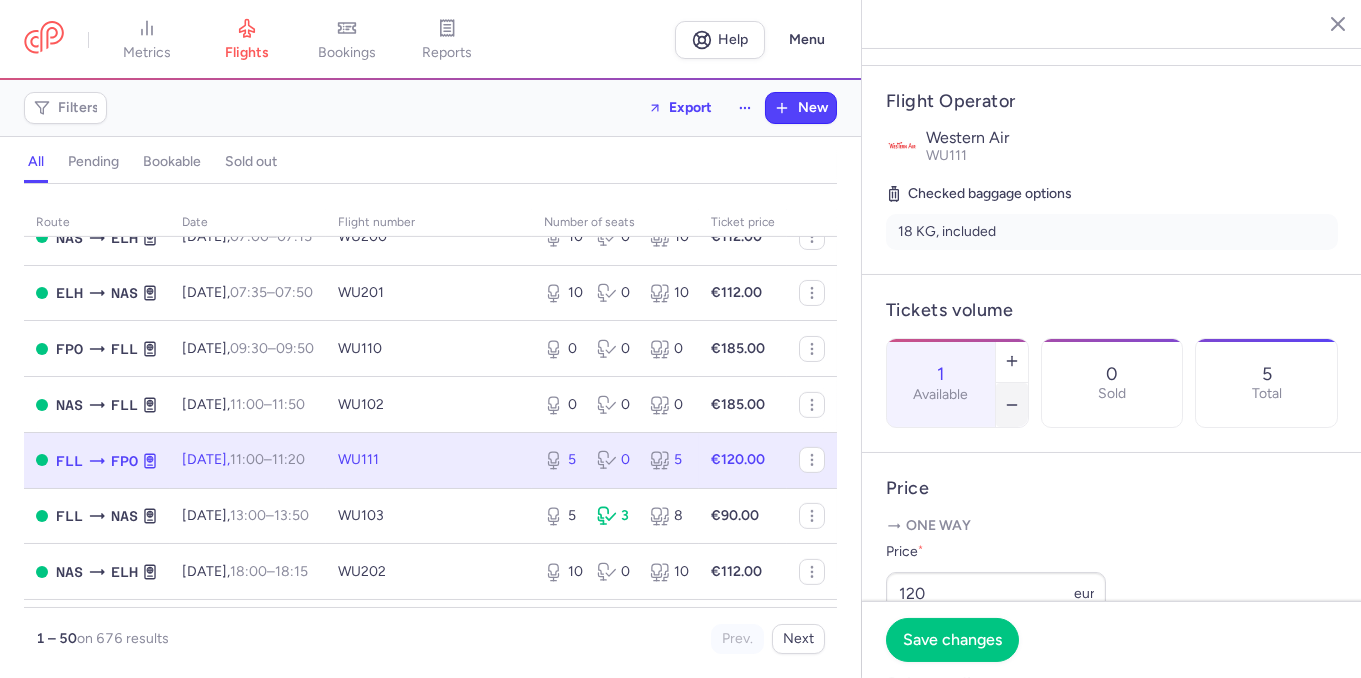 click 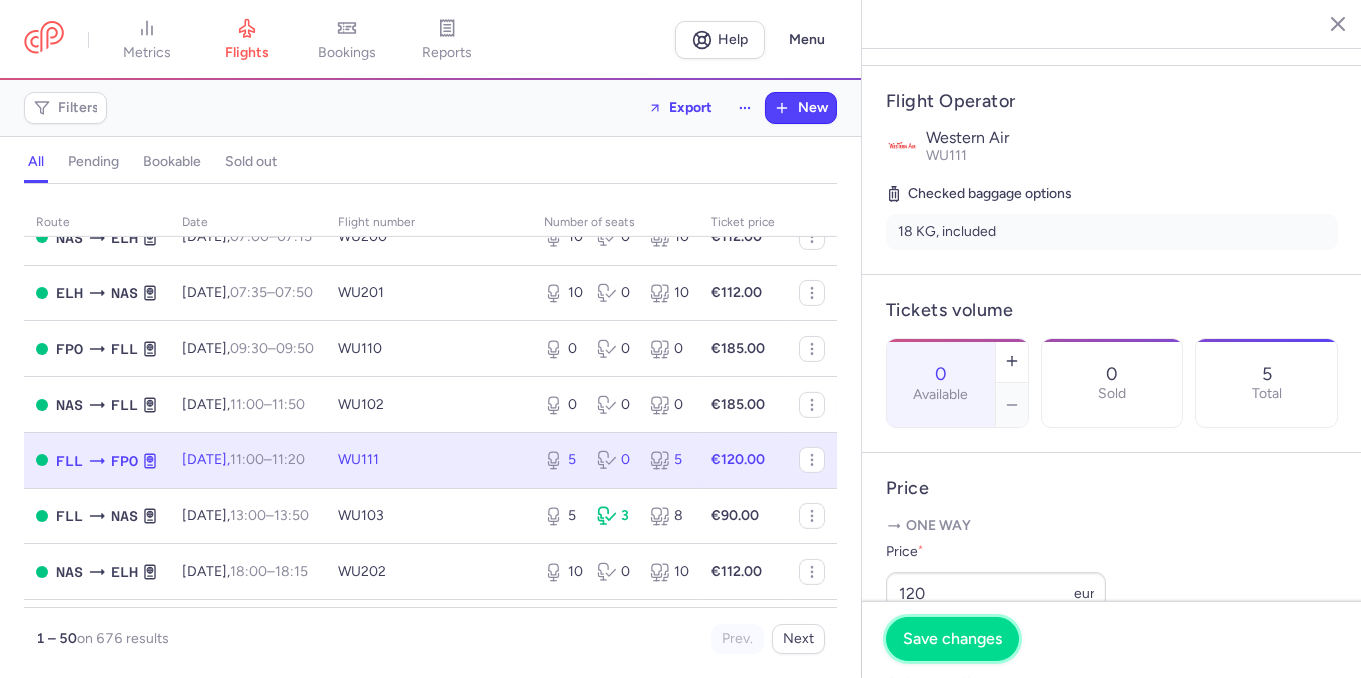 click on "Save changes" at bounding box center [952, 639] 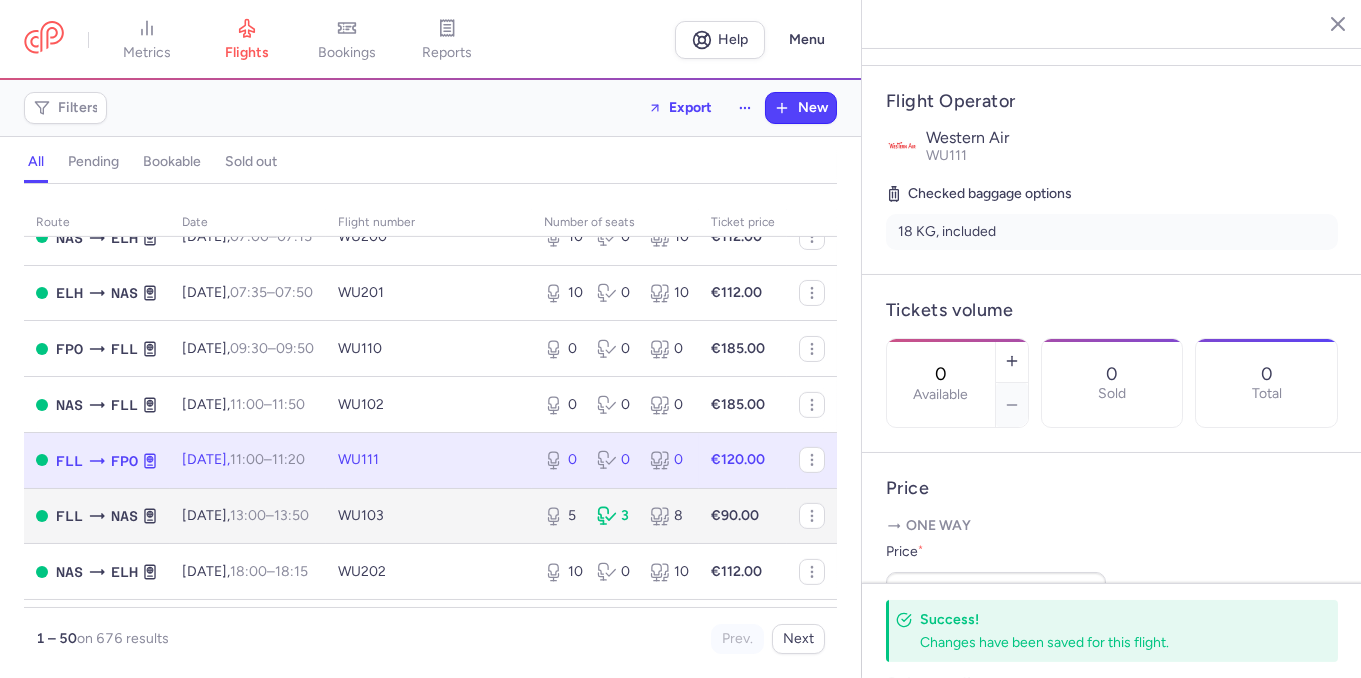 scroll, scrollTop: 2493, scrollLeft: 0, axis: vertical 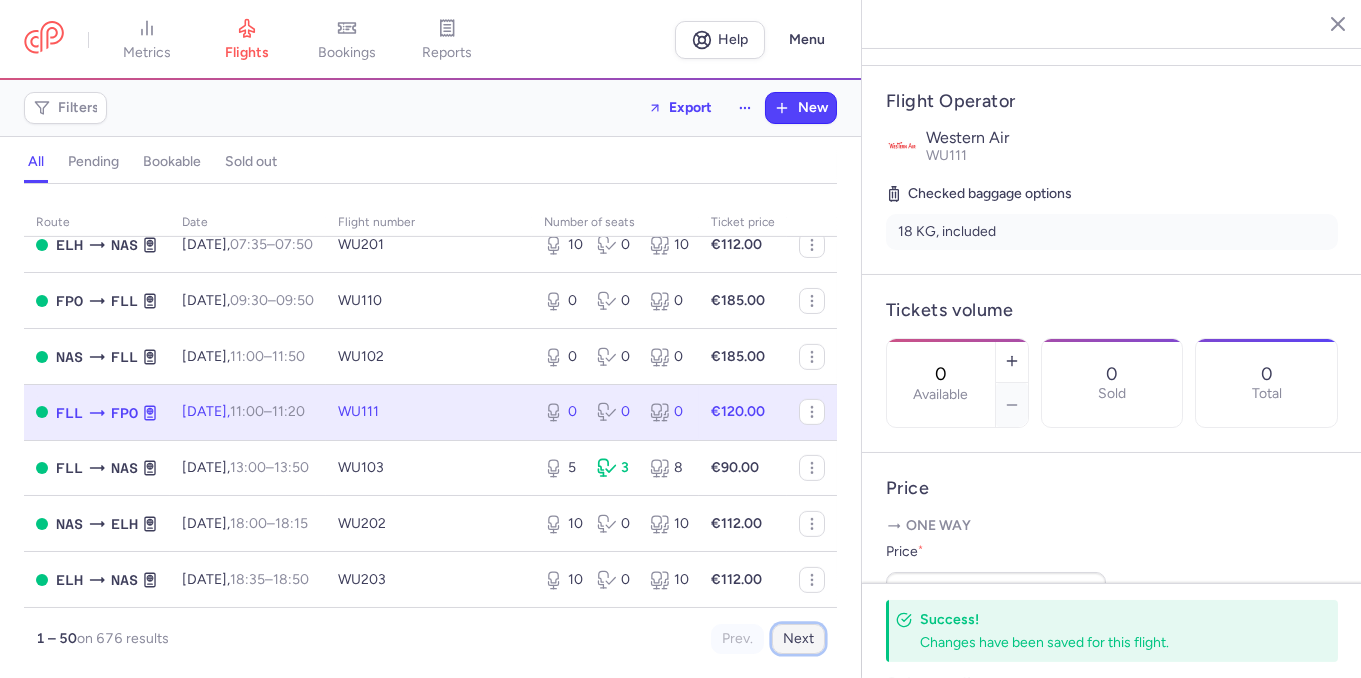 click on "Next" at bounding box center [798, 639] 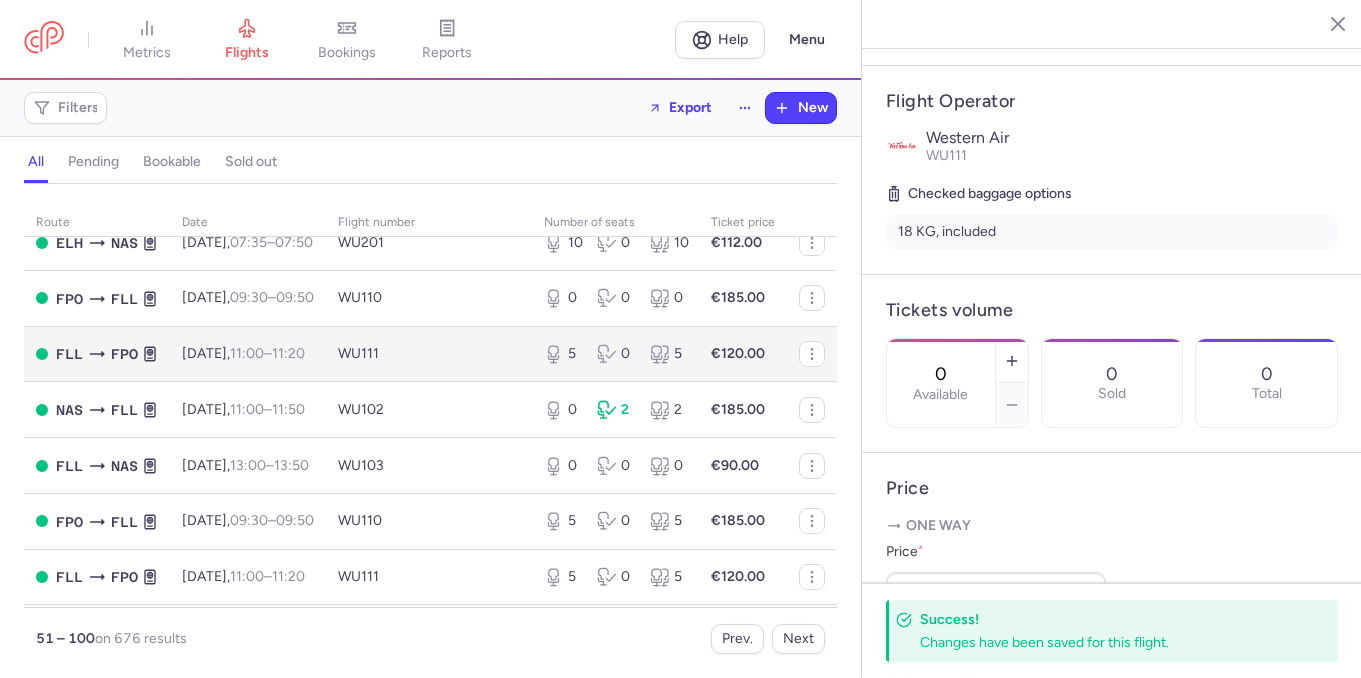 scroll, scrollTop: 801, scrollLeft: 0, axis: vertical 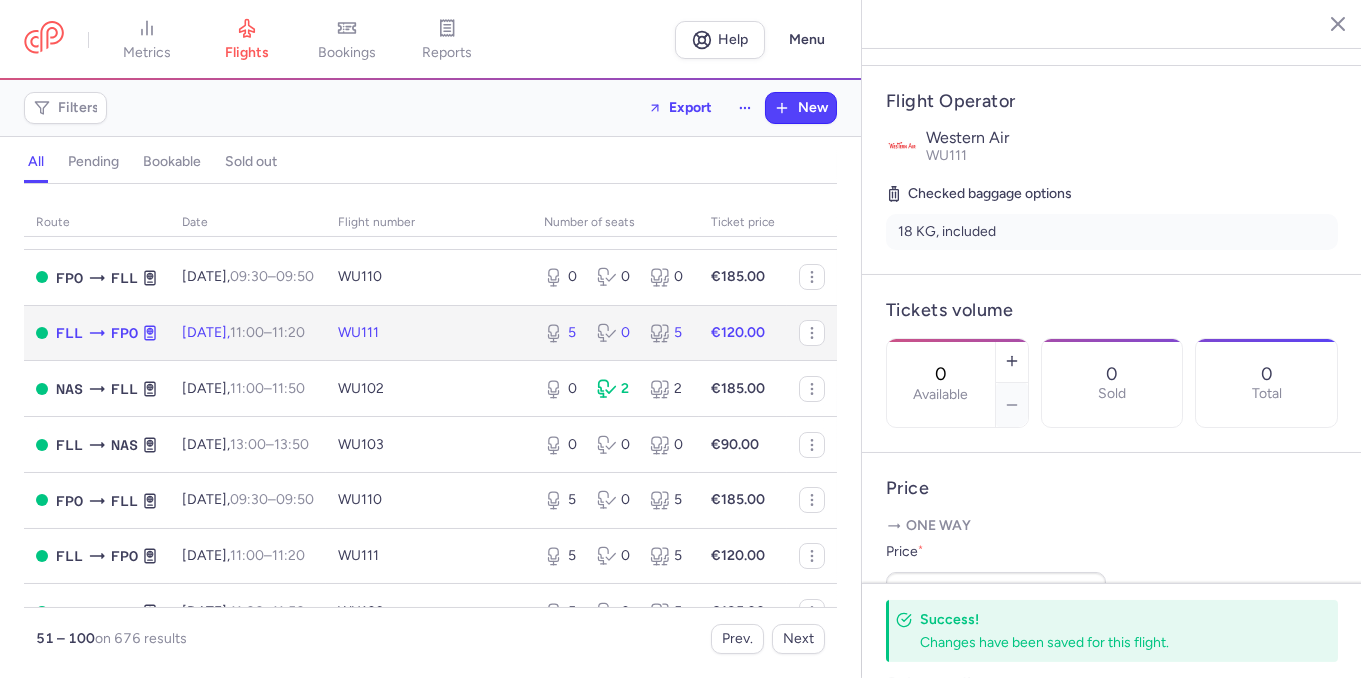 click on "WU111" at bounding box center [429, 333] 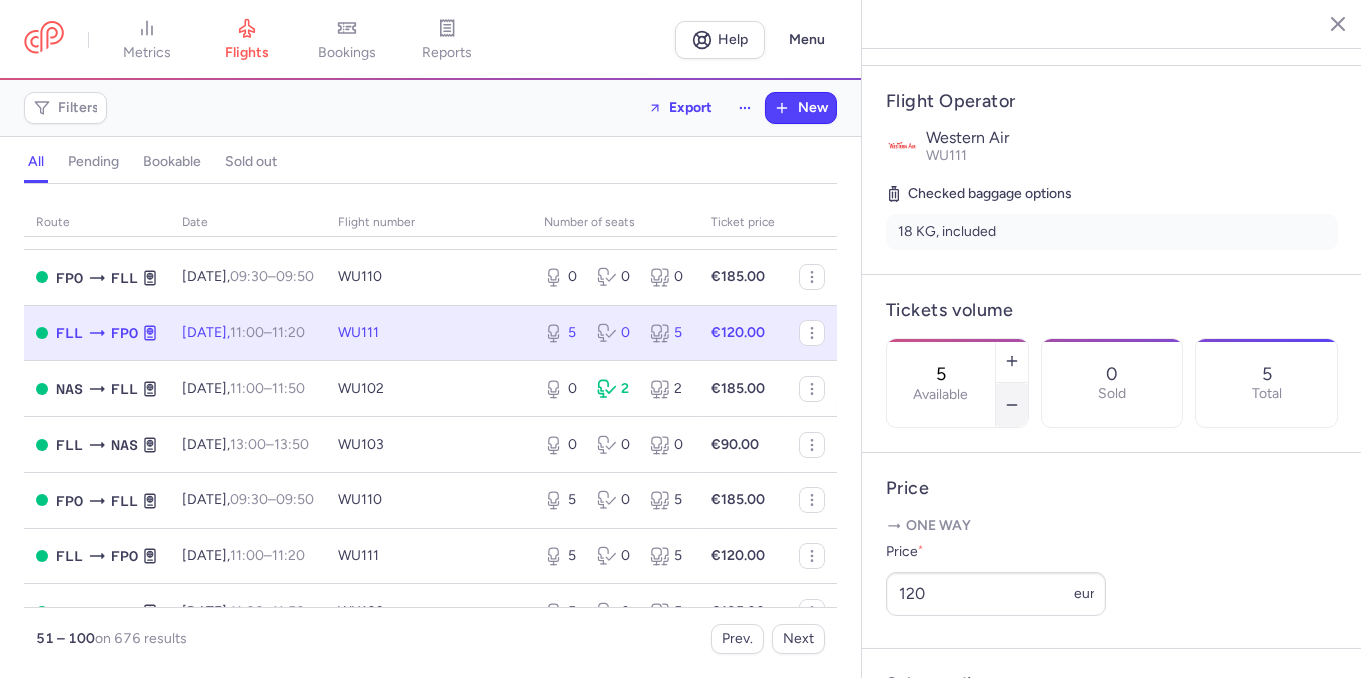 click 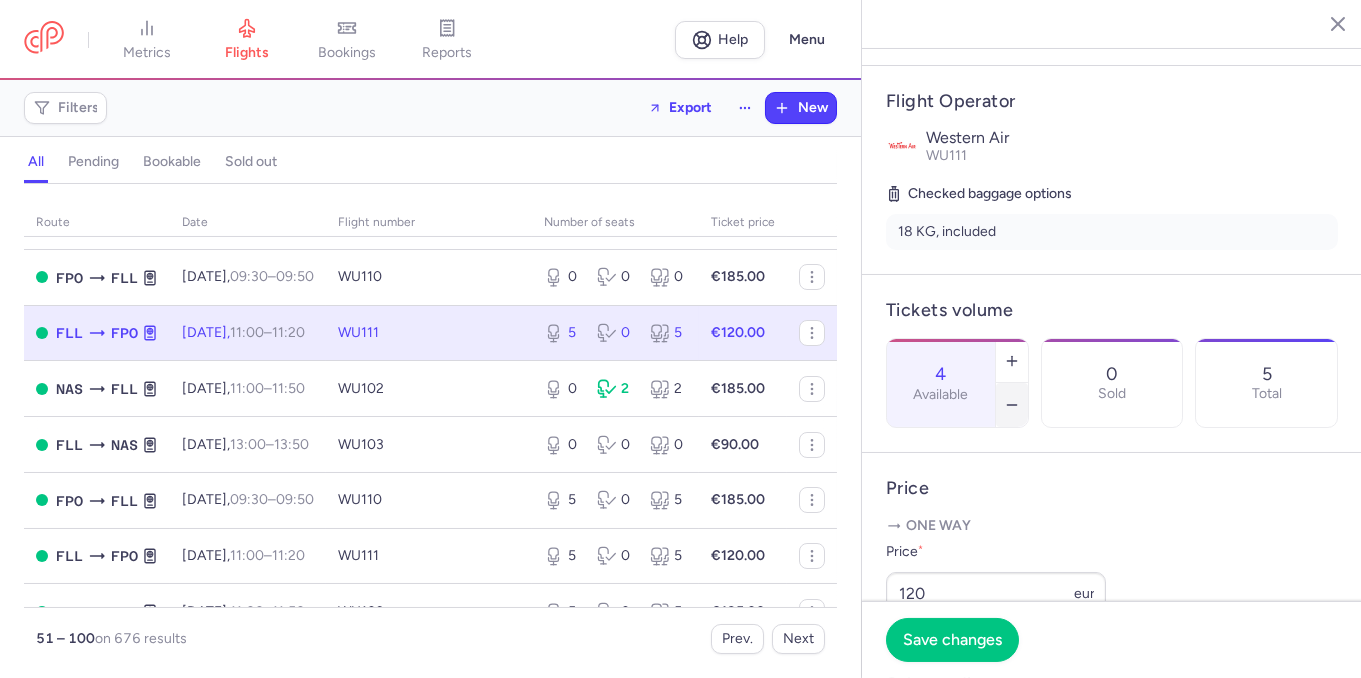 click 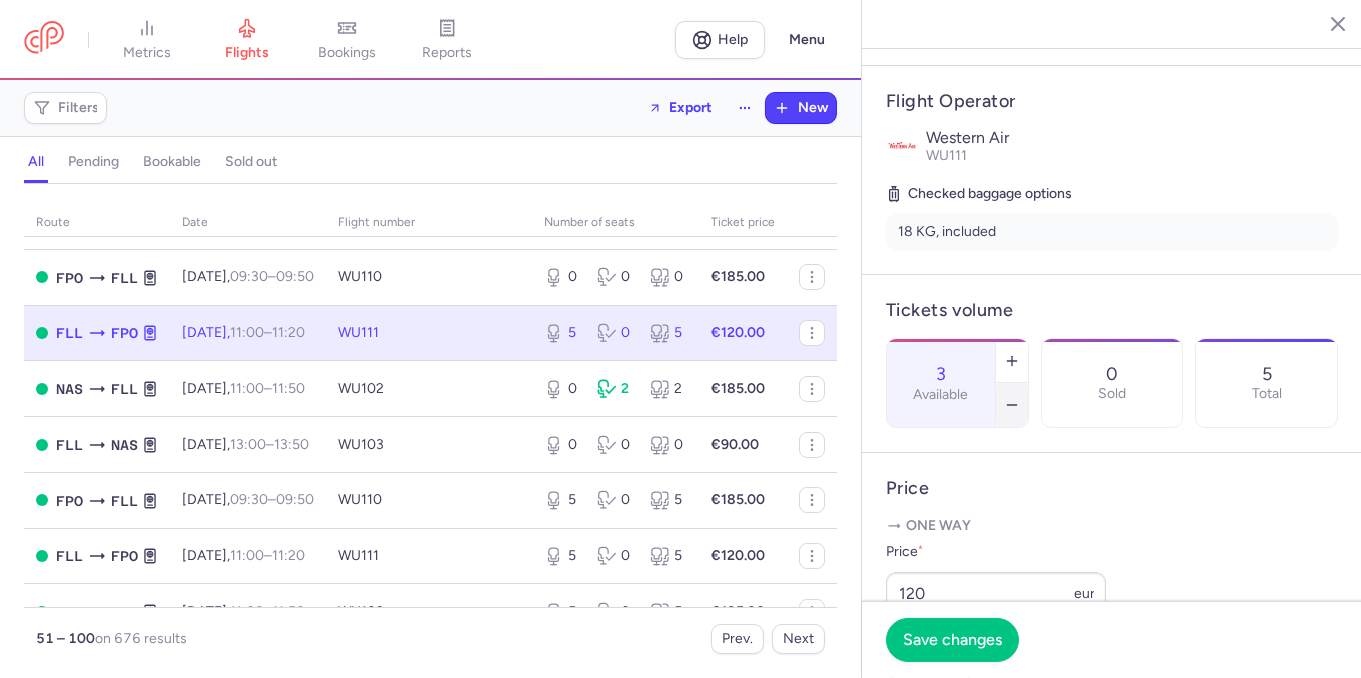 click 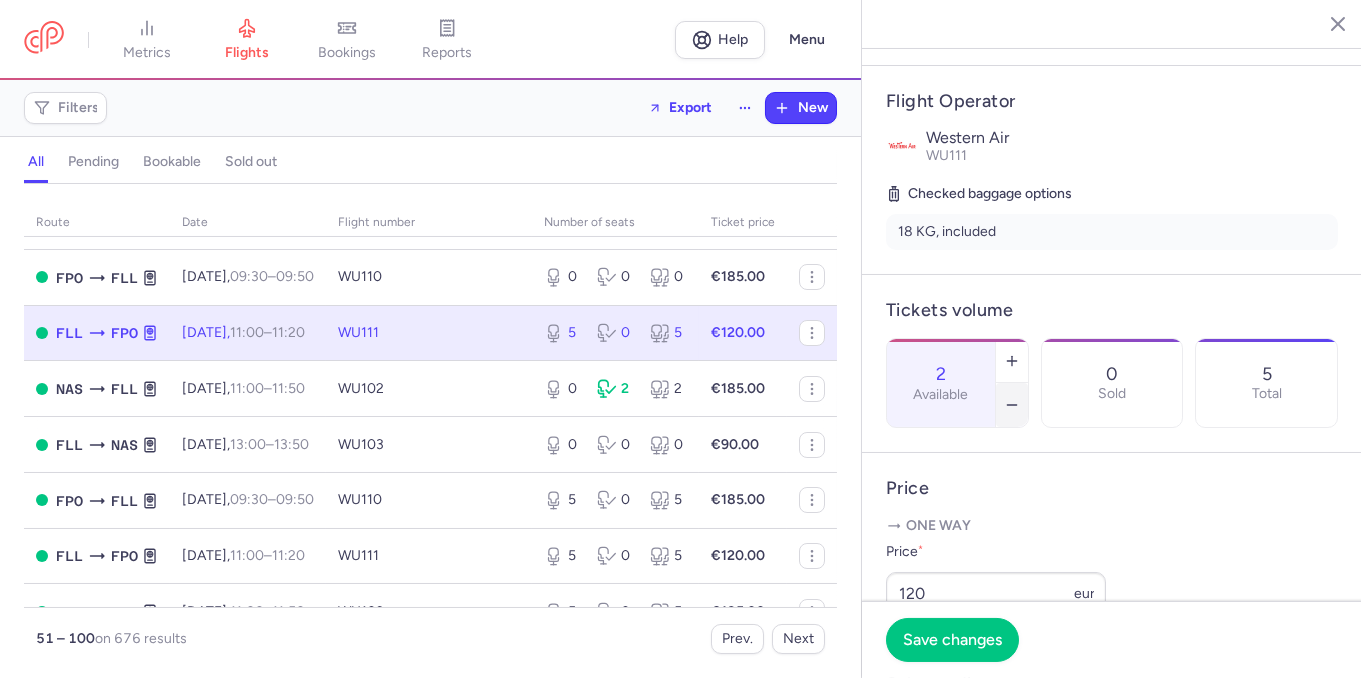 click at bounding box center [1012, 405] 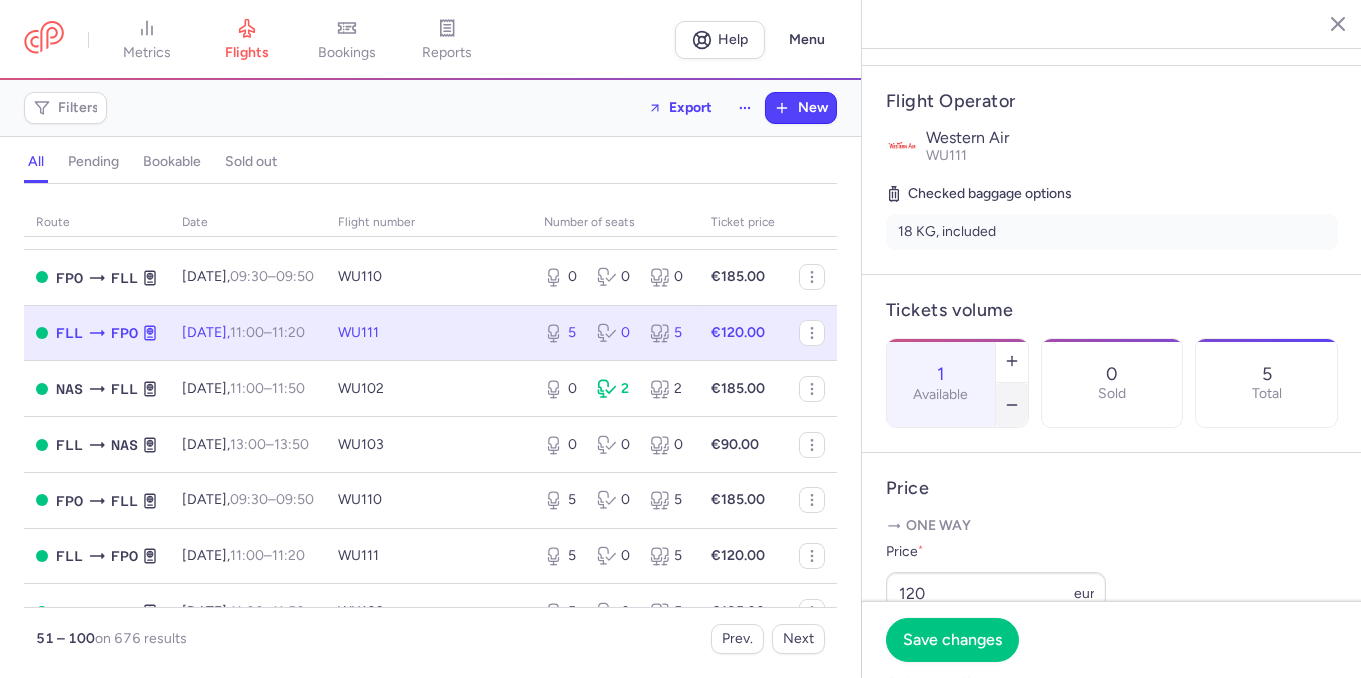click at bounding box center [1012, 405] 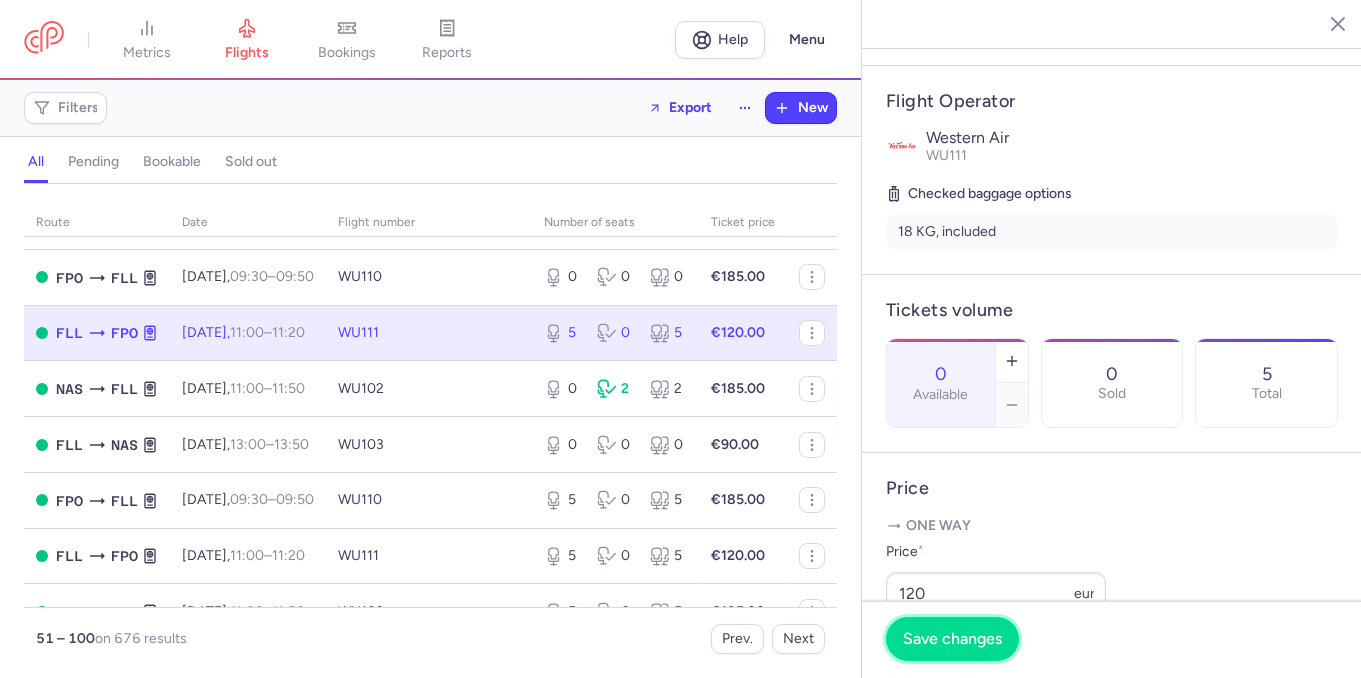 click on "Save changes" at bounding box center (952, 639) 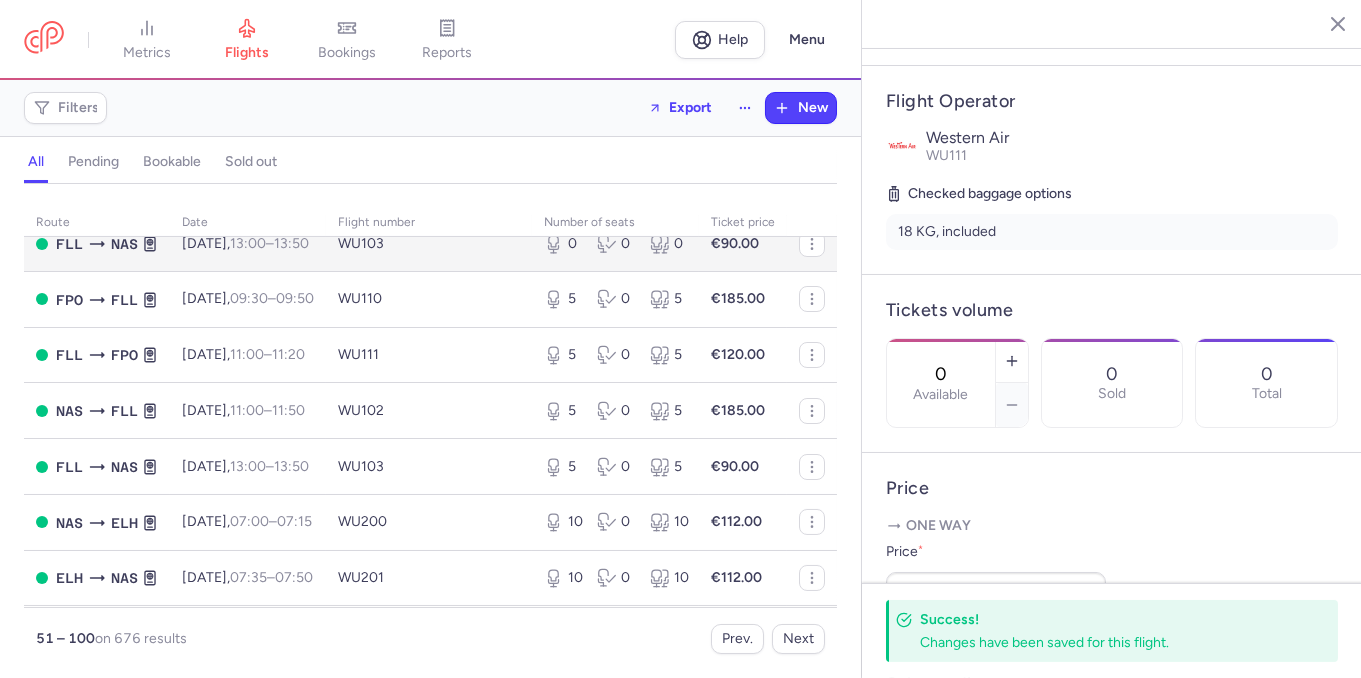 scroll, scrollTop: 1030, scrollLeft: 0, axis: vertical 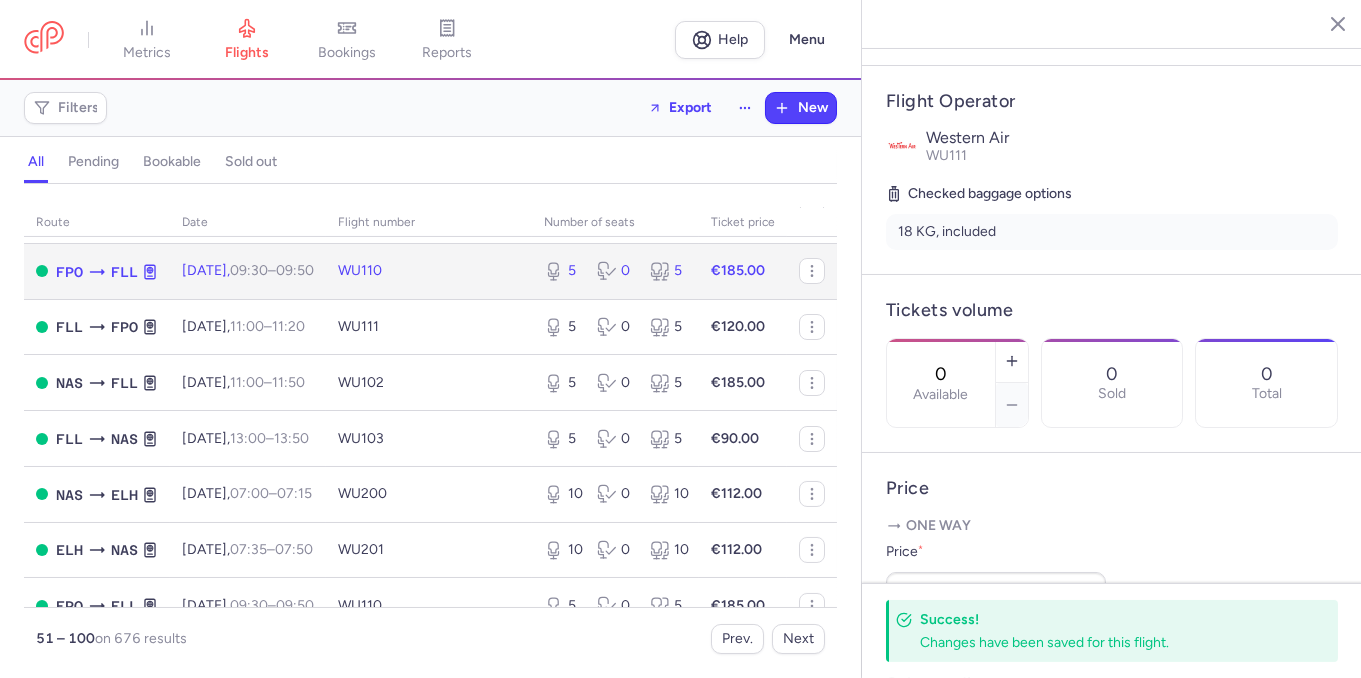 click on "WU110" at bounding box center (429, 271) 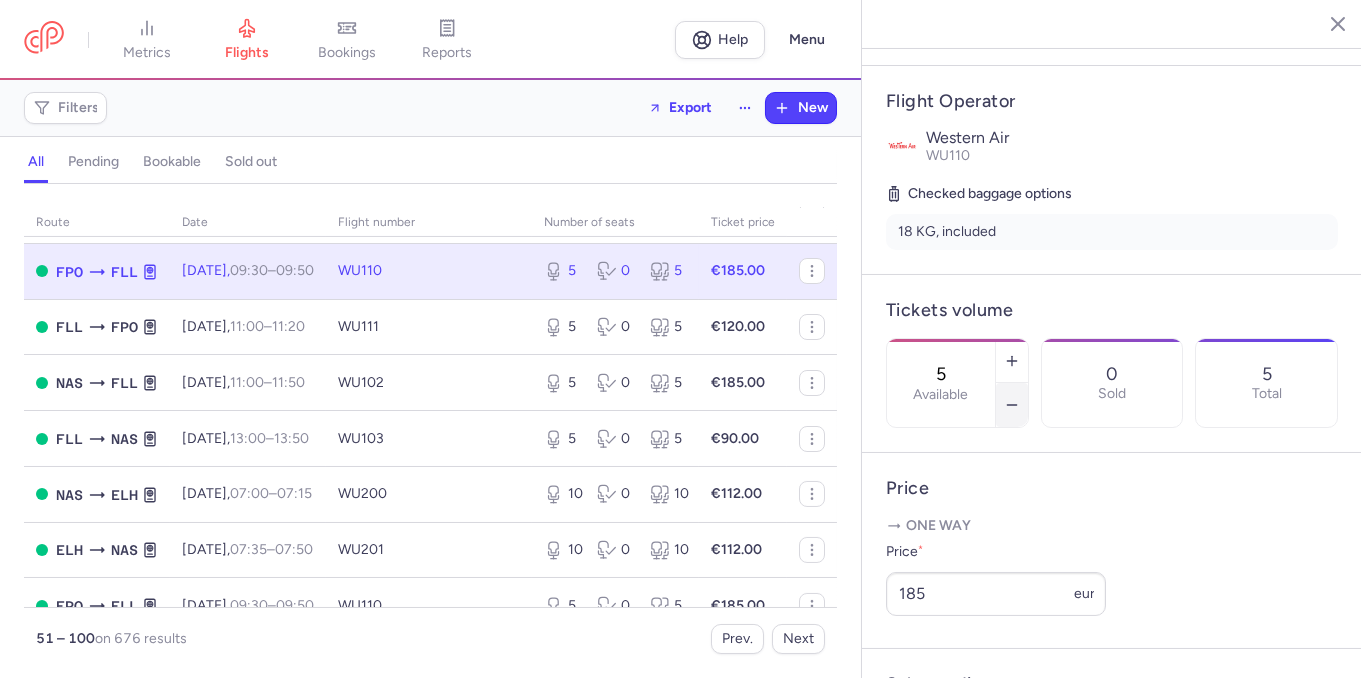 click 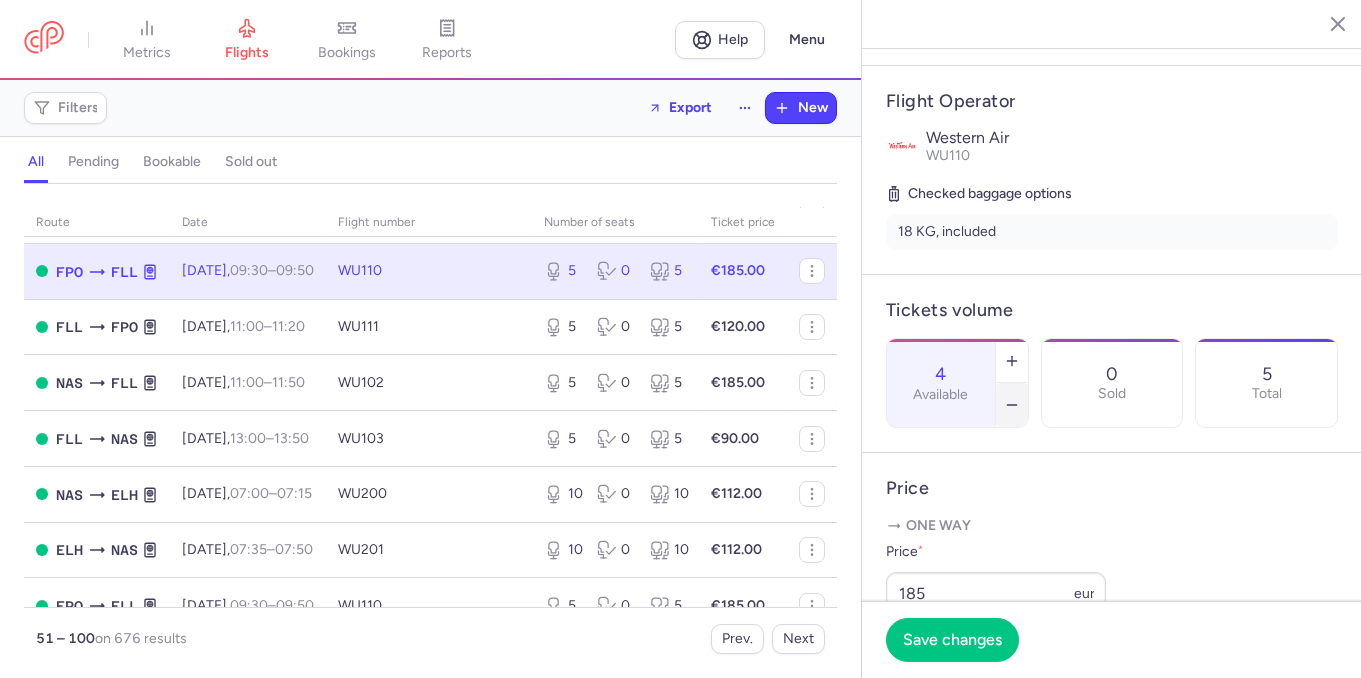 click 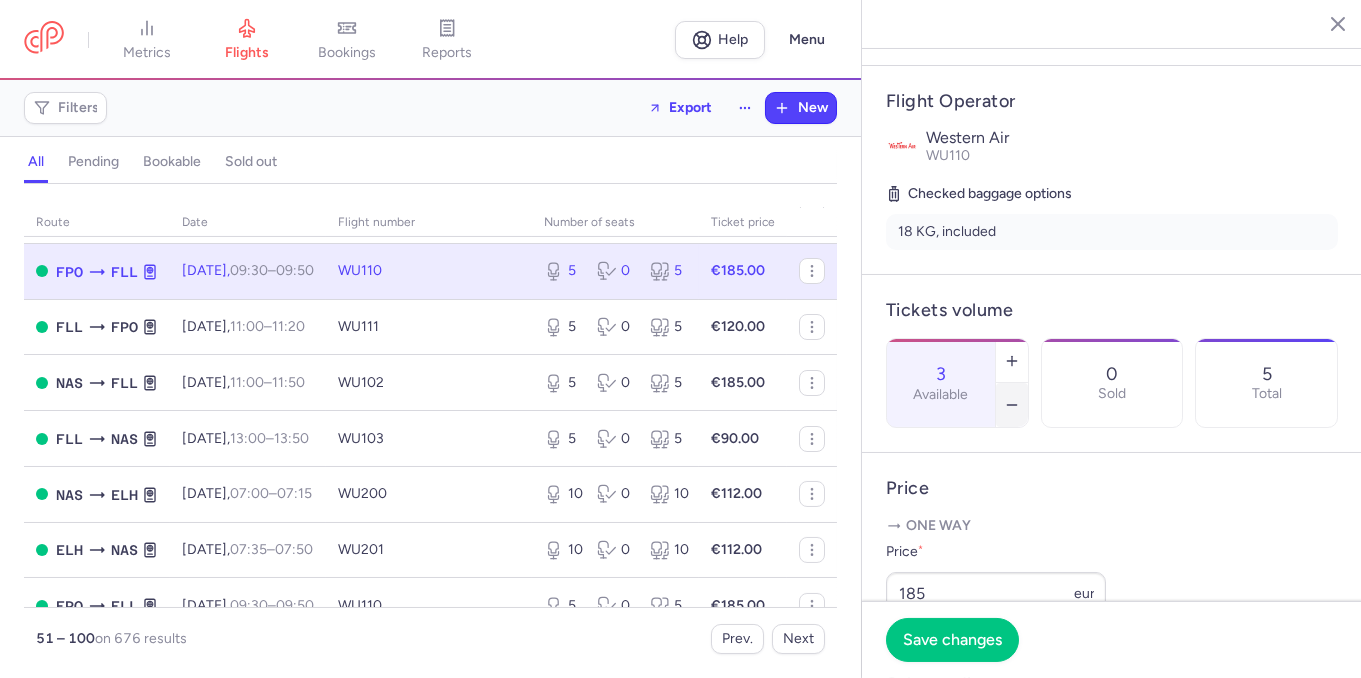 click 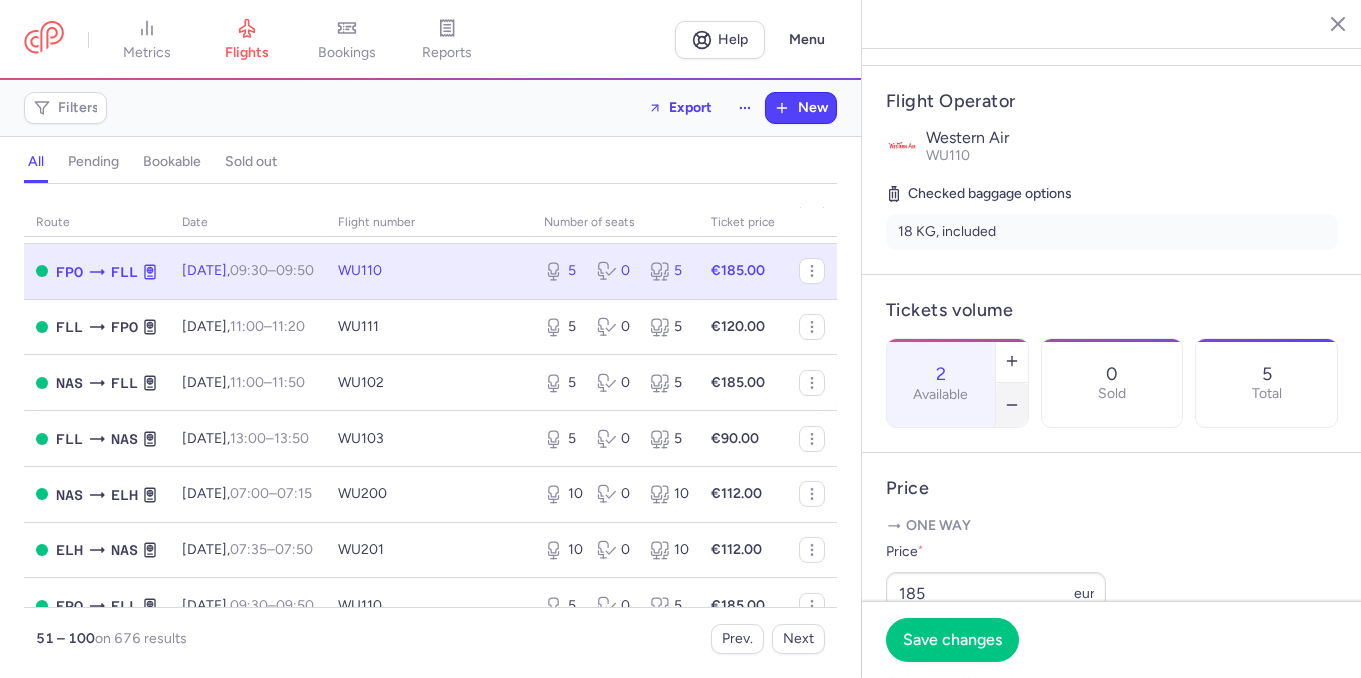 click 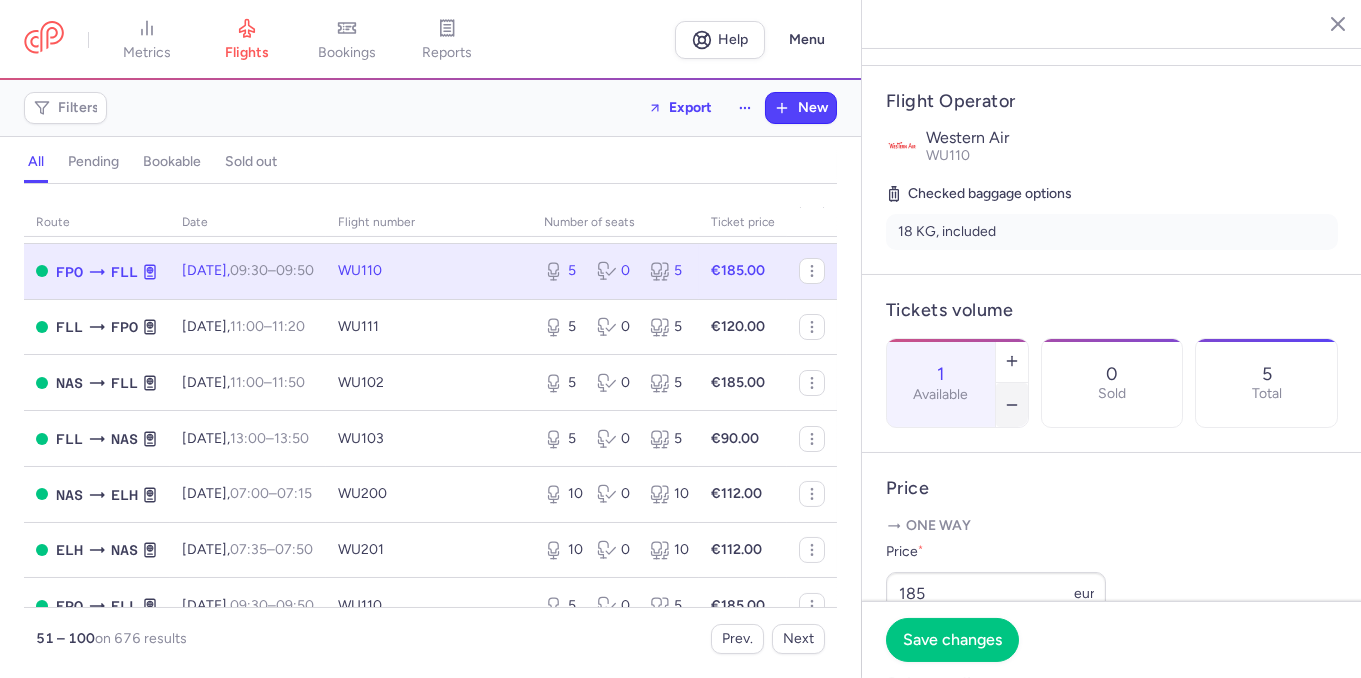 click 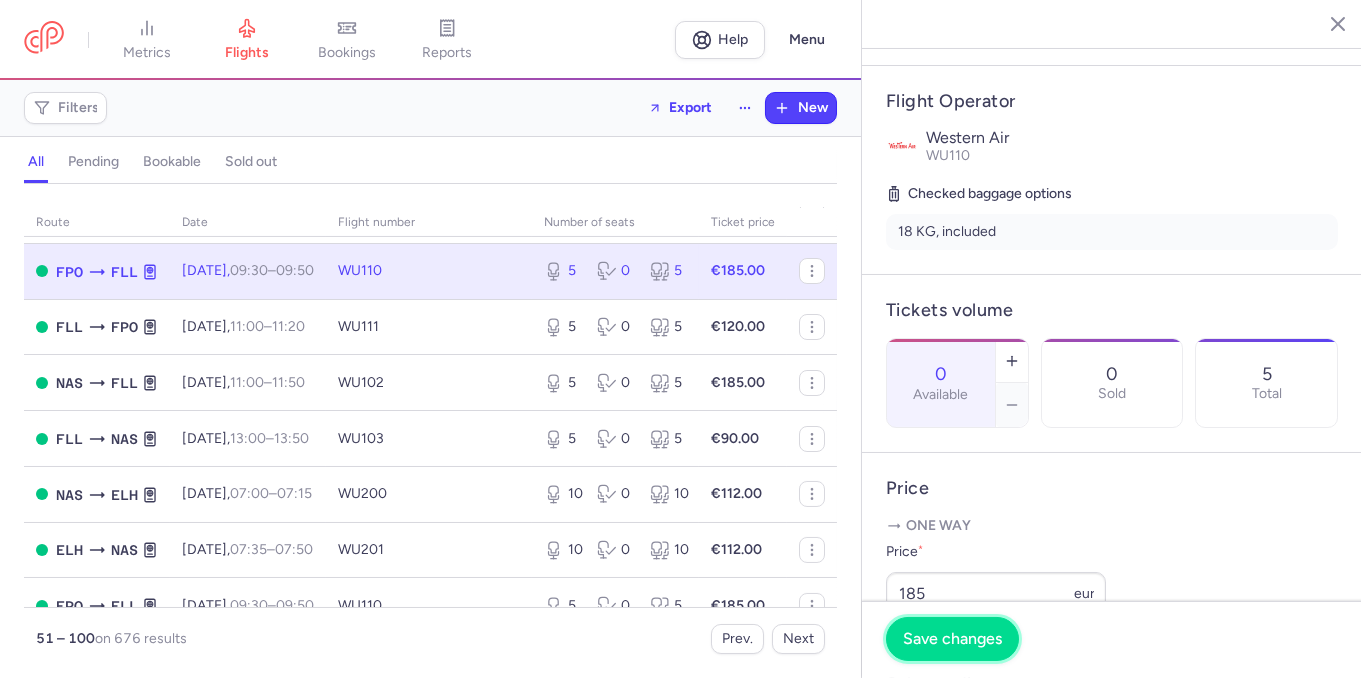 click on "Save changes" at bounding box center (952, 639) 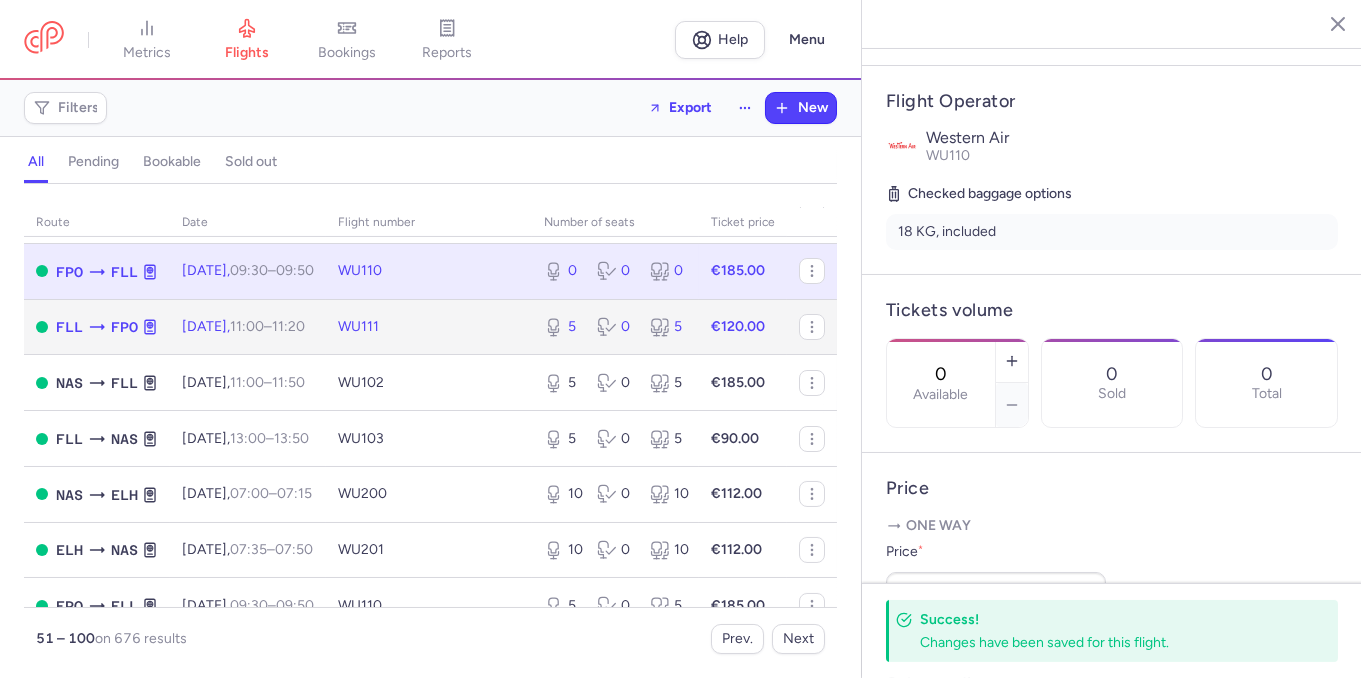click on "WU111" at bounding box center (429, 327) 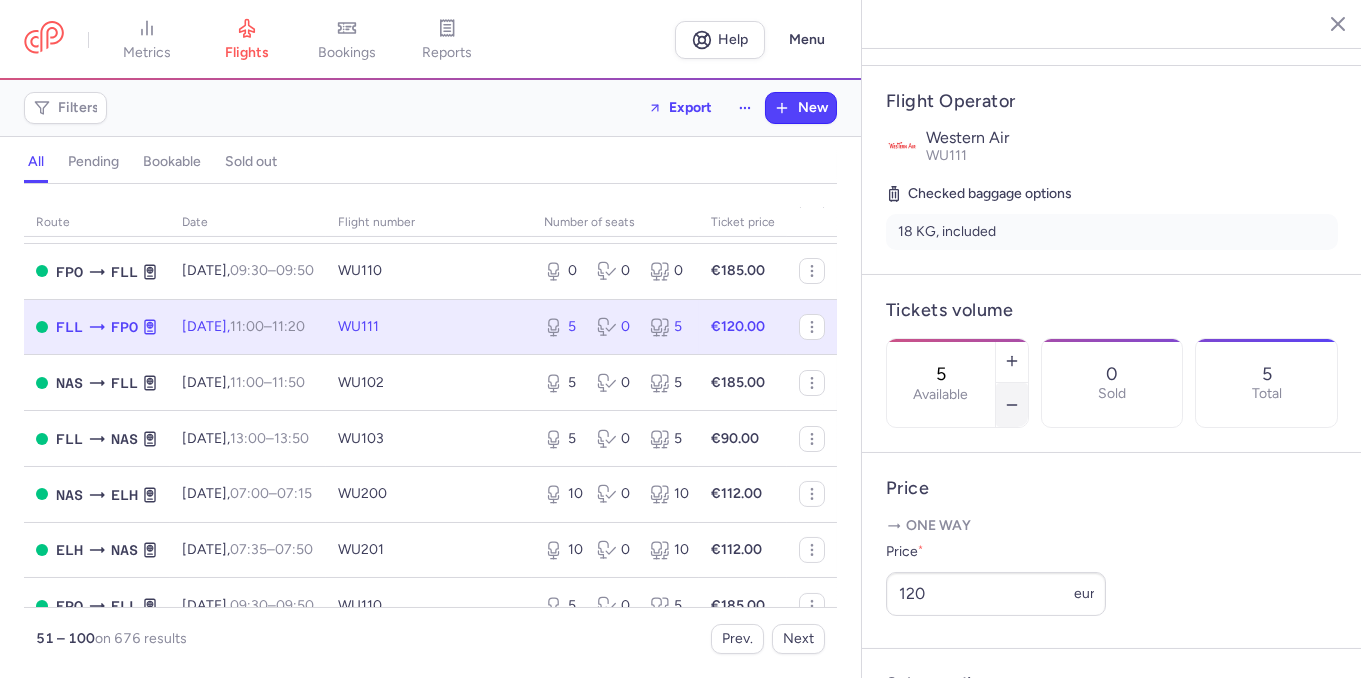click at bounding box center [1012, 405] 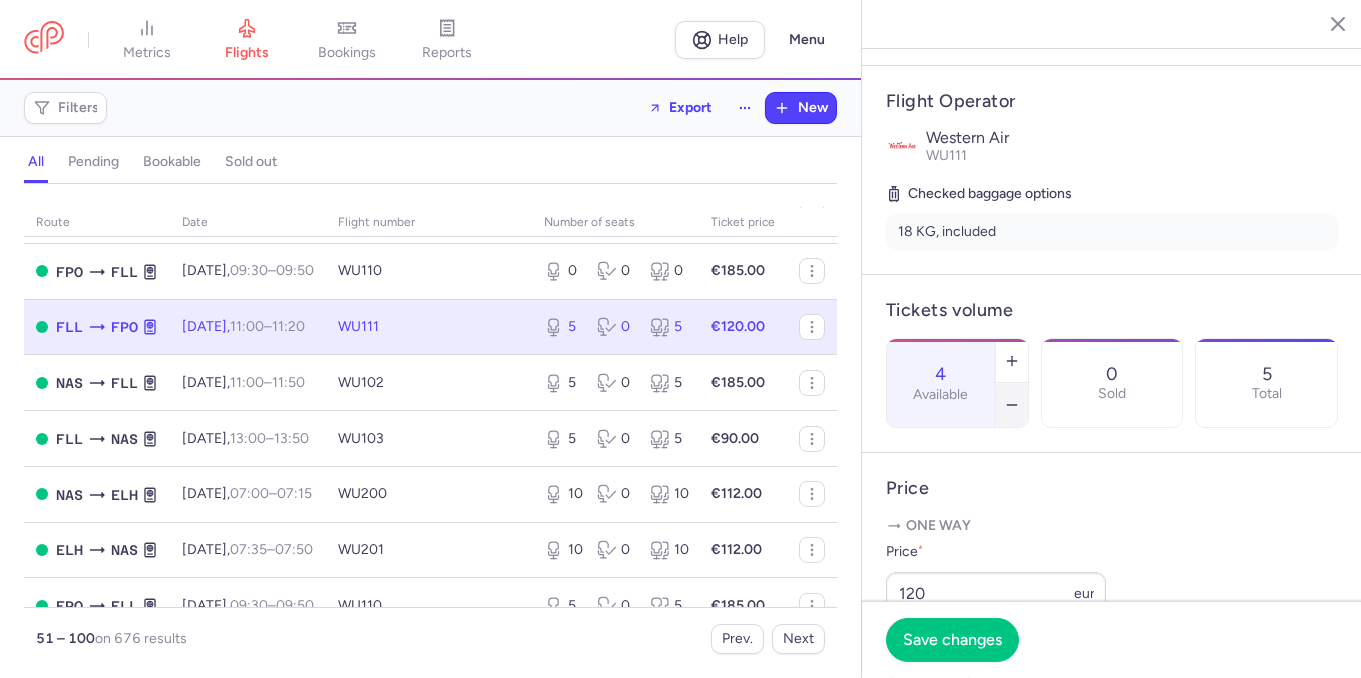 click at bounding box center [1012, 405] 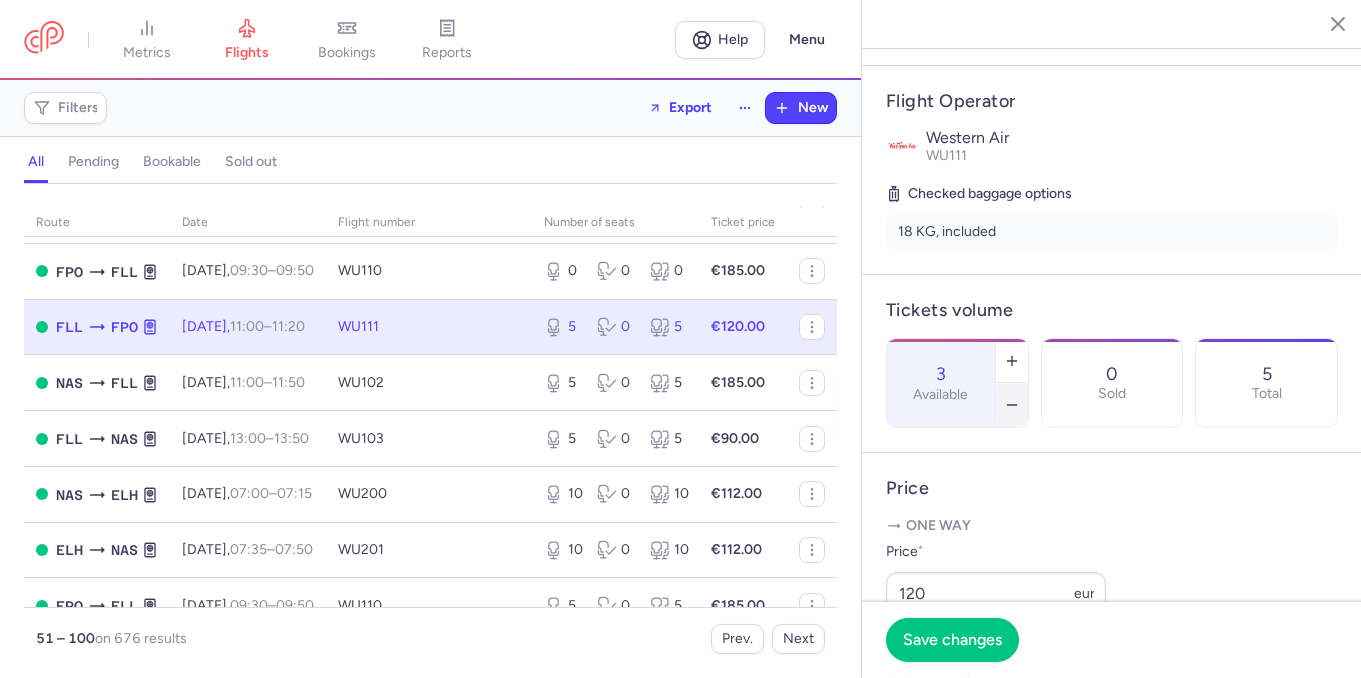 click at bounding box center [1012, 405] 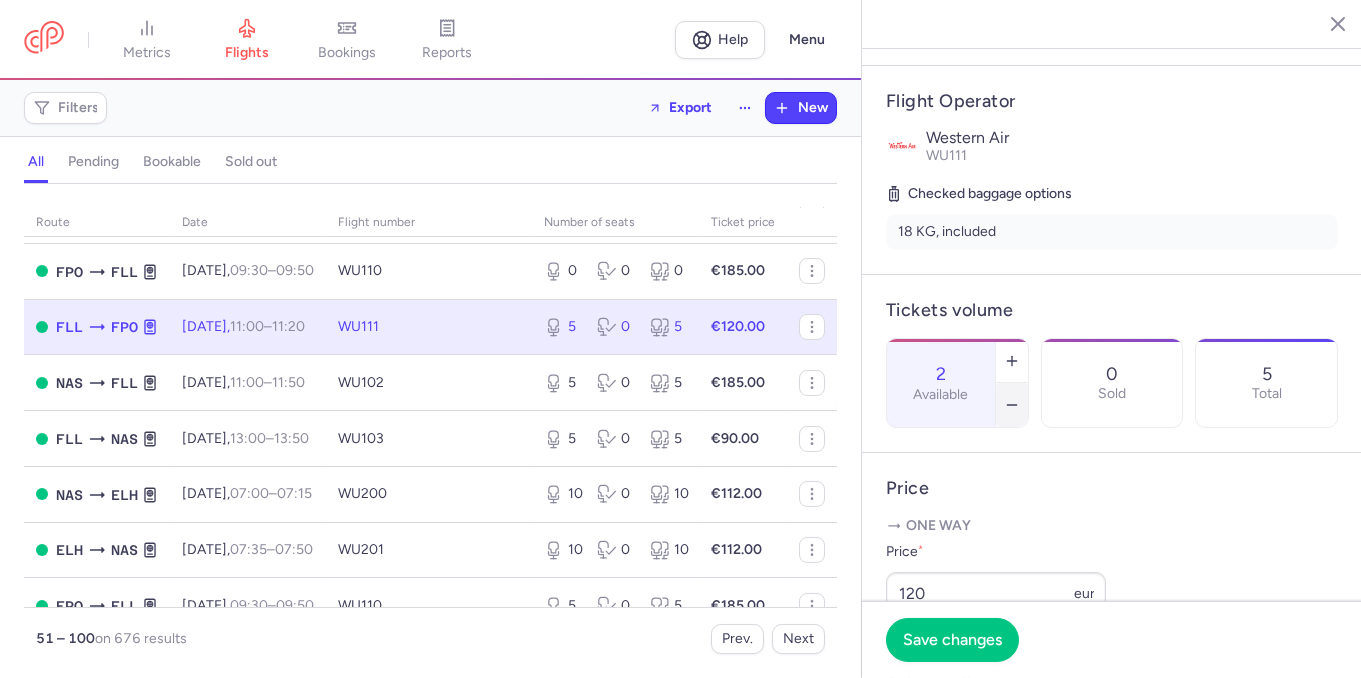 click at bounding box center [1012, 405] 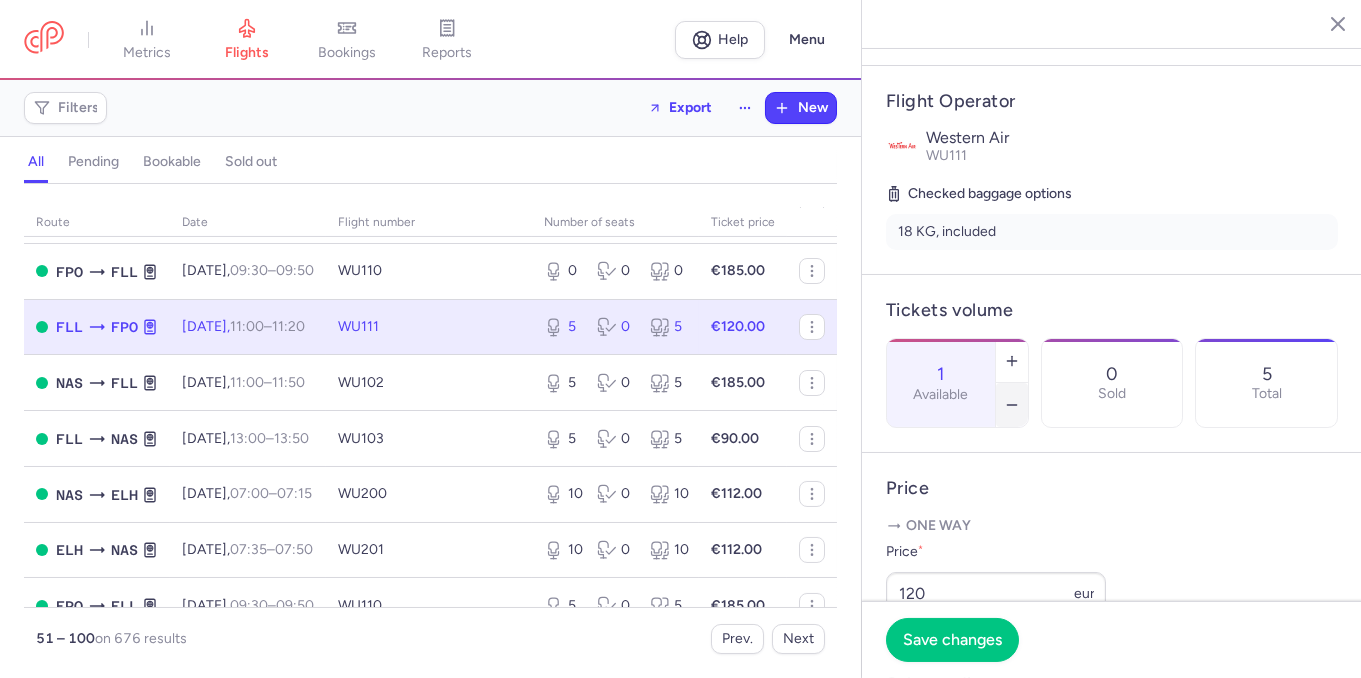 click at bounding box center (1012, 405) 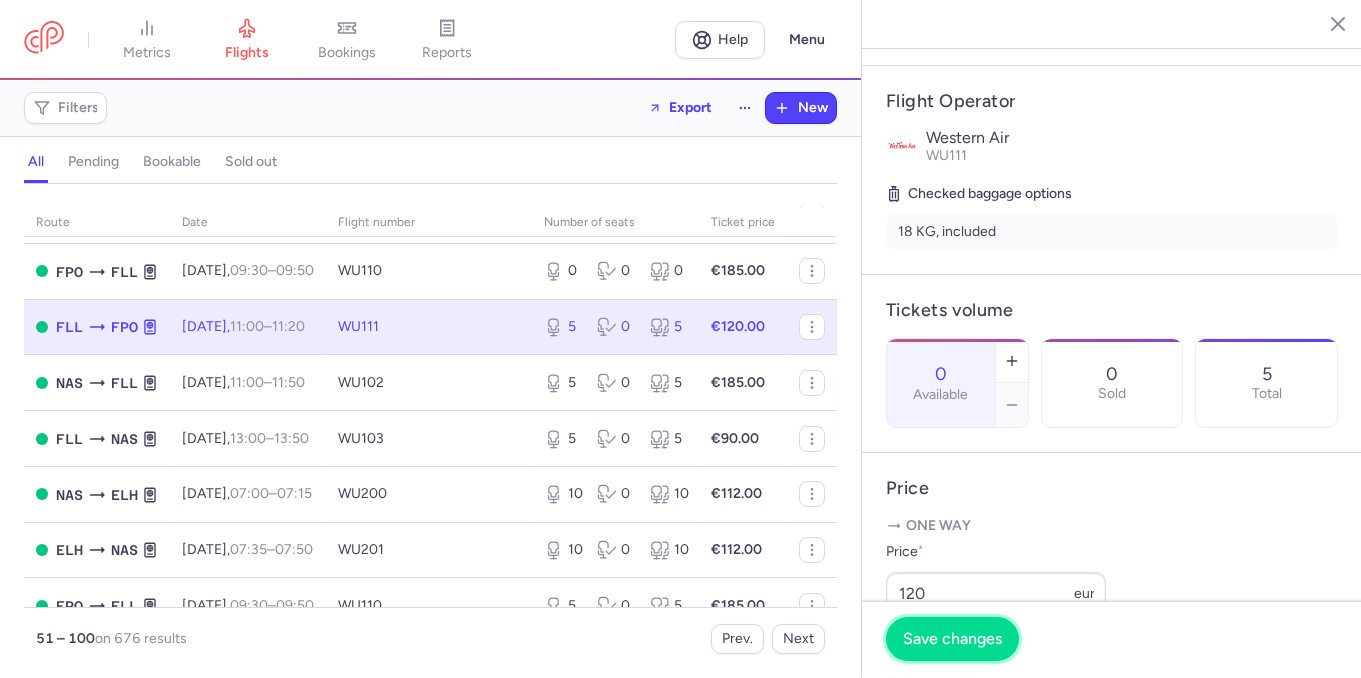 click on "Save changes" at bounding box center (952, 639) 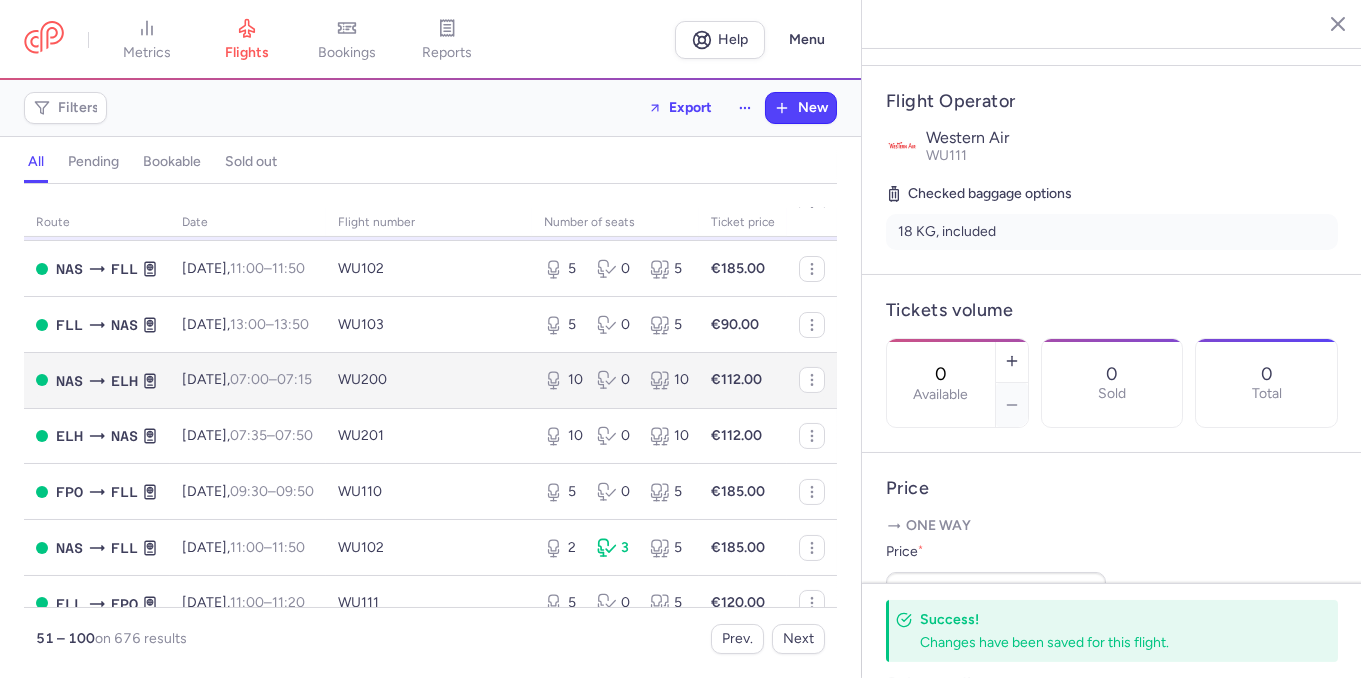 scroll, scrollTop: 1258, scrollLeft: 0, axis: vertical 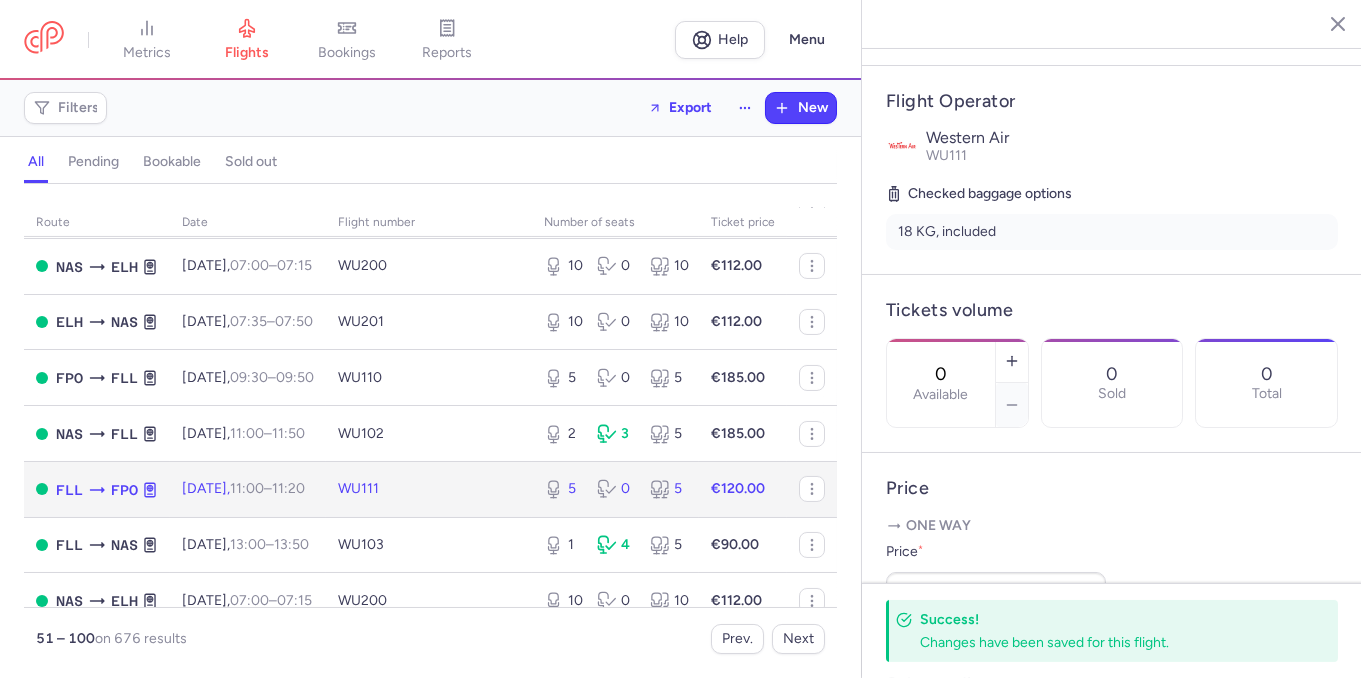 click on "WU111" at bounding box center (429, 489) 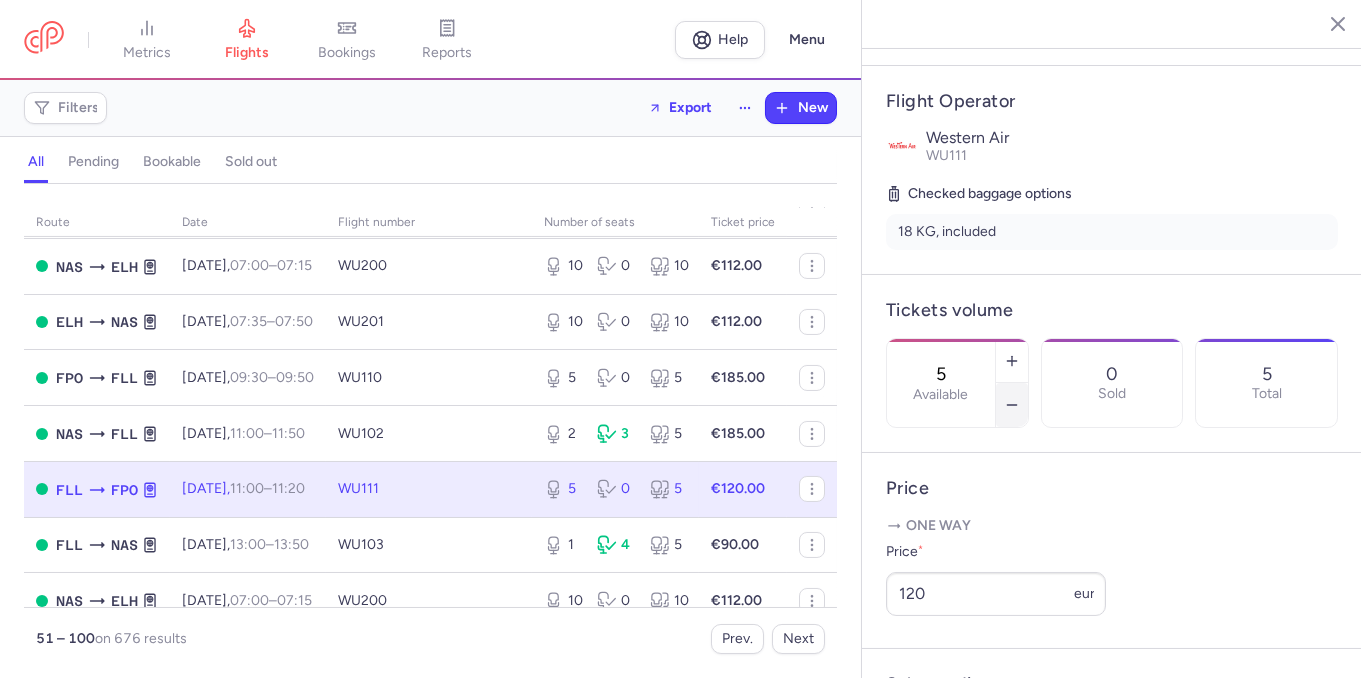 click 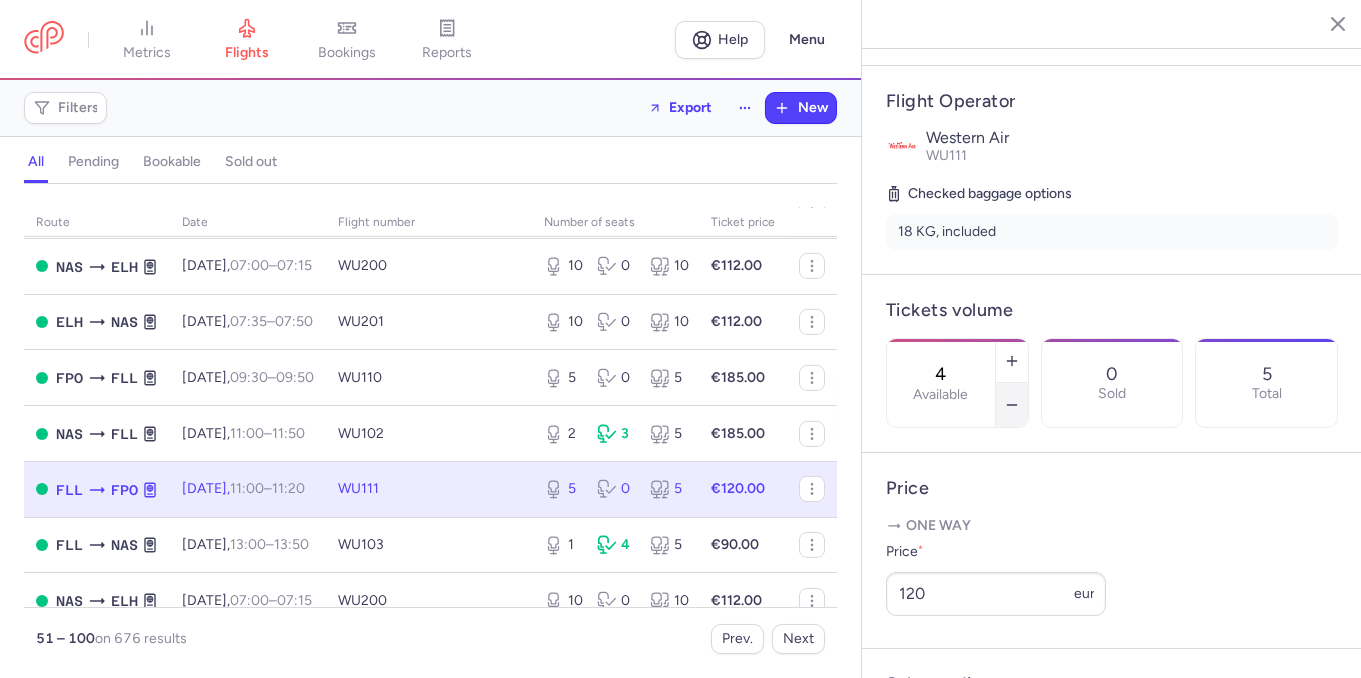 click 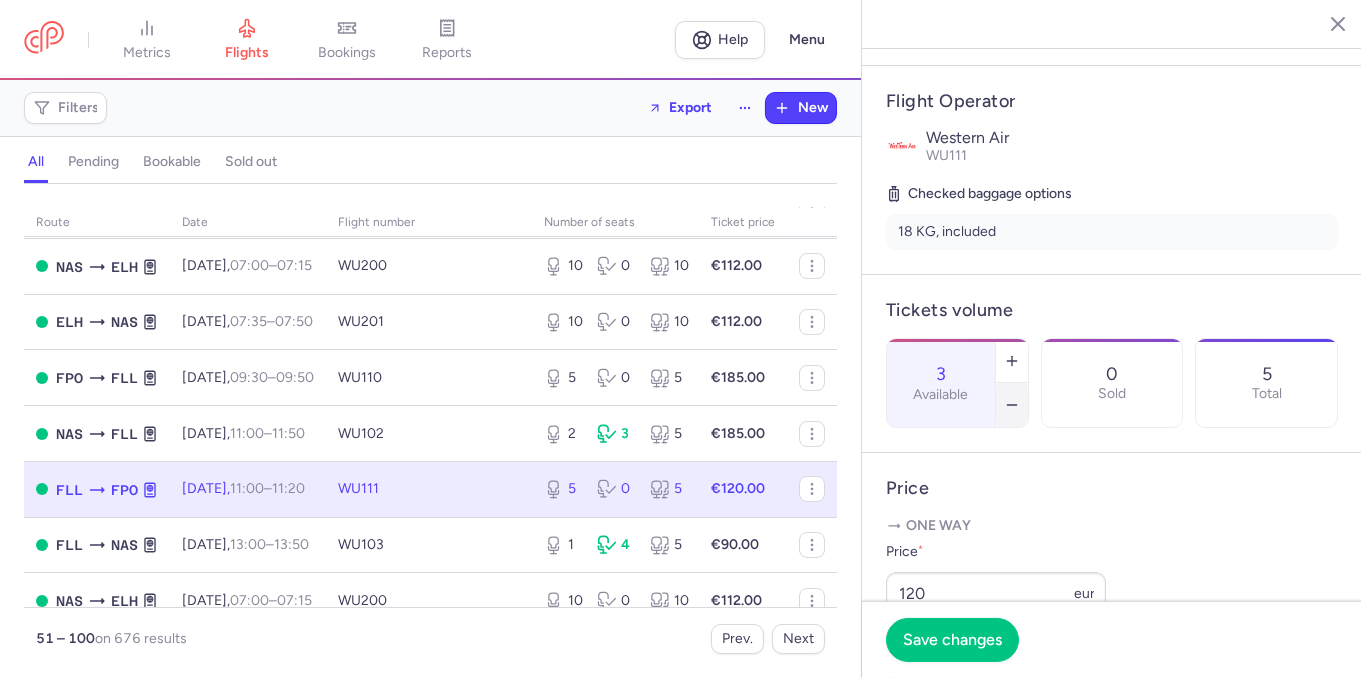 click 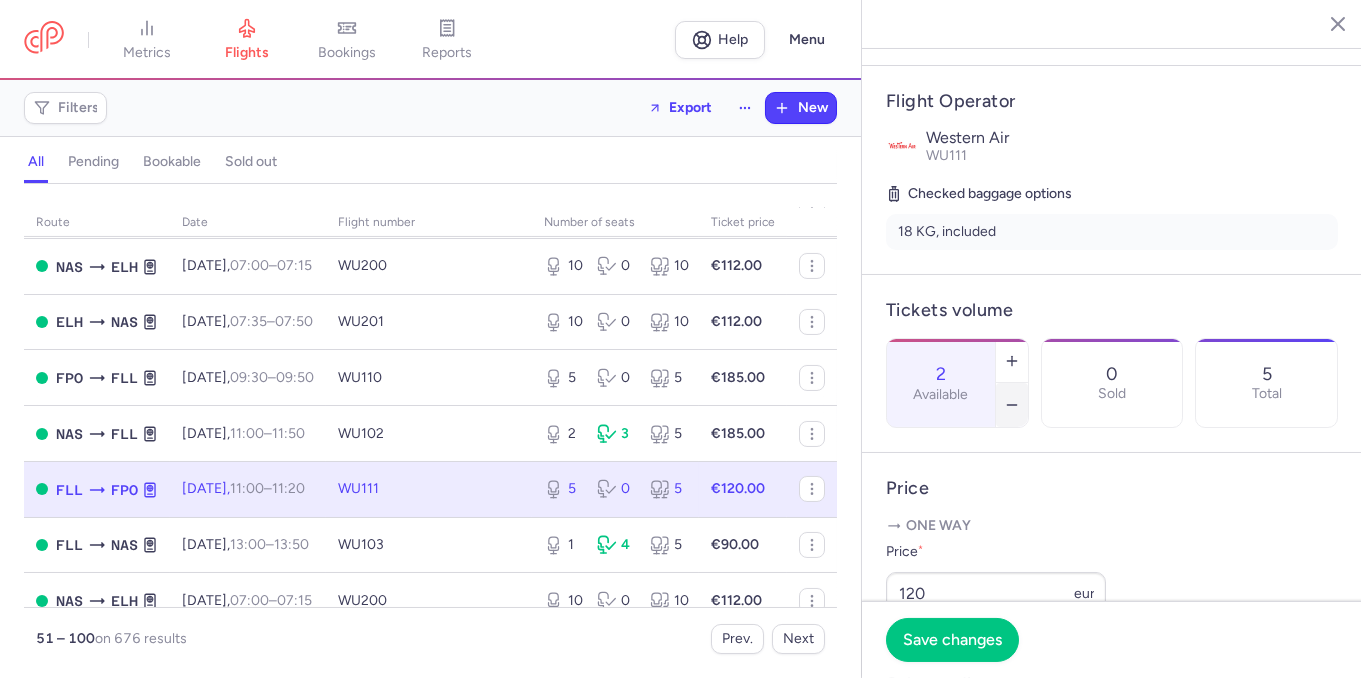 click 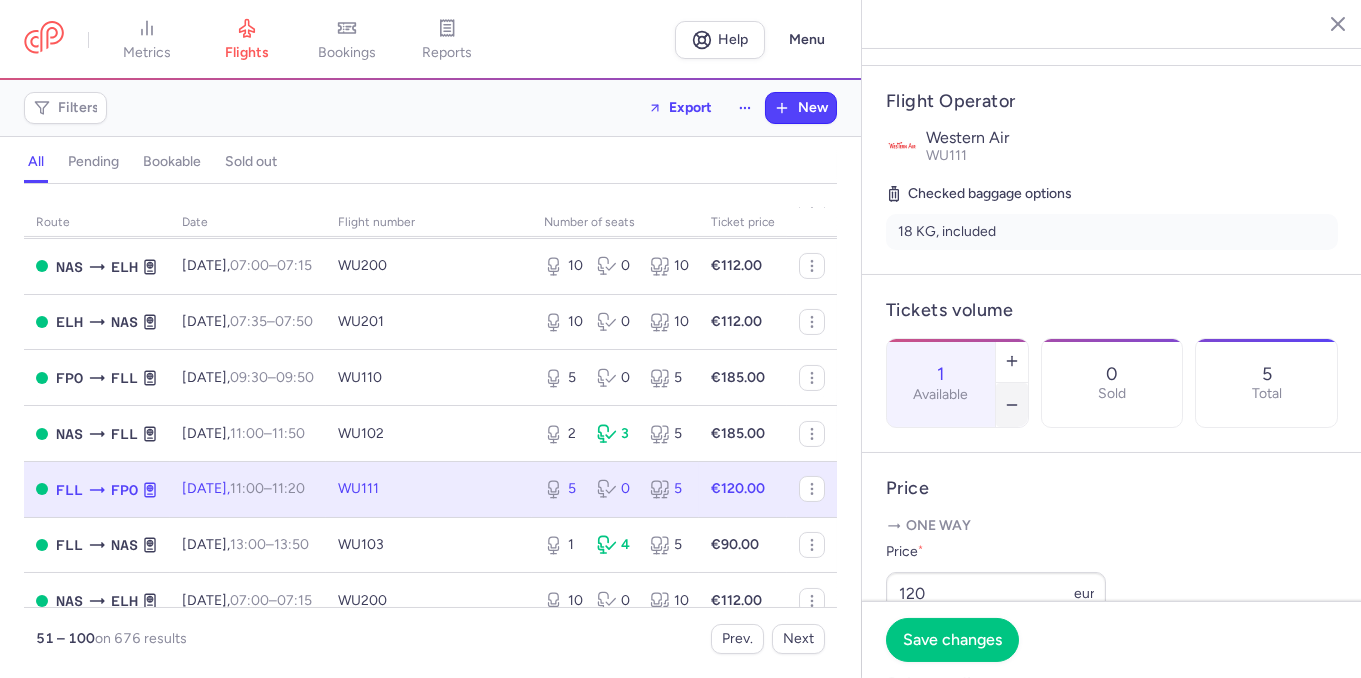 click 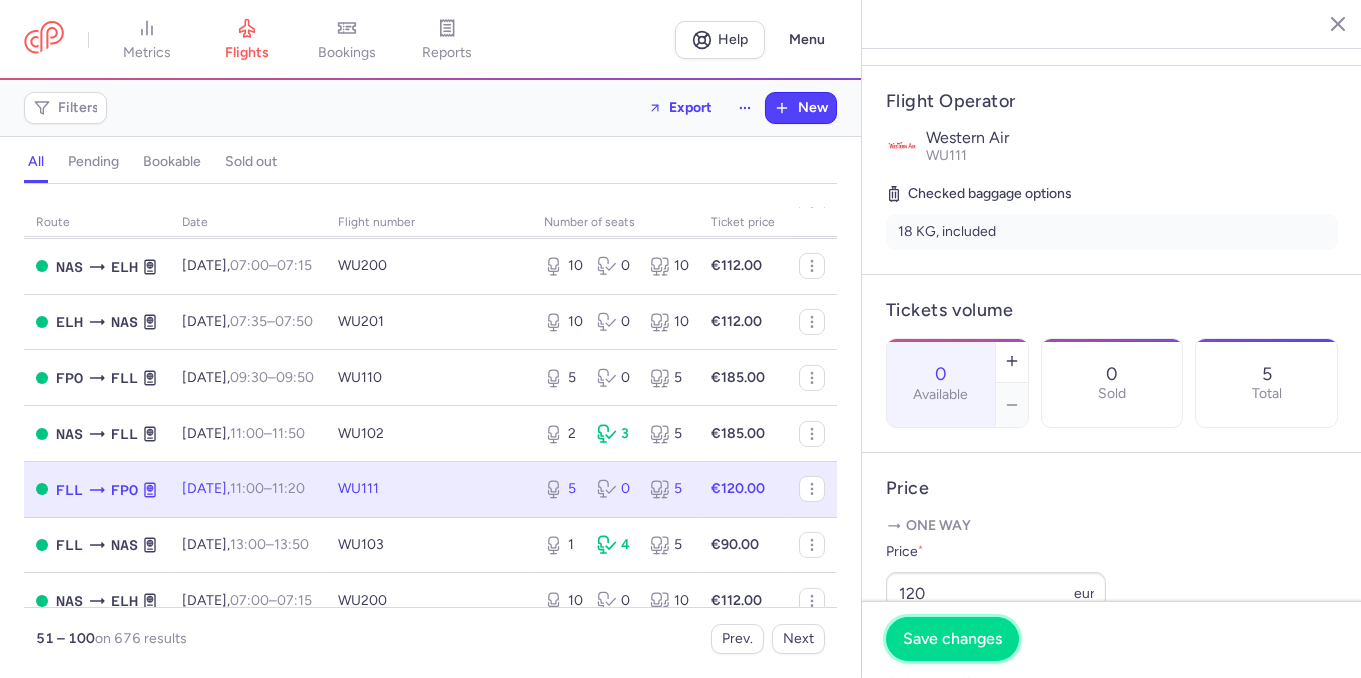 click on "Save changes" at bounding box center (952, 639) 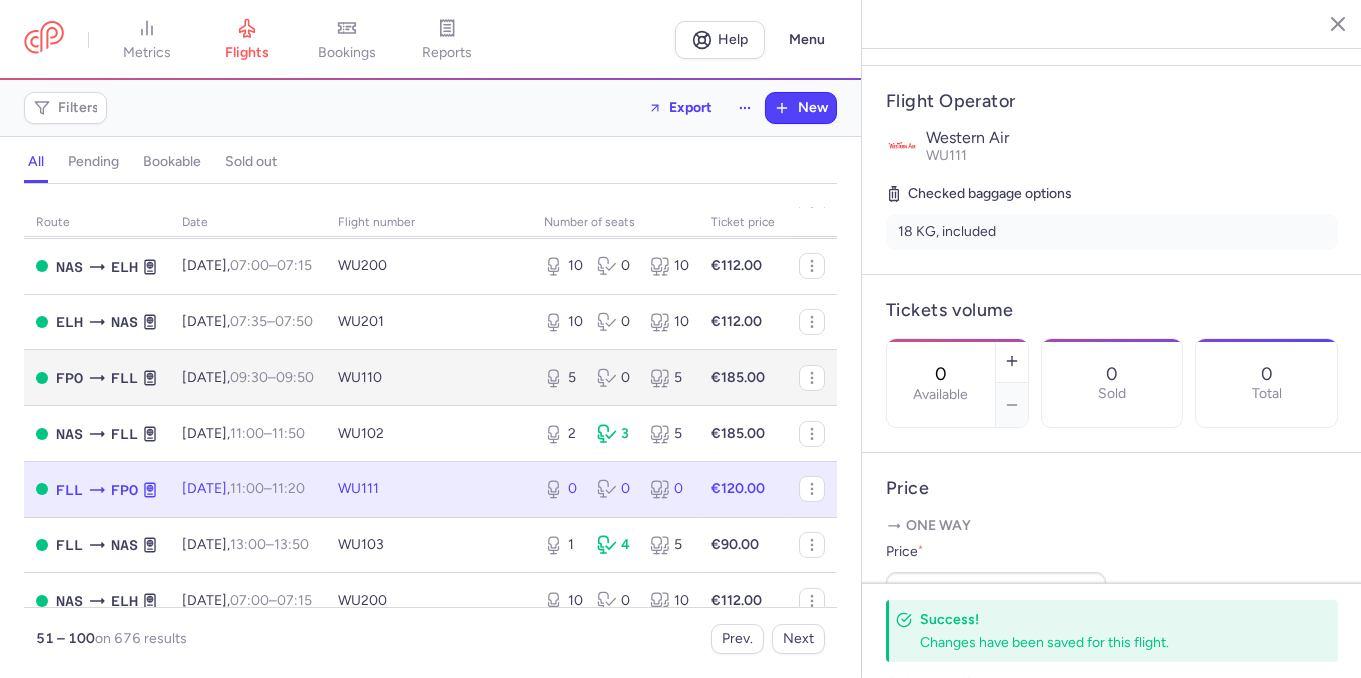 scroll, scrollTop: 1373, scrollLeft: 0, axis: vertical 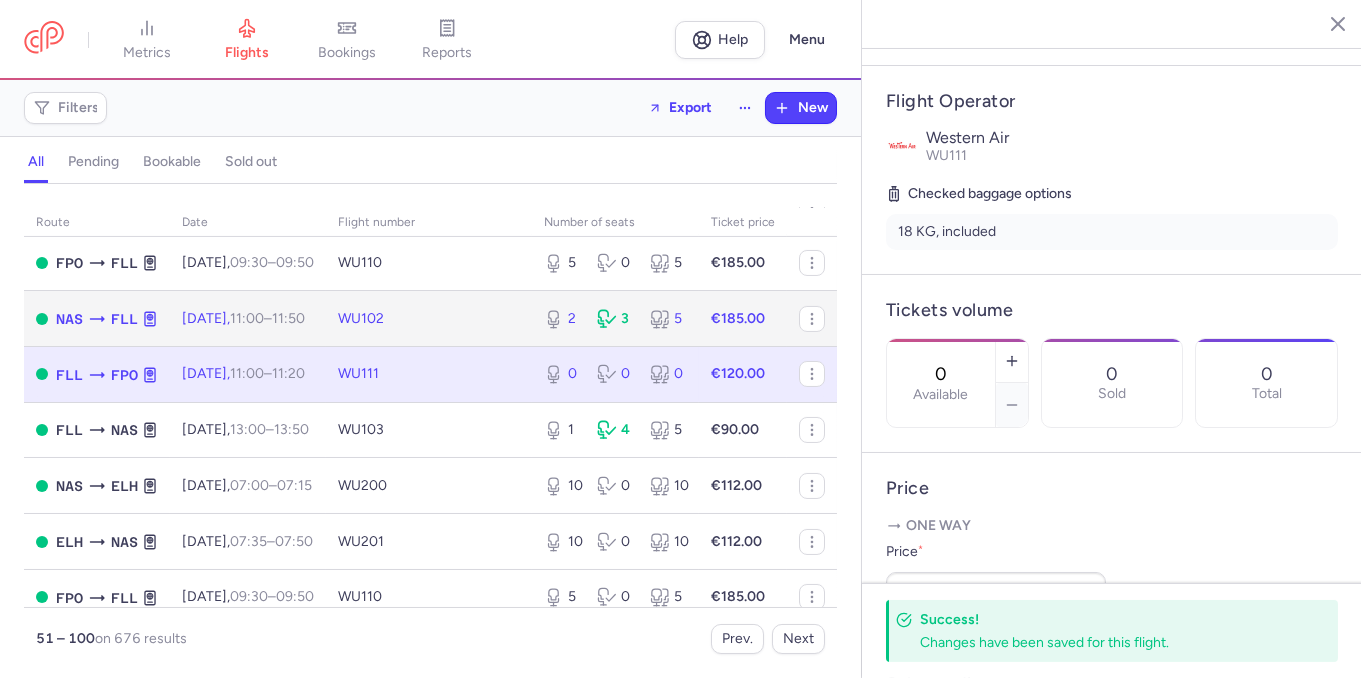click on "2 3 5" at bounding box center (615, 319) 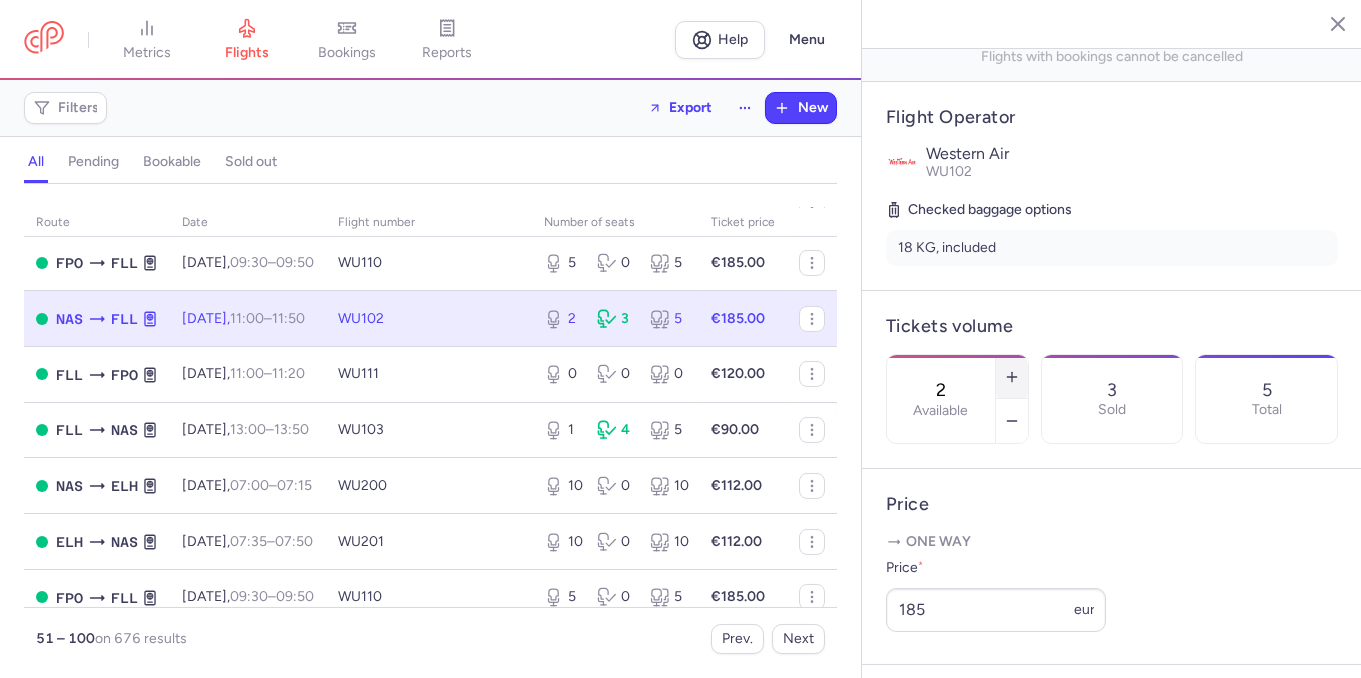 click at bounding box center [1012, 377] 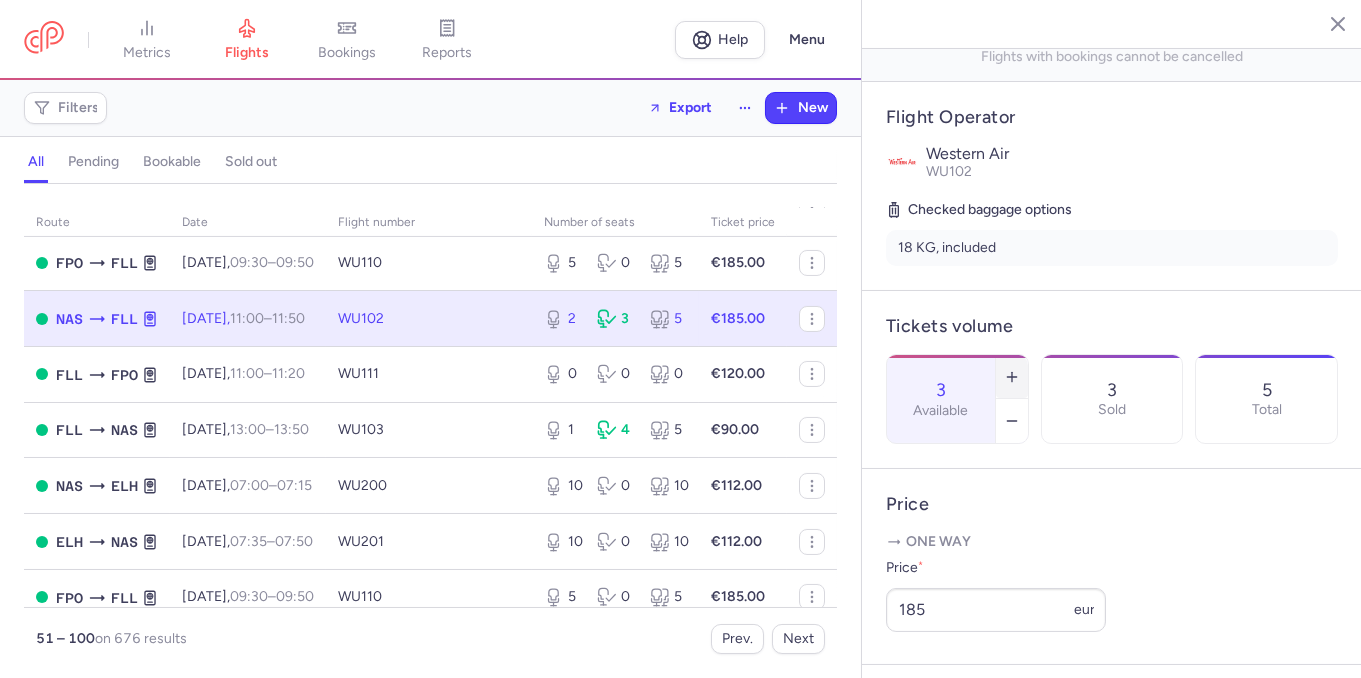 click at bounding box center (1012, 377) 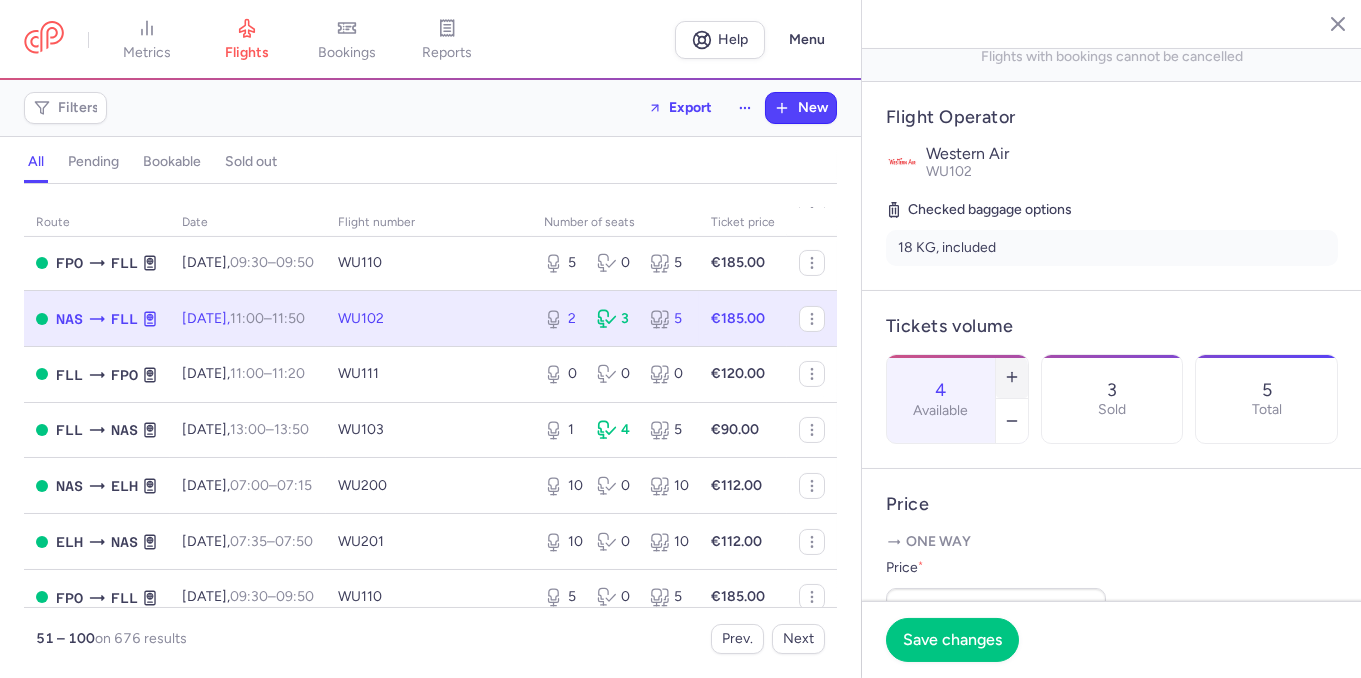 click at bounding box center [1012, 377] 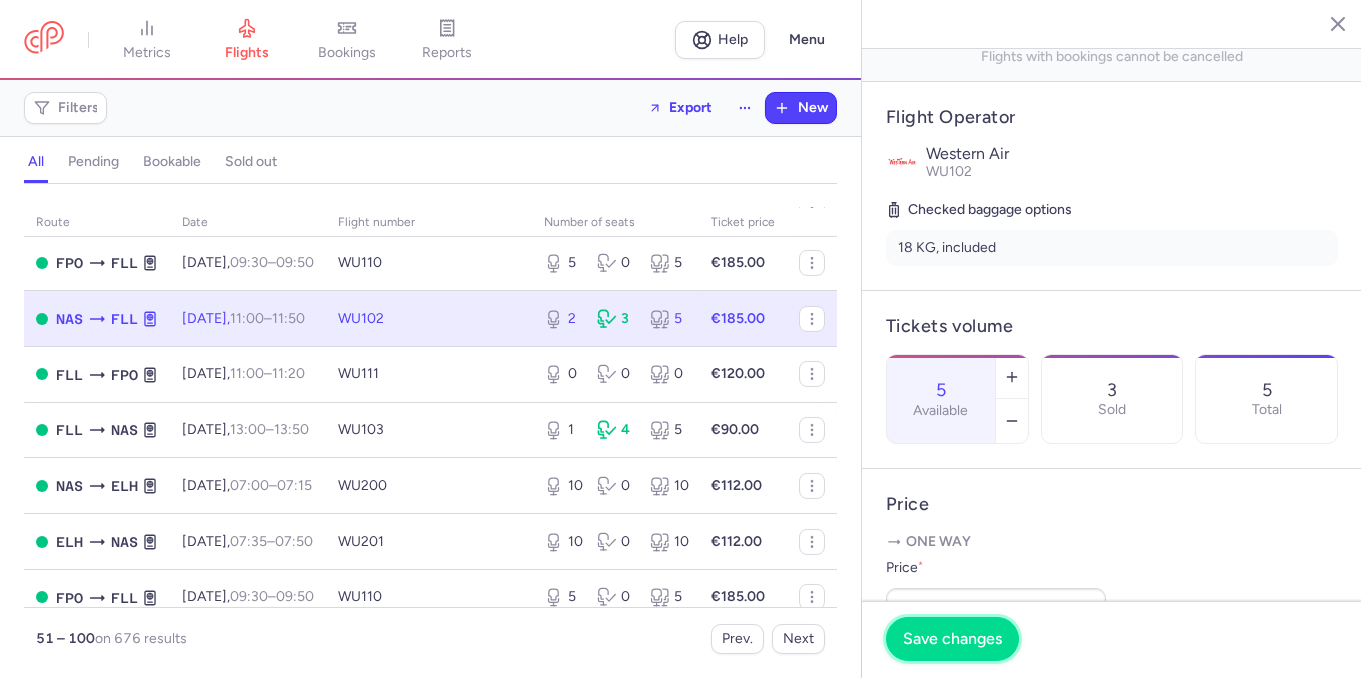 click on "Save changes" at bounding box center [952, 639] 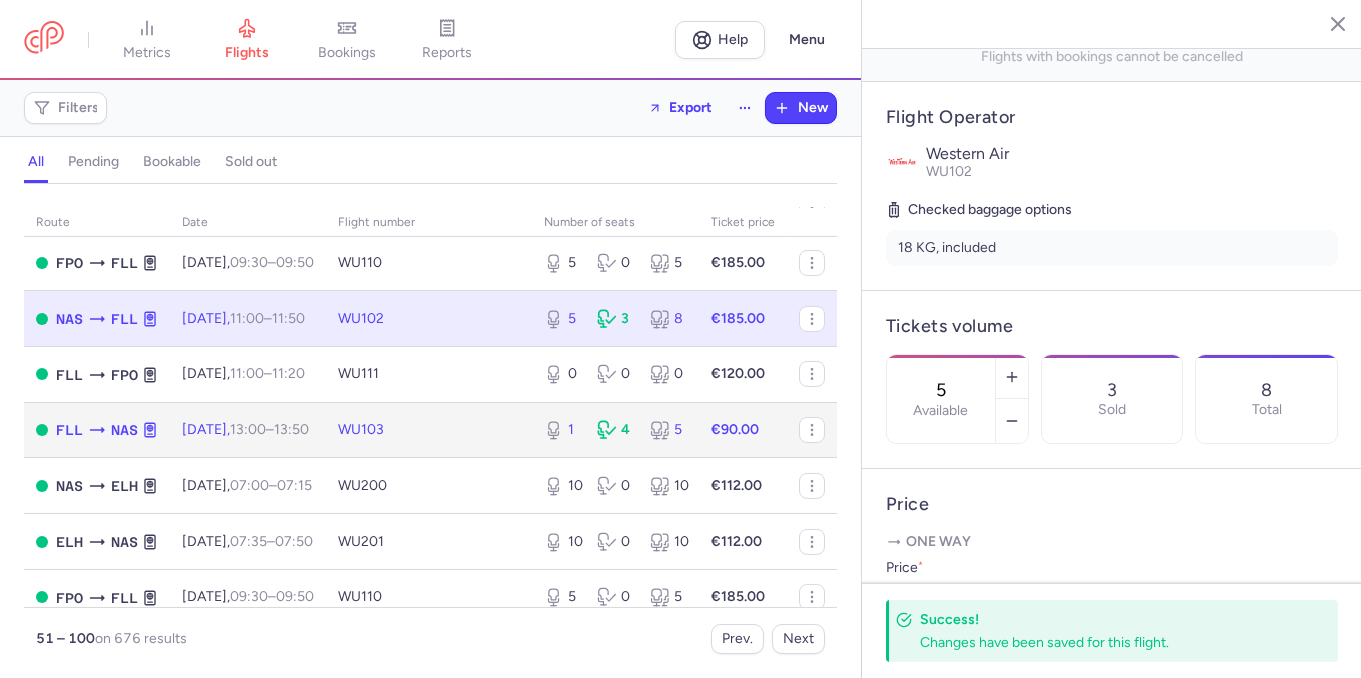 click on "WU103" at bounding box center (429, 430) 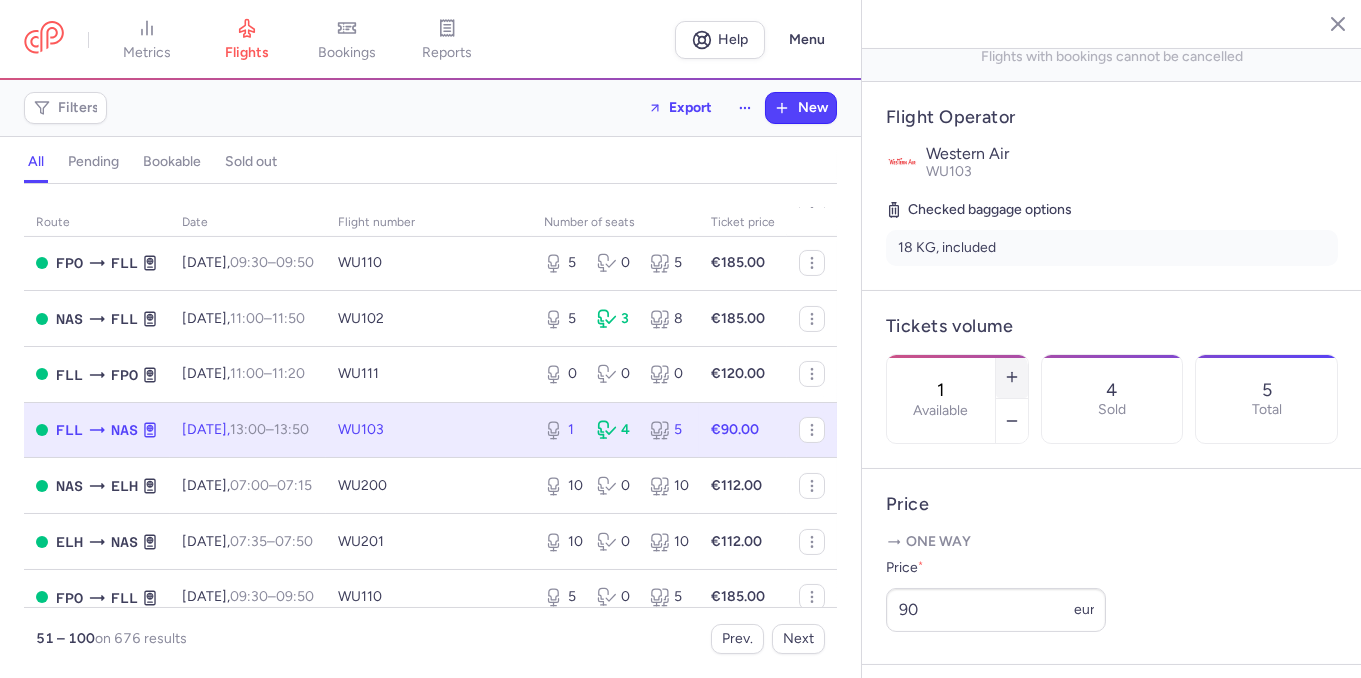 click 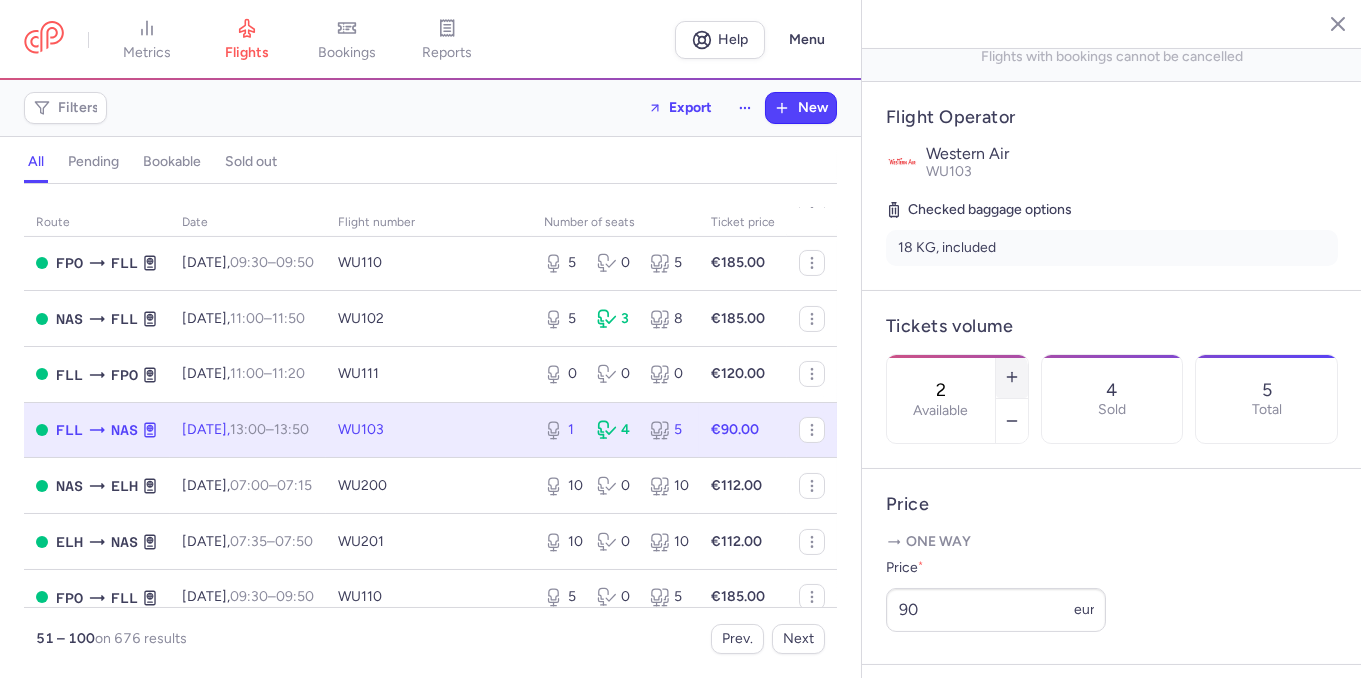 click 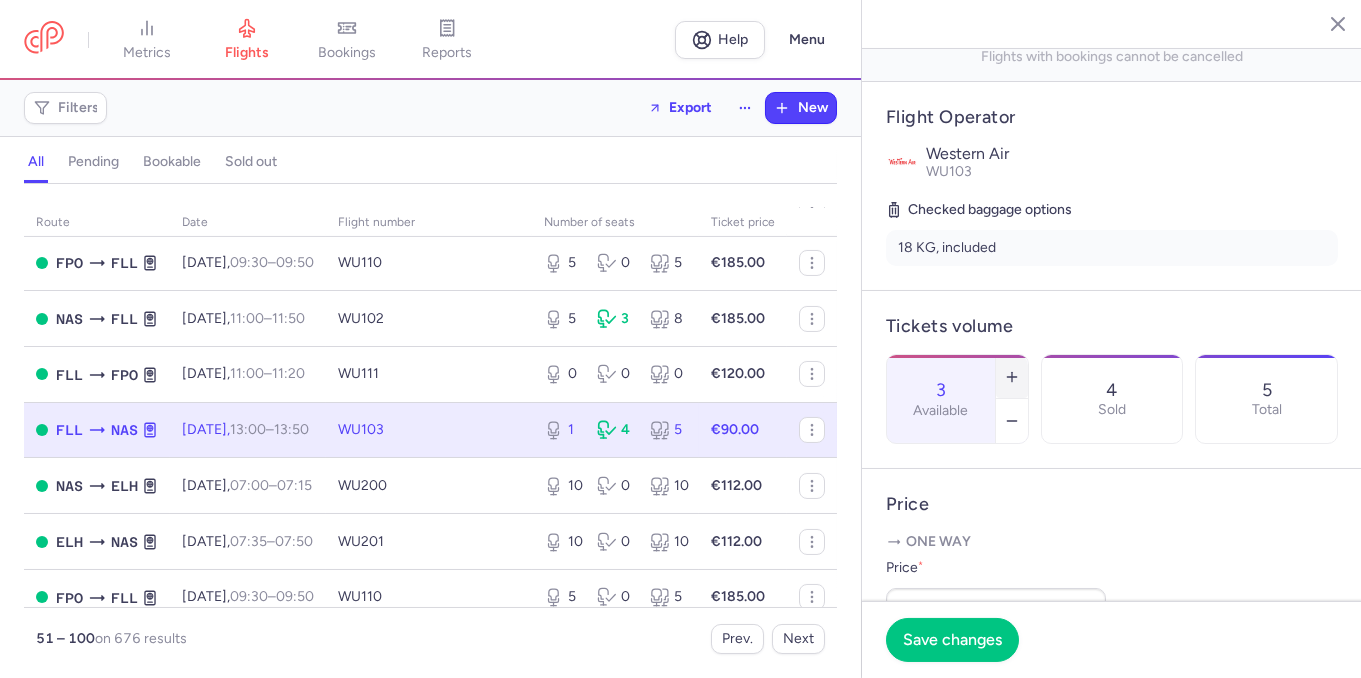 click 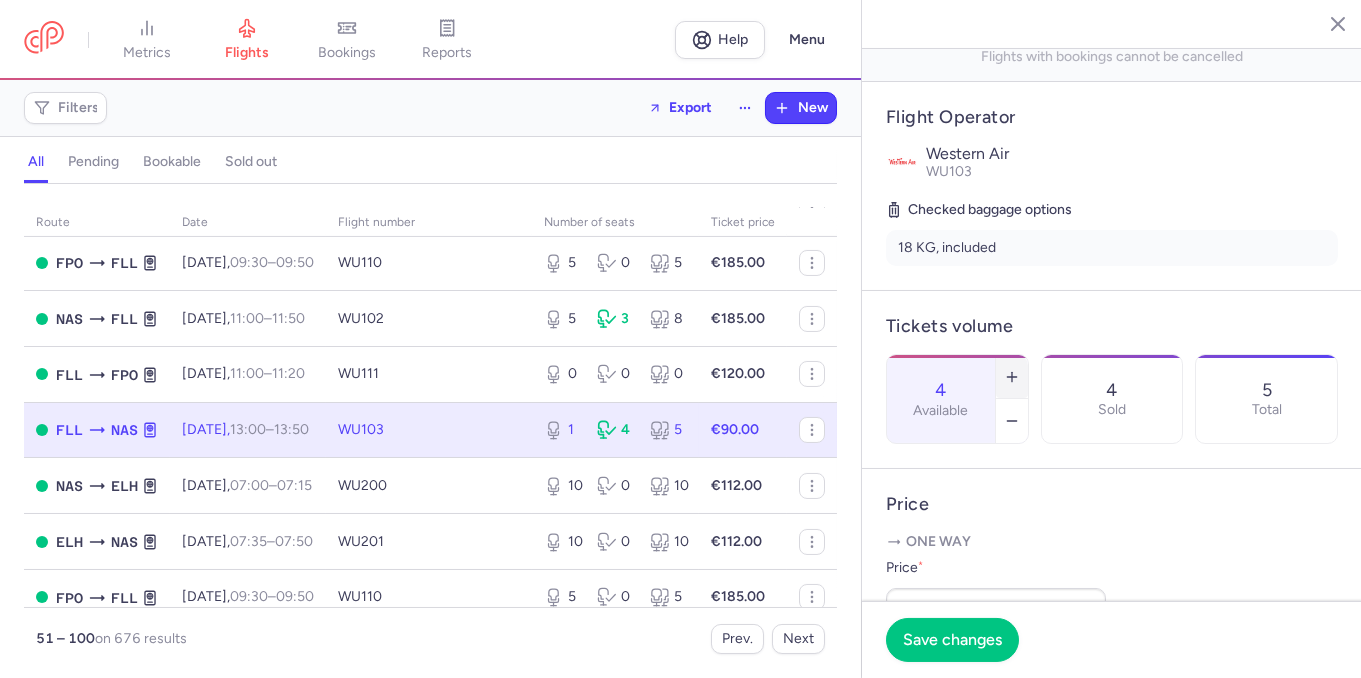 click 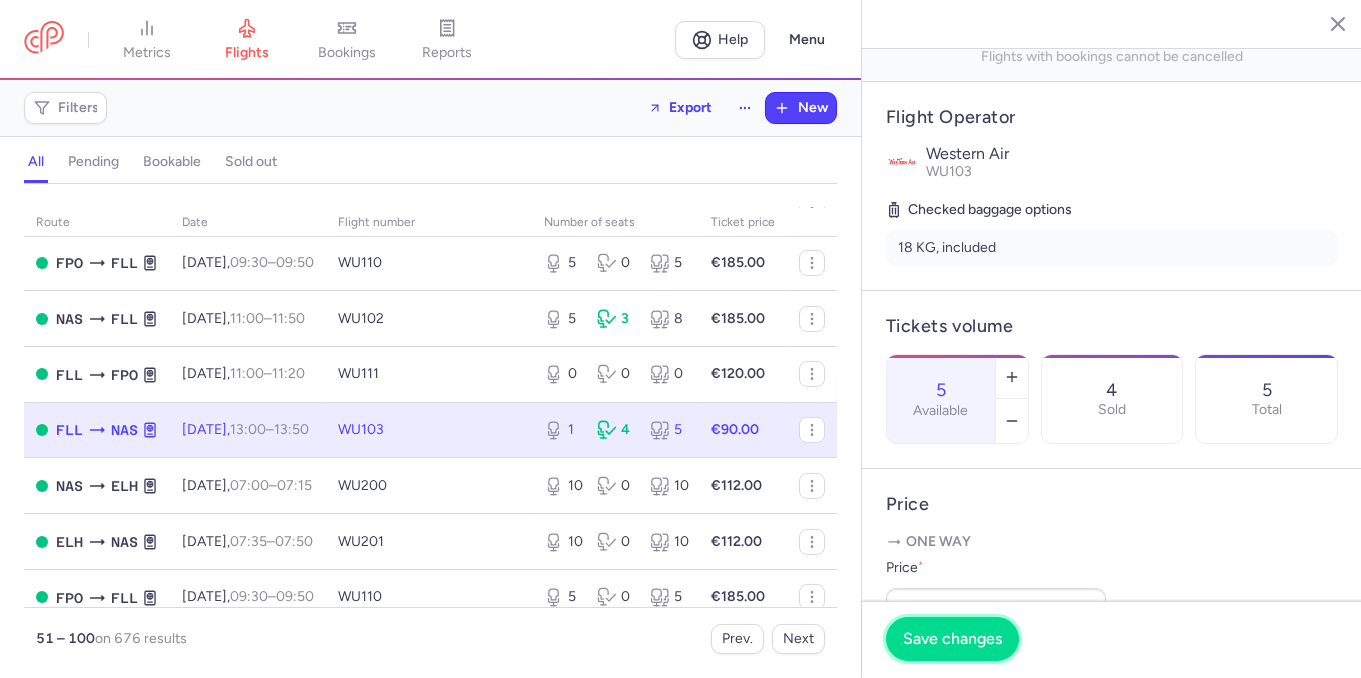 click on "Save changes" at bounding box center [952, 639] 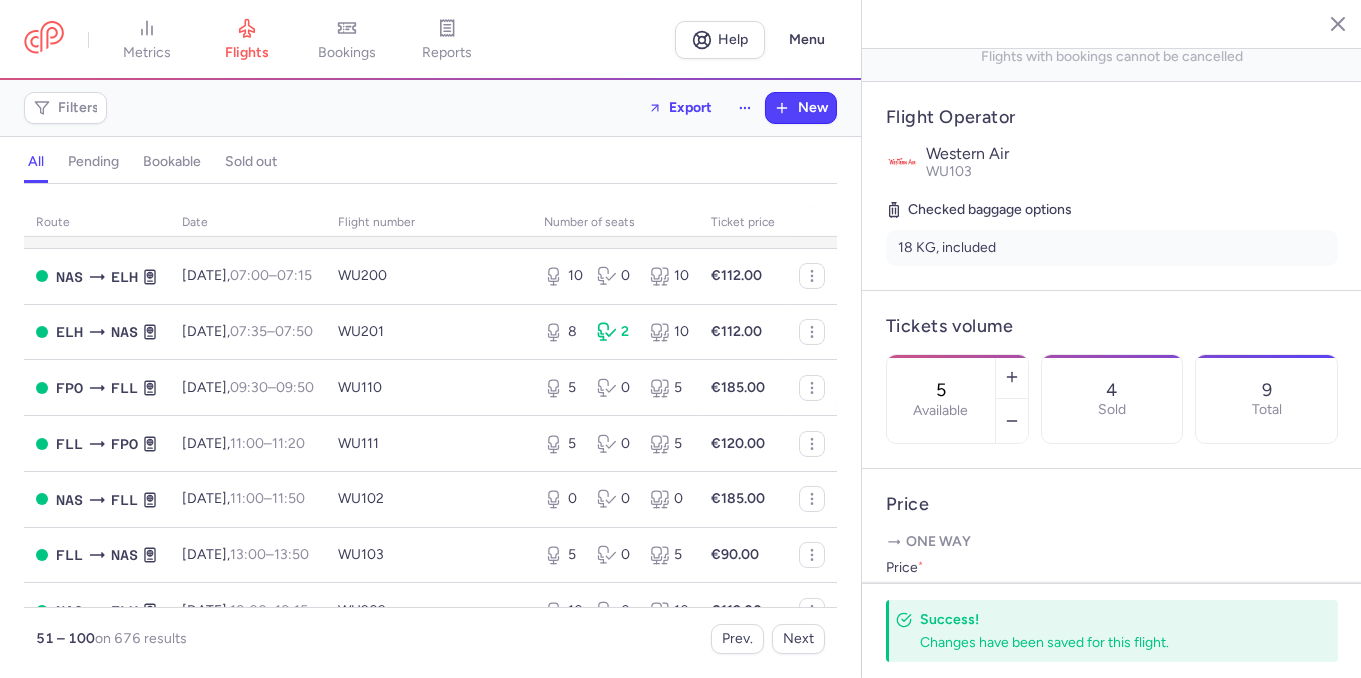 scroll, scrollTop: 1945, scrollLeft: 0, axis: vertical 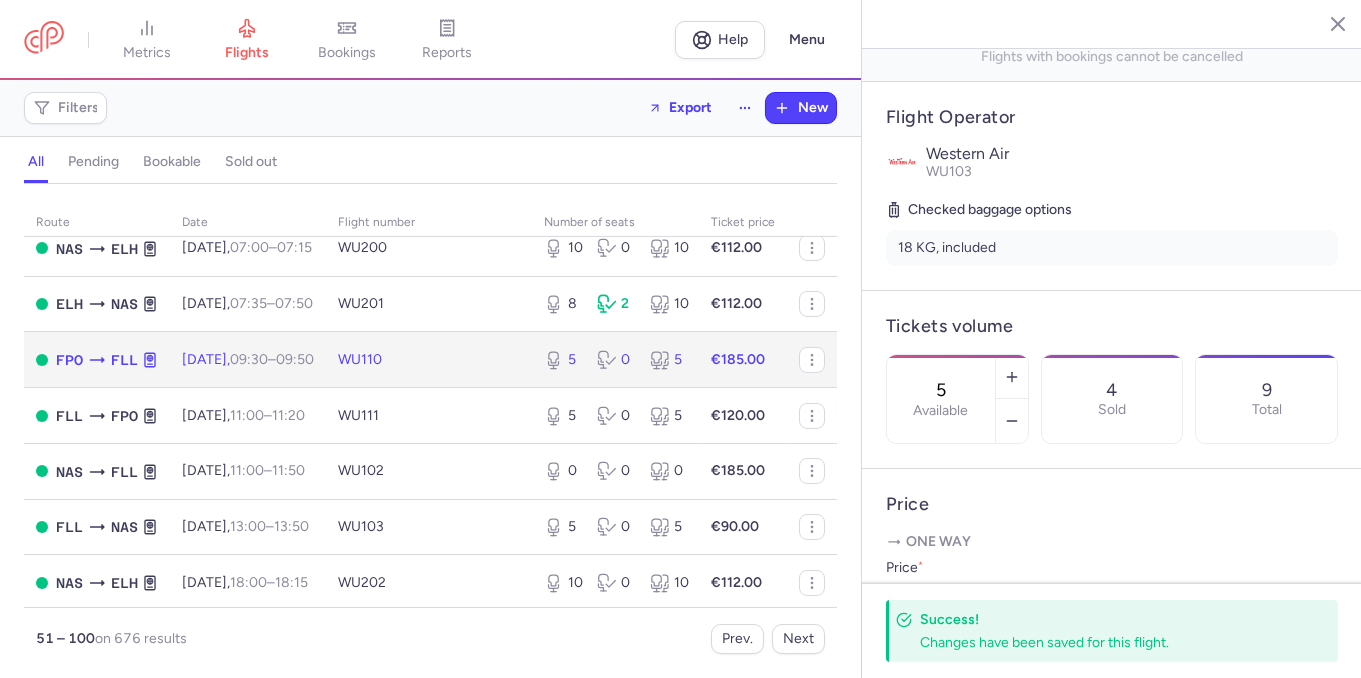 click on "WU110" at bounding box center [429, 360] 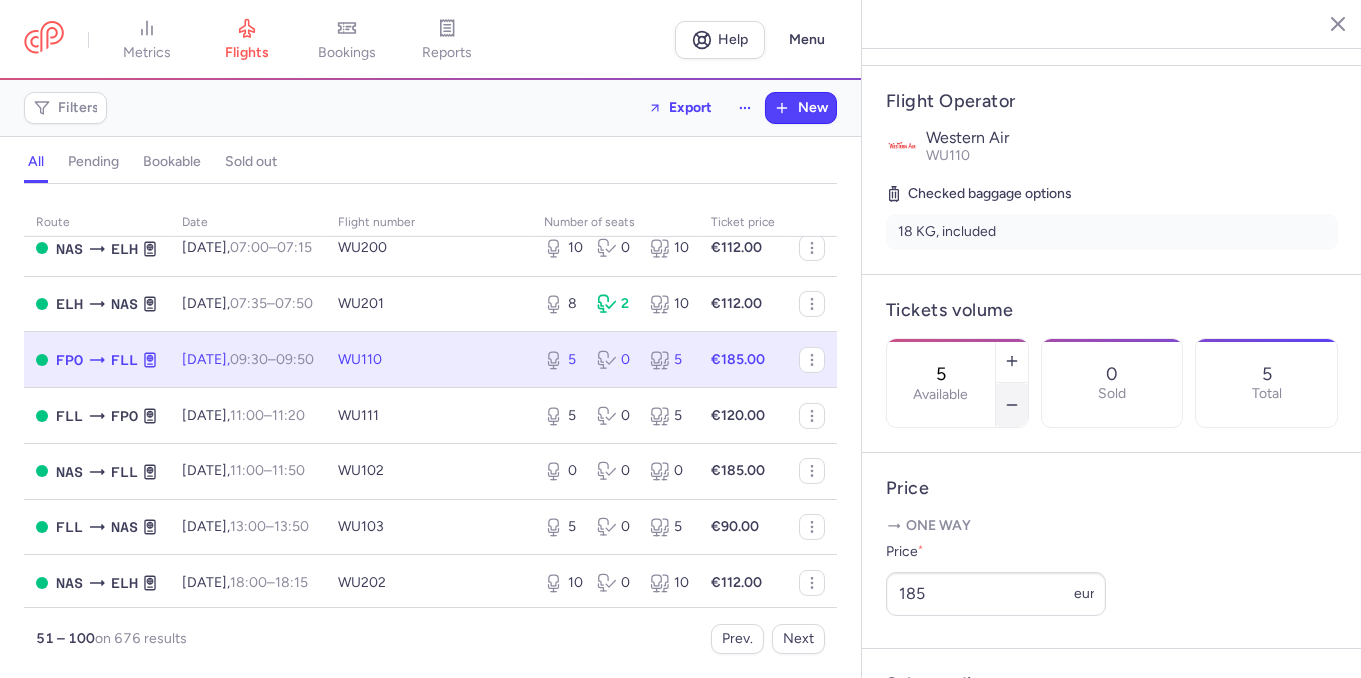 click at bounding box center [1012, 405] 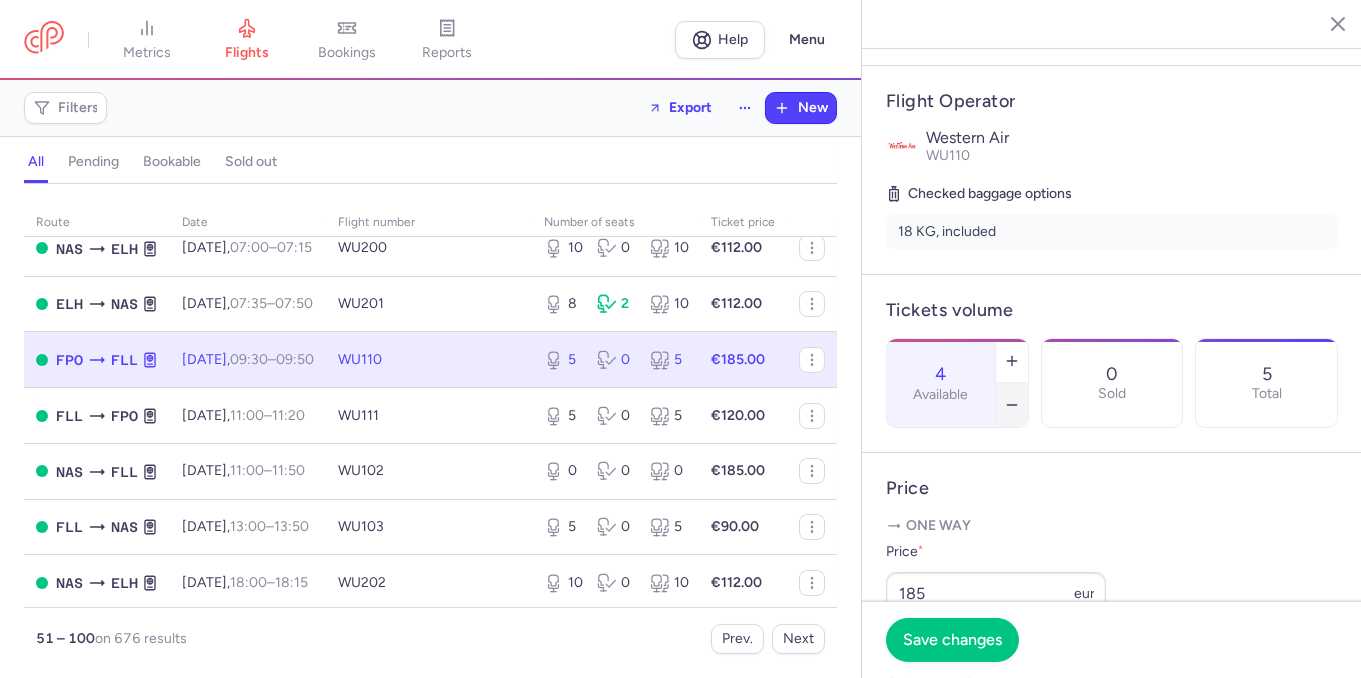 click at bounding box center (1012, 405) 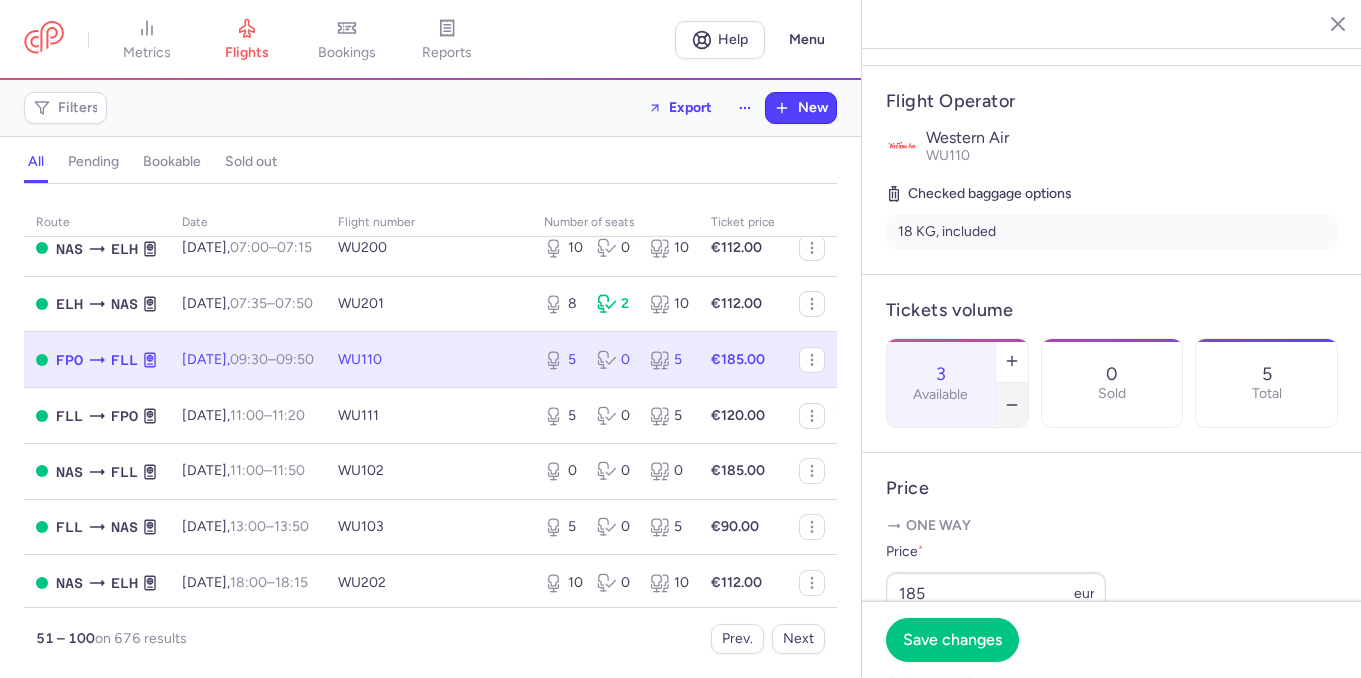 click at bounding box center [1012, 405] 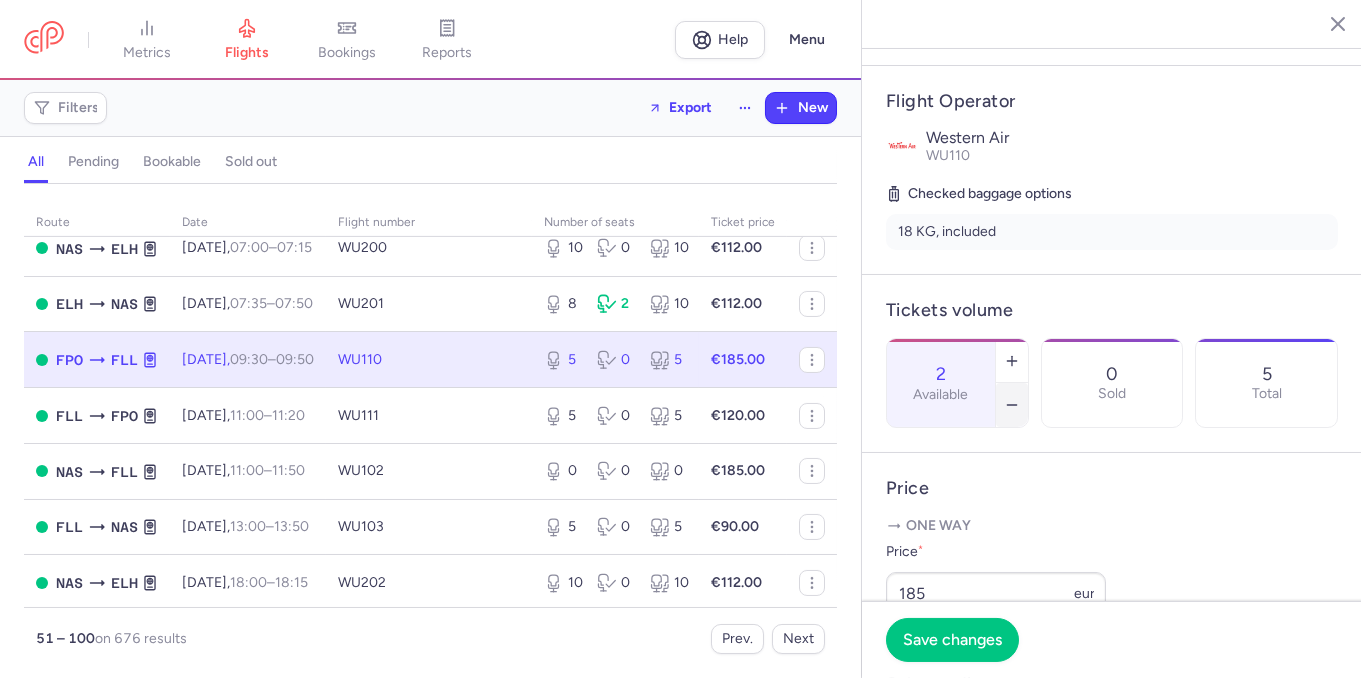 click at bounding box center [1012, 405] 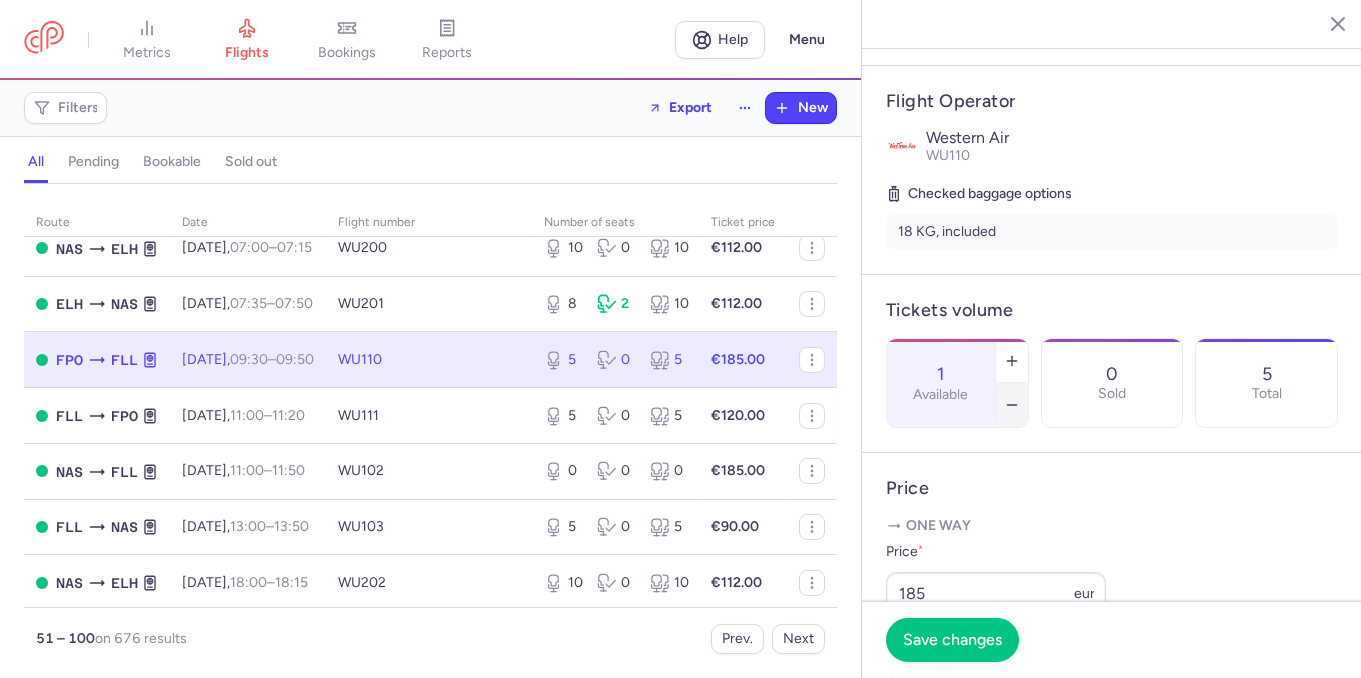 click at bounding box center [1012, 405] 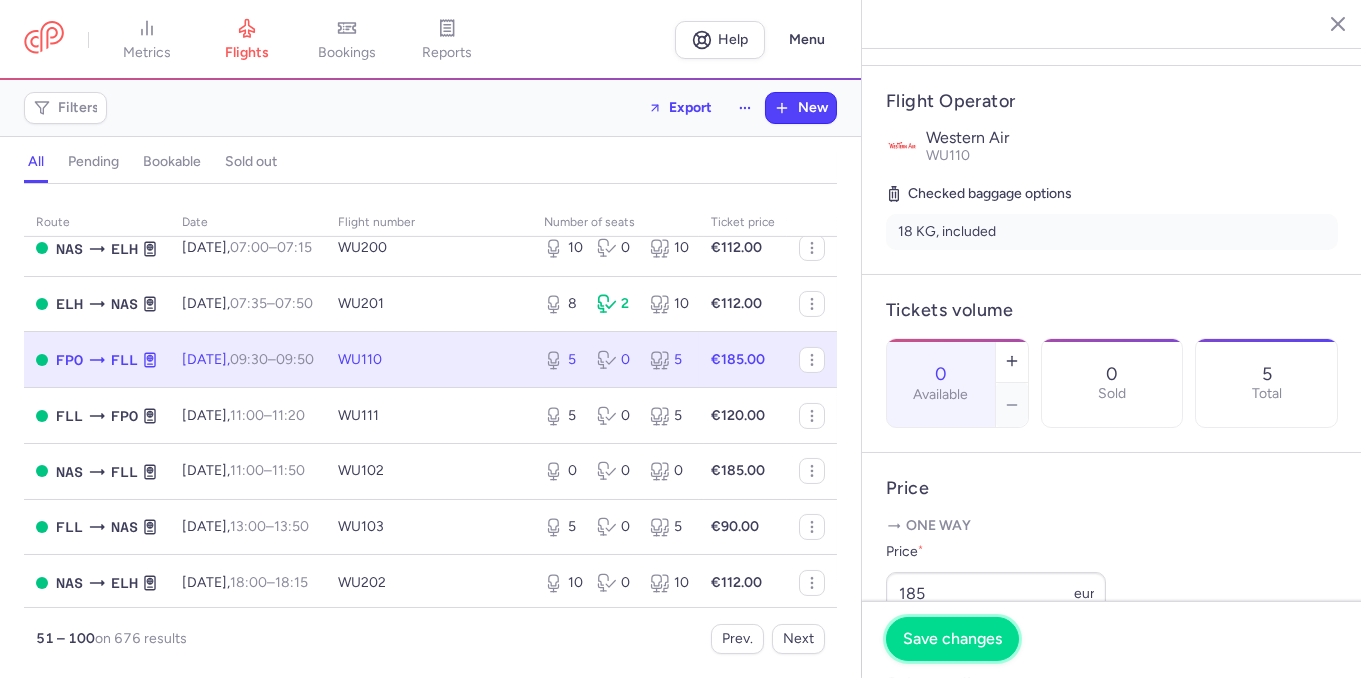 click on "Save changes" at bounding box center [952, 639] 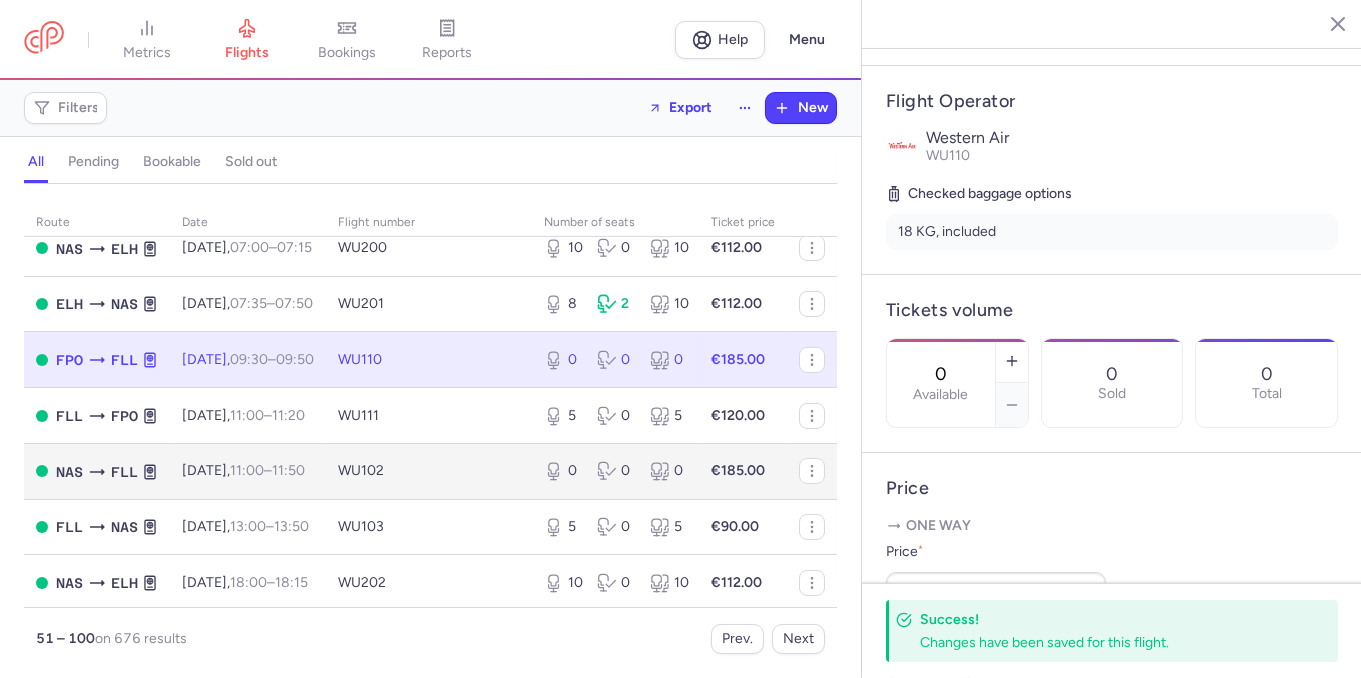 scroll, scrollTop: 2059, scrollLeft: 0, axis: vertical 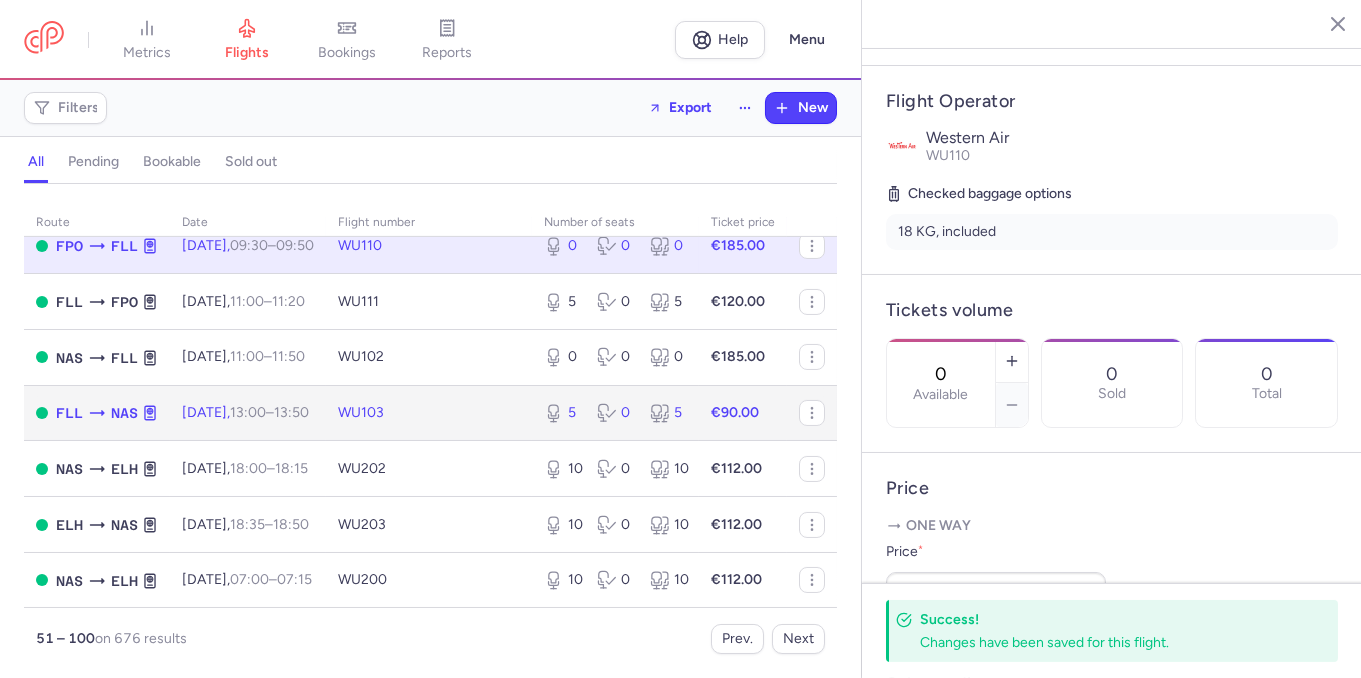 click on "WU103" at bounding box center [429, 413] 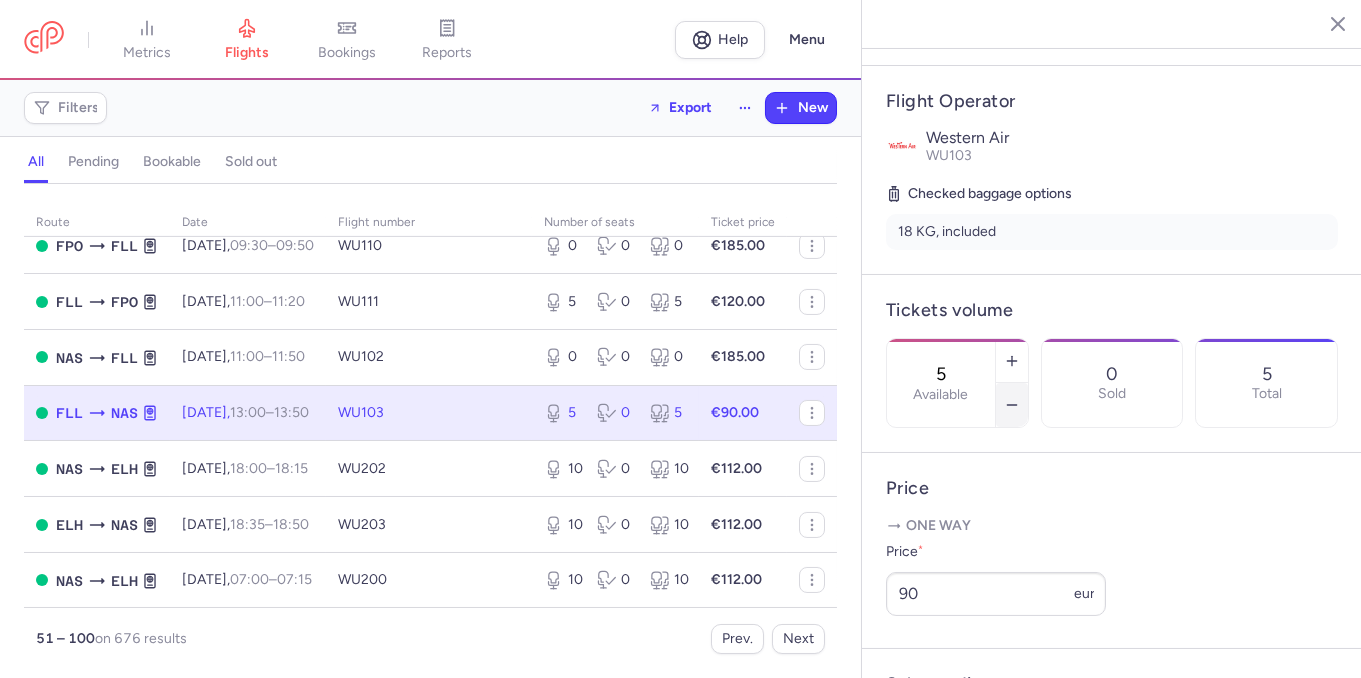click at bounding box center [1012, 405] 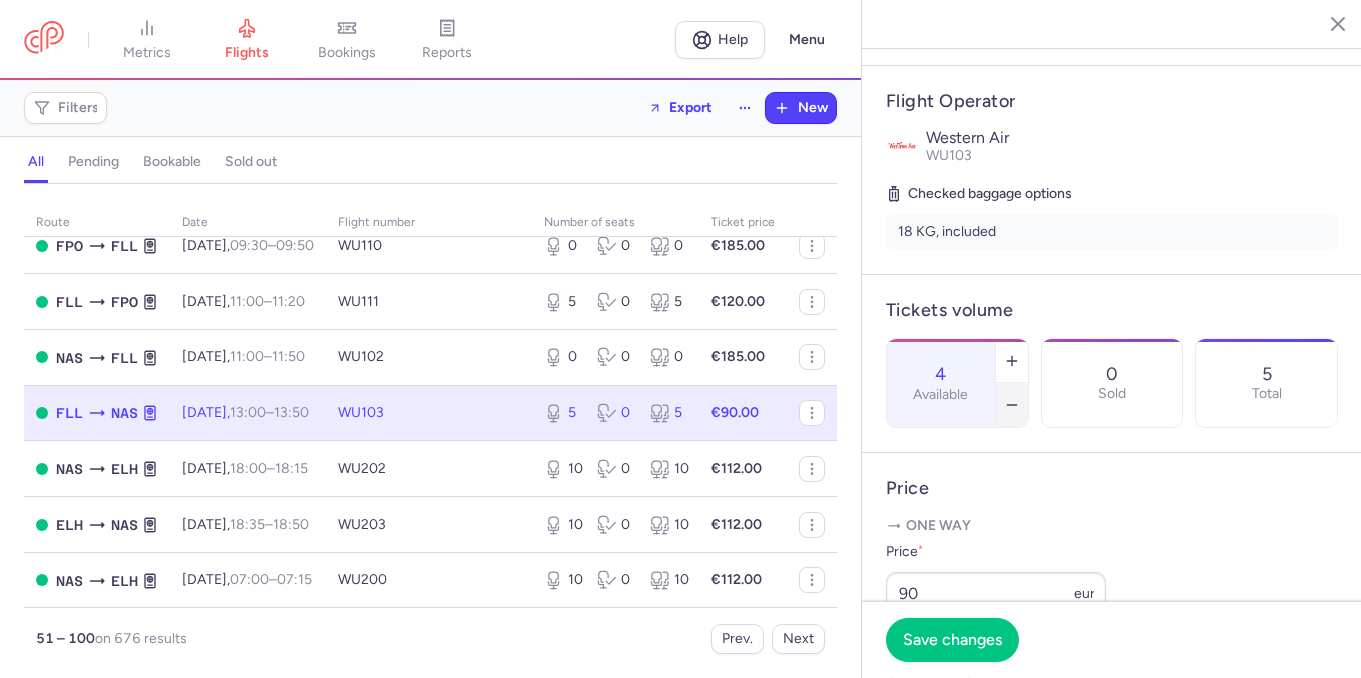 click at bounding box center (1012, 405) 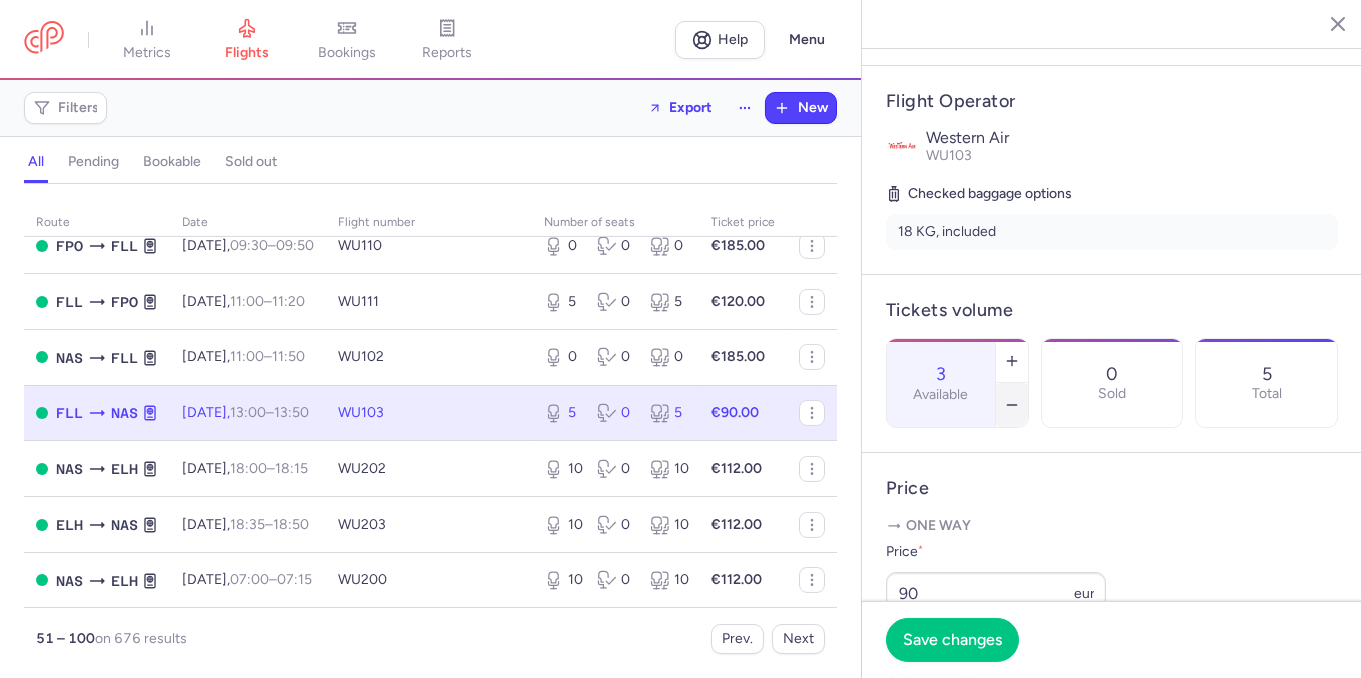 click at bounding box center [1012, 405] 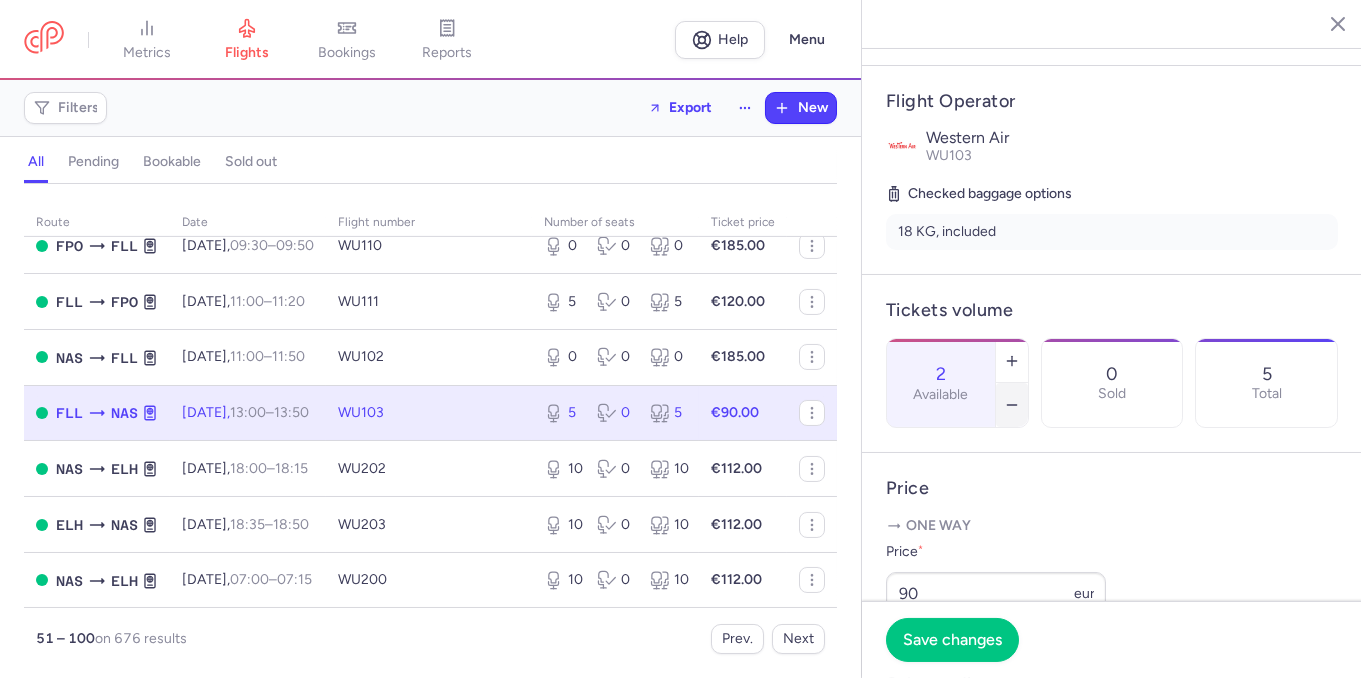 click at bounding box center [1012, 405] 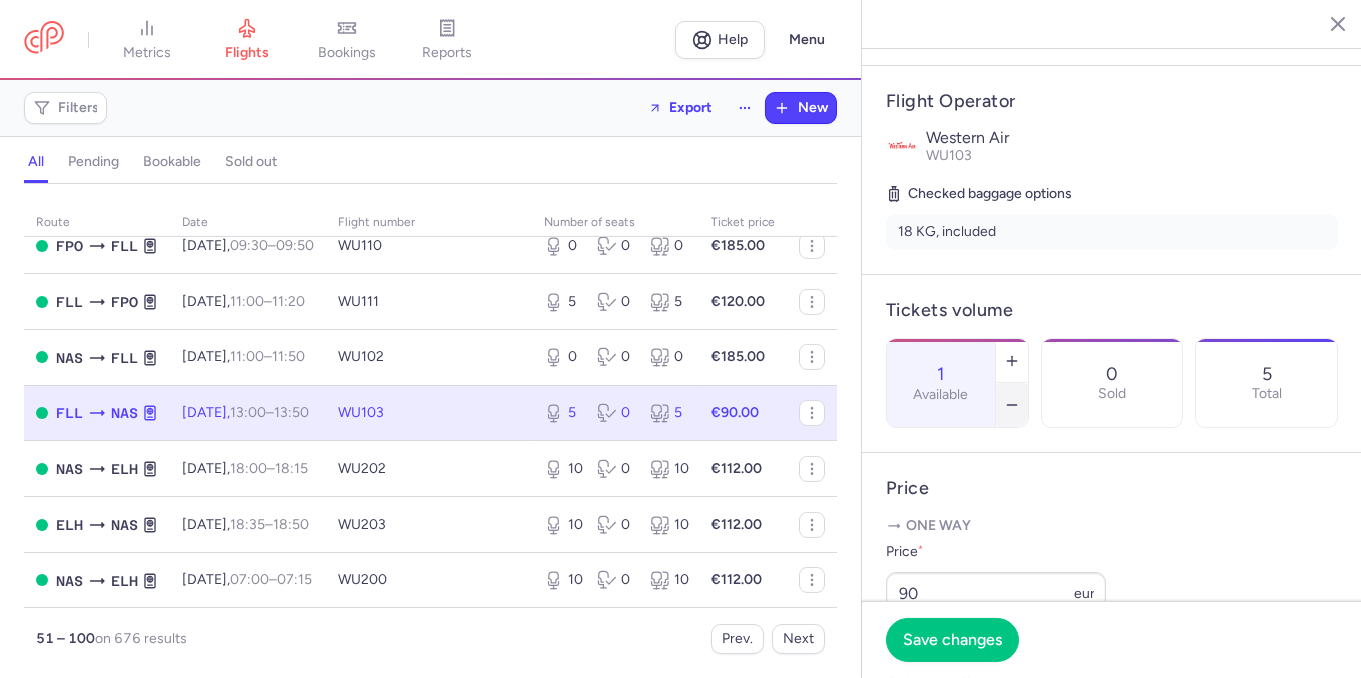 click at bounding box center [1012, 405] 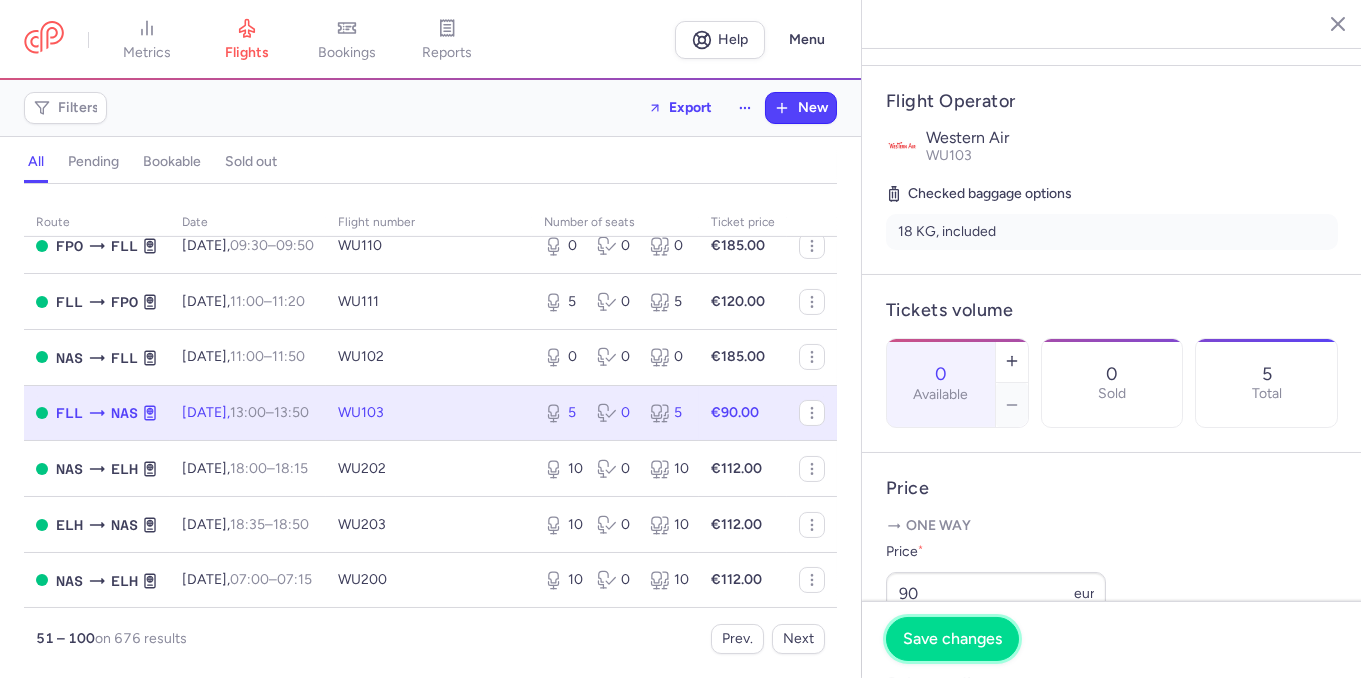 click on "Save changes" at bounding box center (952, 639) 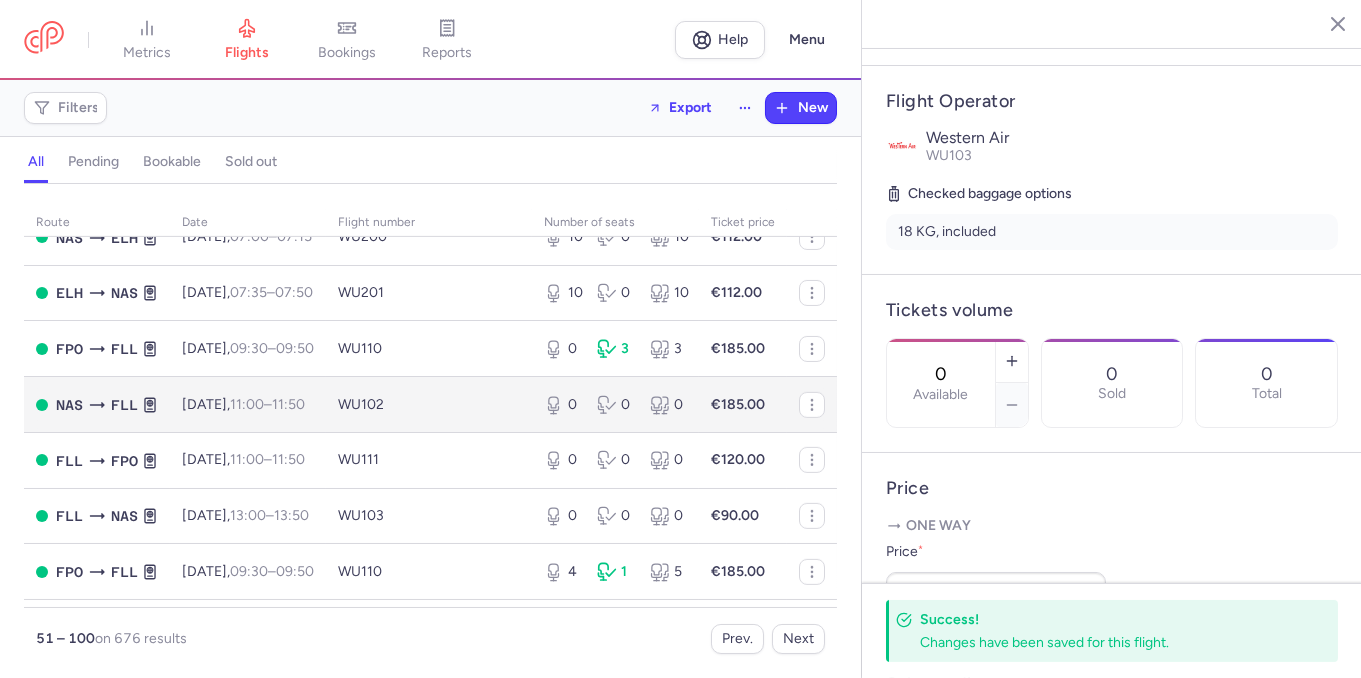 scroll, scrollTop: 2493, scrollLeft: 0, axis: vertical 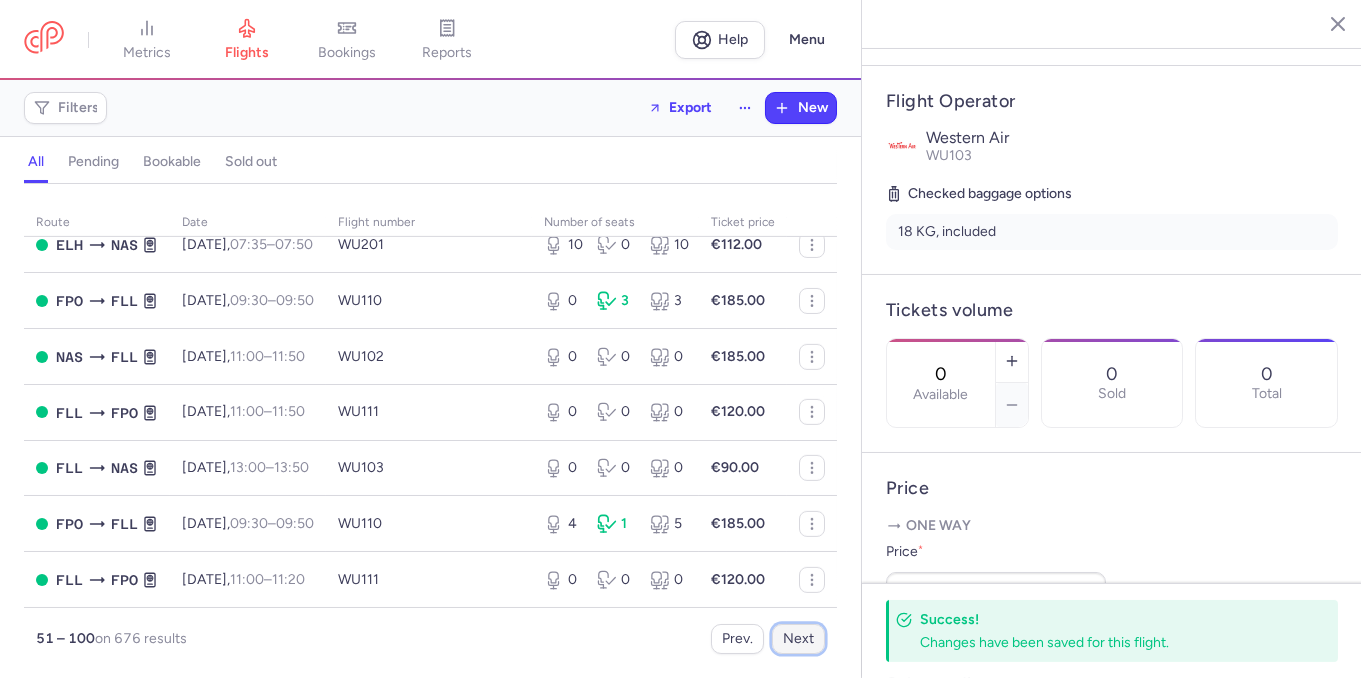 click on "Next" at bounding box center (798, 639) 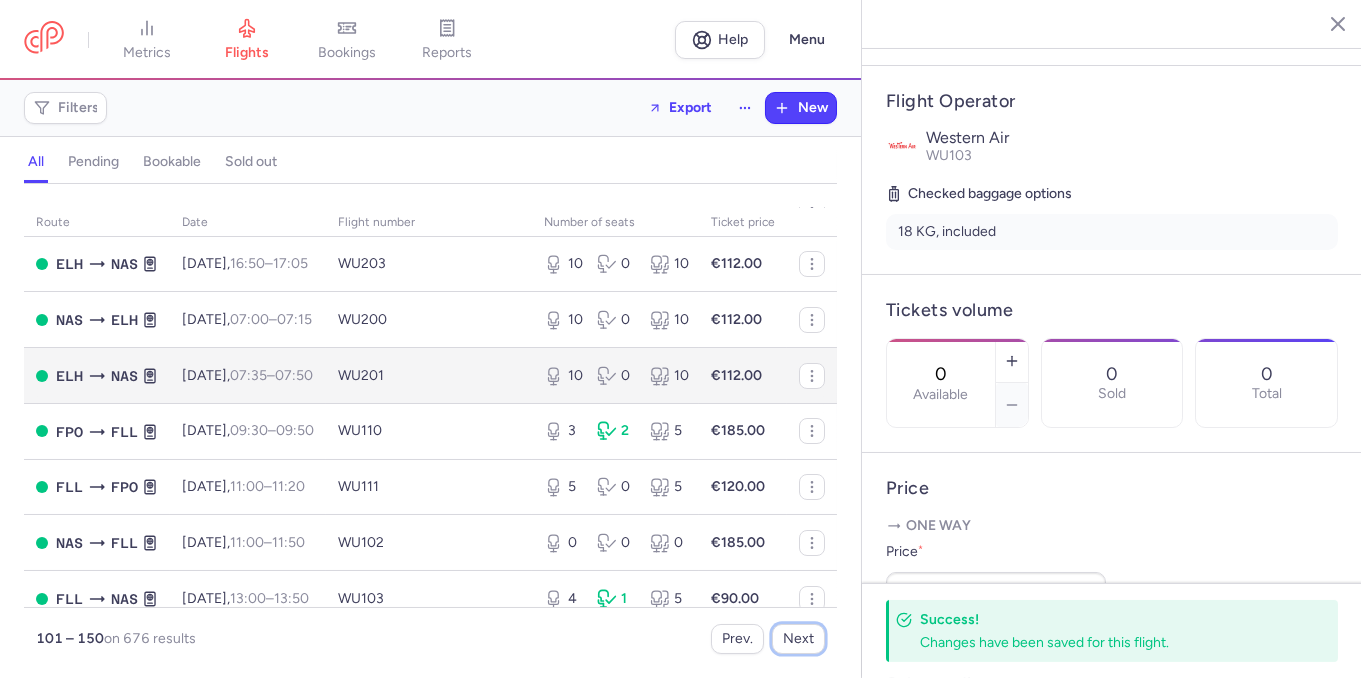 scroll, scrollTop: 229, scrollLeft: 0, axis: vertical 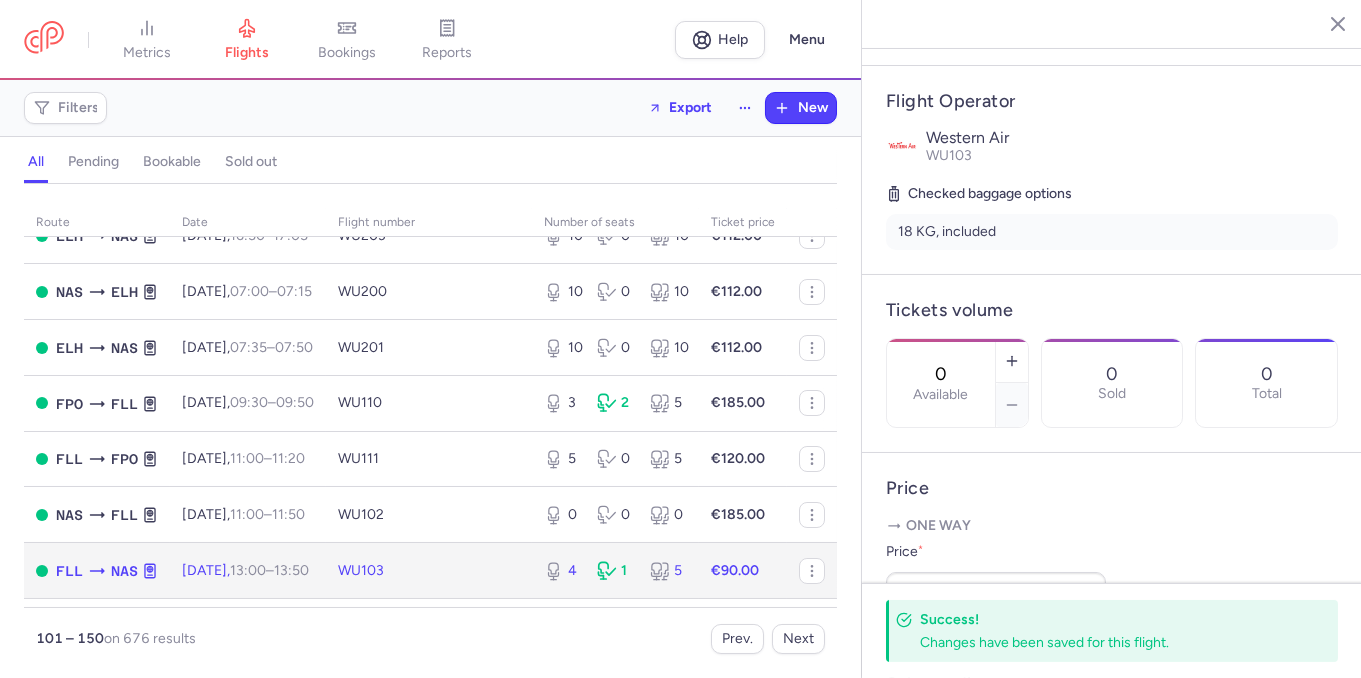 click on "WU103" at bounding box center (429, 571) 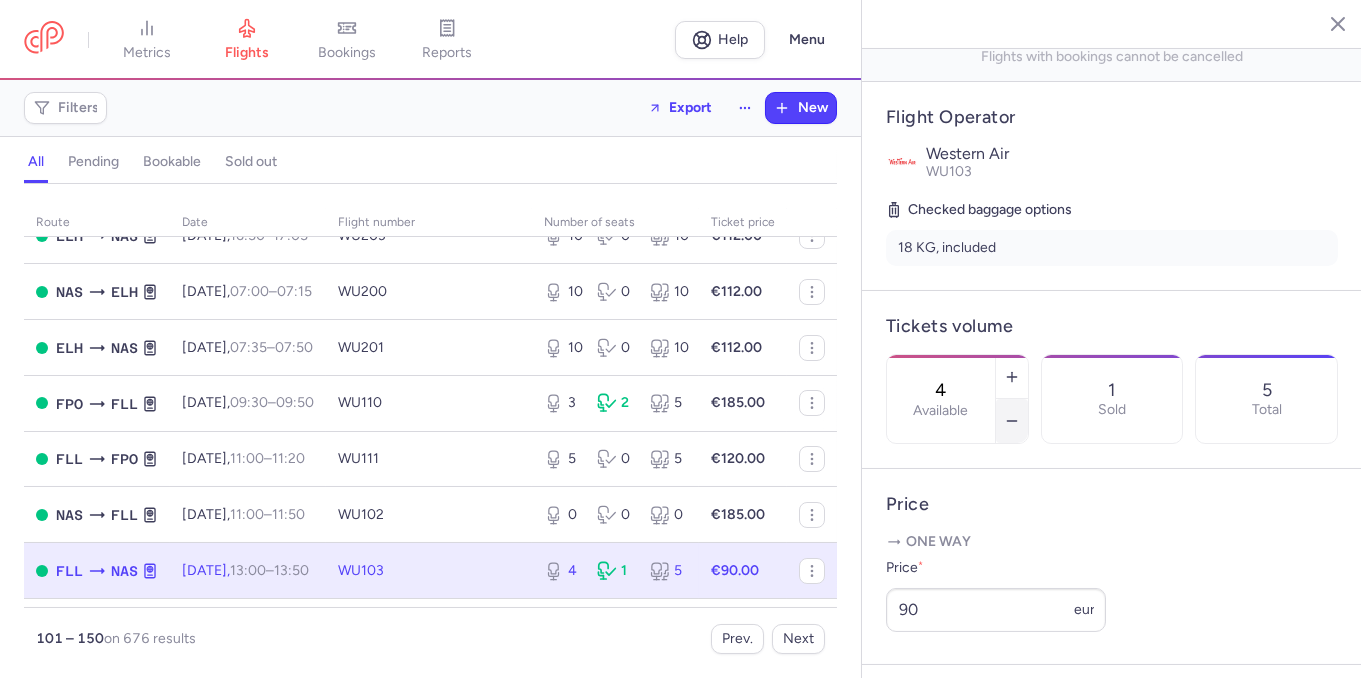 click 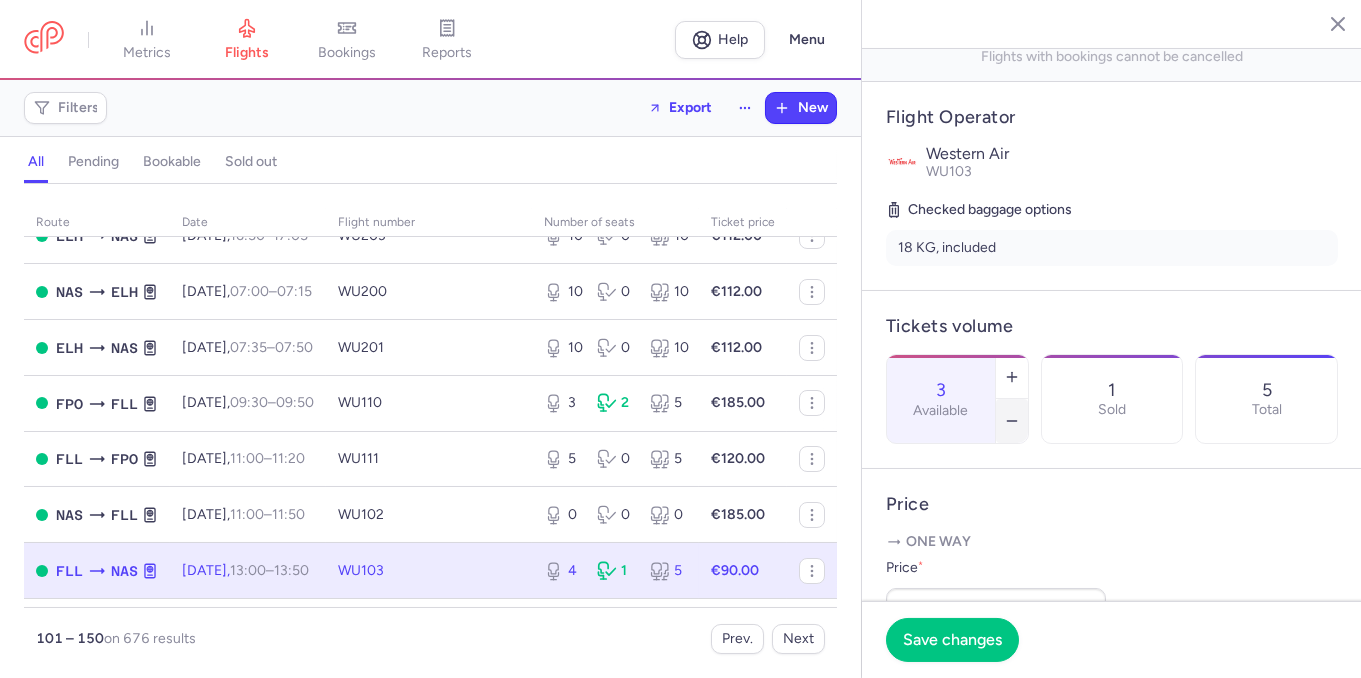 click 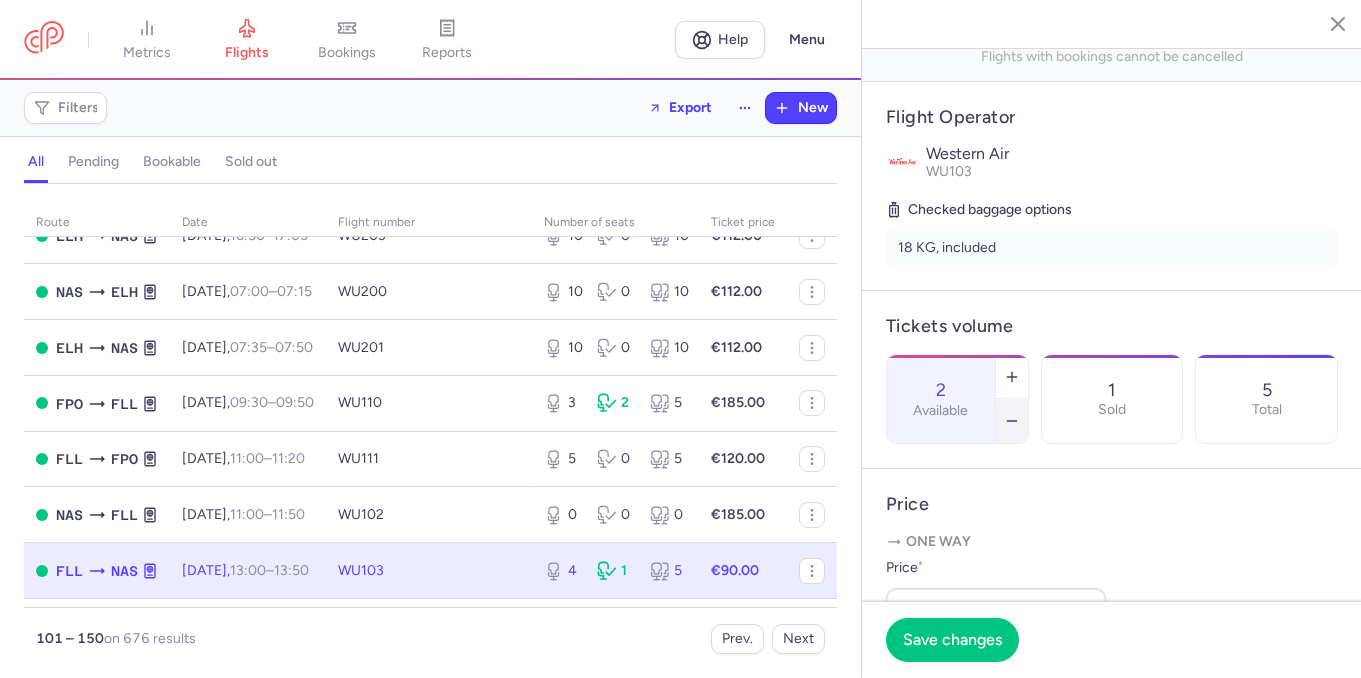 click 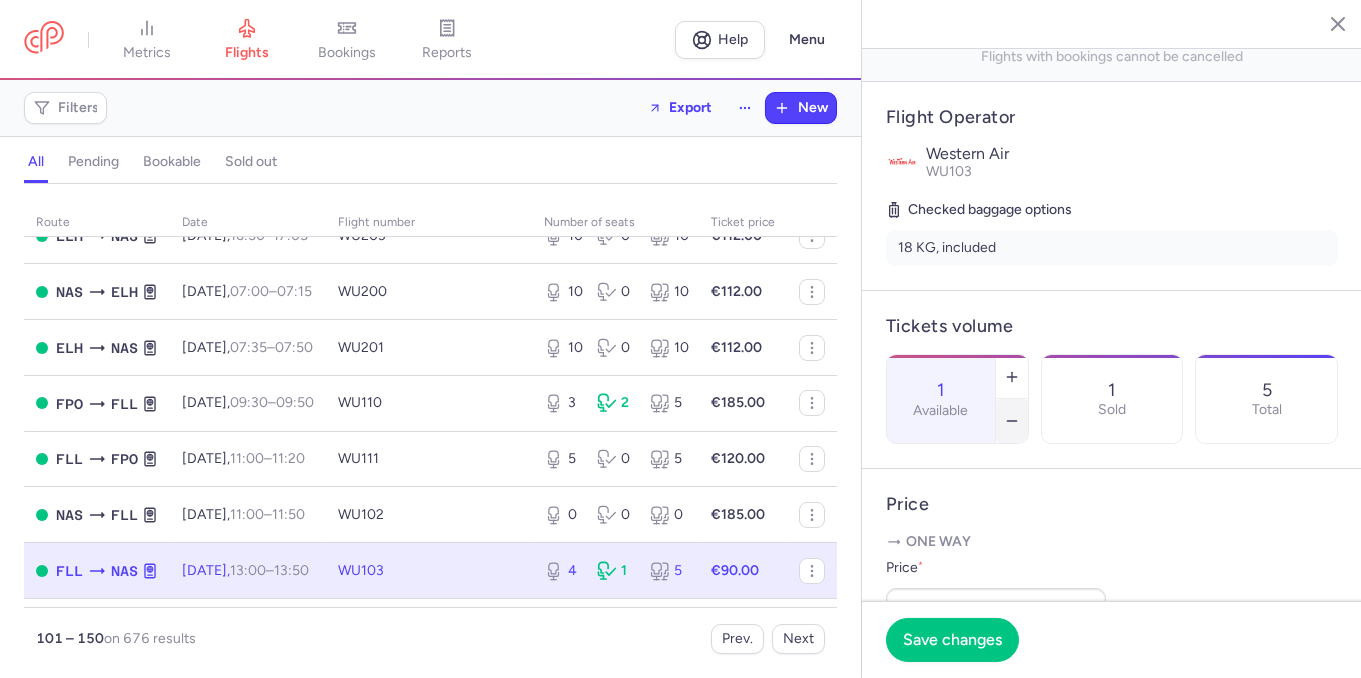 click 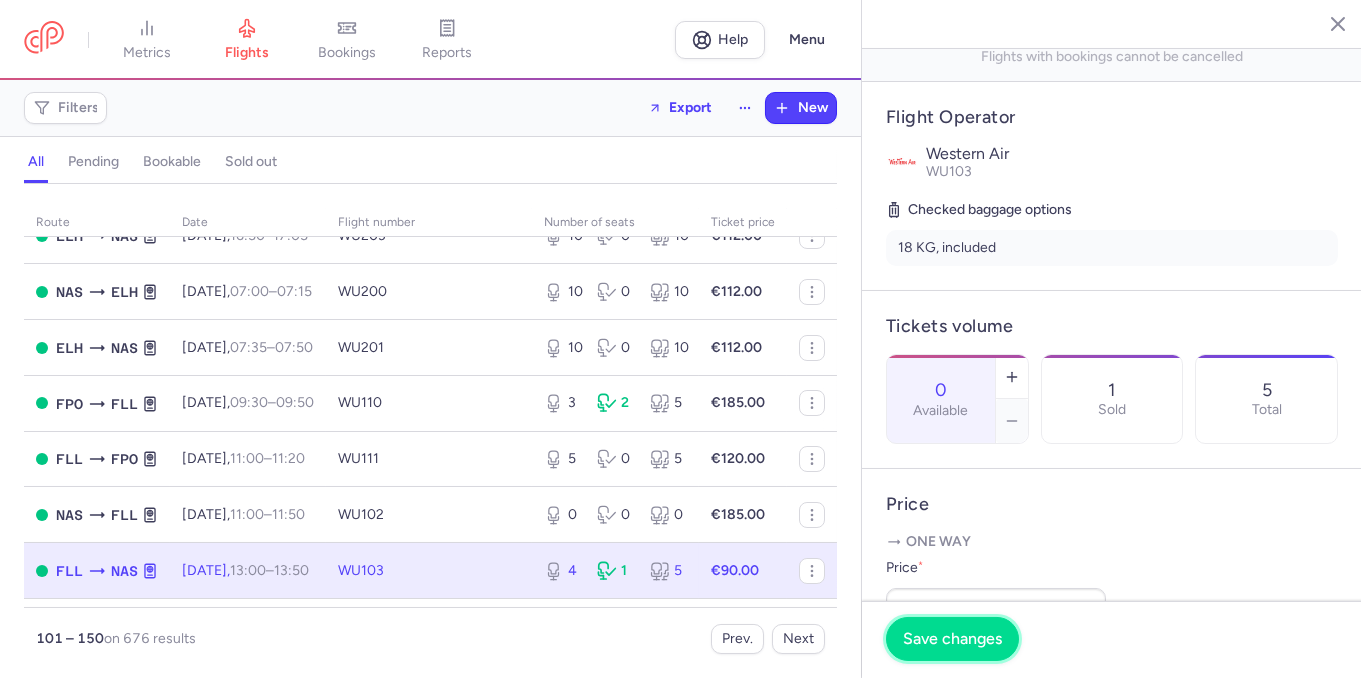 click on "Save changes" at bounding box center [952, 639] 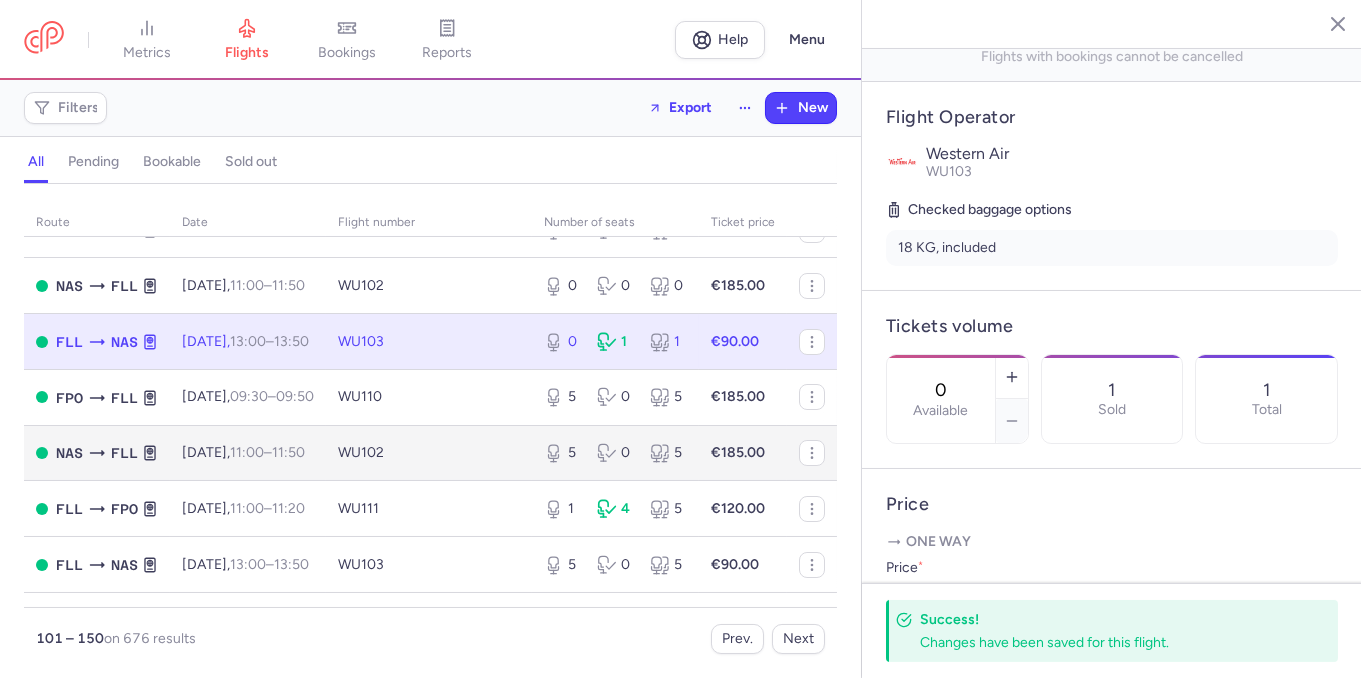 scroll, scrollTop: 572, scrollLeft: 0, axis: vertical 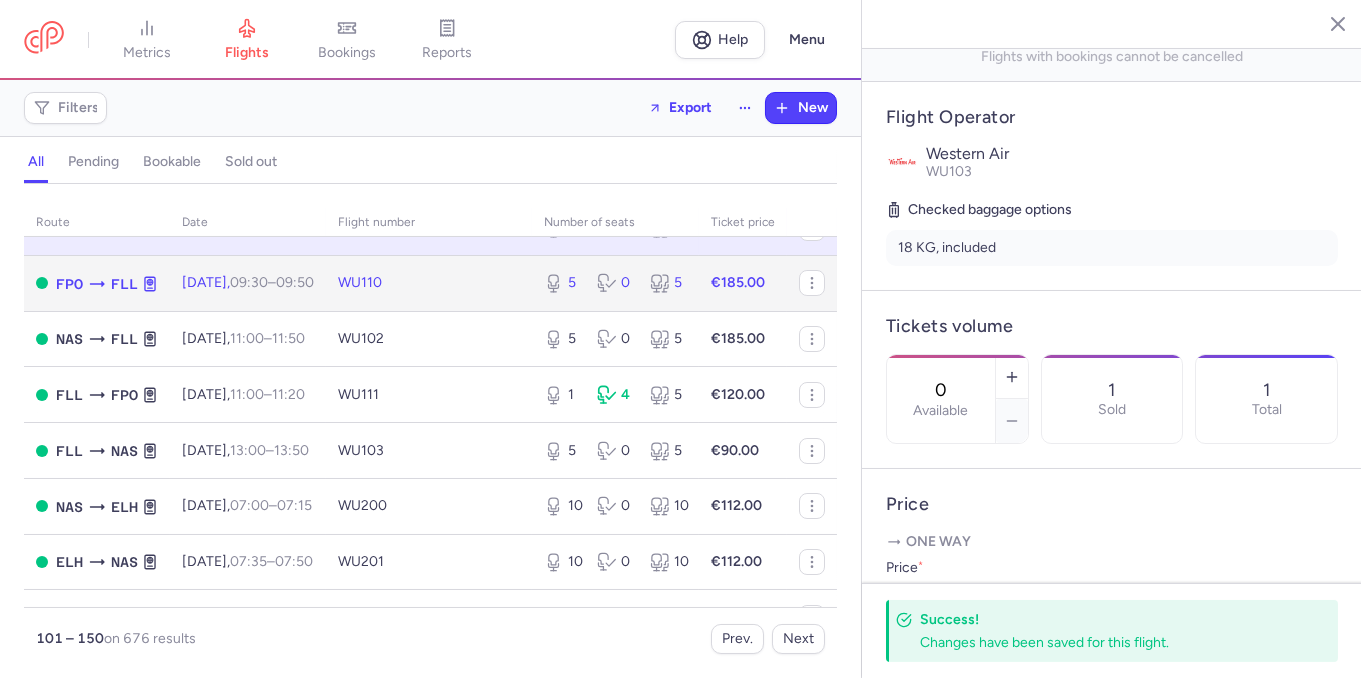 click on "WU110" at bounding box center (429, 283) 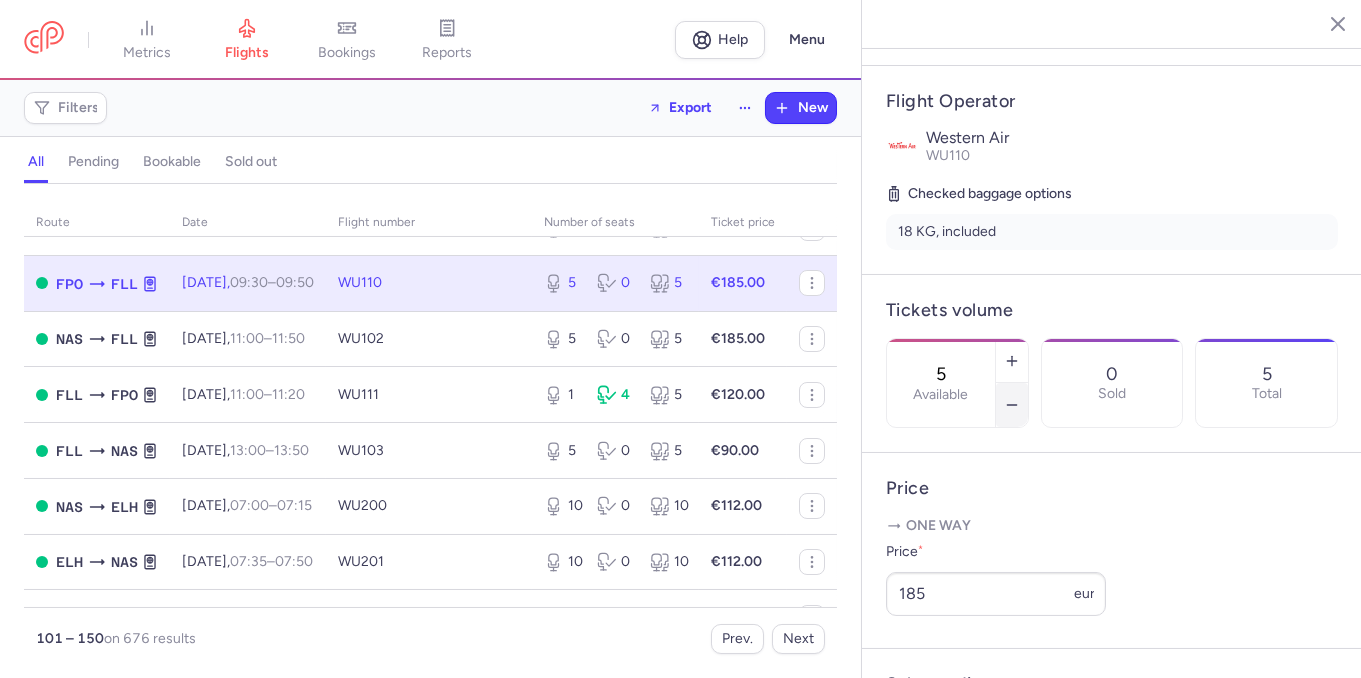 click 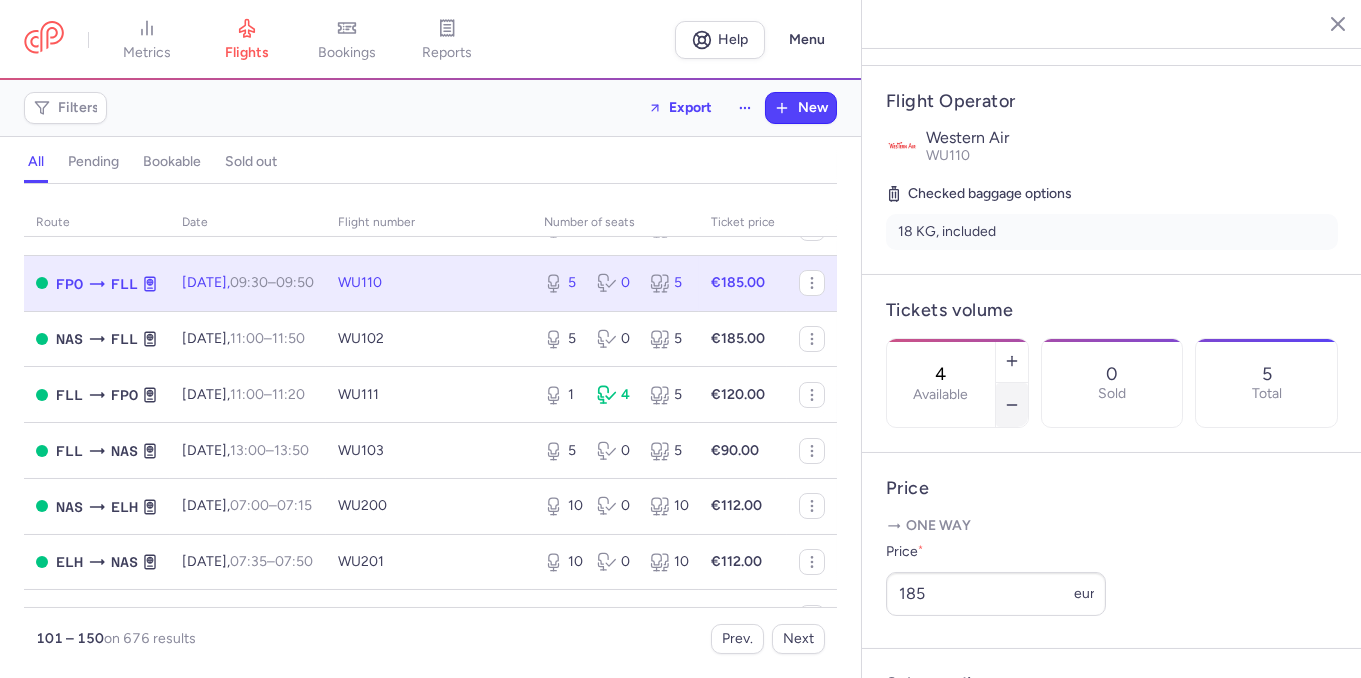 click 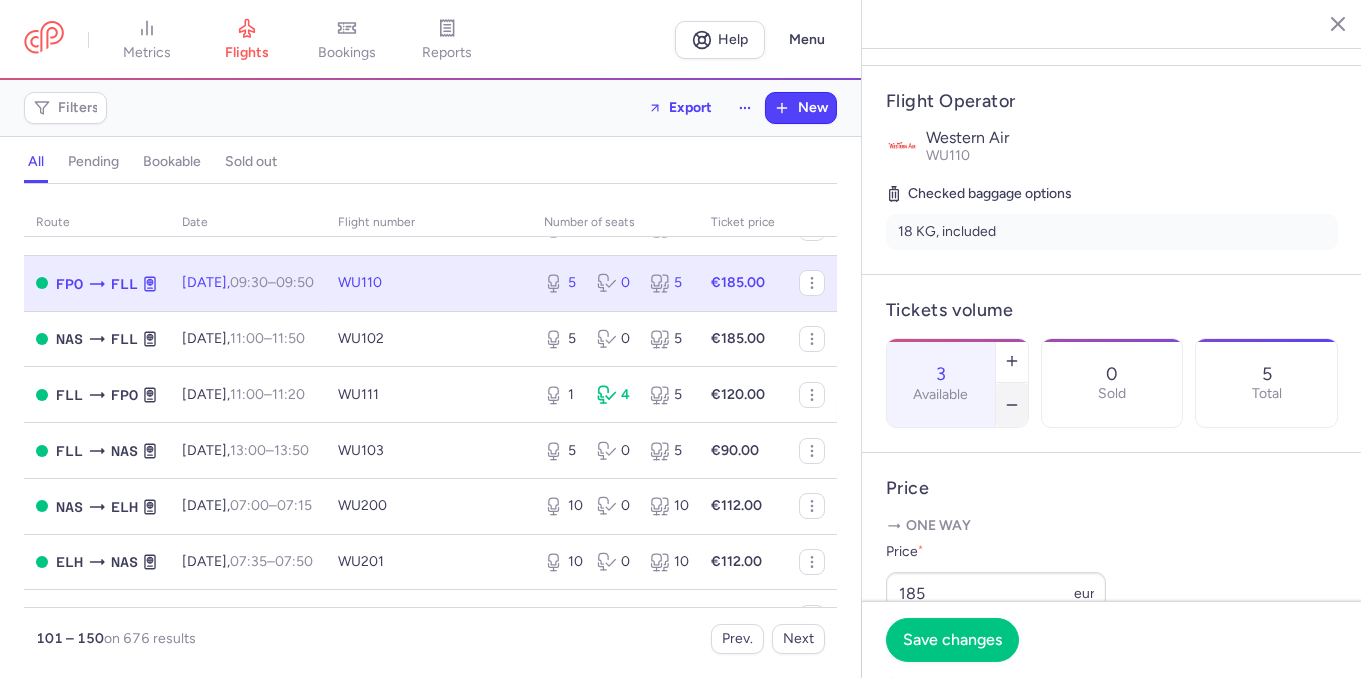 click 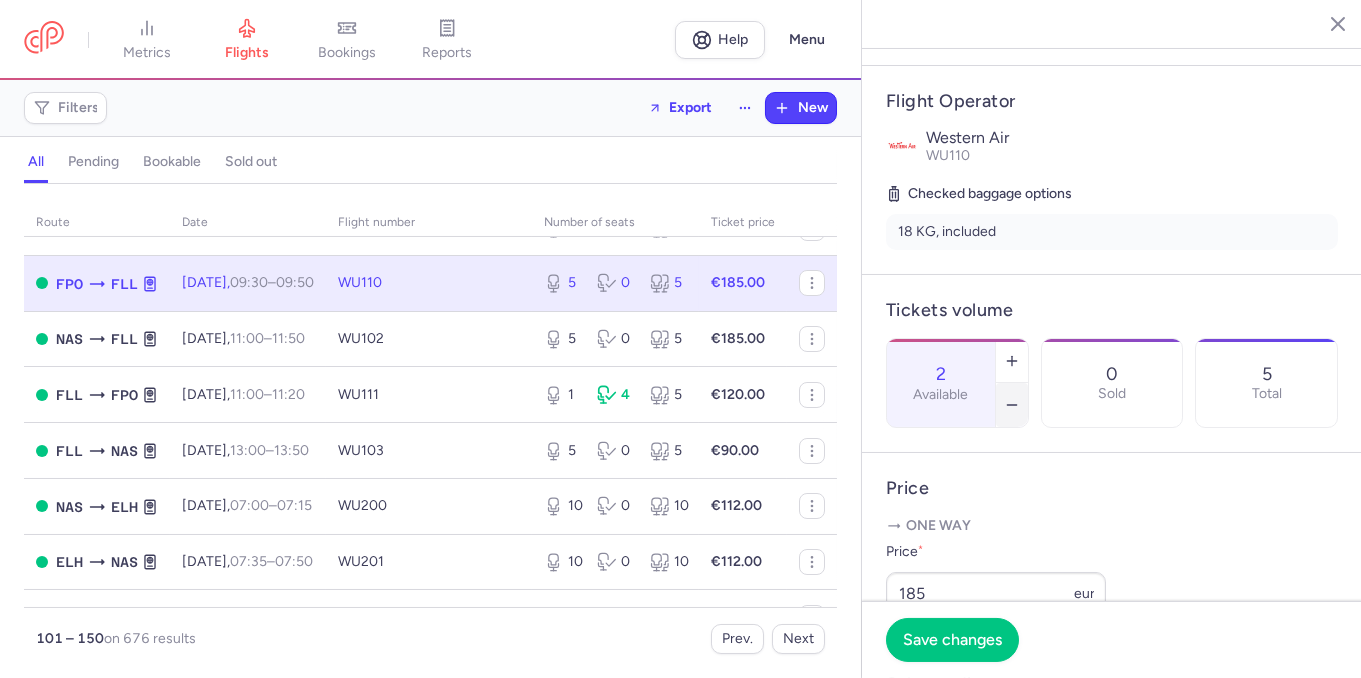 click 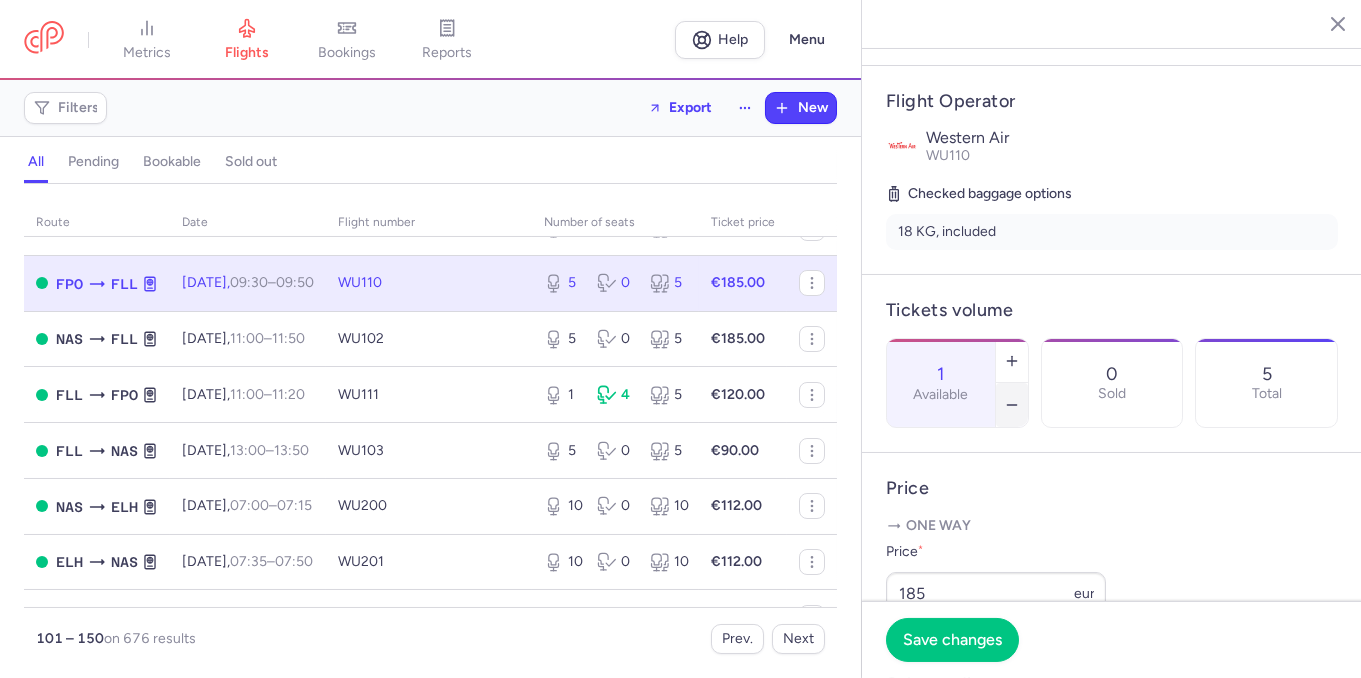 click 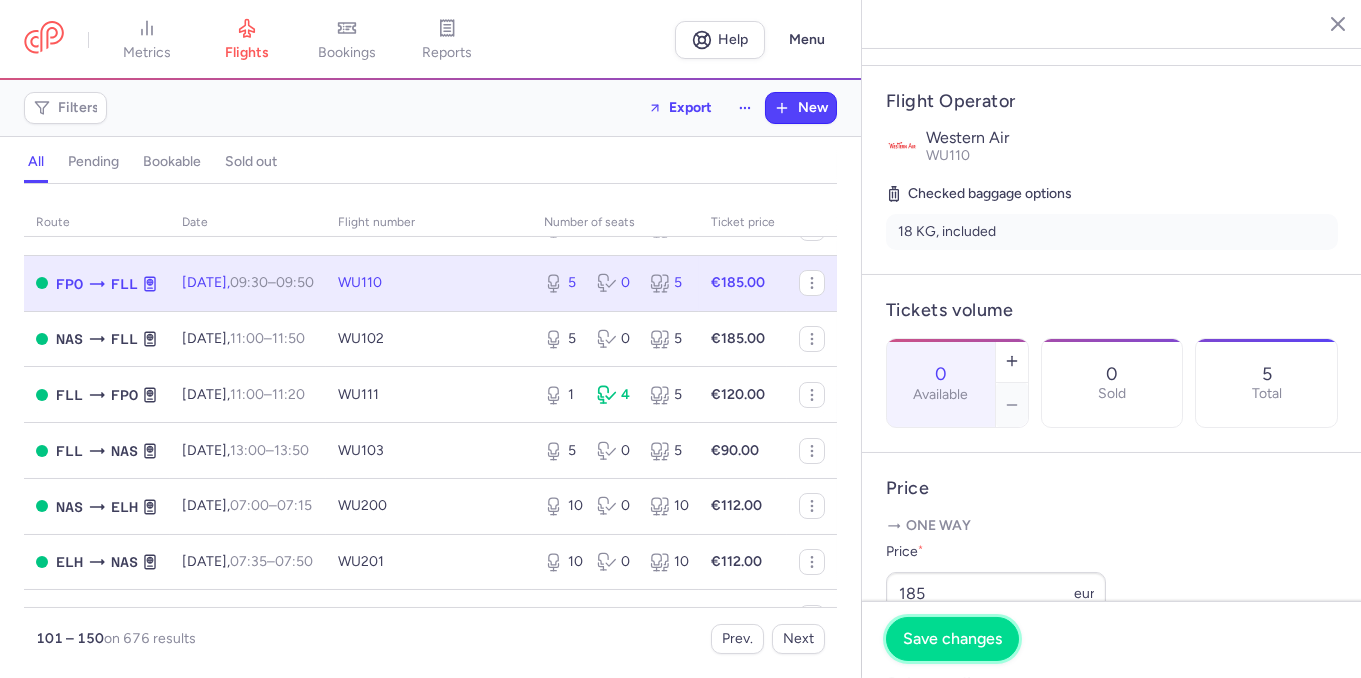 click on "Save changes" at bounding box center (952, 639) 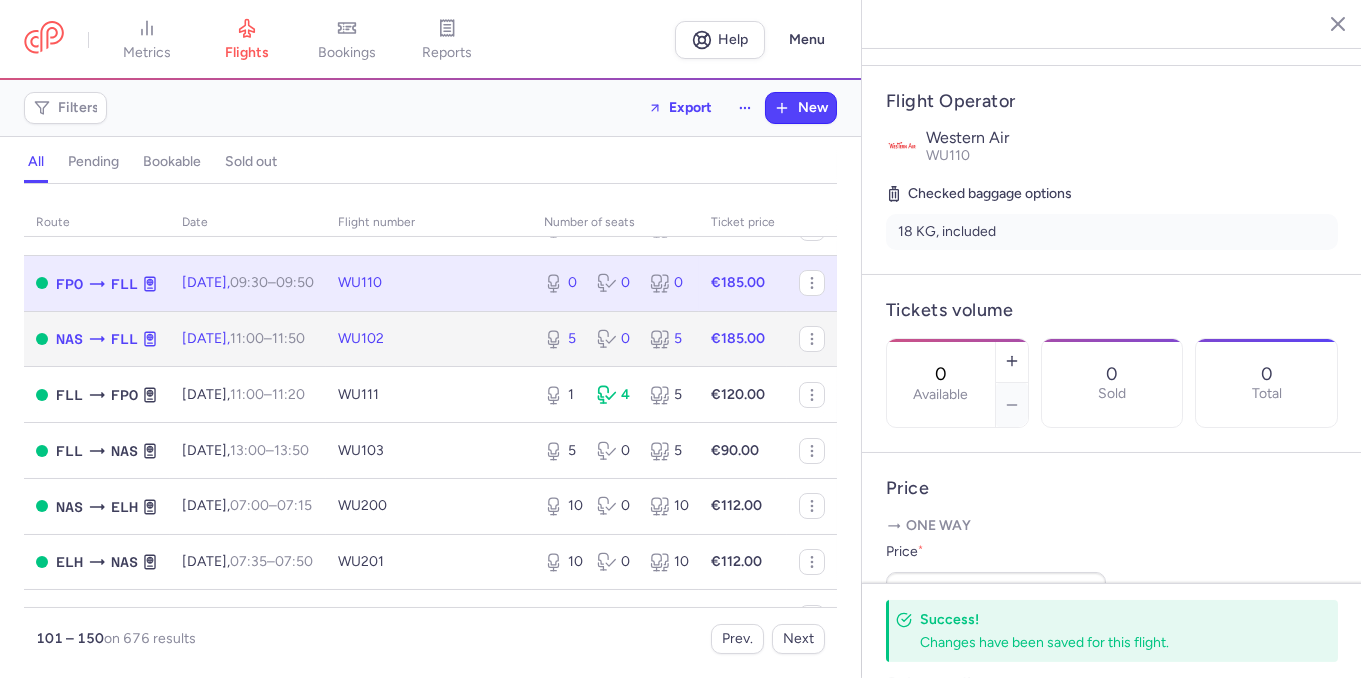 click on "WU102" at bounding box center (429, 339) 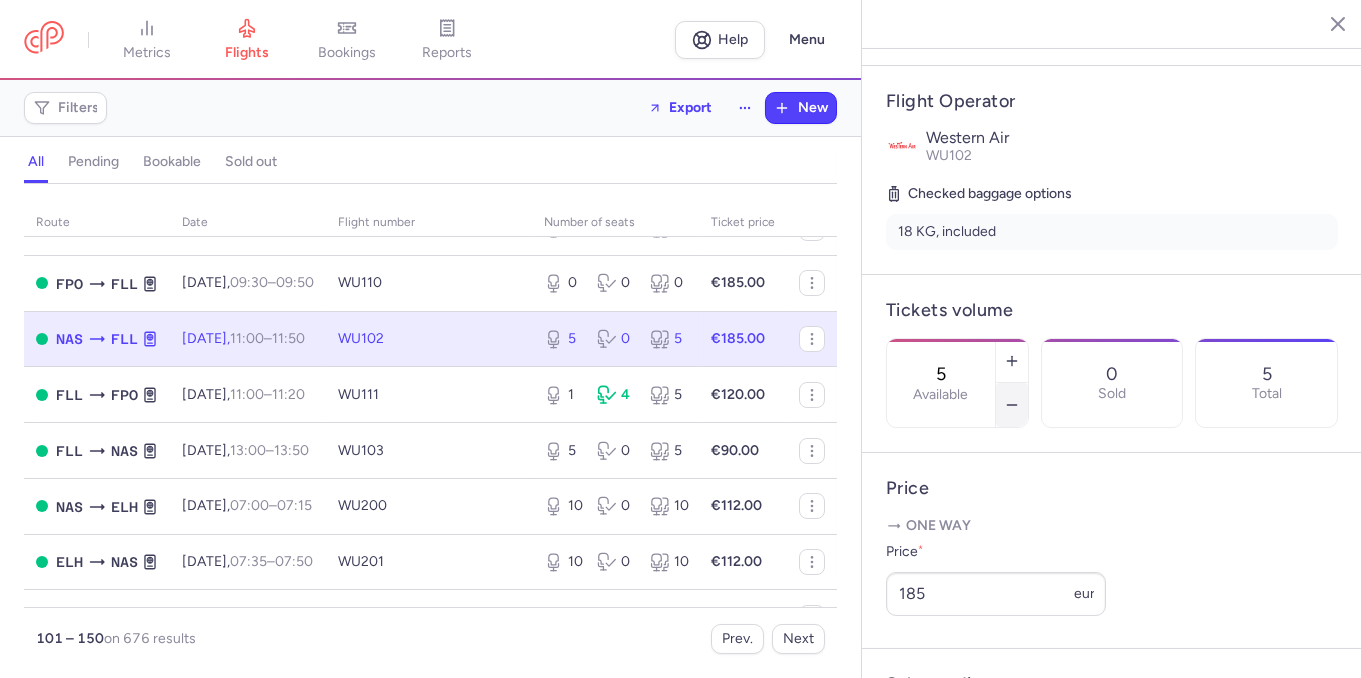 click at bounding box center (1012, 405) 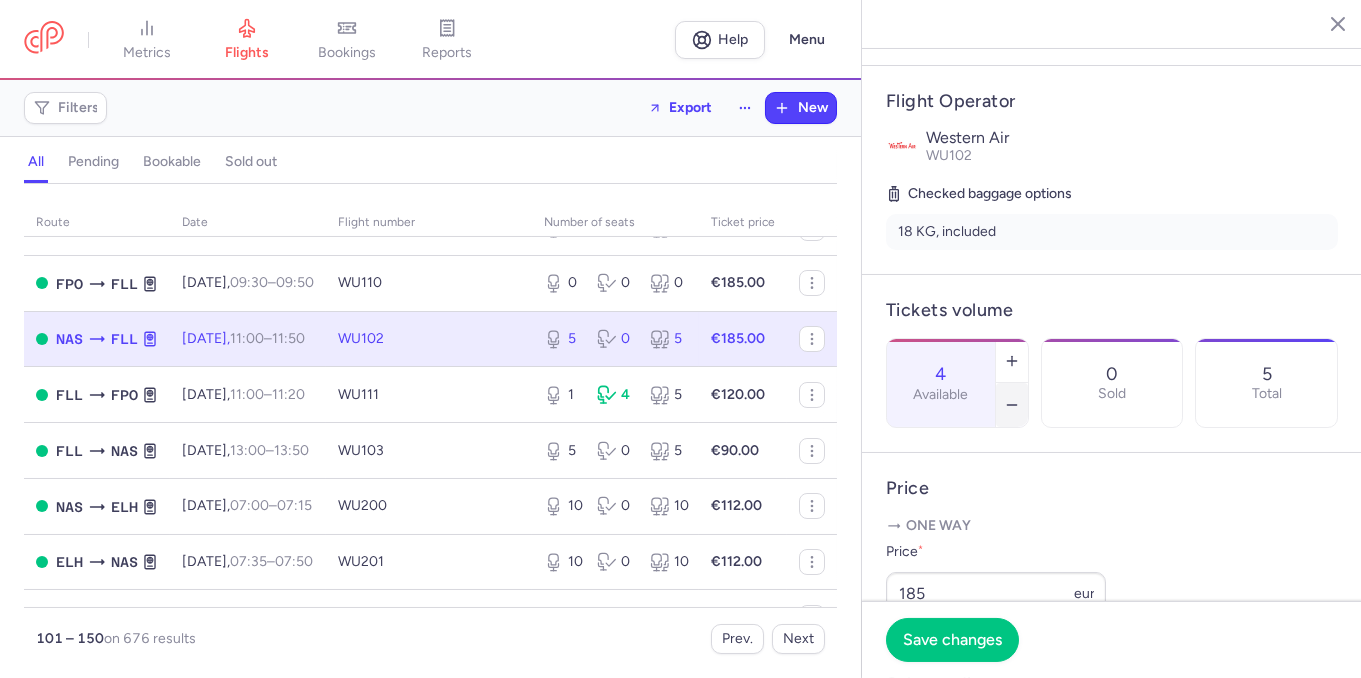 click at bounding box center [1012, 405] 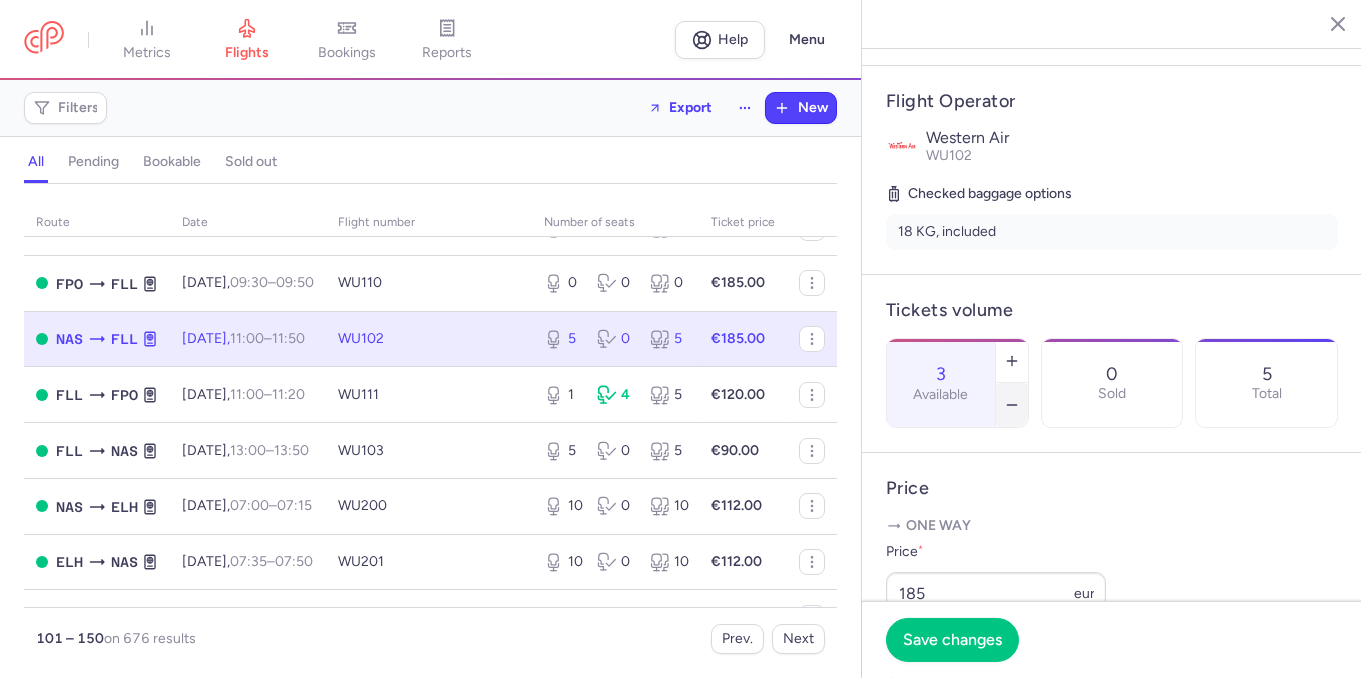 click at bounding box center (1012, 405) 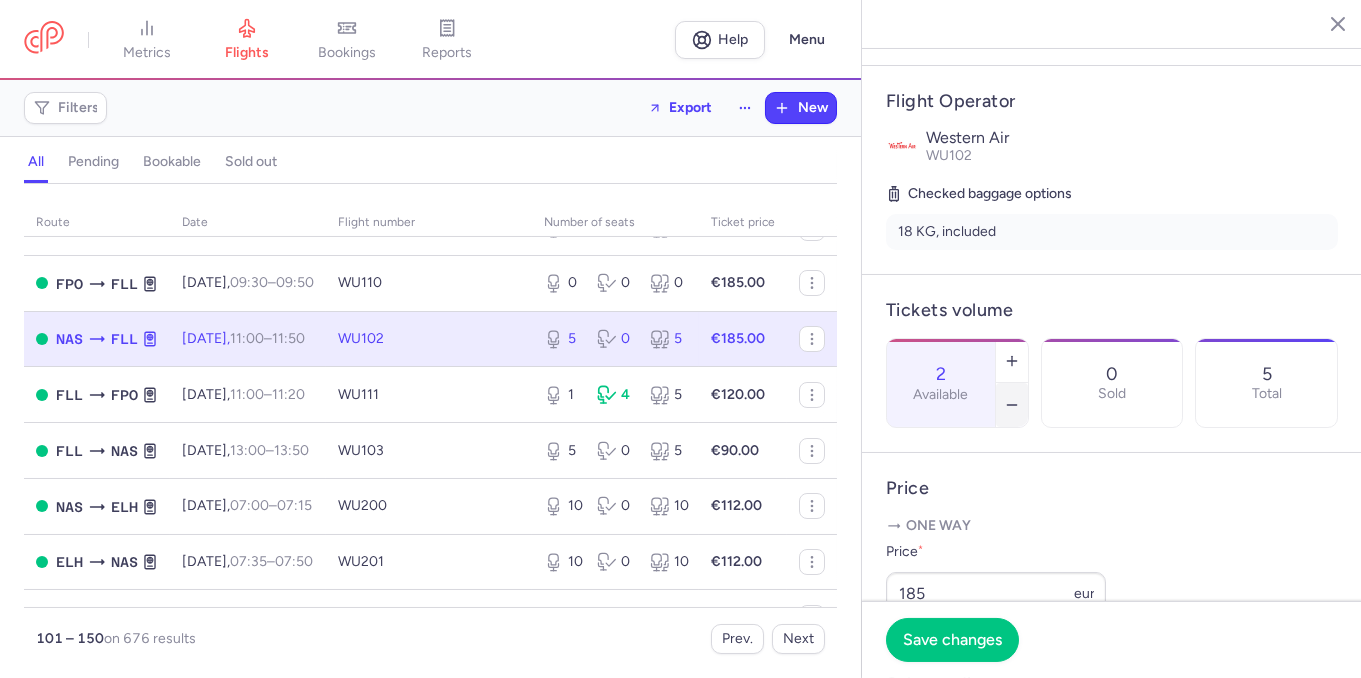 click at bounding box center (1012, 405) 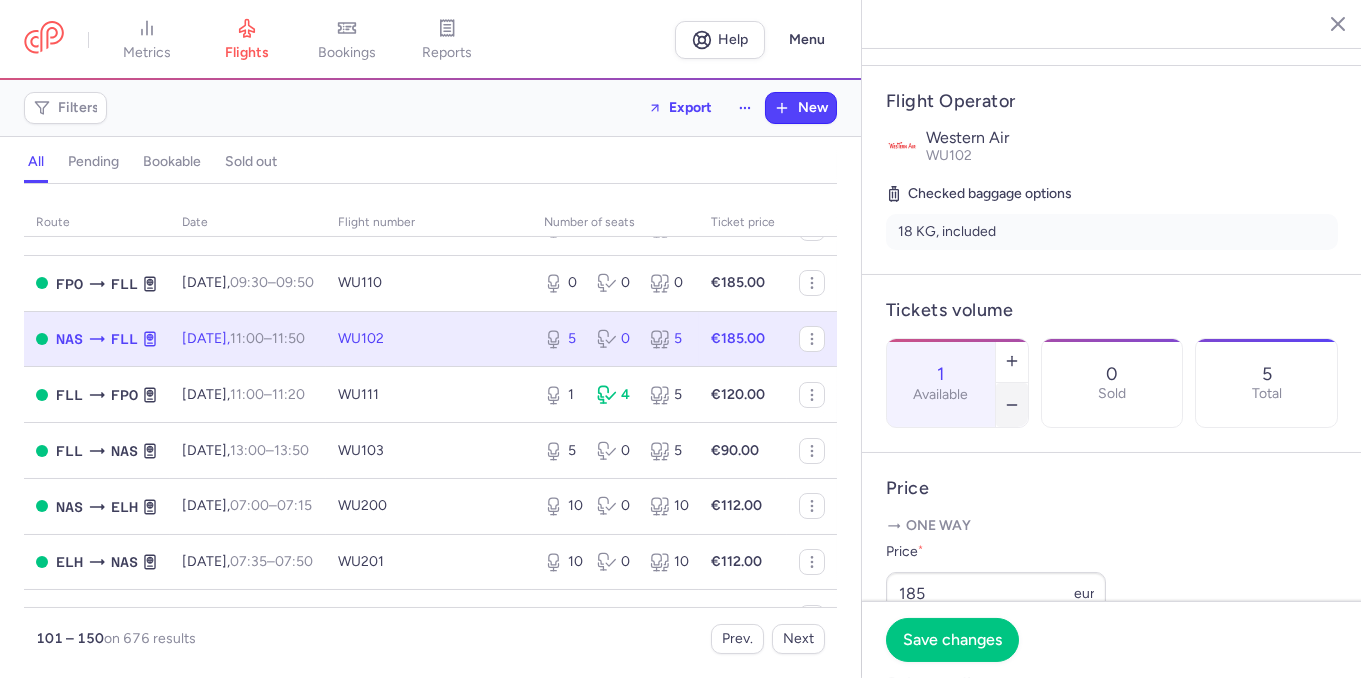 click at bounding box center (1012, 405) 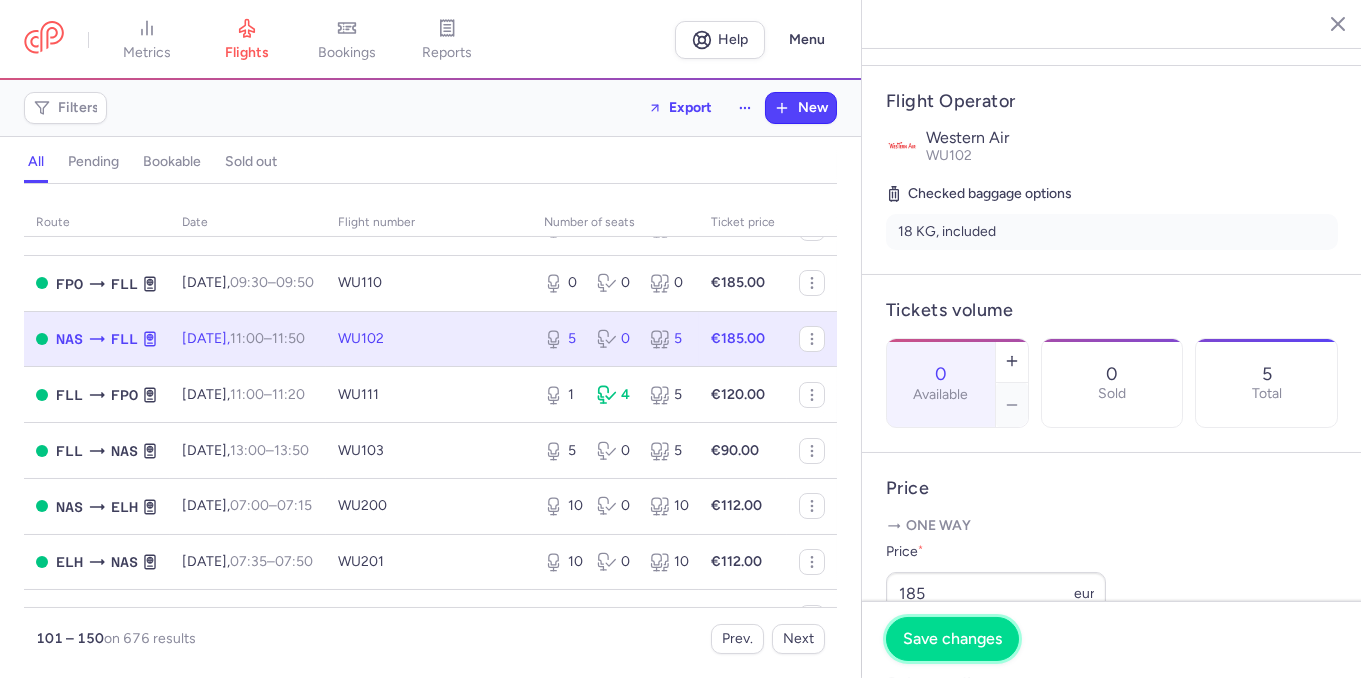 click on "Save changes" at bounding box center (952, 639) 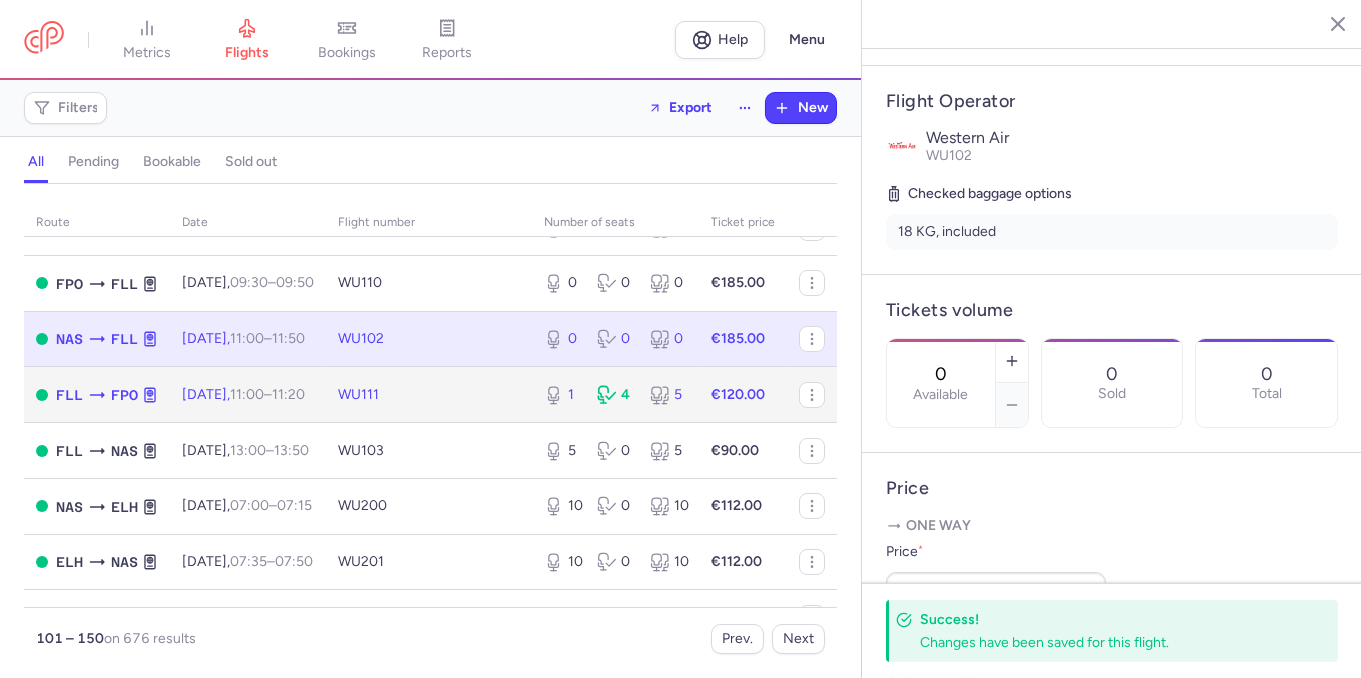 click on "WU111" at bounding box center [429, 395] 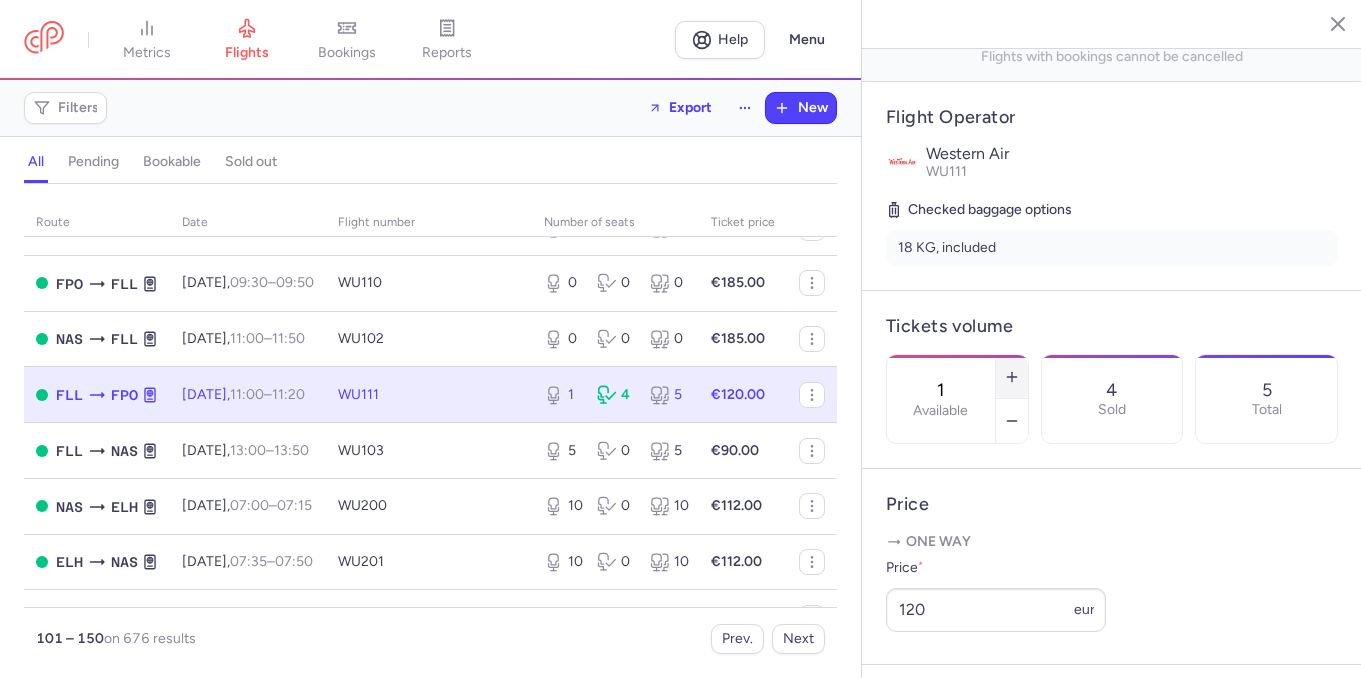 click 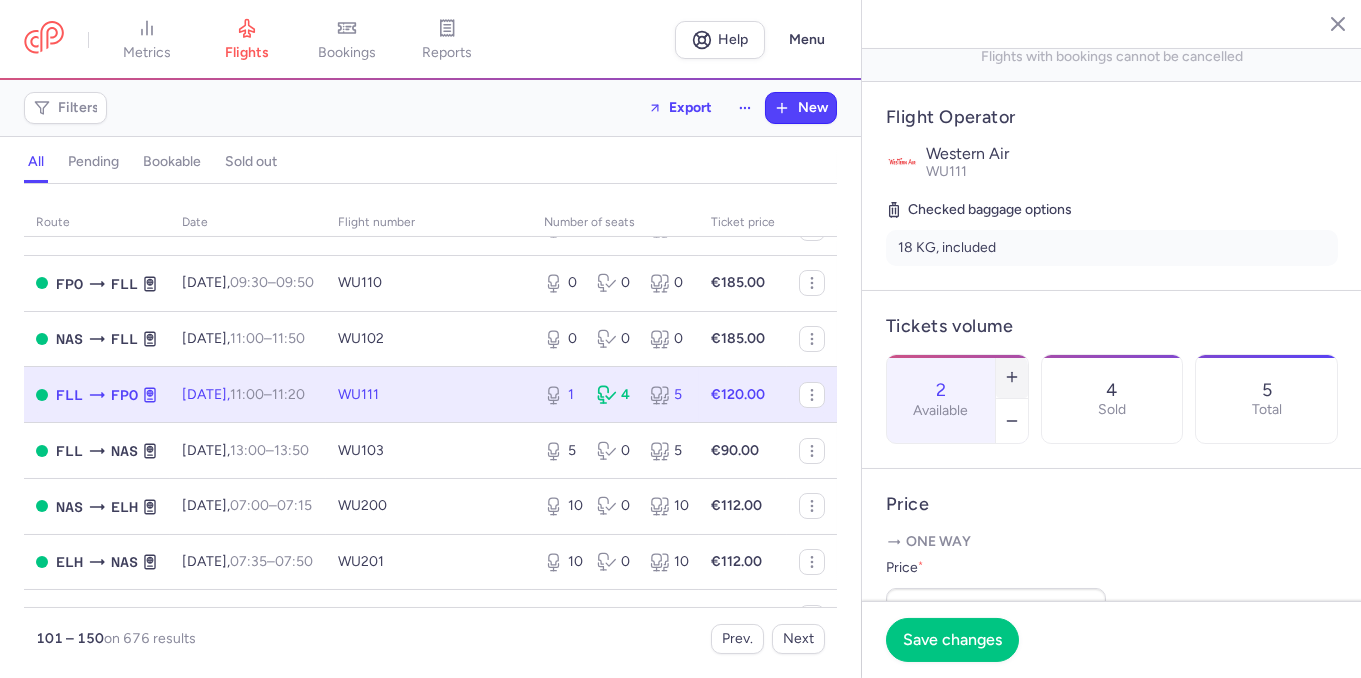 click 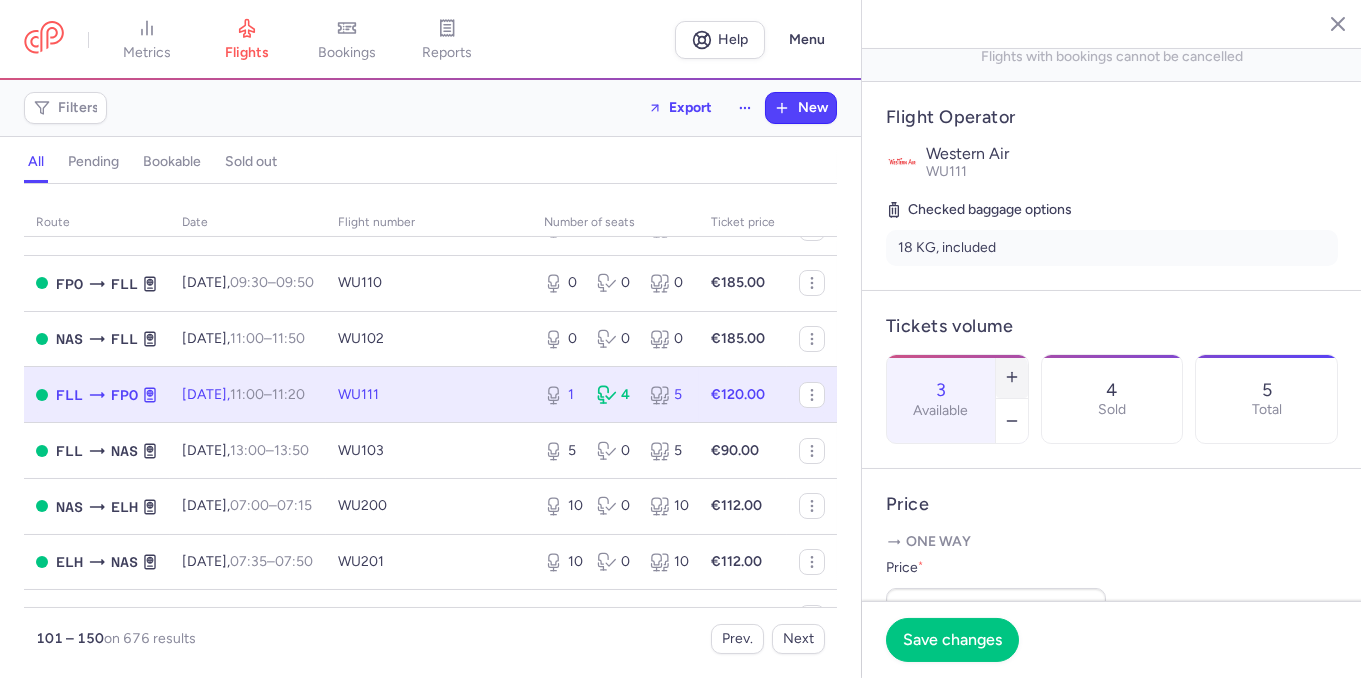 click 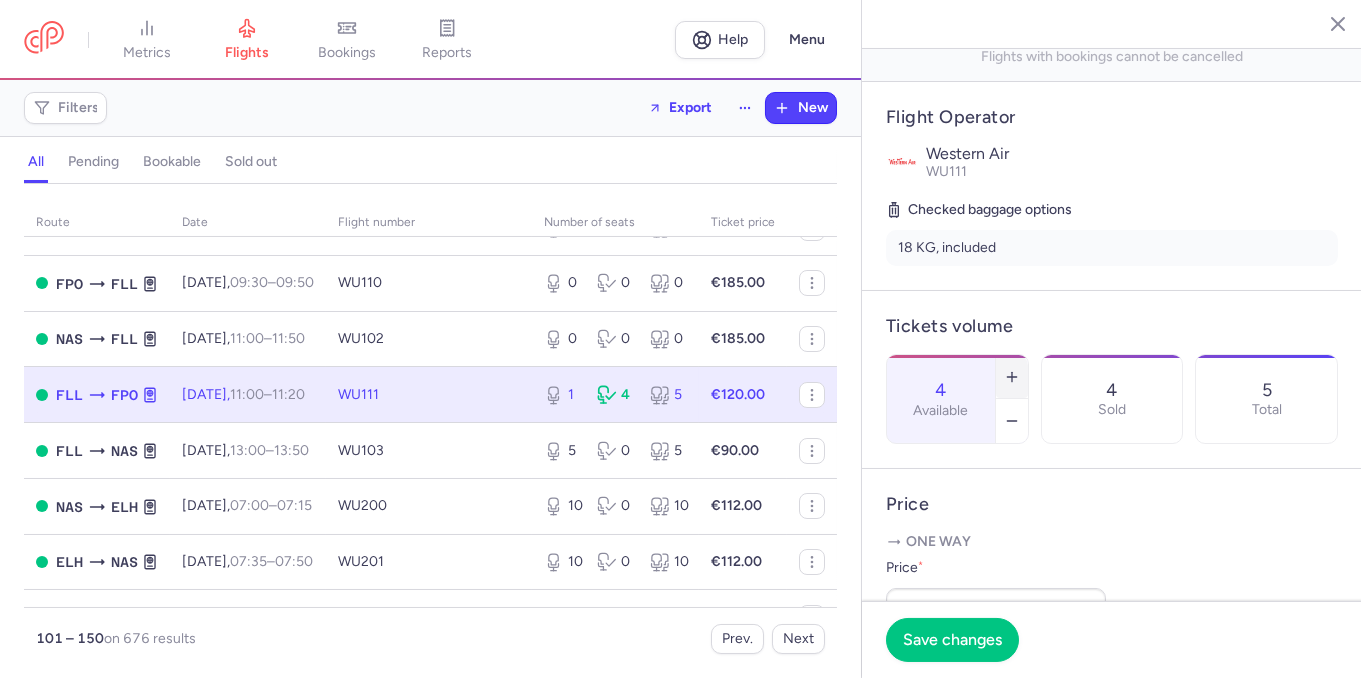 click 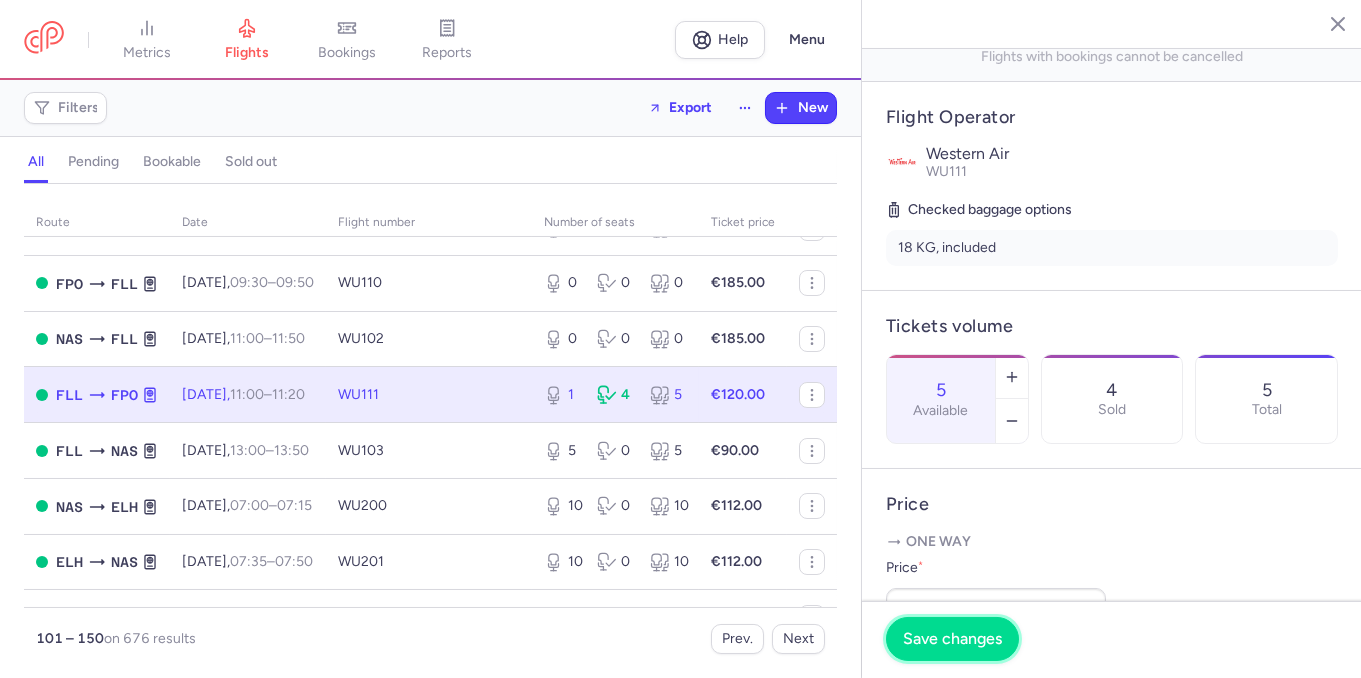 click on "Save changes" at bounding box center (952, 639) 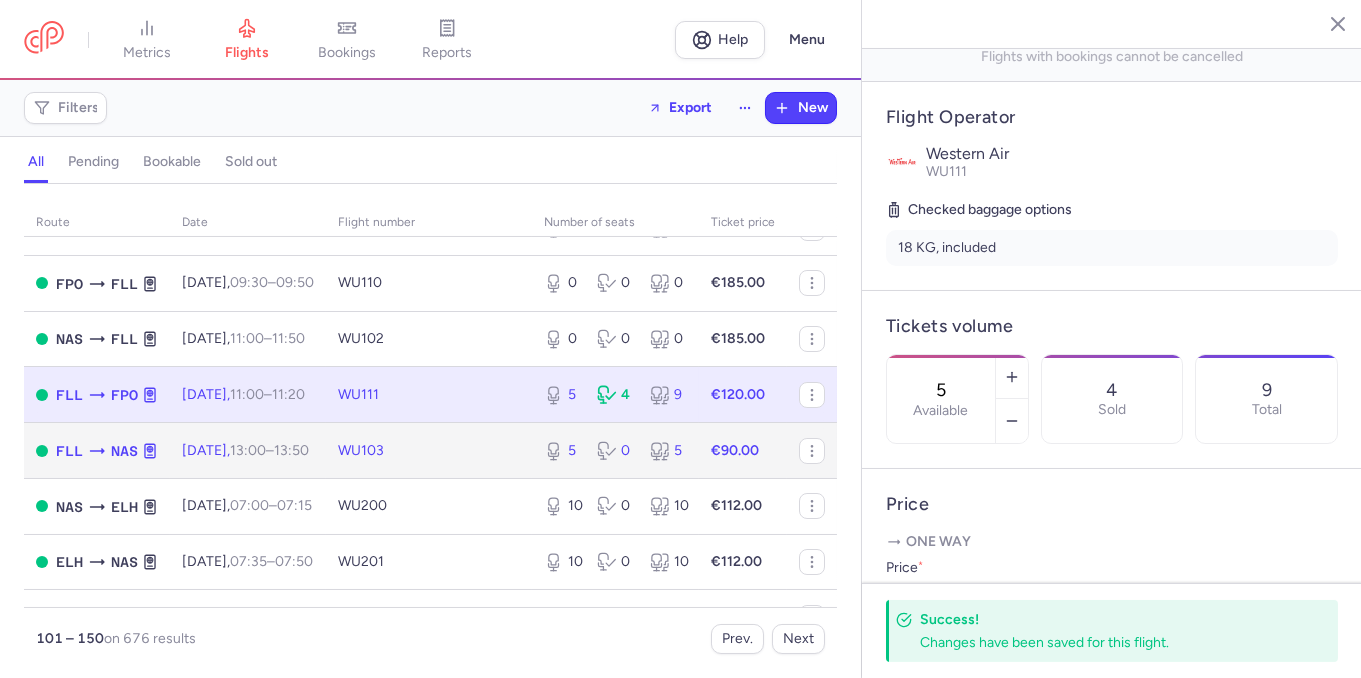click on "WU103" at bounding box center [429, 451] 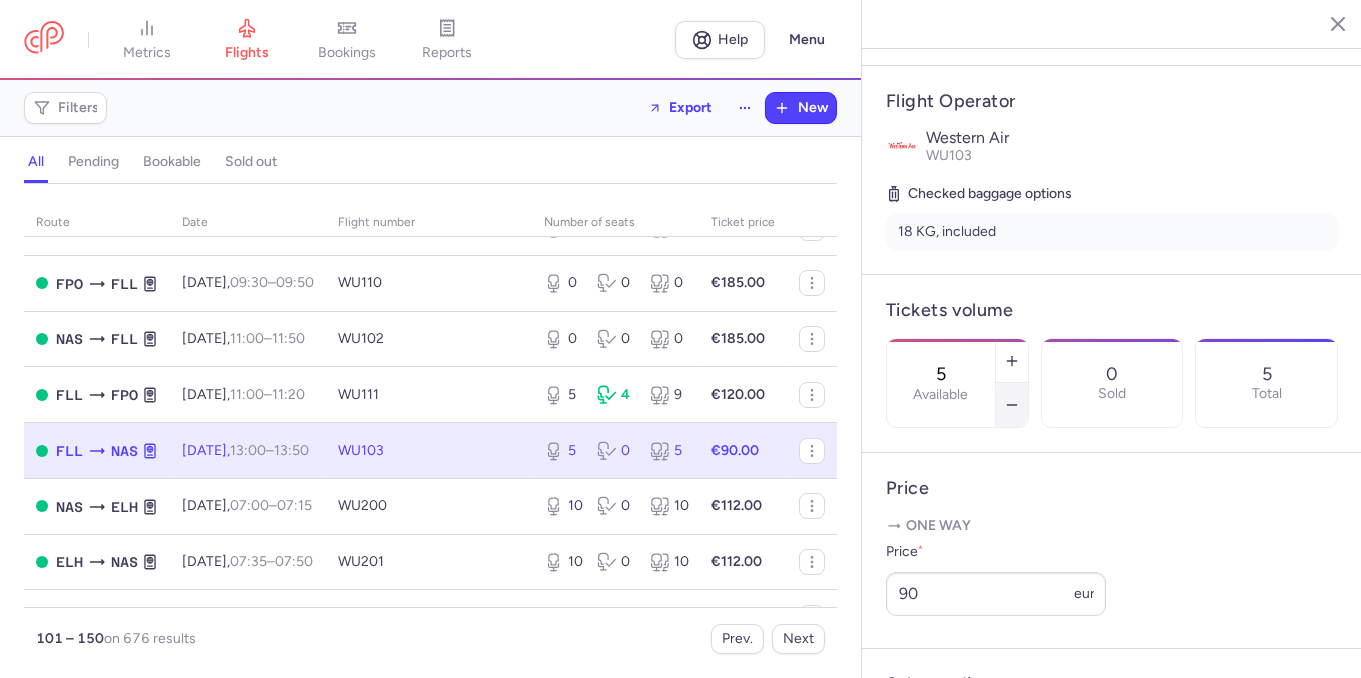 click 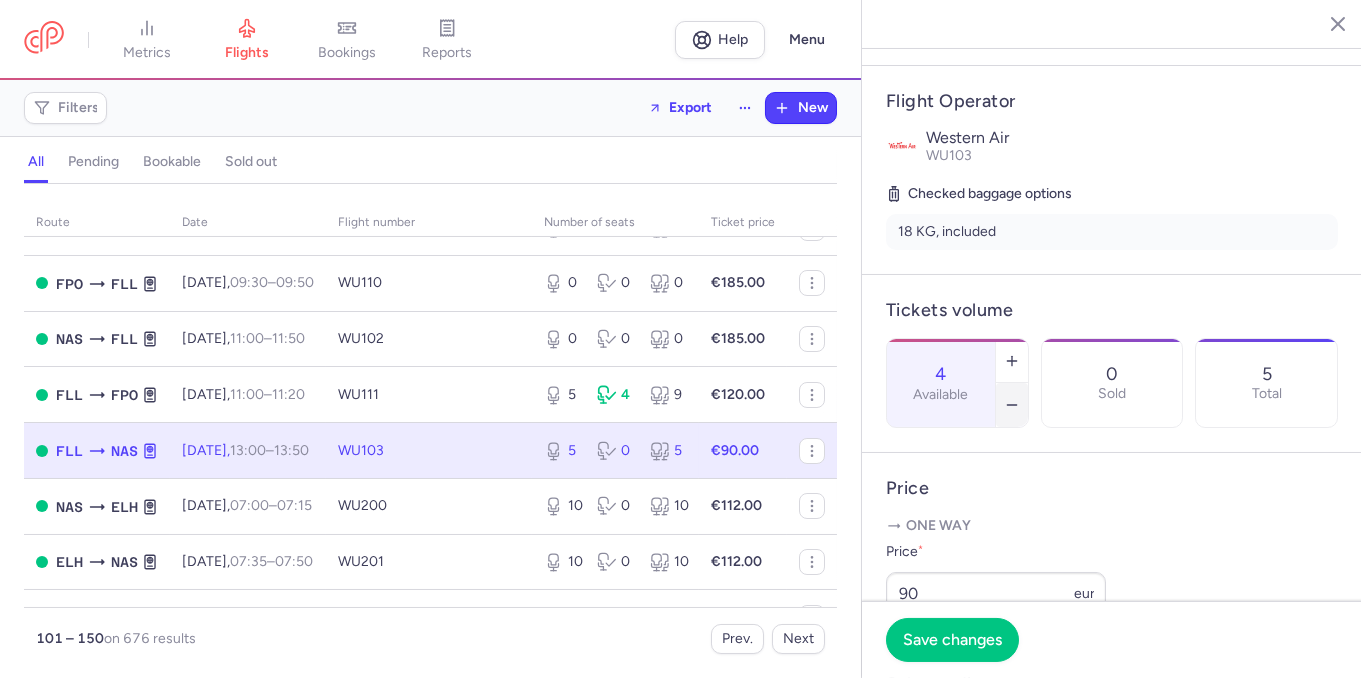 click 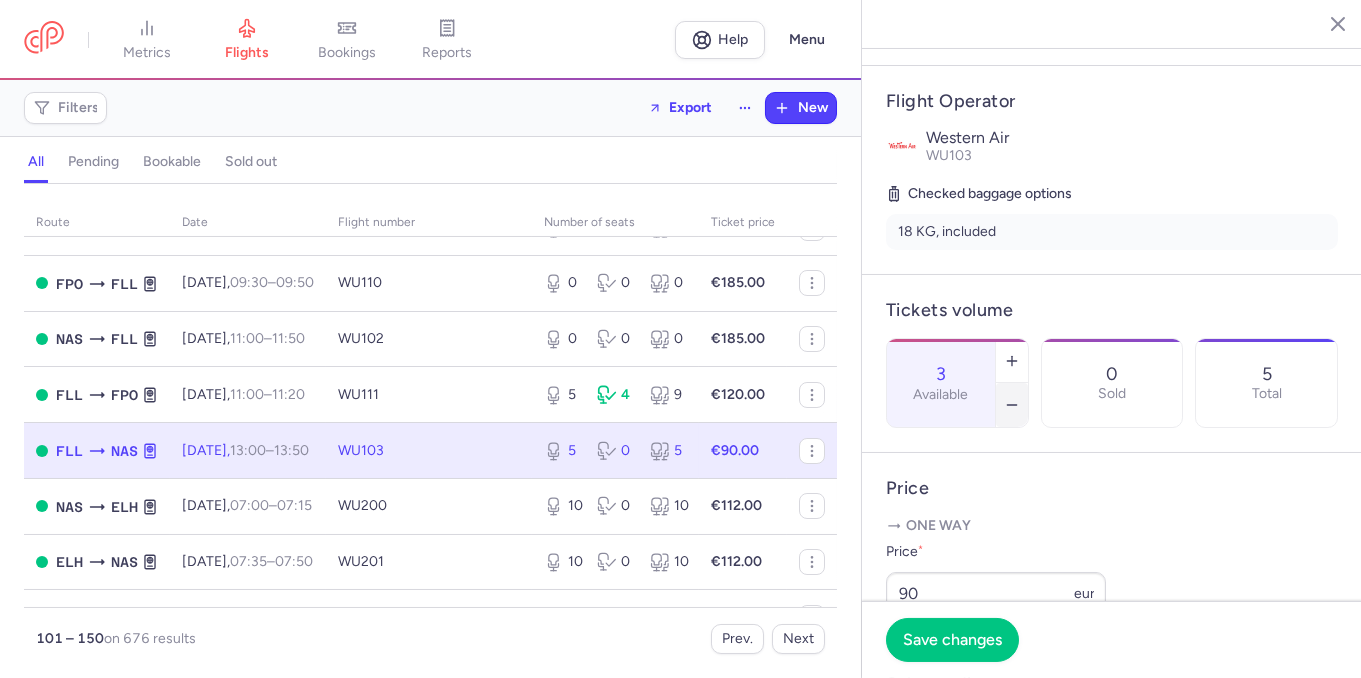 click 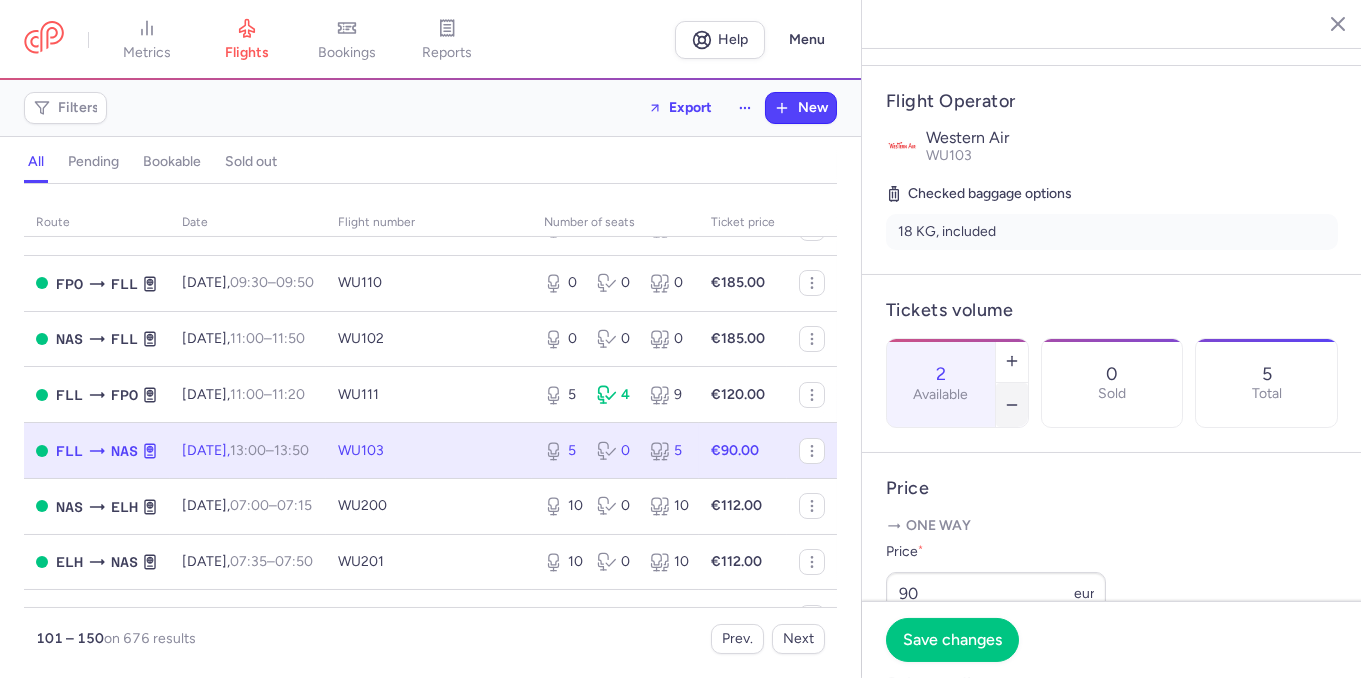 click 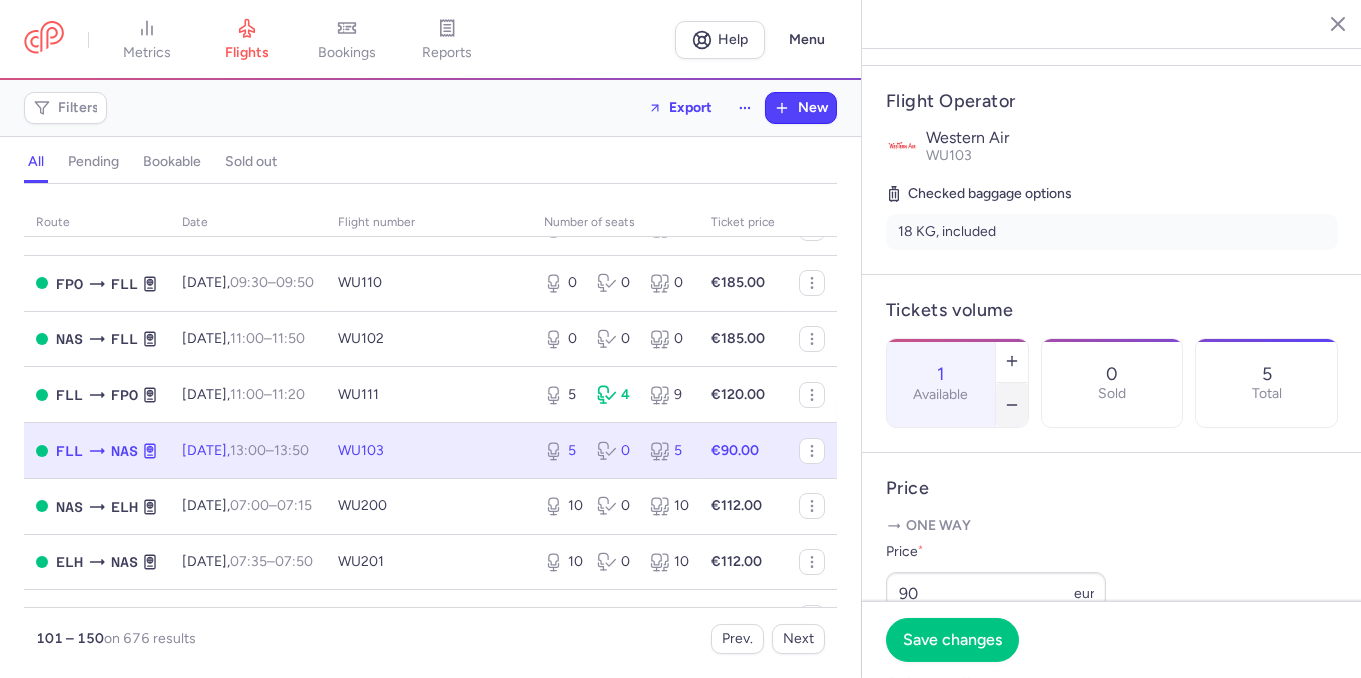 click 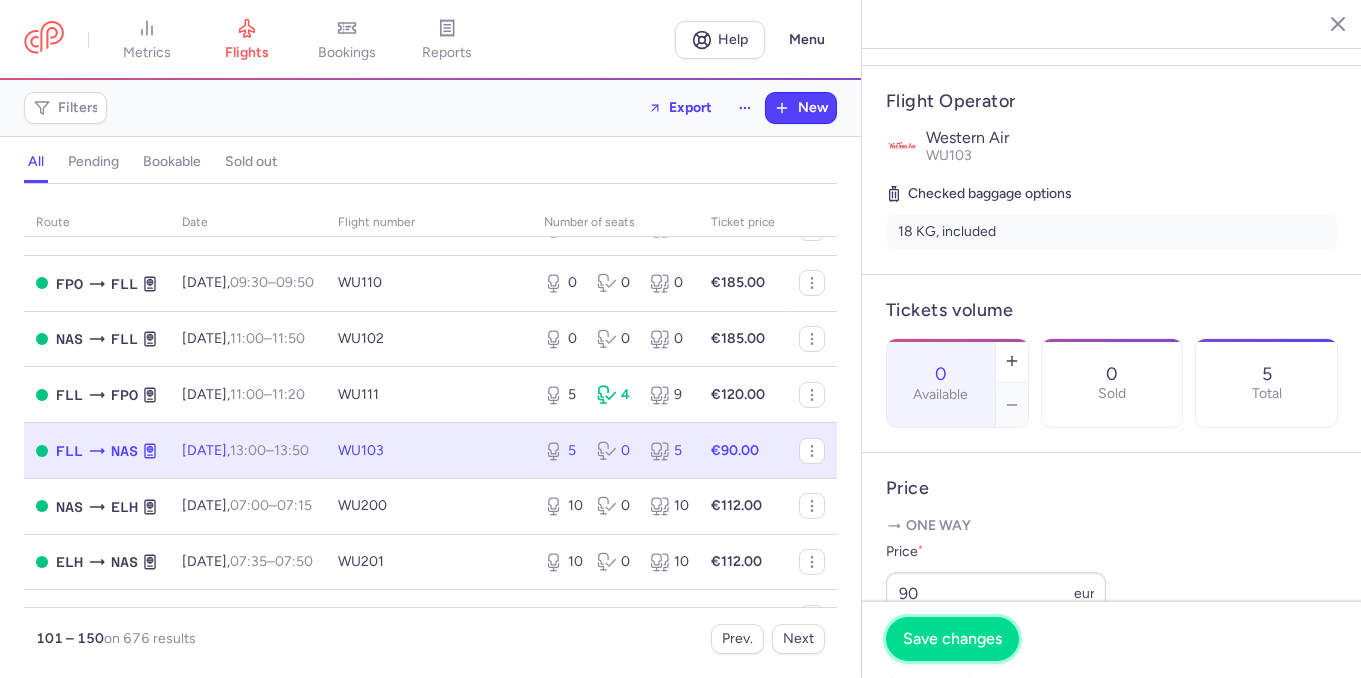 click on "Save changes" at bounding box center (952, 639) 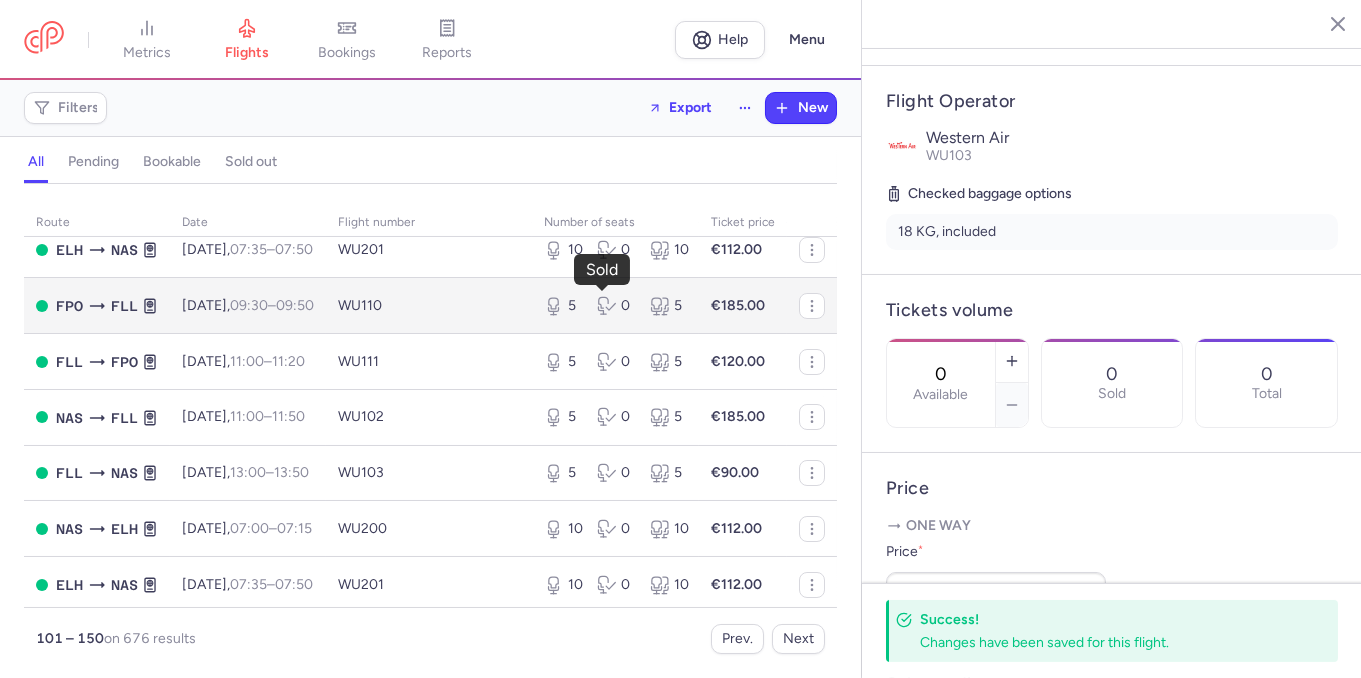 scroll, scrollTop: 915, scrollLeft: 0, axis: vertical 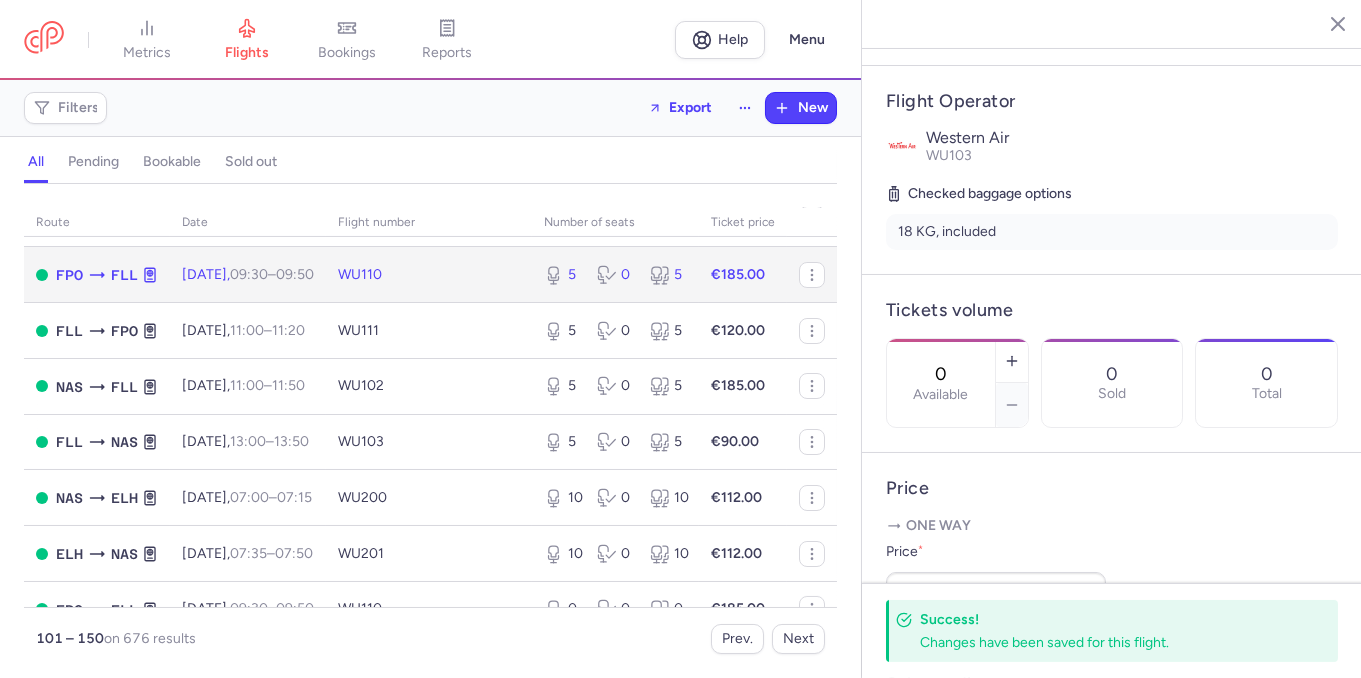 click on "WU110" at bounding box center [429, 275] 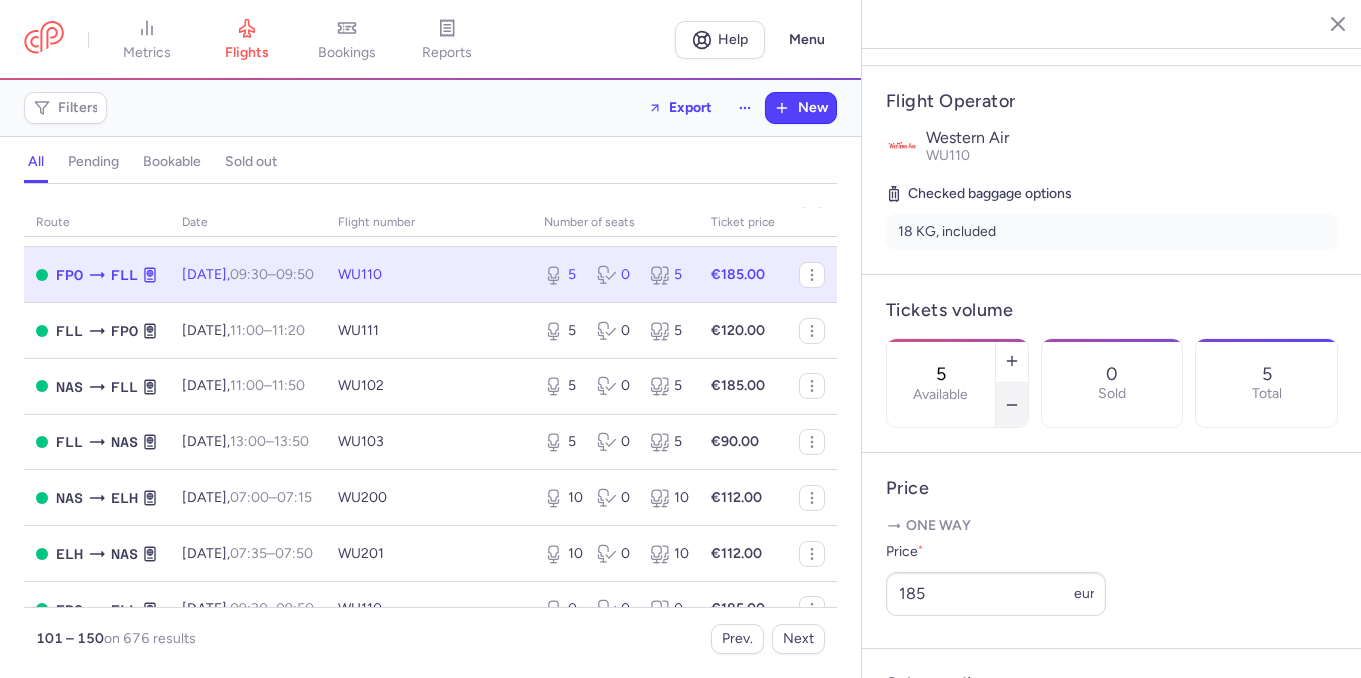 click 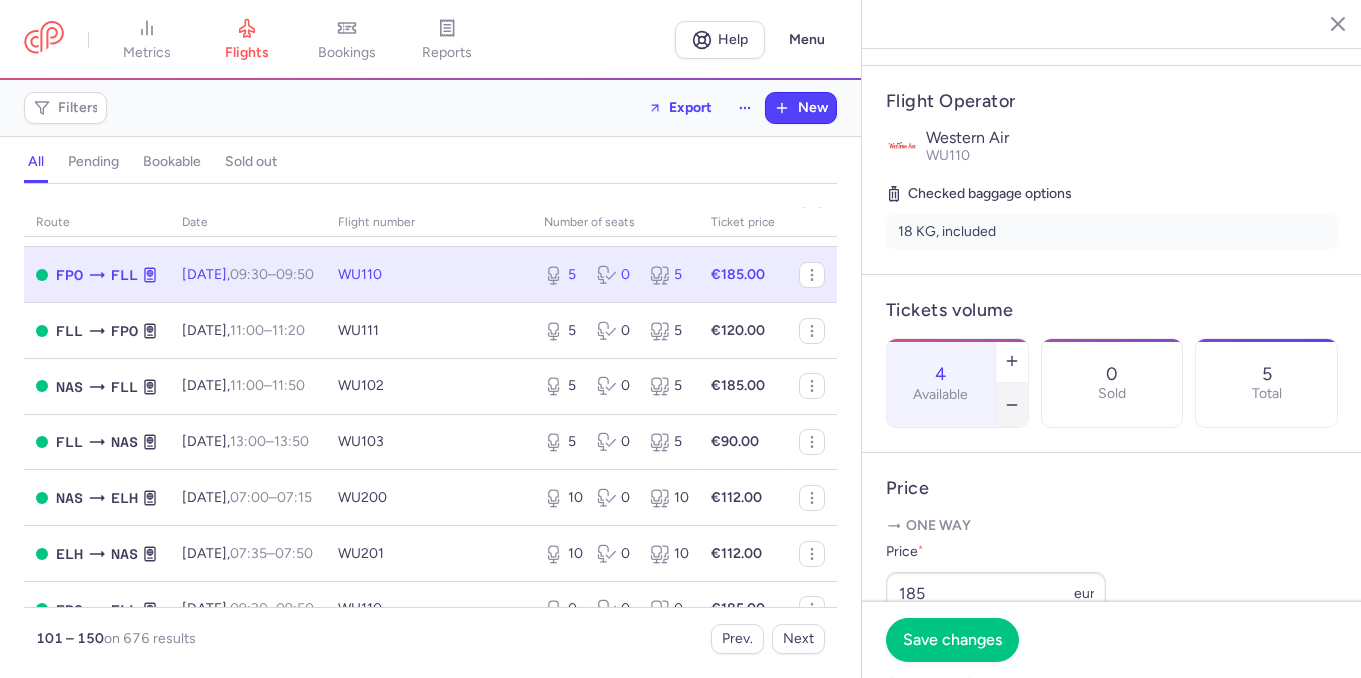 click at bounding box center [1012, 405] 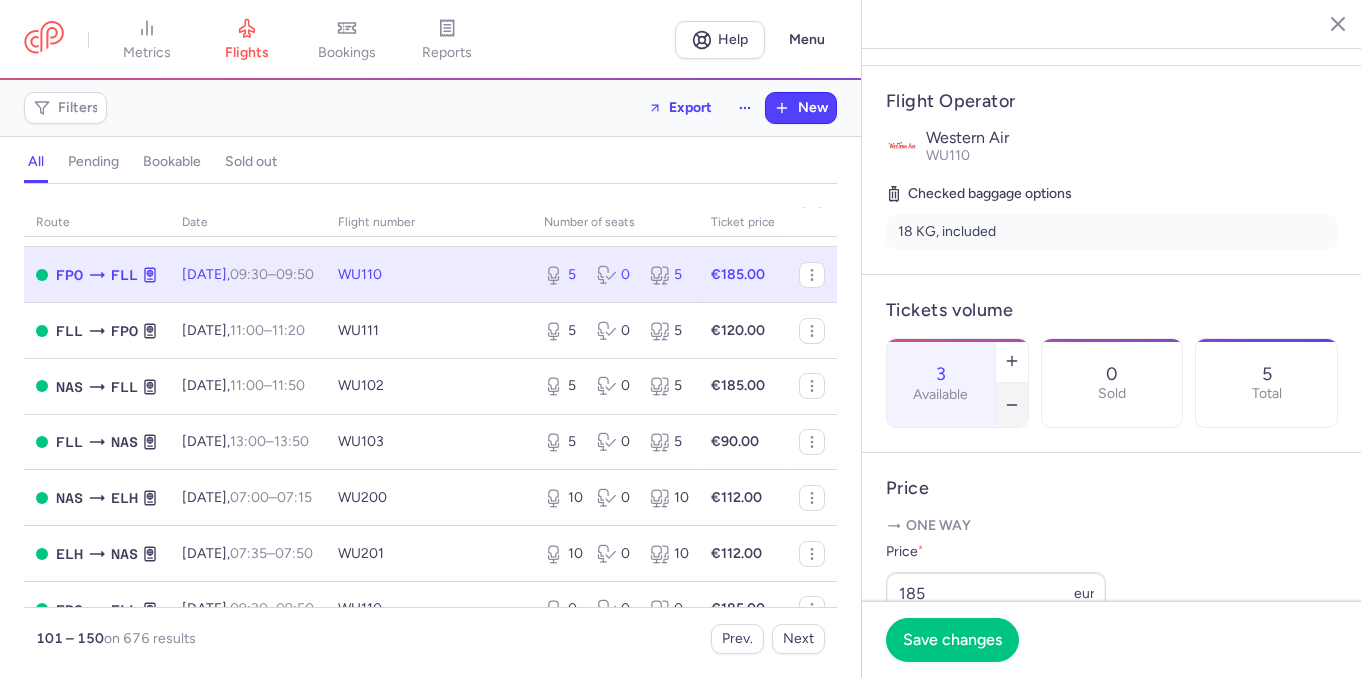 click at bounding box center [1012, 405] 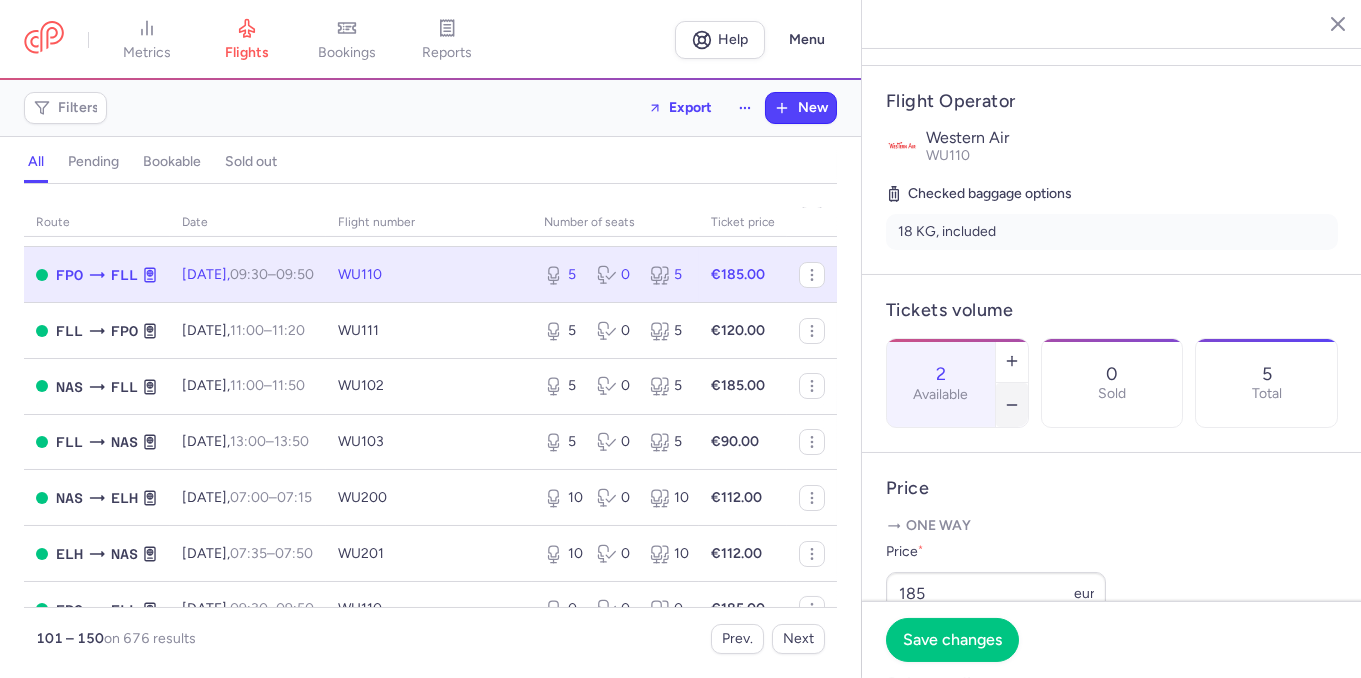 click at bounding box center (1012, 405) 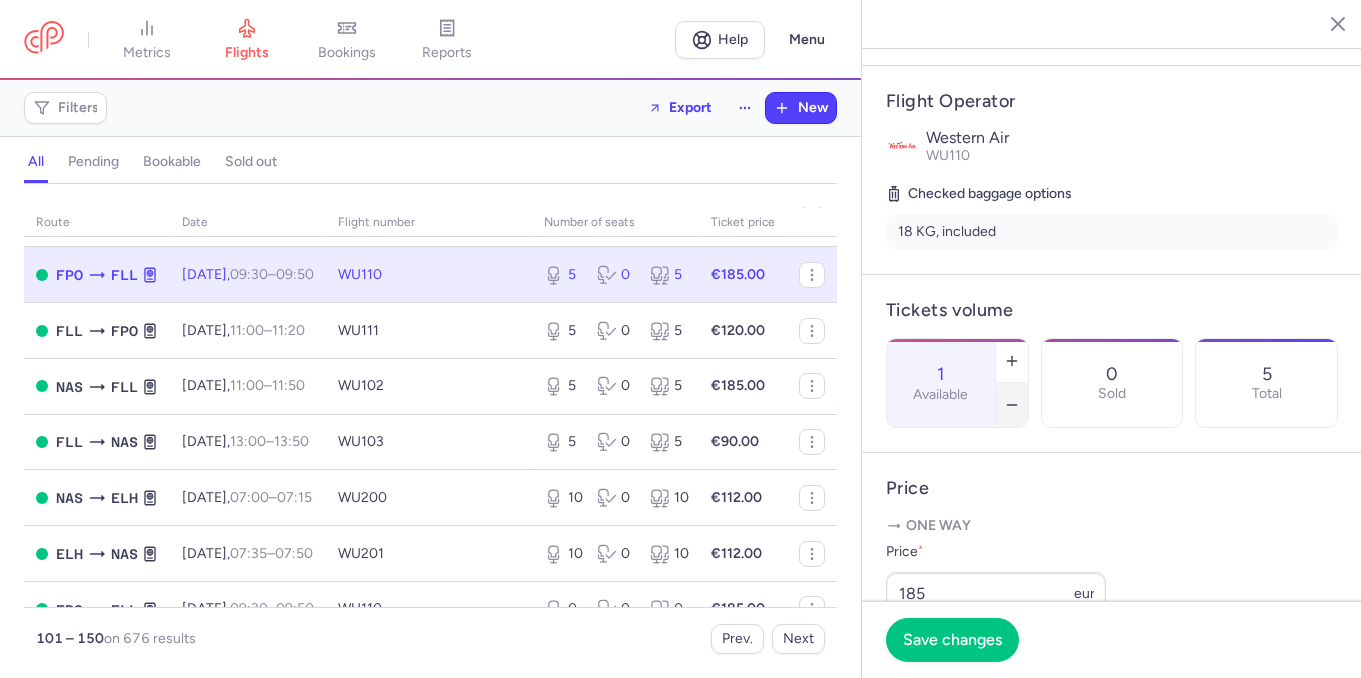 click at bounding box center (1012, 405) 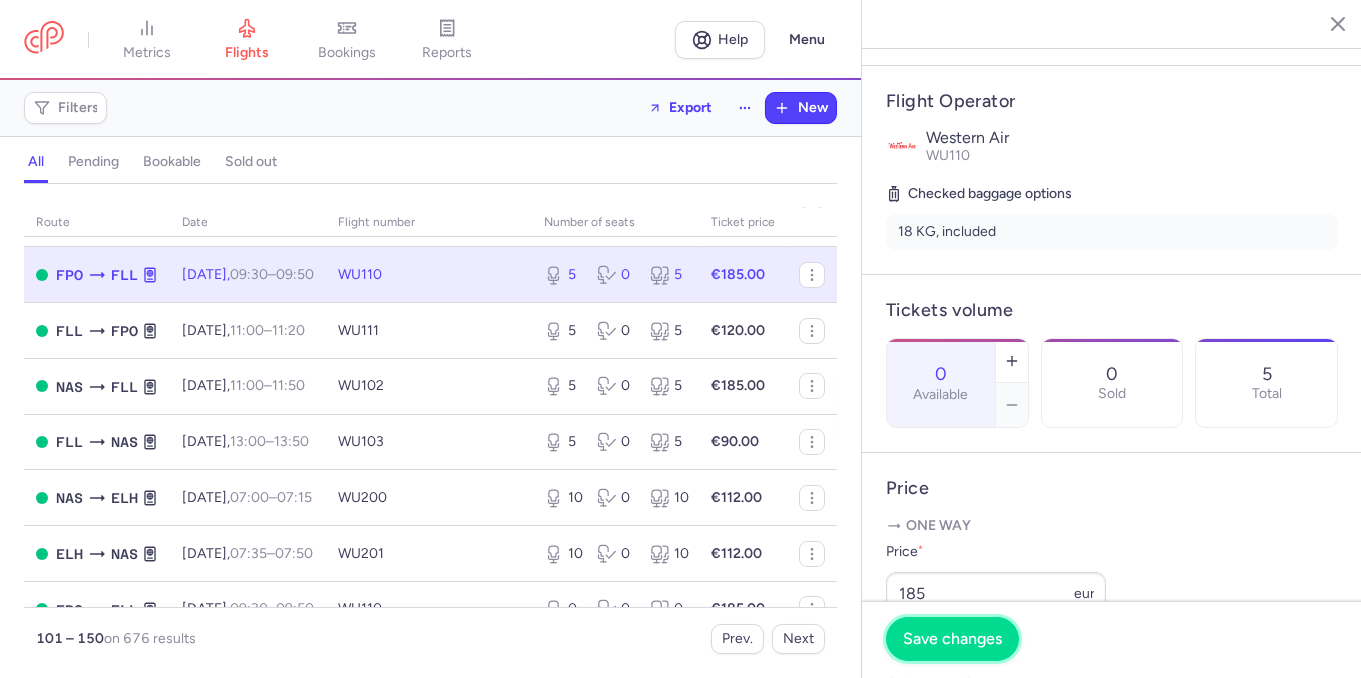 click on "Save changes" at bounding box center (952, 639) 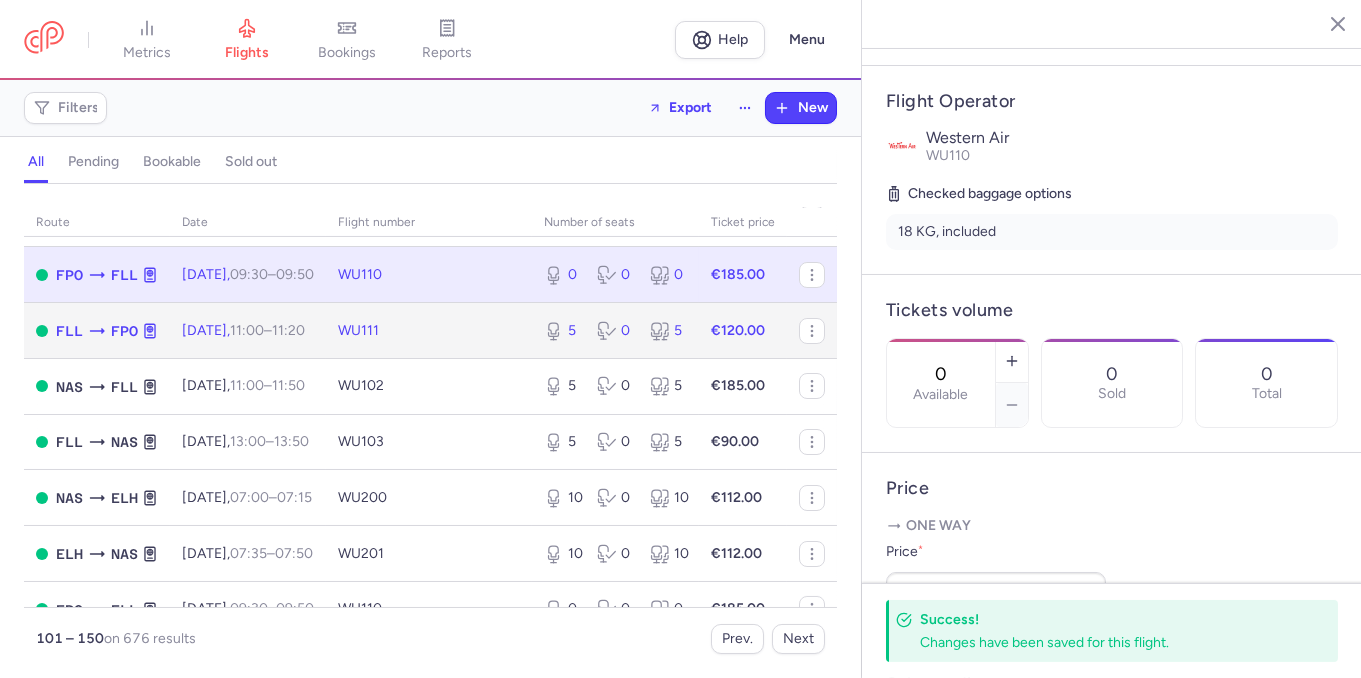 click on "WU111" at bounding box center (429, 331) 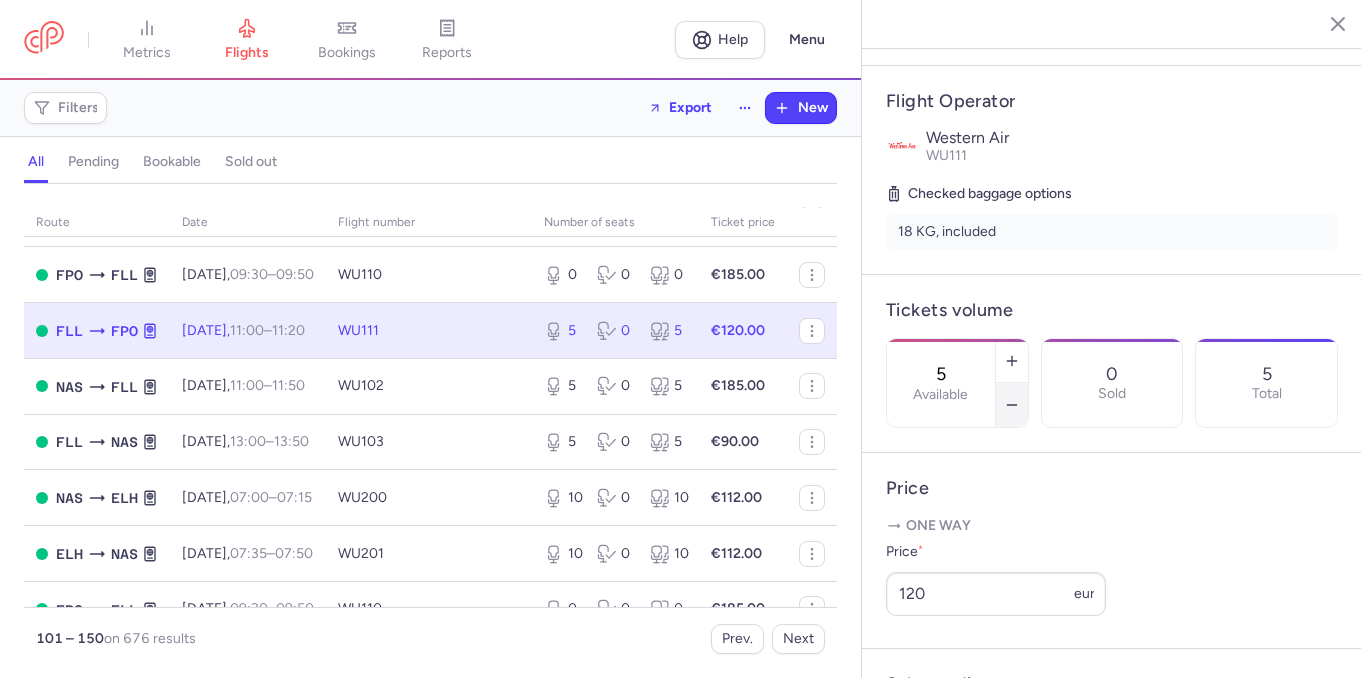click 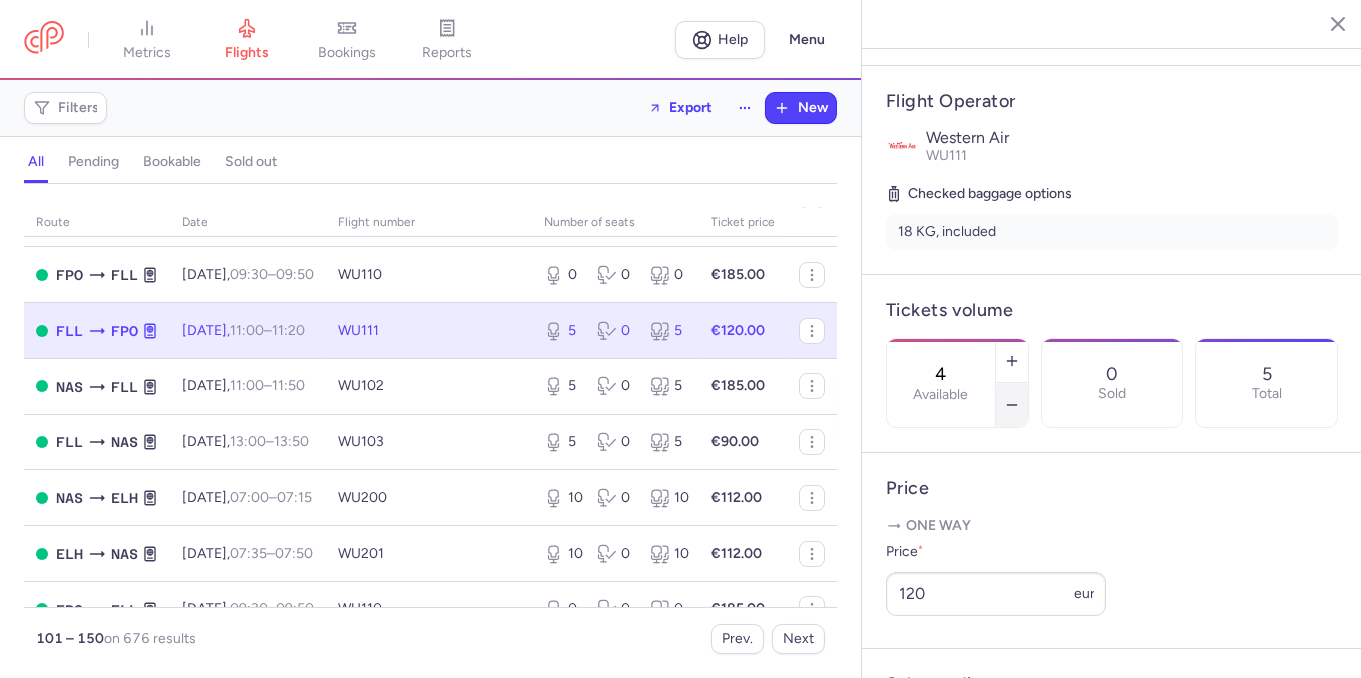 click 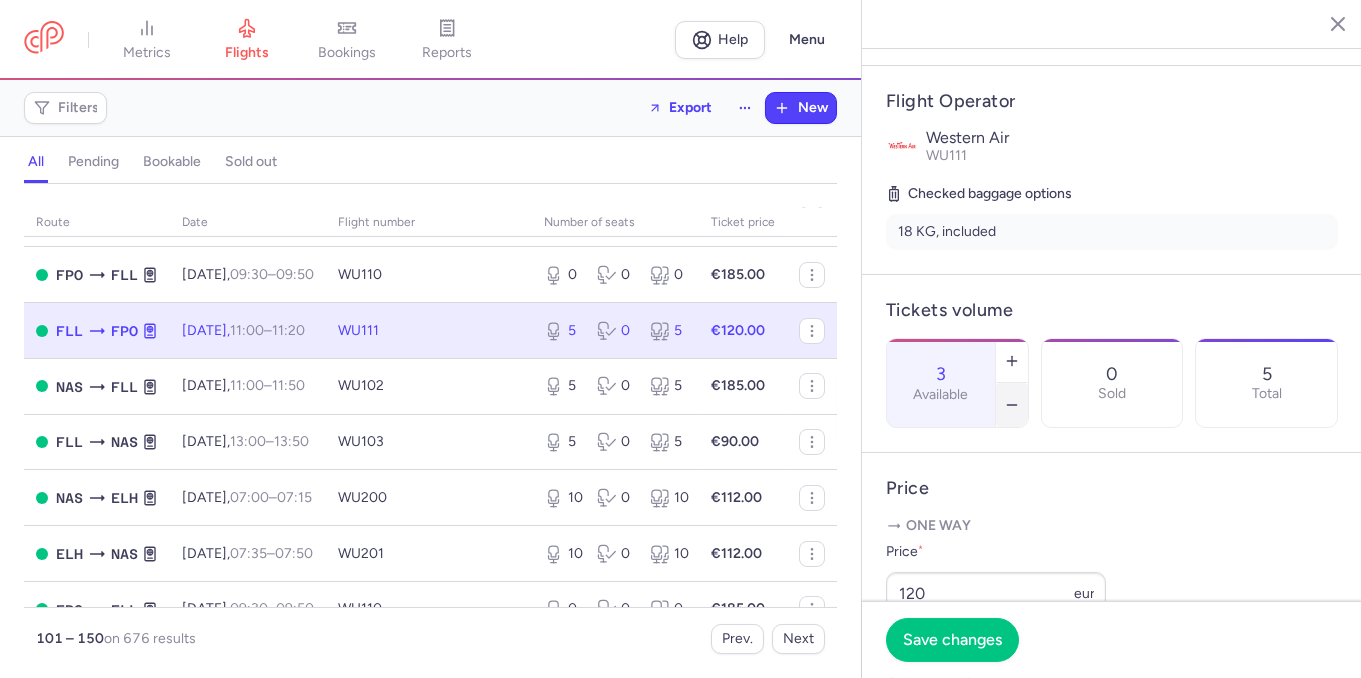 click 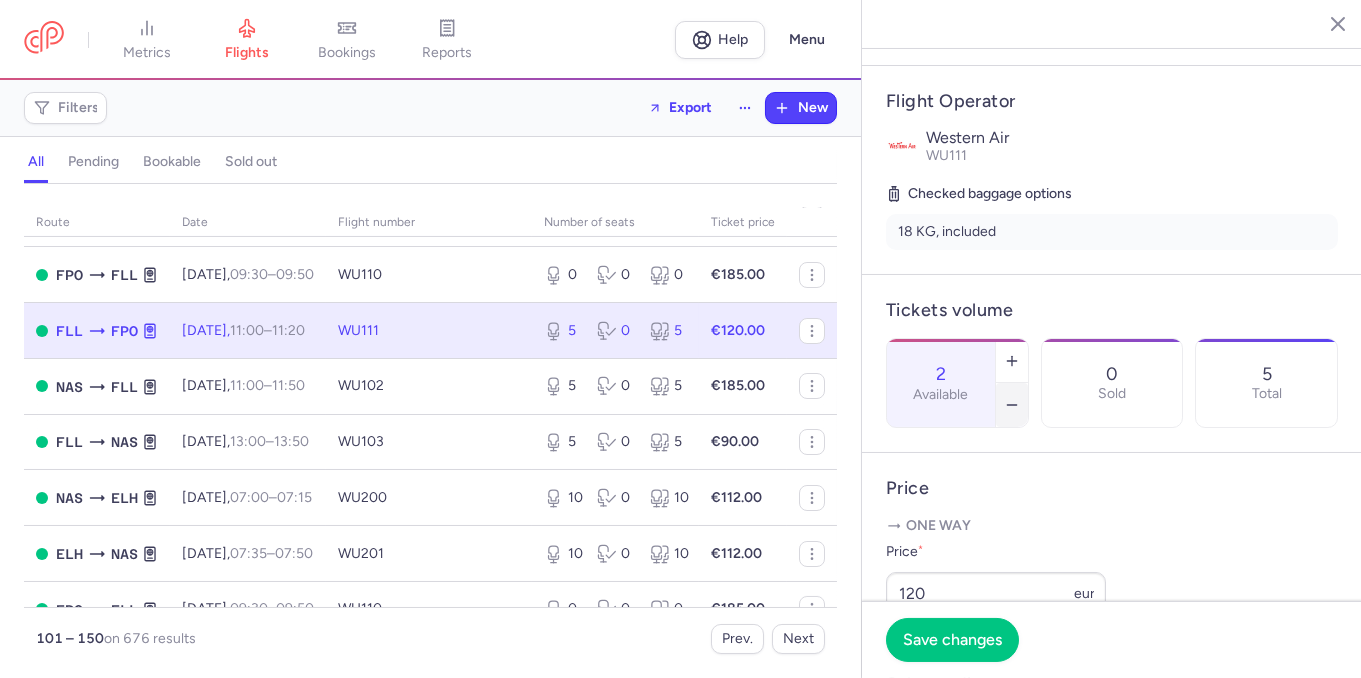 click 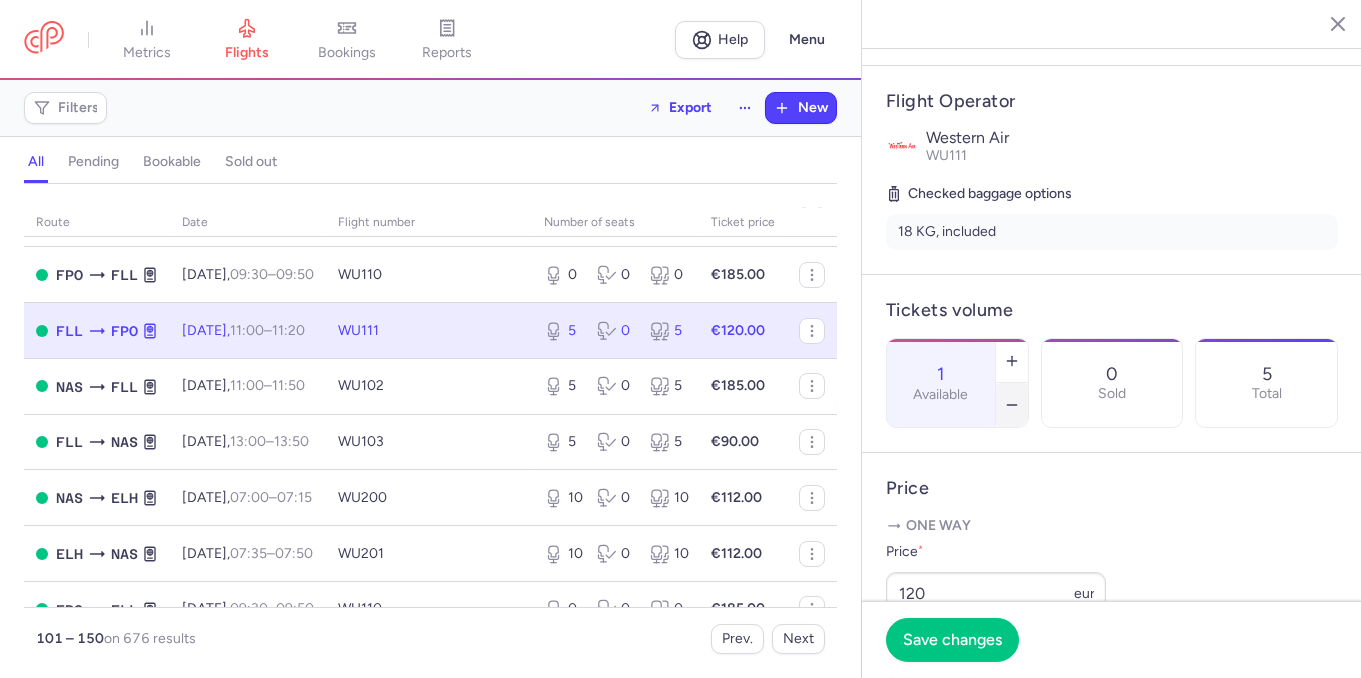 click 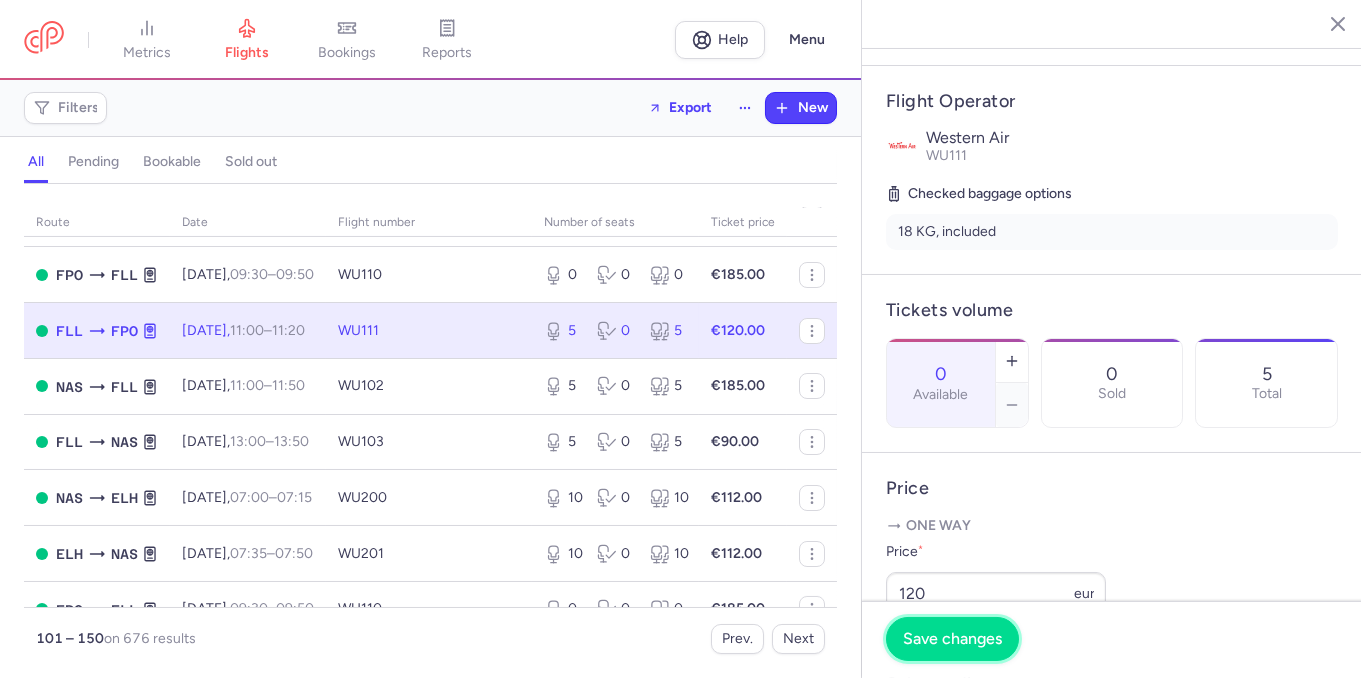 click on "Save changes" at bounding box center [952, 639] 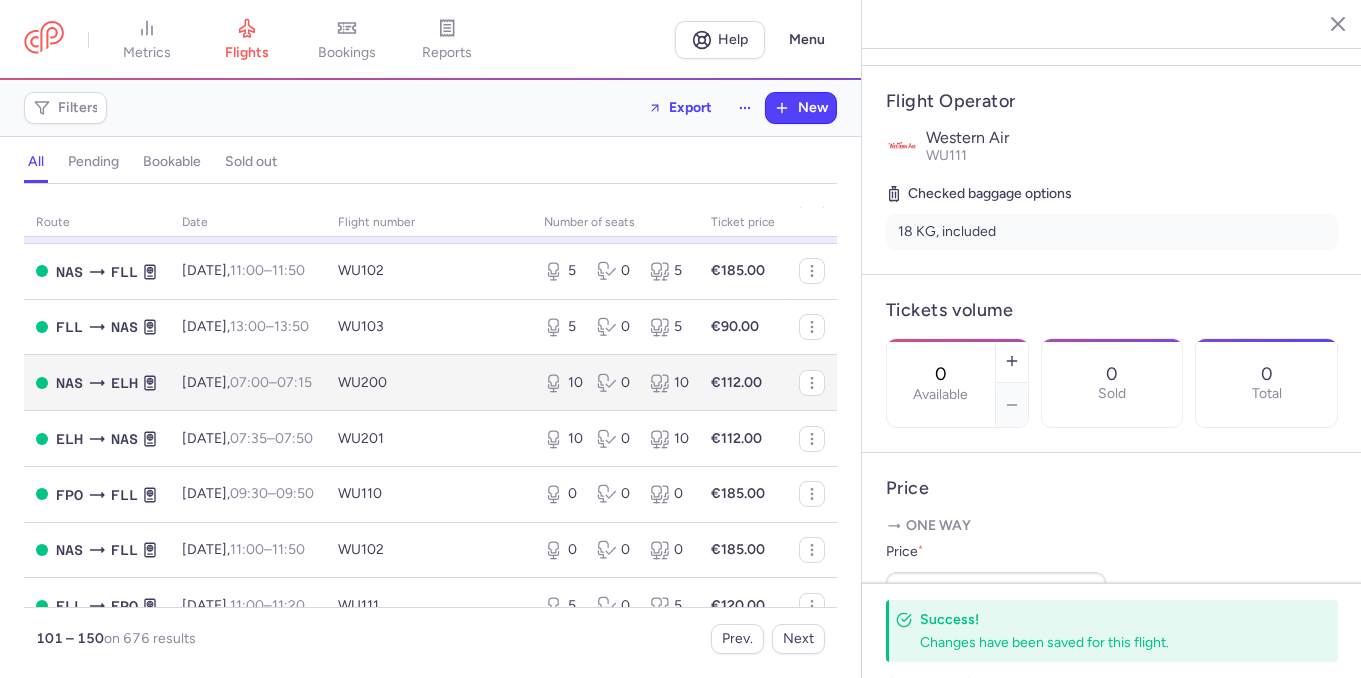 scroll, scrollTop: 1144, scrollLeft: 0, axis: vertical 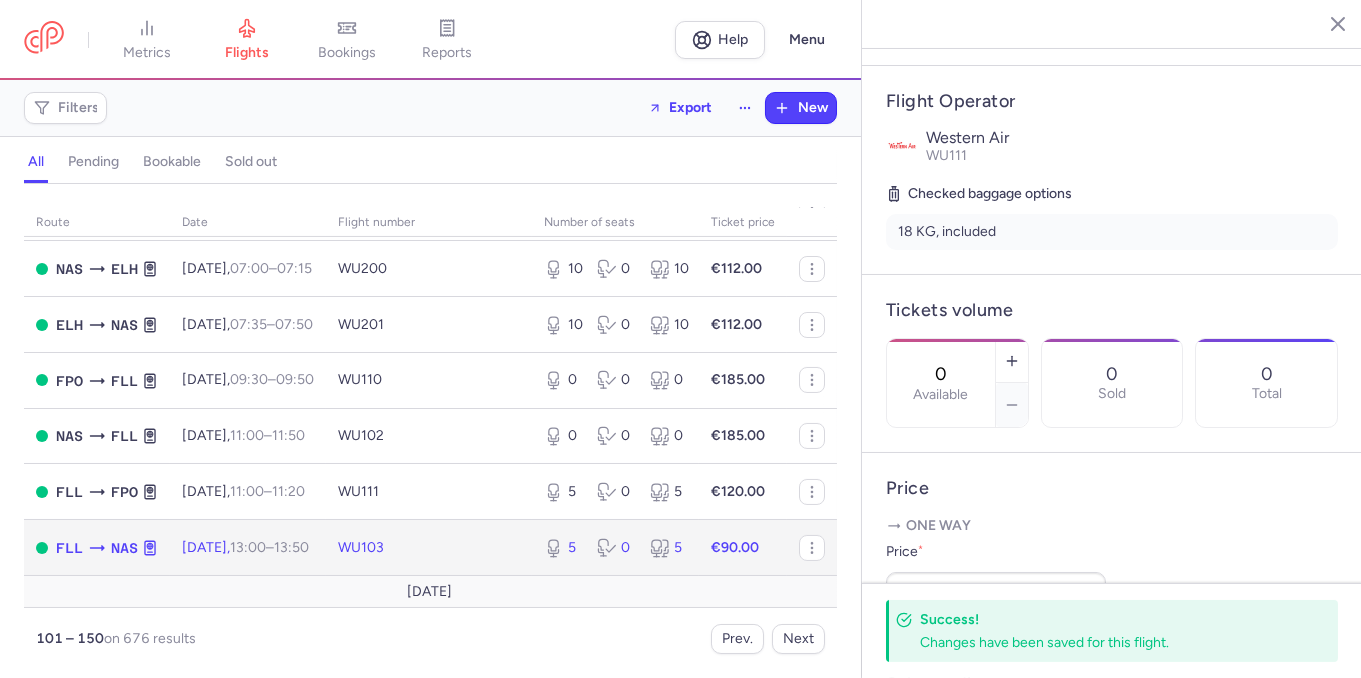 click on "5 0 5" at bounding box center (615, 548) 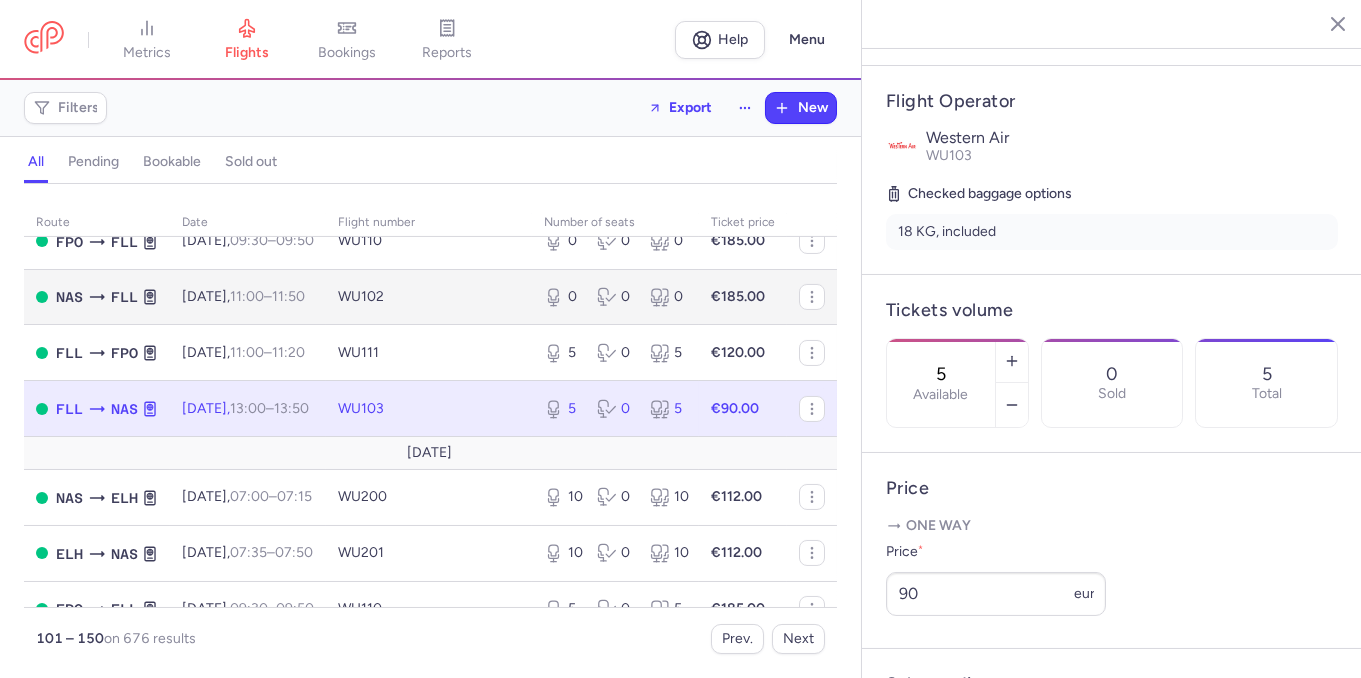 scroll, scrollTop: 1373, scrollLeft: 0, axis: vertical 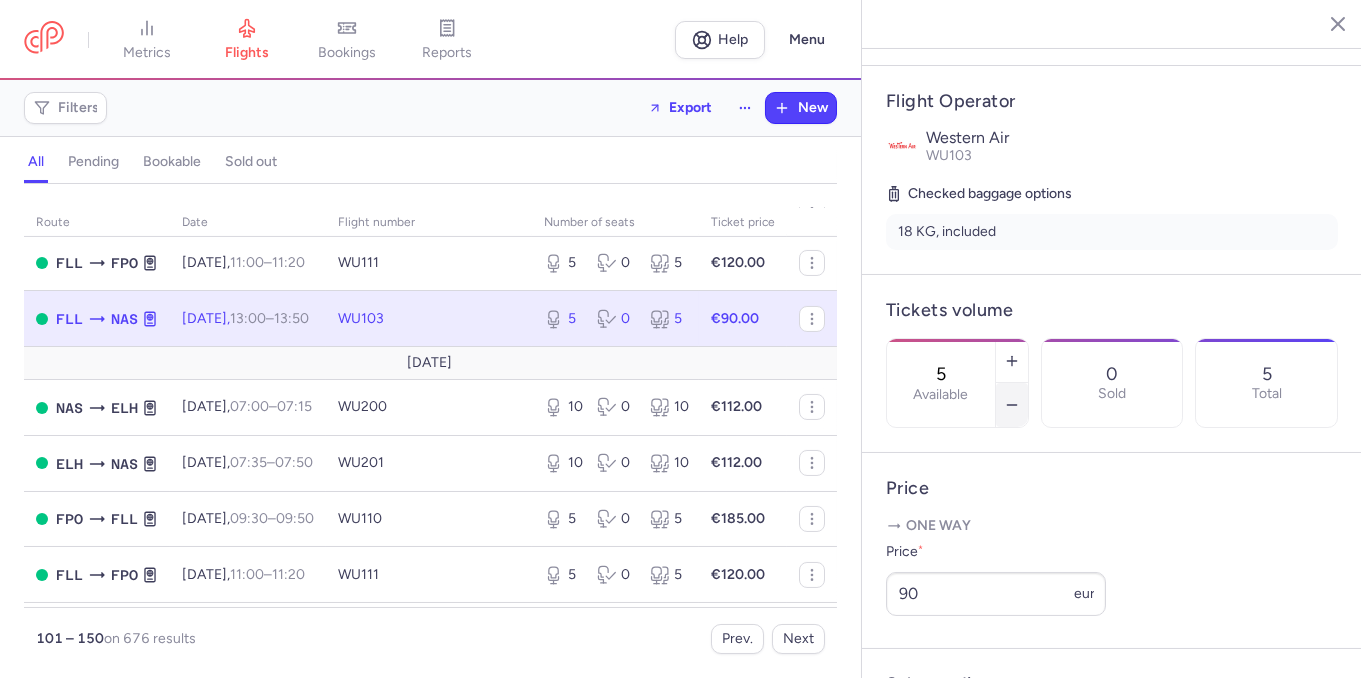 click 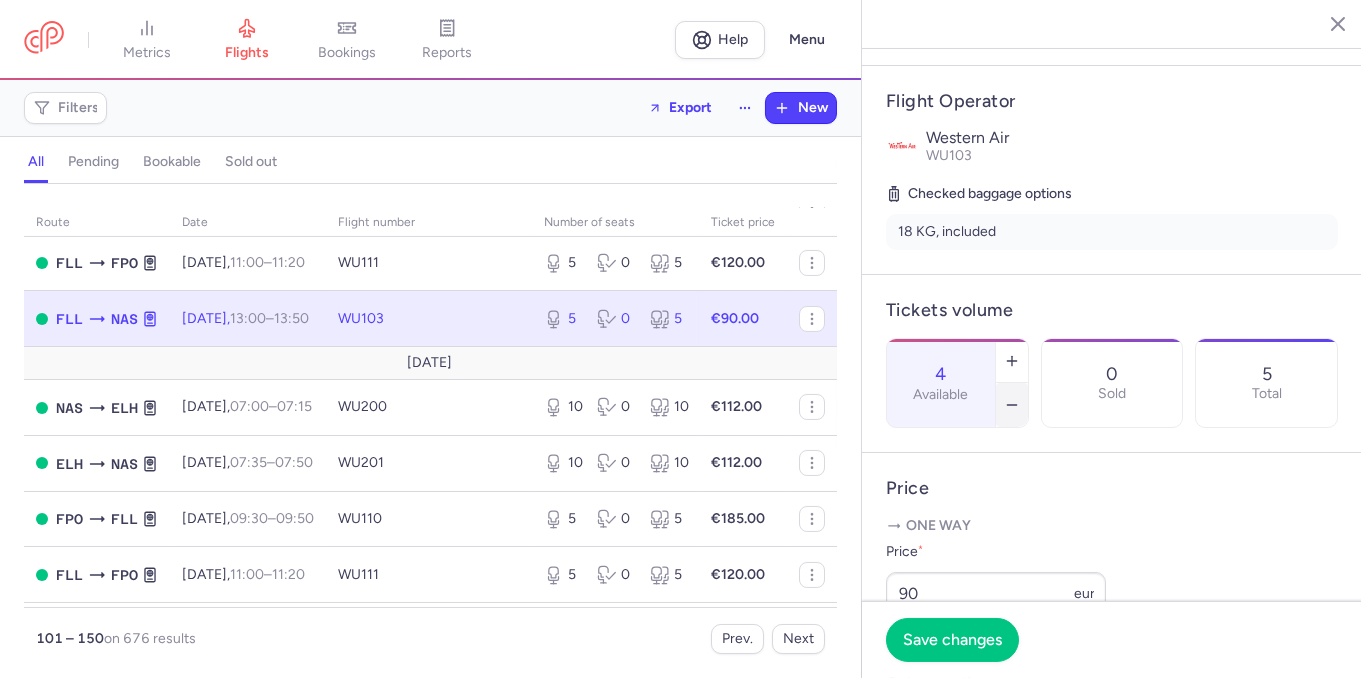 click 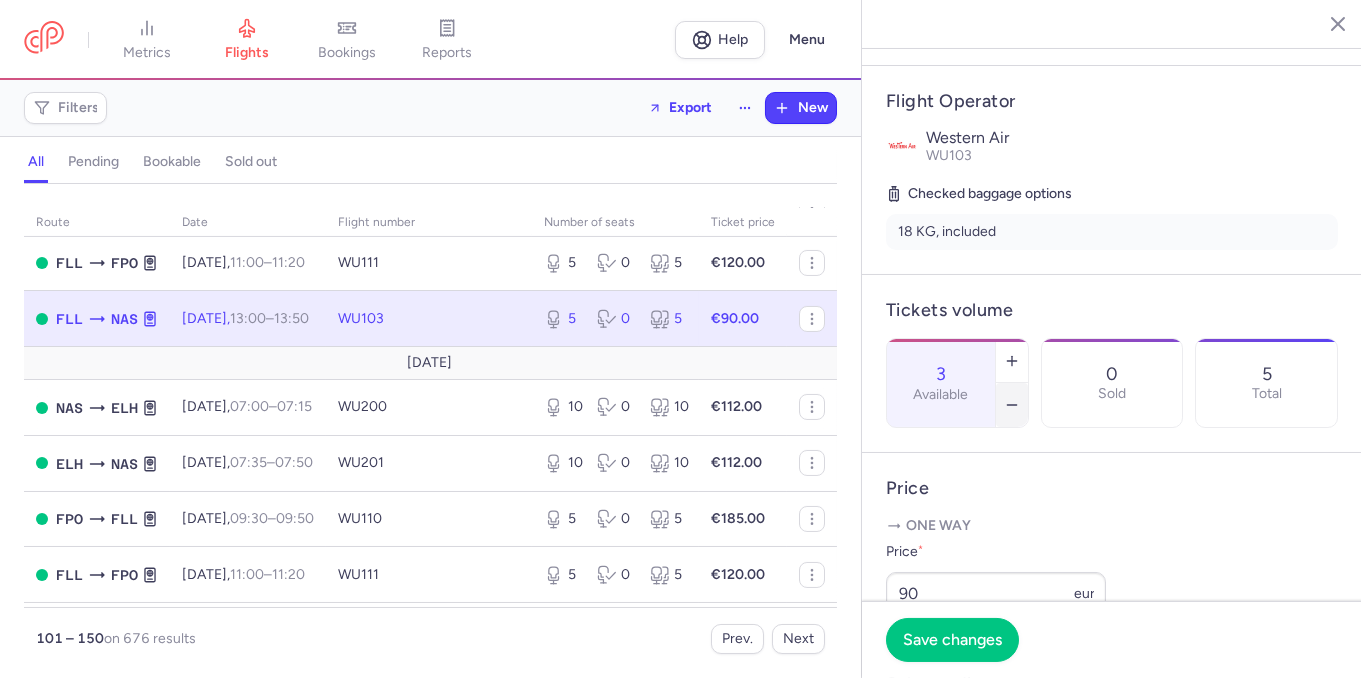 click 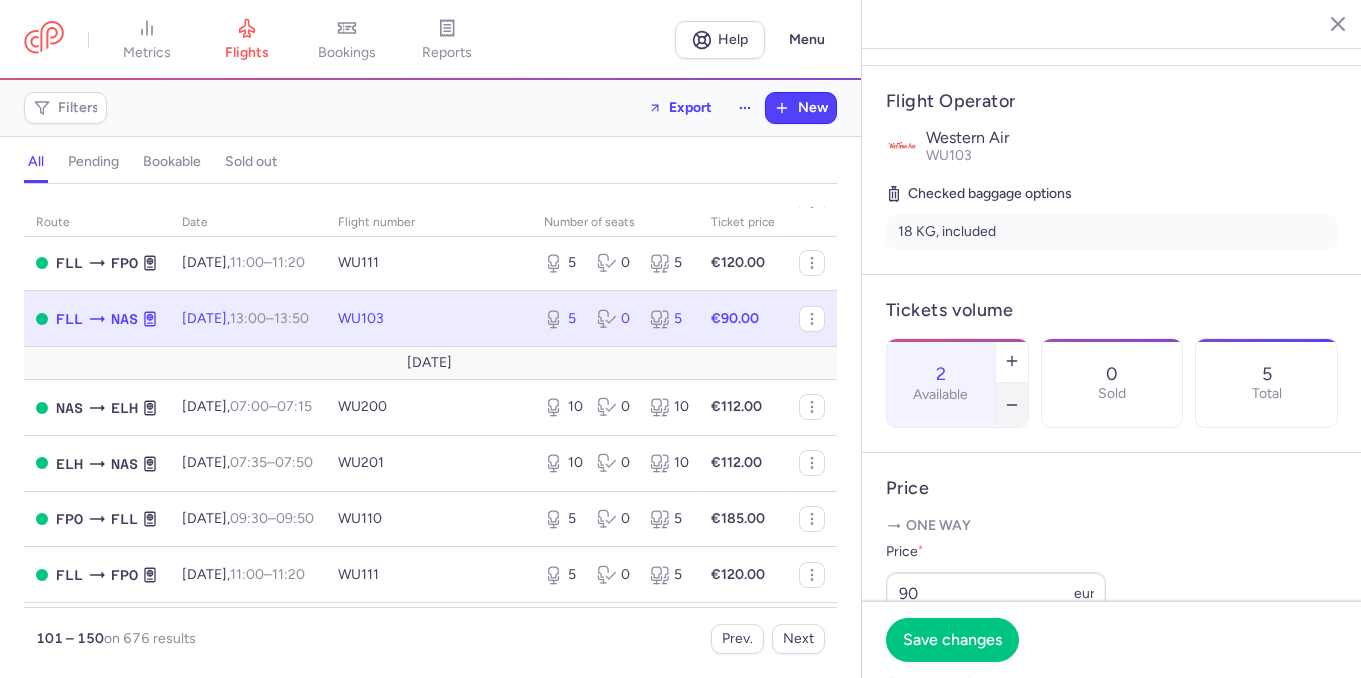 click 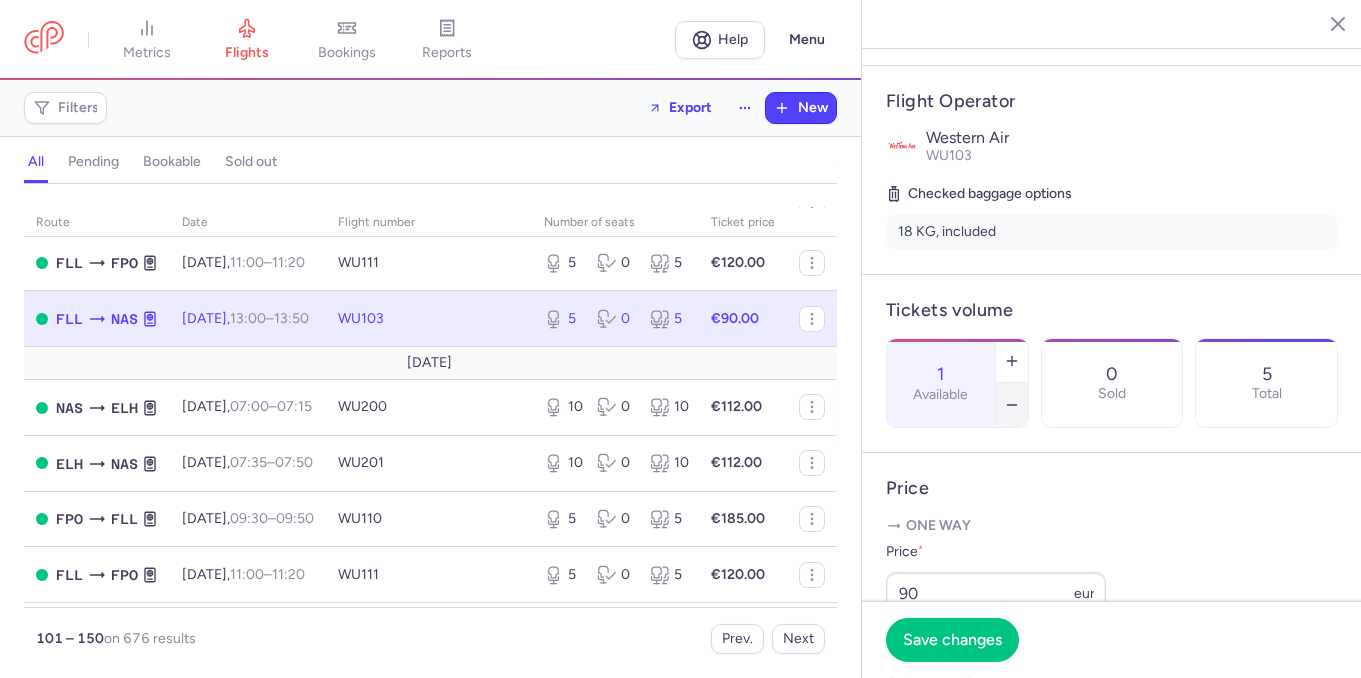 click 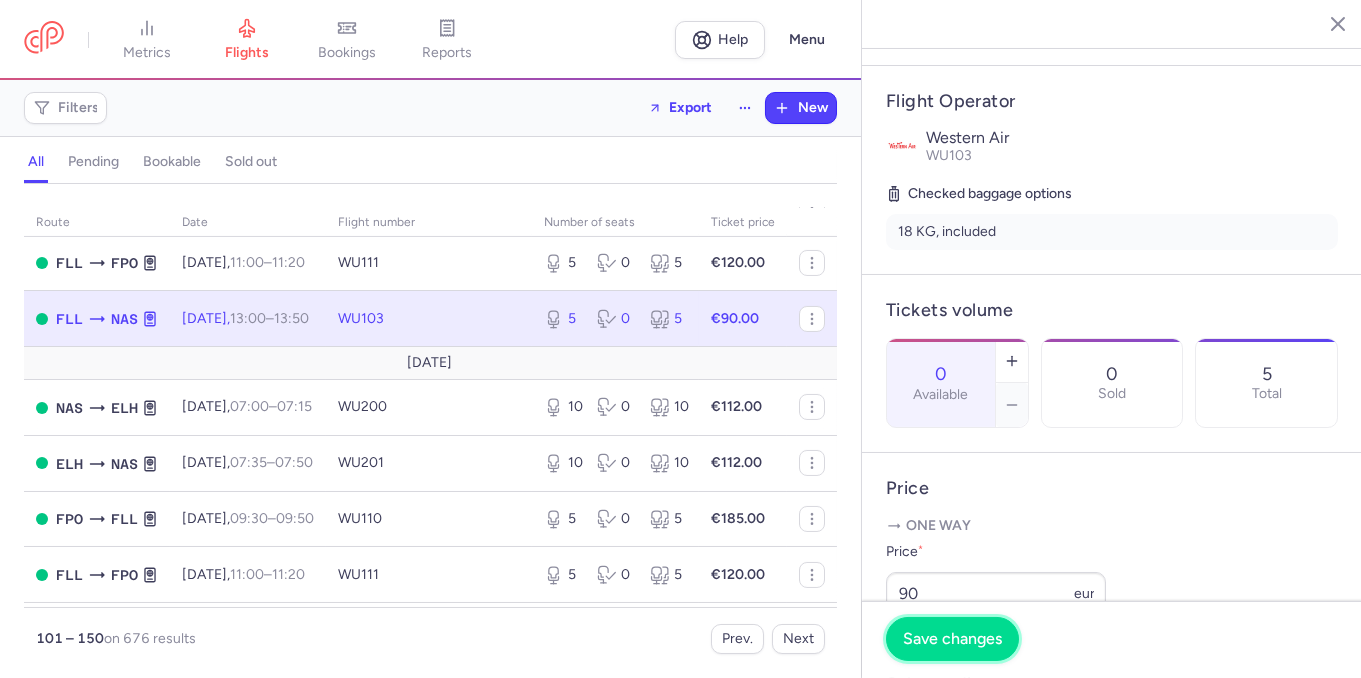 click on "Save changes" at bounding box center (952, 639) 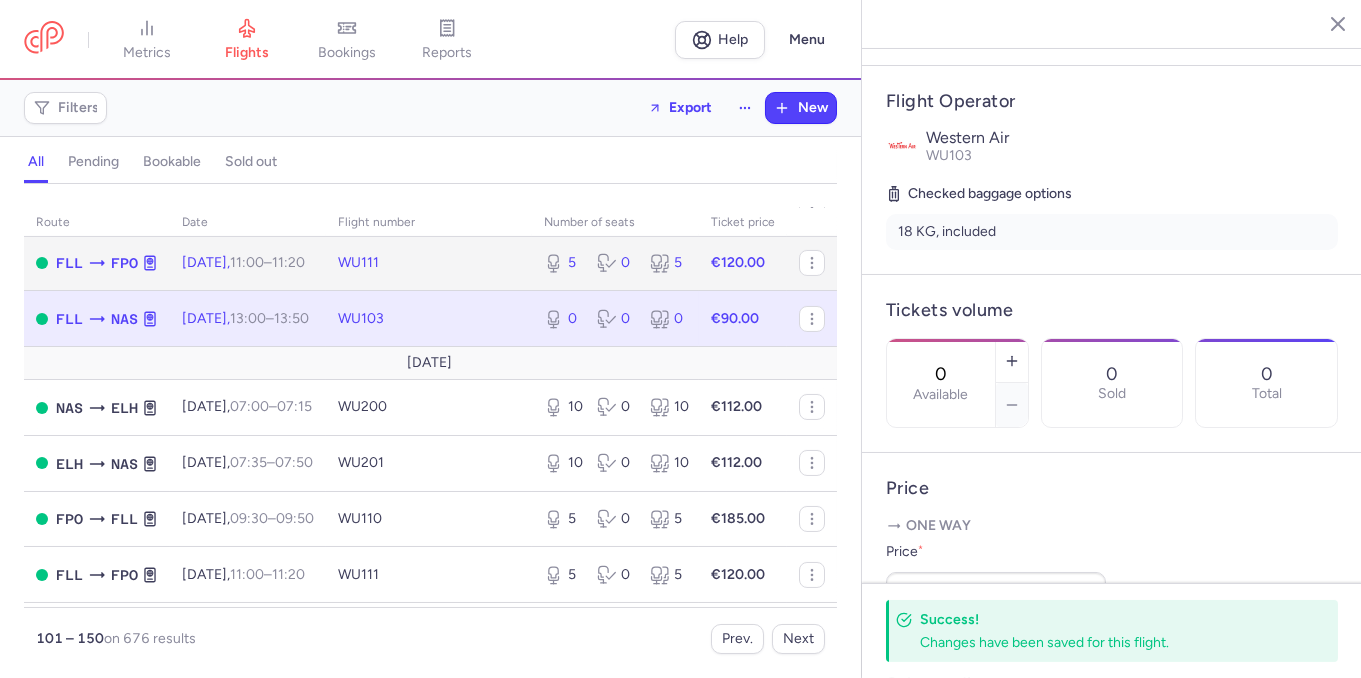 click on "5 0 5" at bounding box center [615, 263] 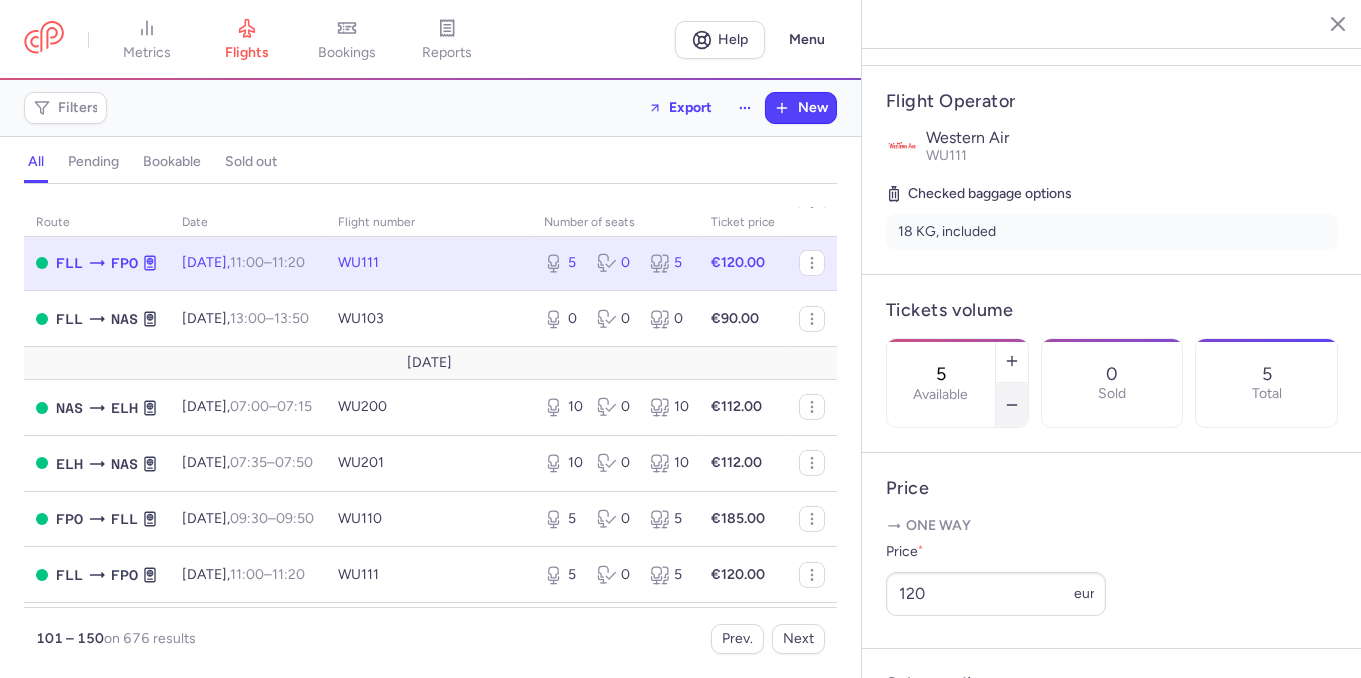 click 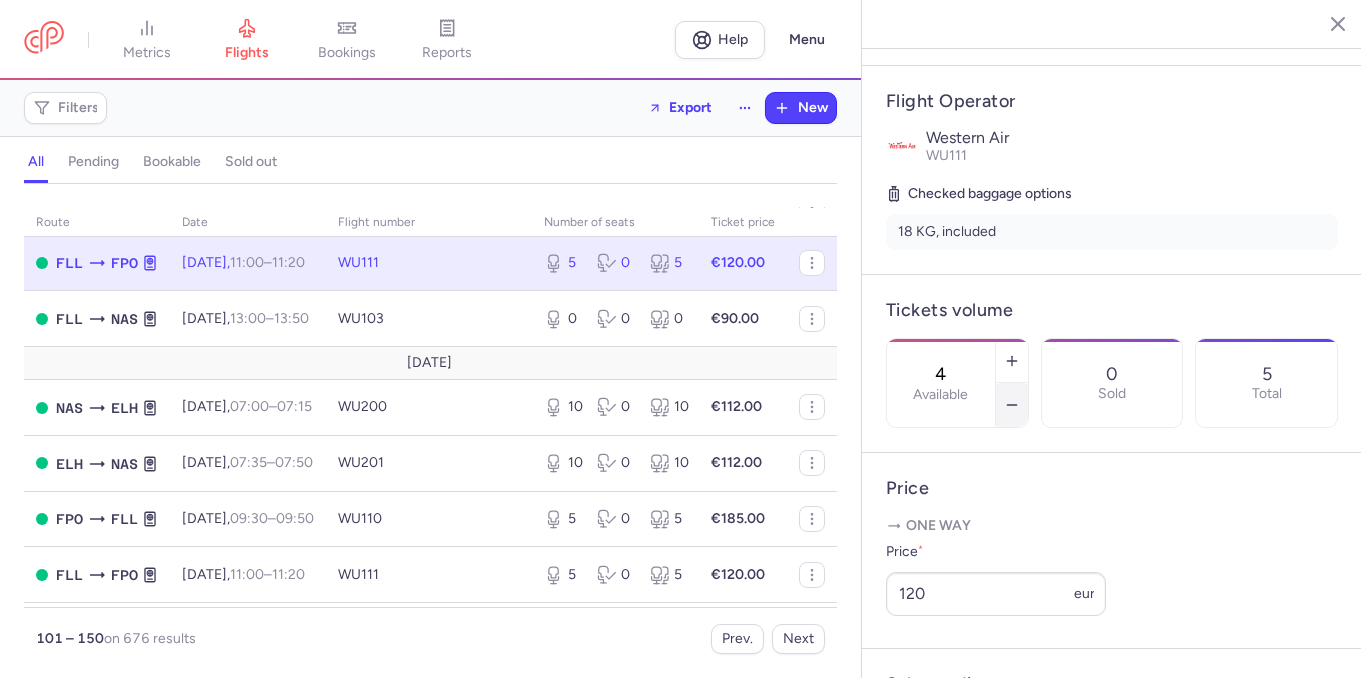 click 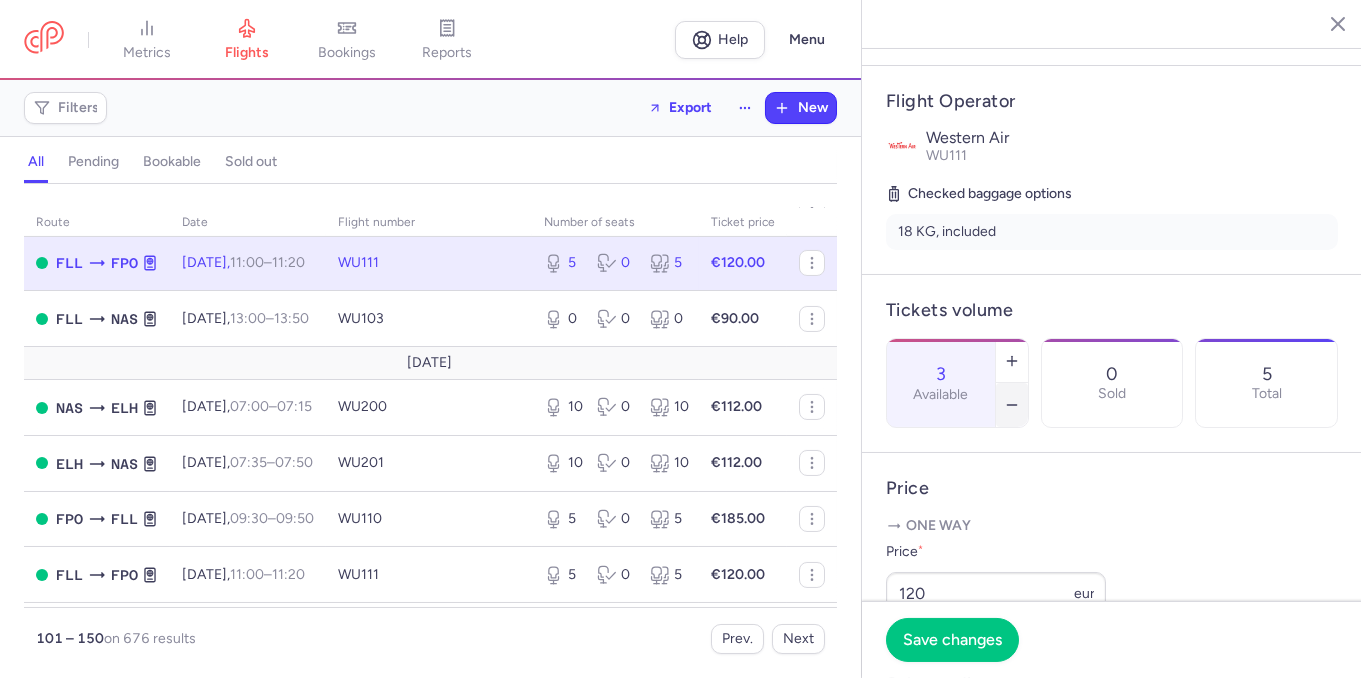 click 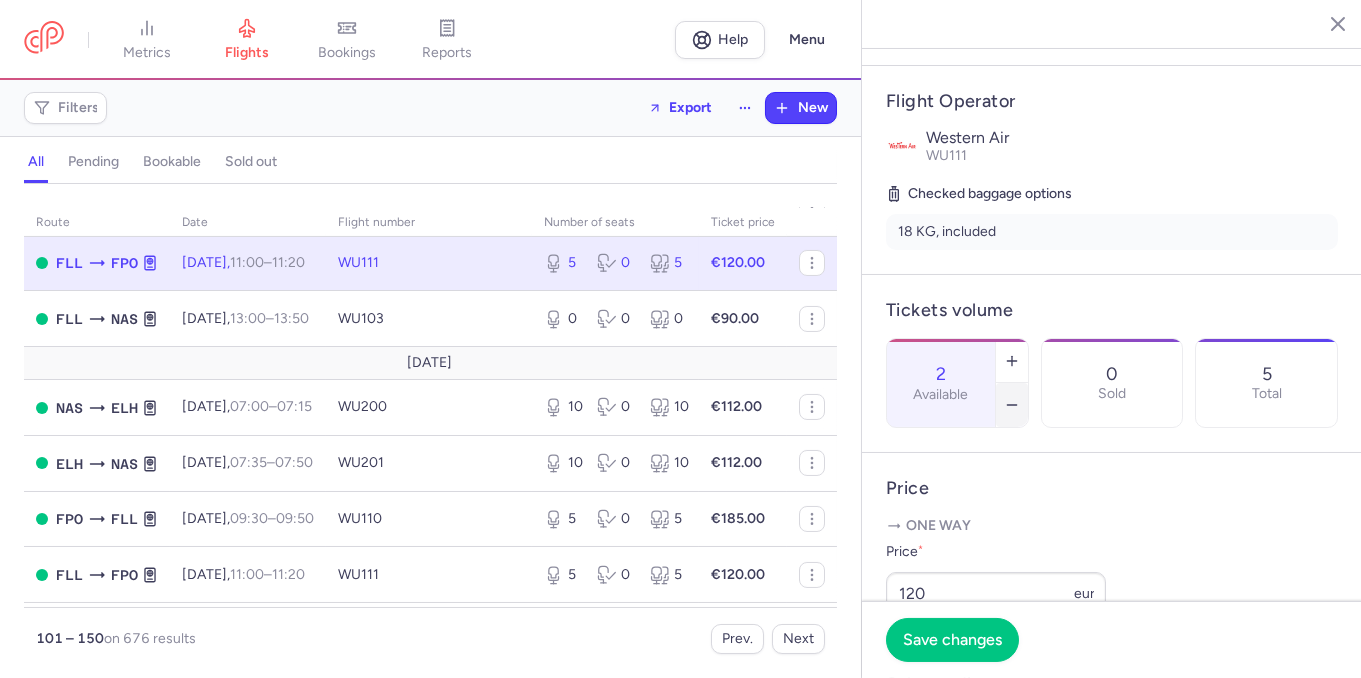 click 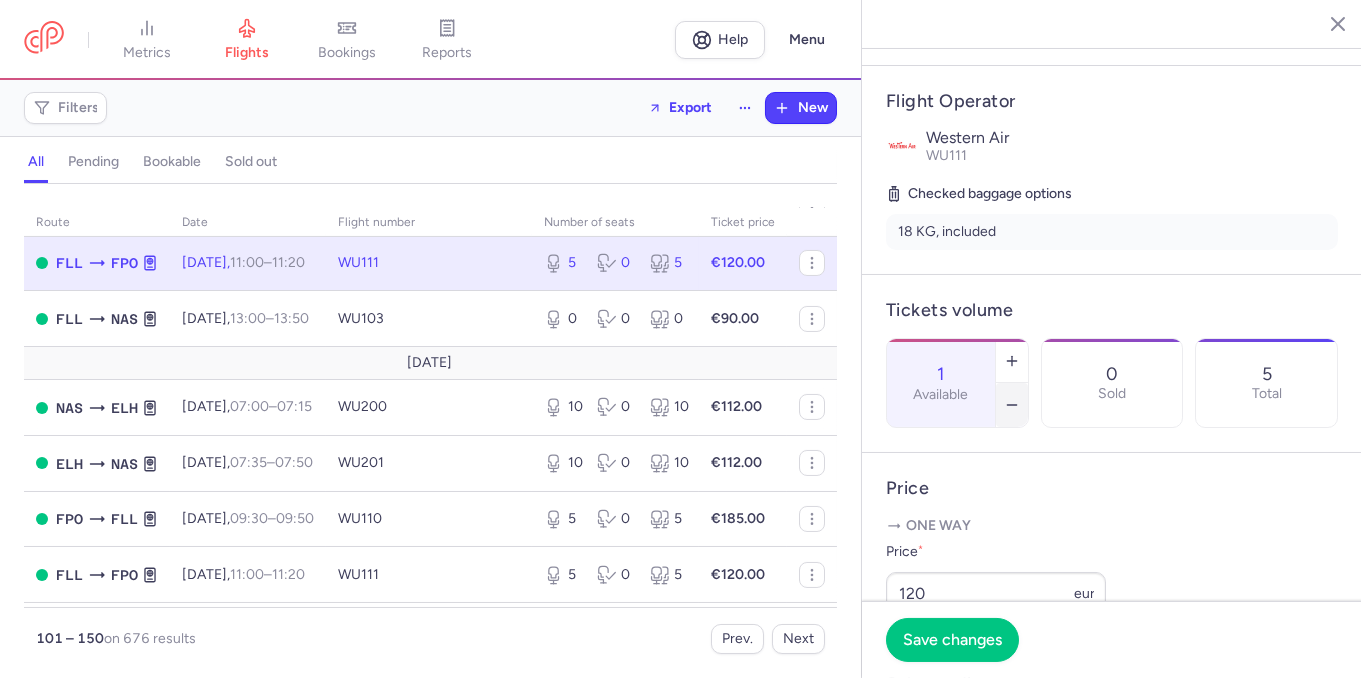 click 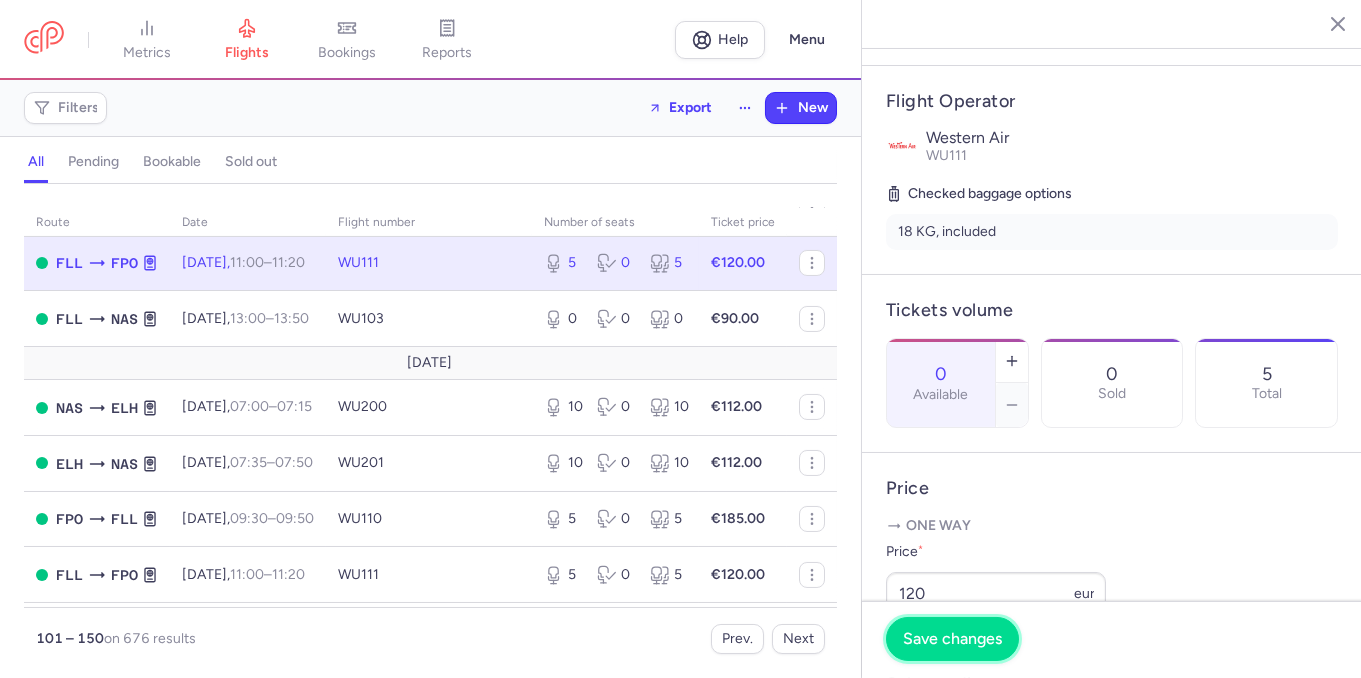 click on "Save changes" at bounding box center (952, 639) 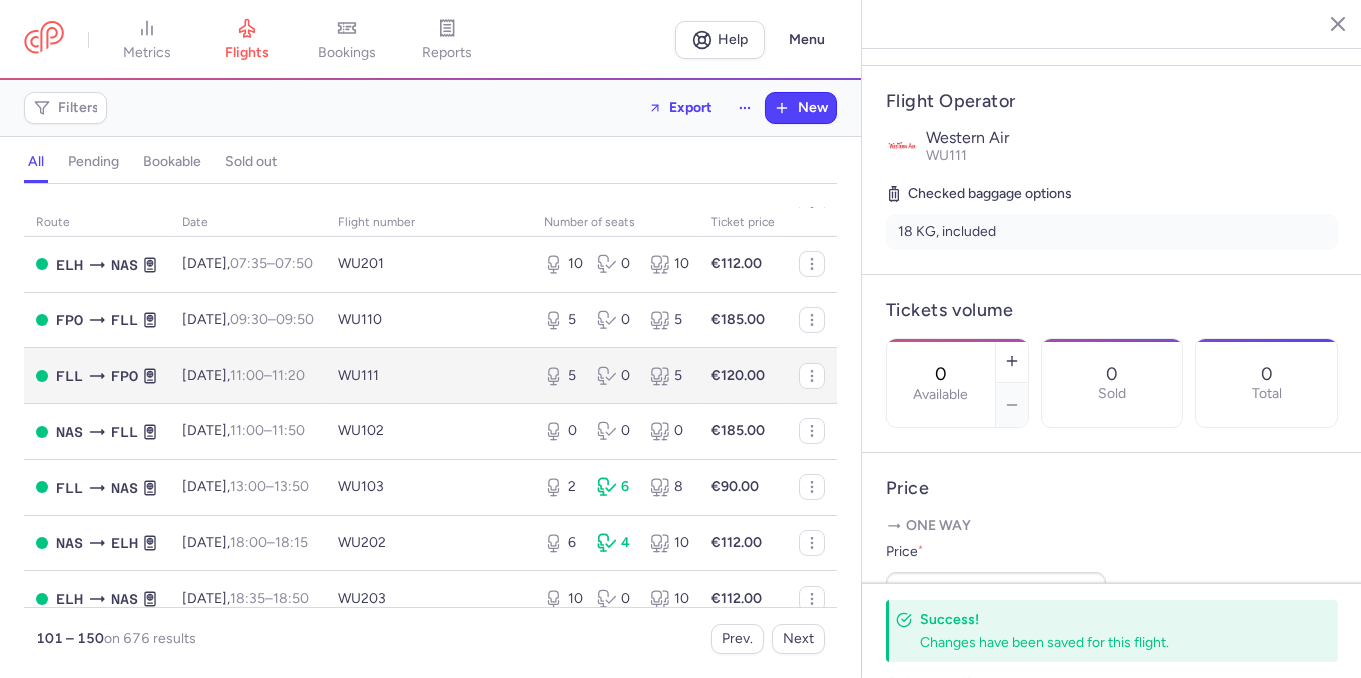 scroll, scrollTop: 1602, scrollLeft: 0, axis: vertical 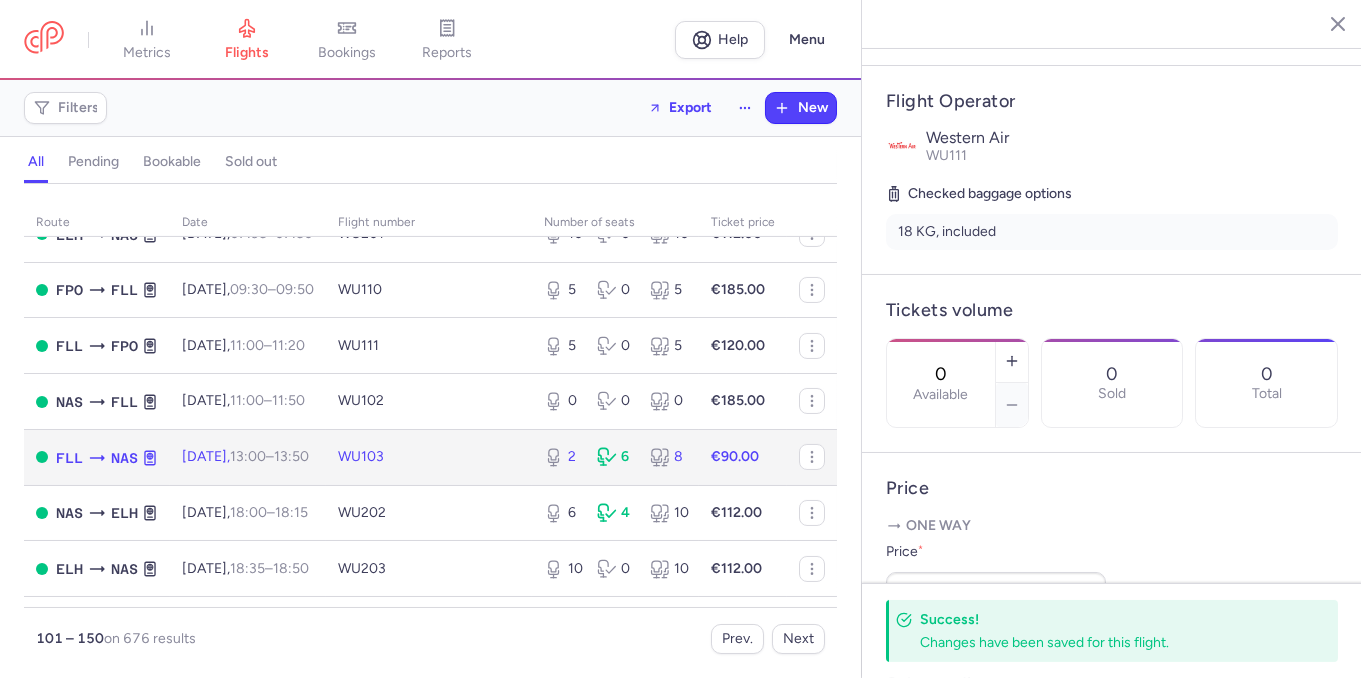 click on "2 6 8" at bounding box center [615, 457] 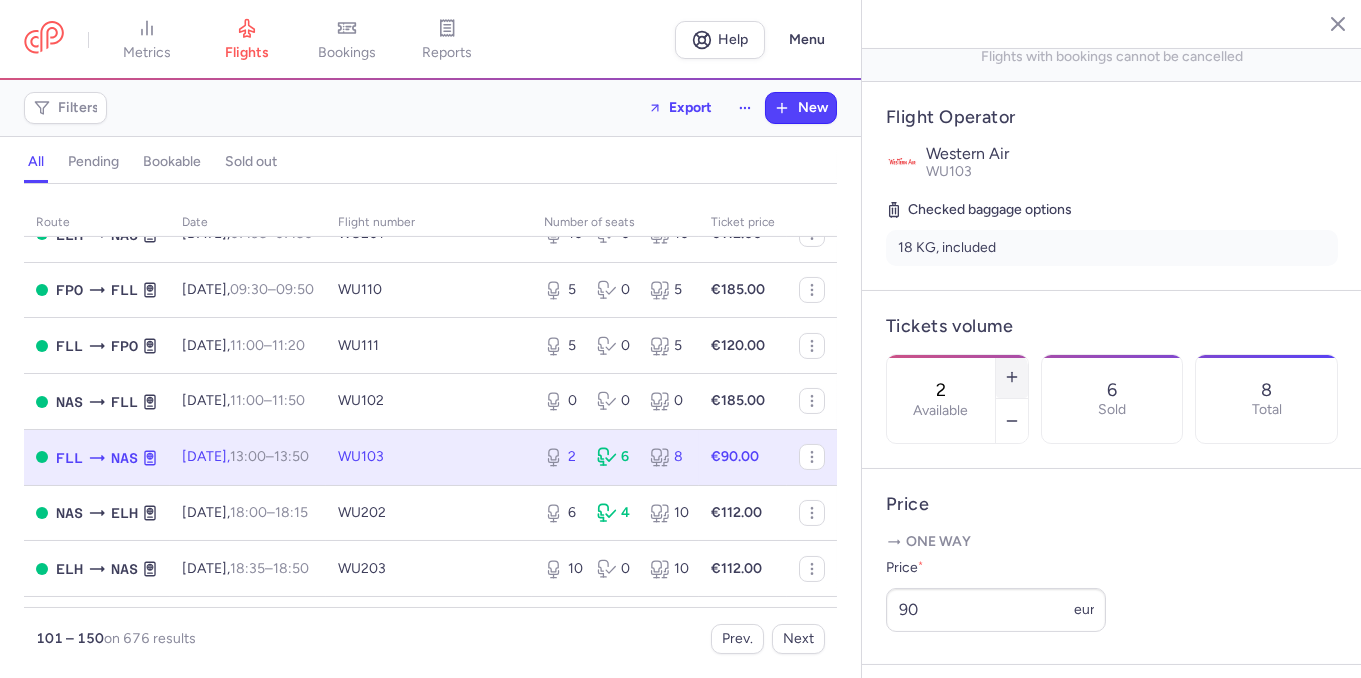 click at bounding box center (1012, 377) 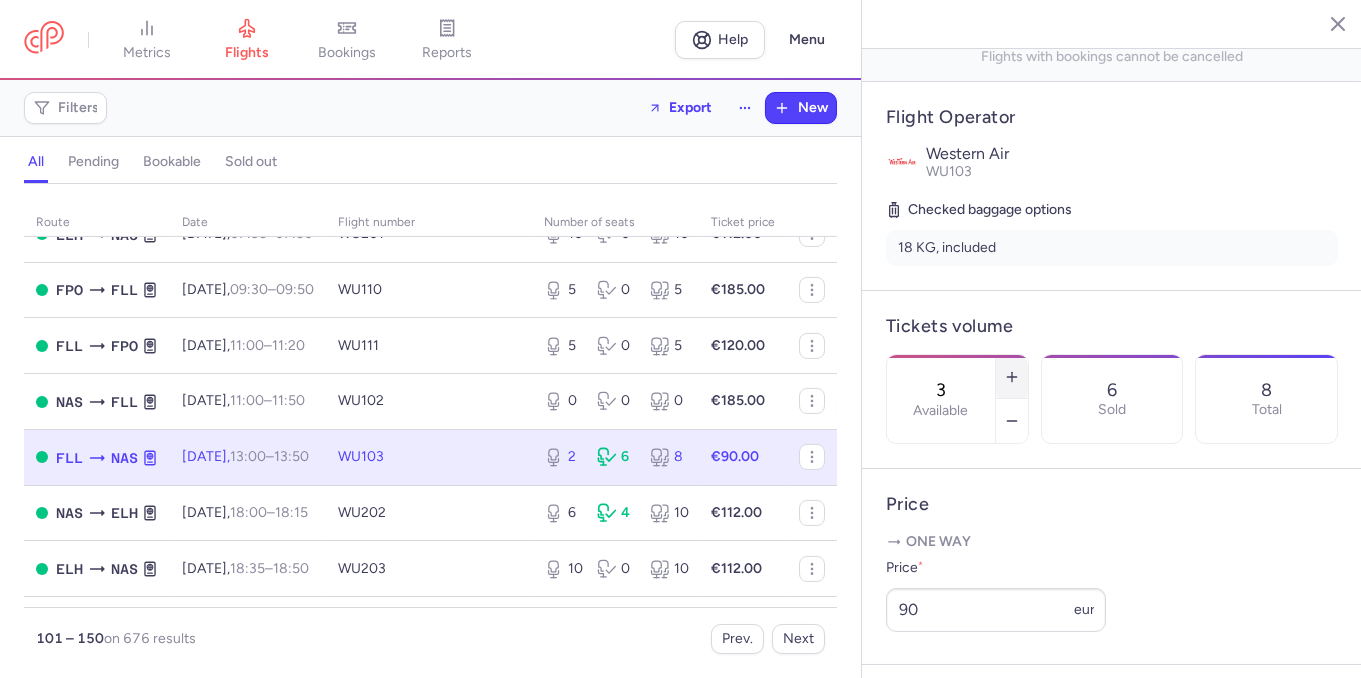 click at bounding box center [1012, 377] 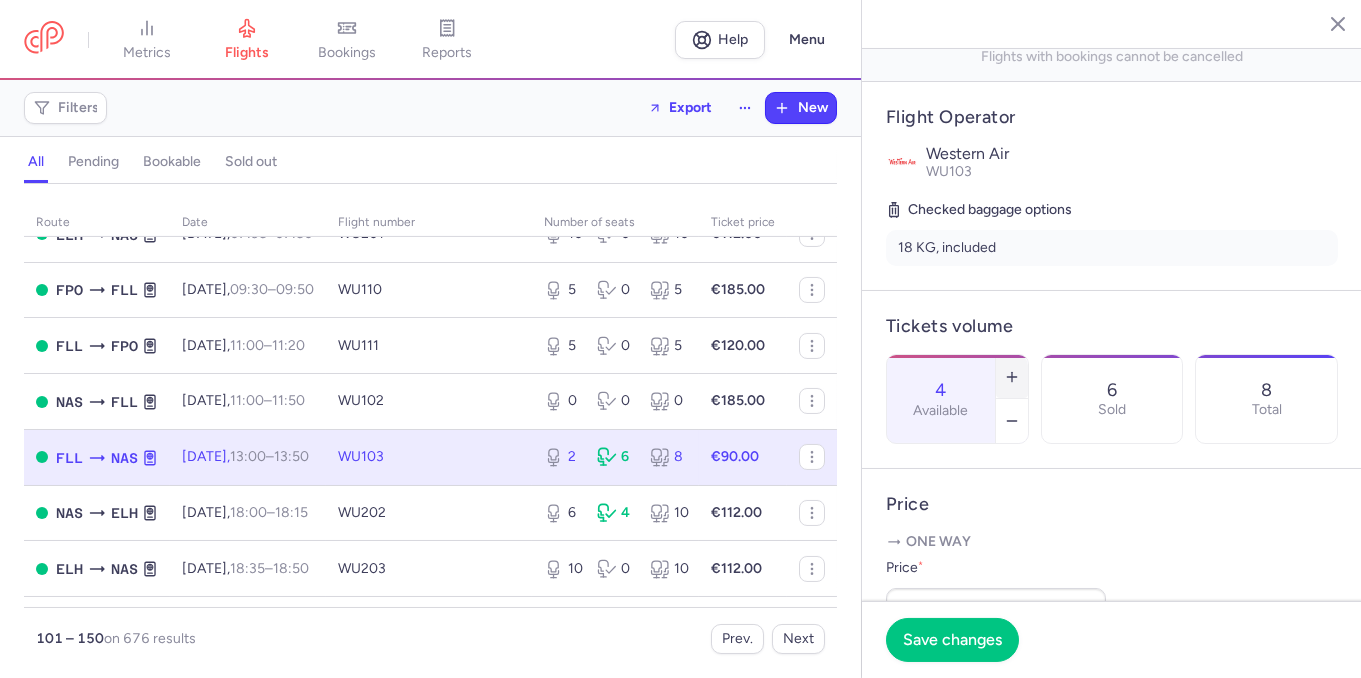 click at bounding box center [1012, 377] 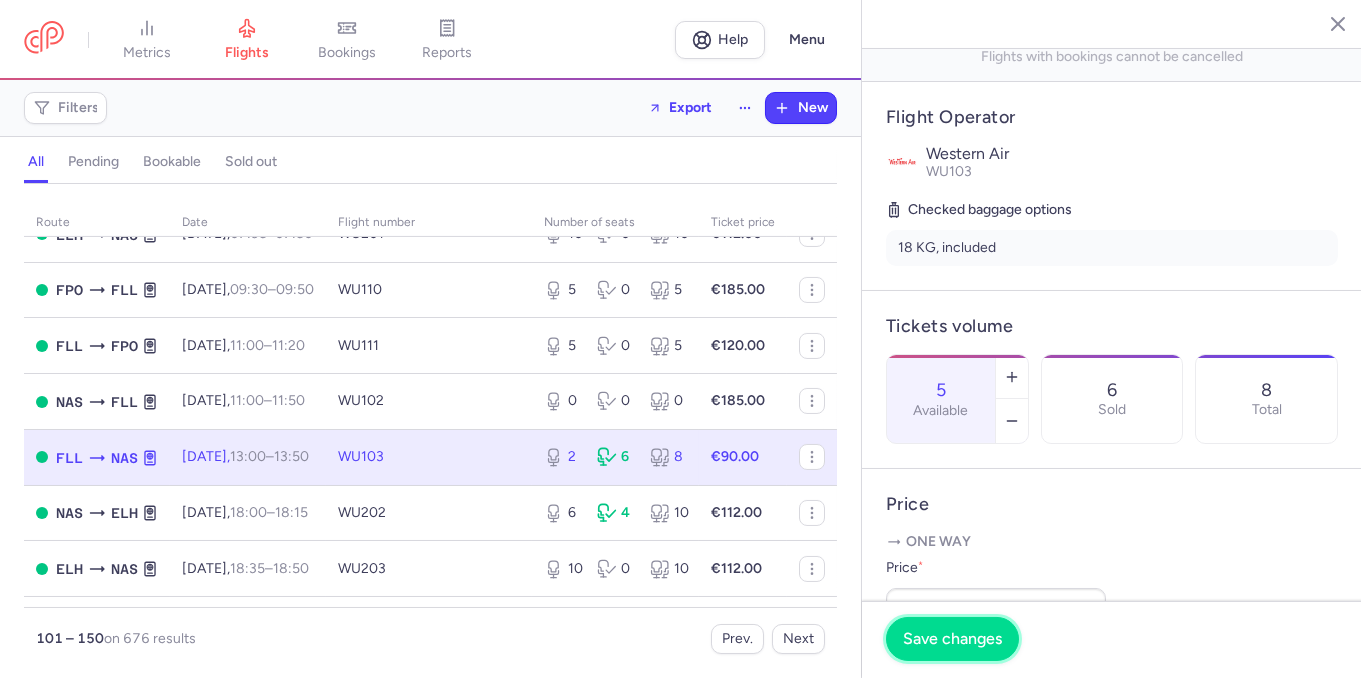 click on "Save changes" at bounding box center [952, 639] 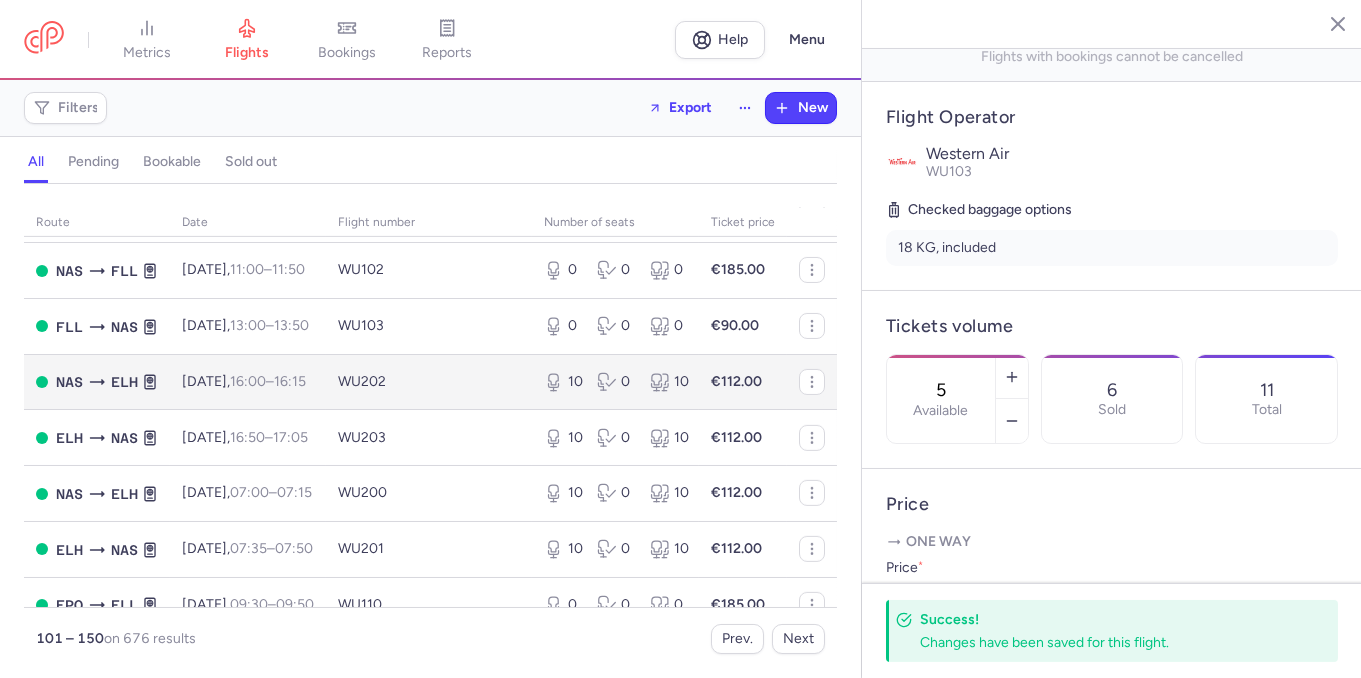 scroll, scrollTop: 2288, scrollLeft: 0, axis: vertical 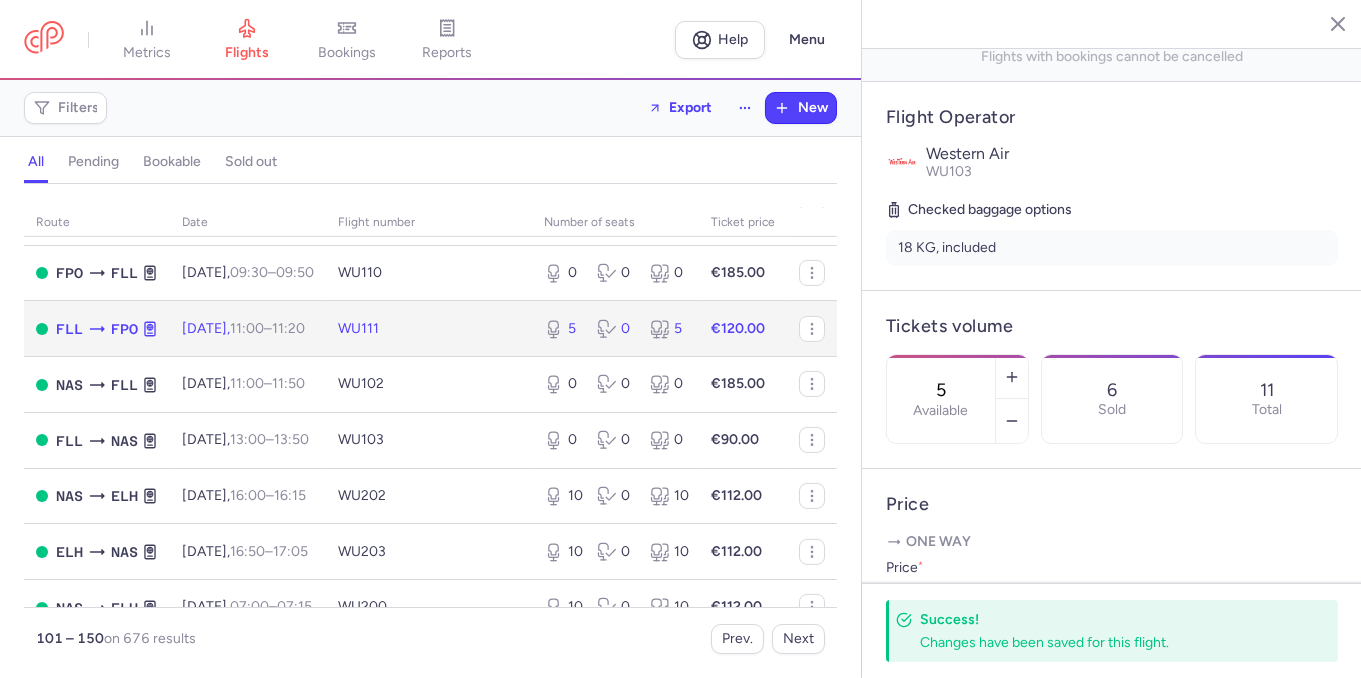 click on "WU111" at bounding box center [429, 329] 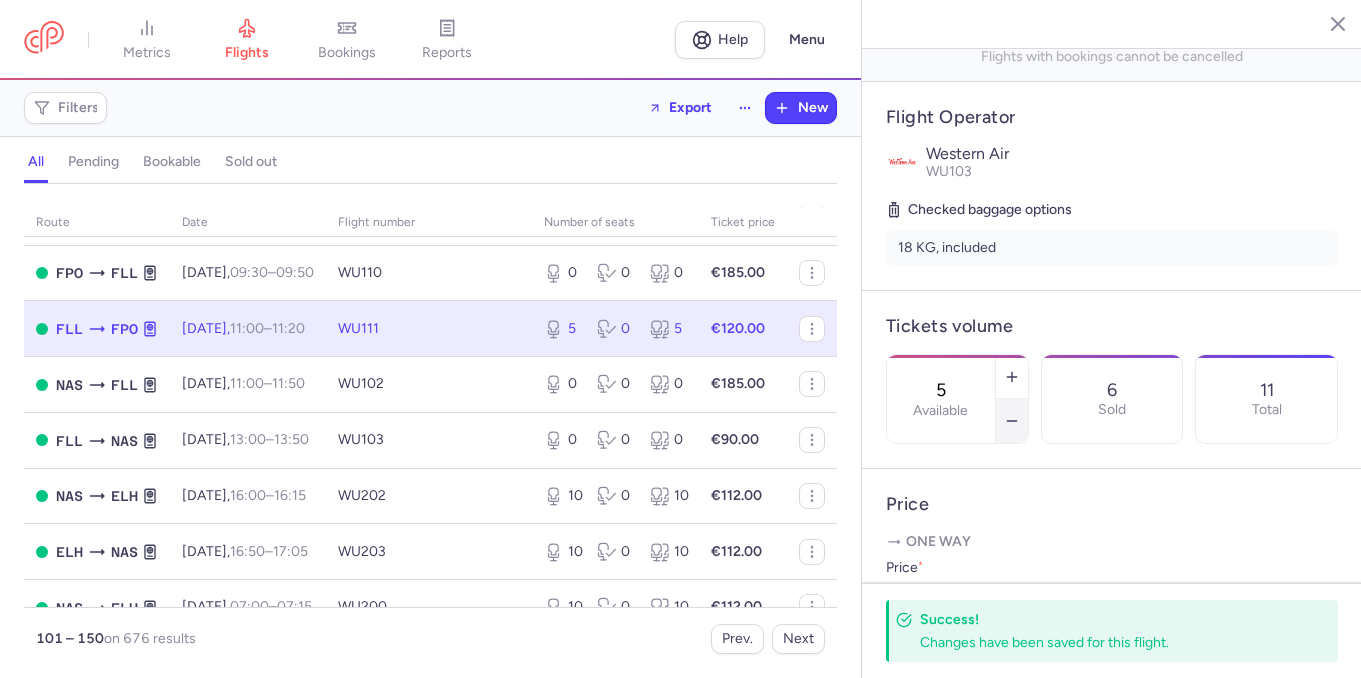 click at bounding box center [1012, 421] 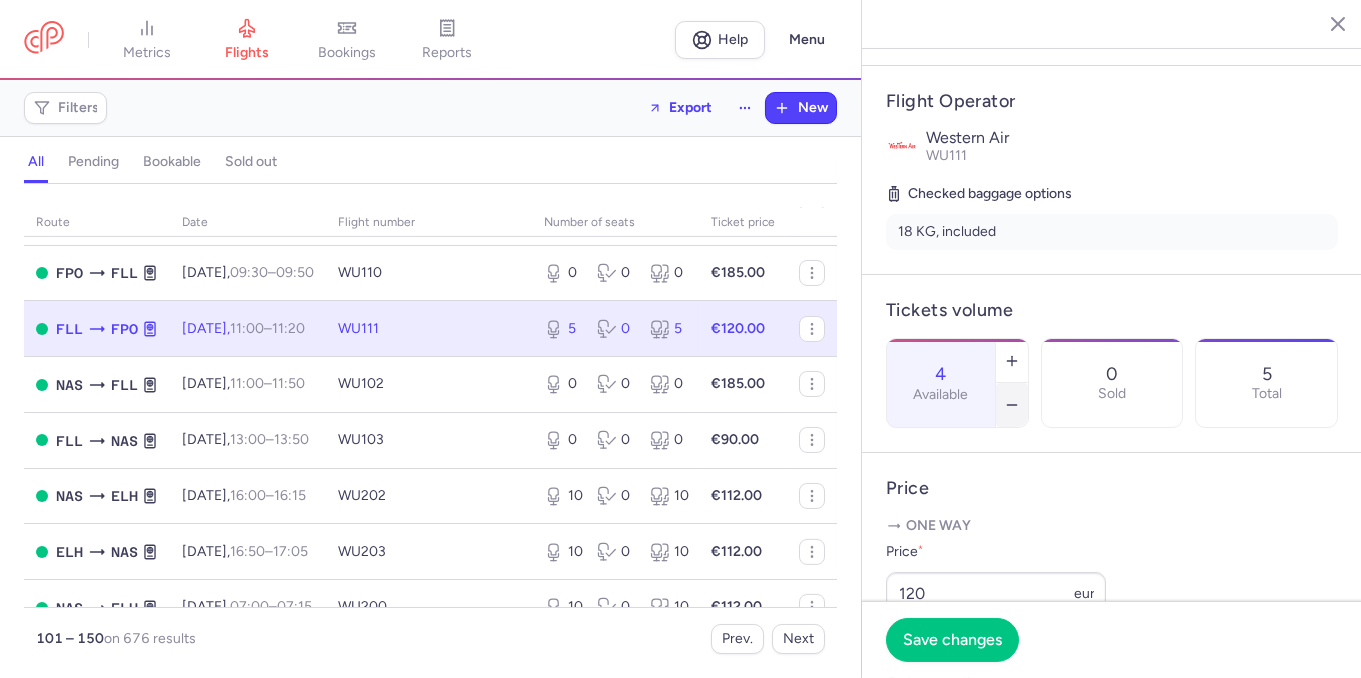 click at bounding box center [1012, 405] 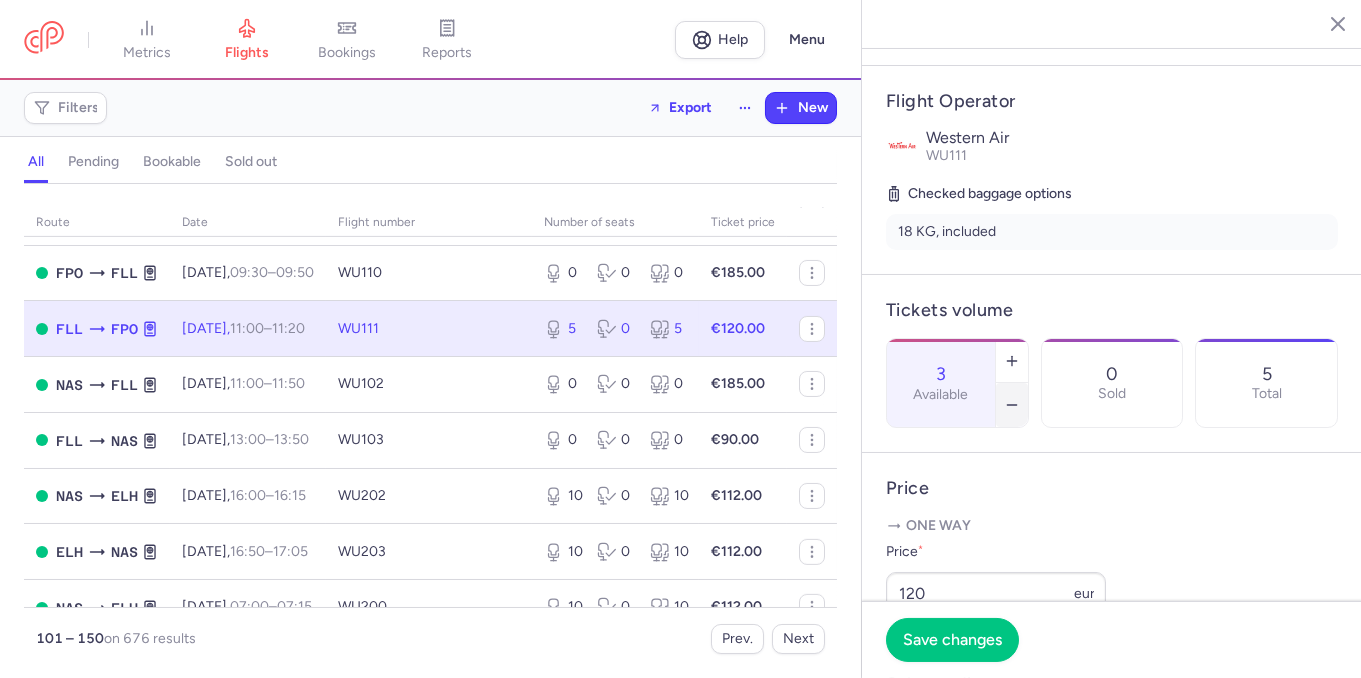 click at bounding box center (1012, 405) 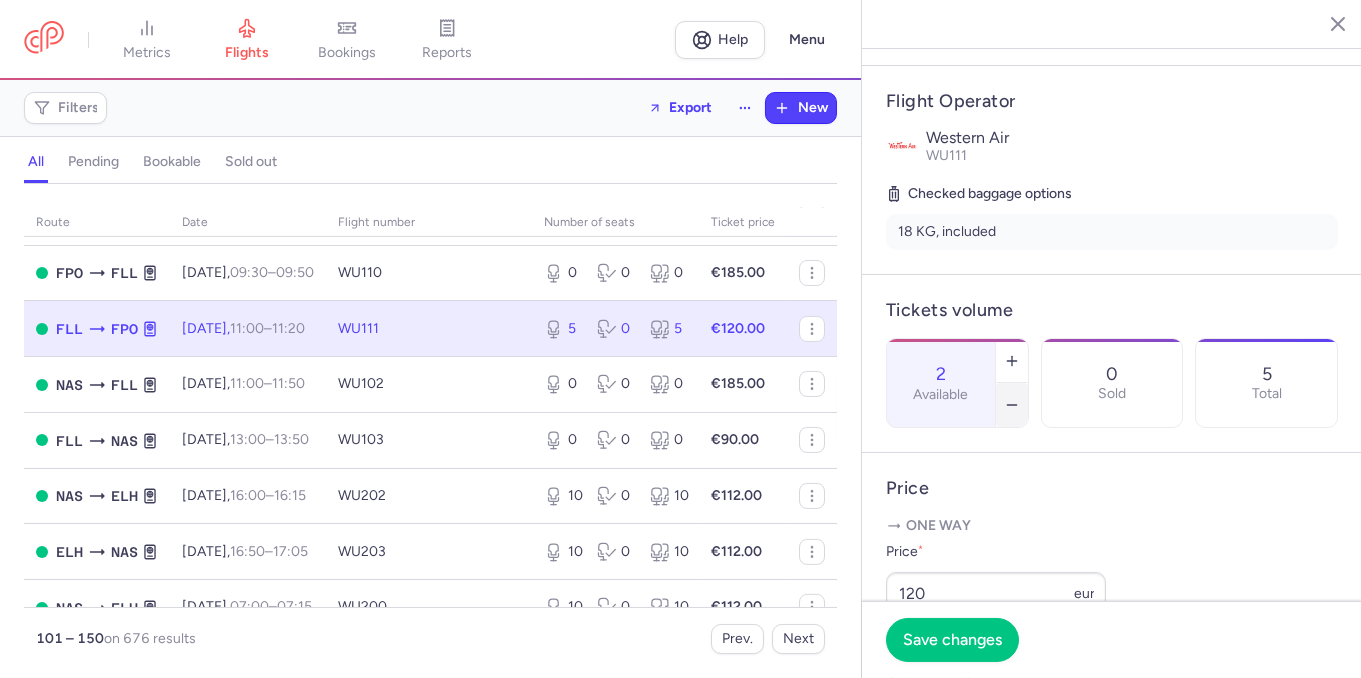 click at bounding box center [1012, 405] 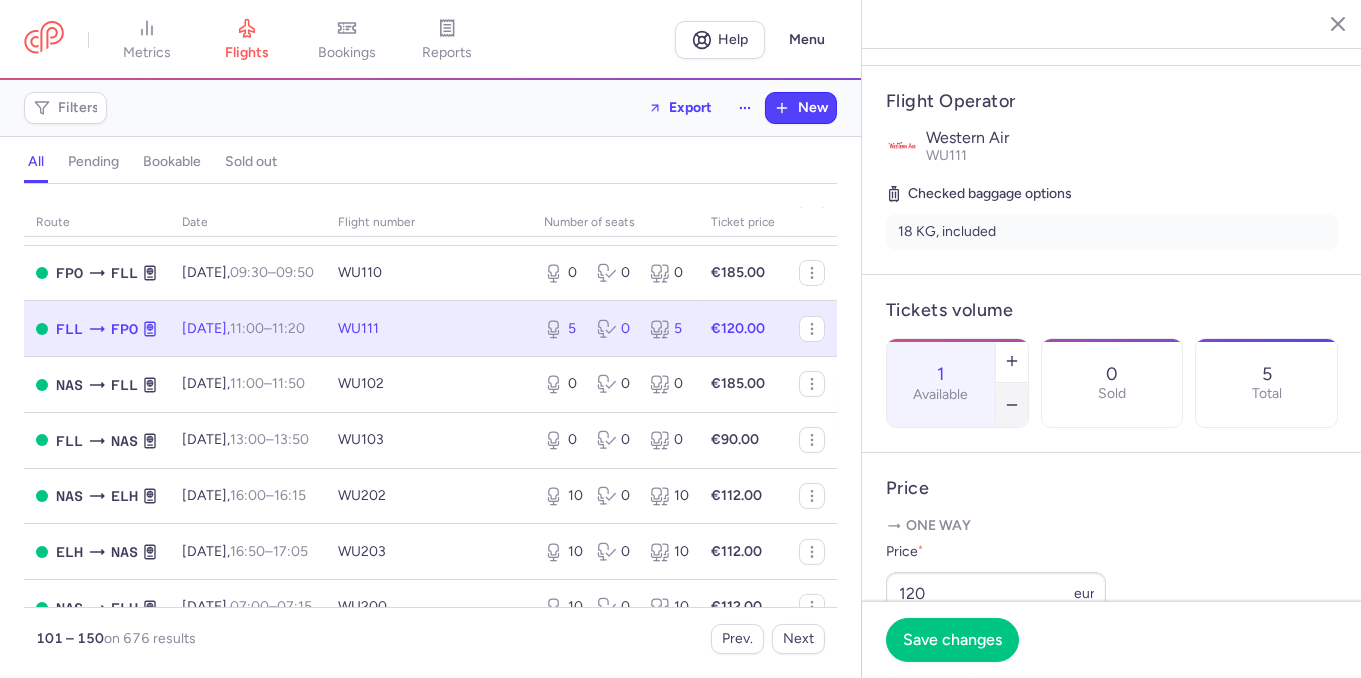 click at bounding box center [1012, 405] 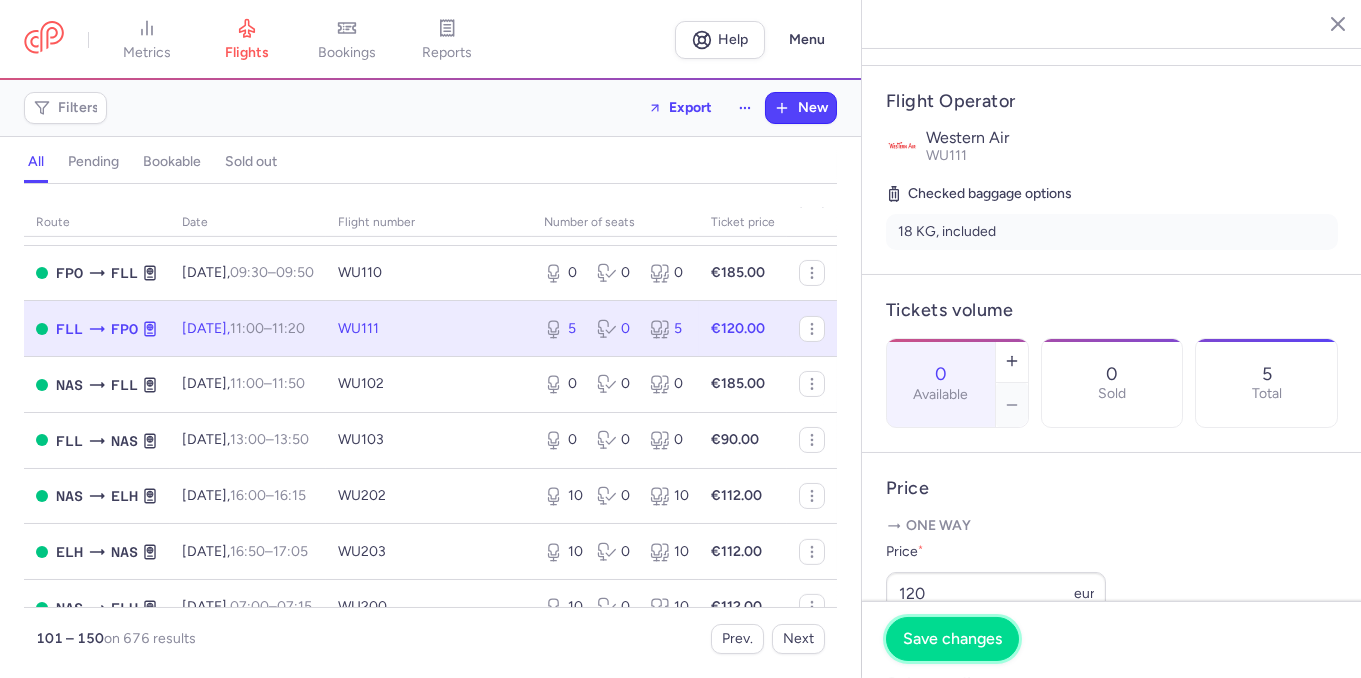 click on "Save changes" at bounding box center [952, 639] 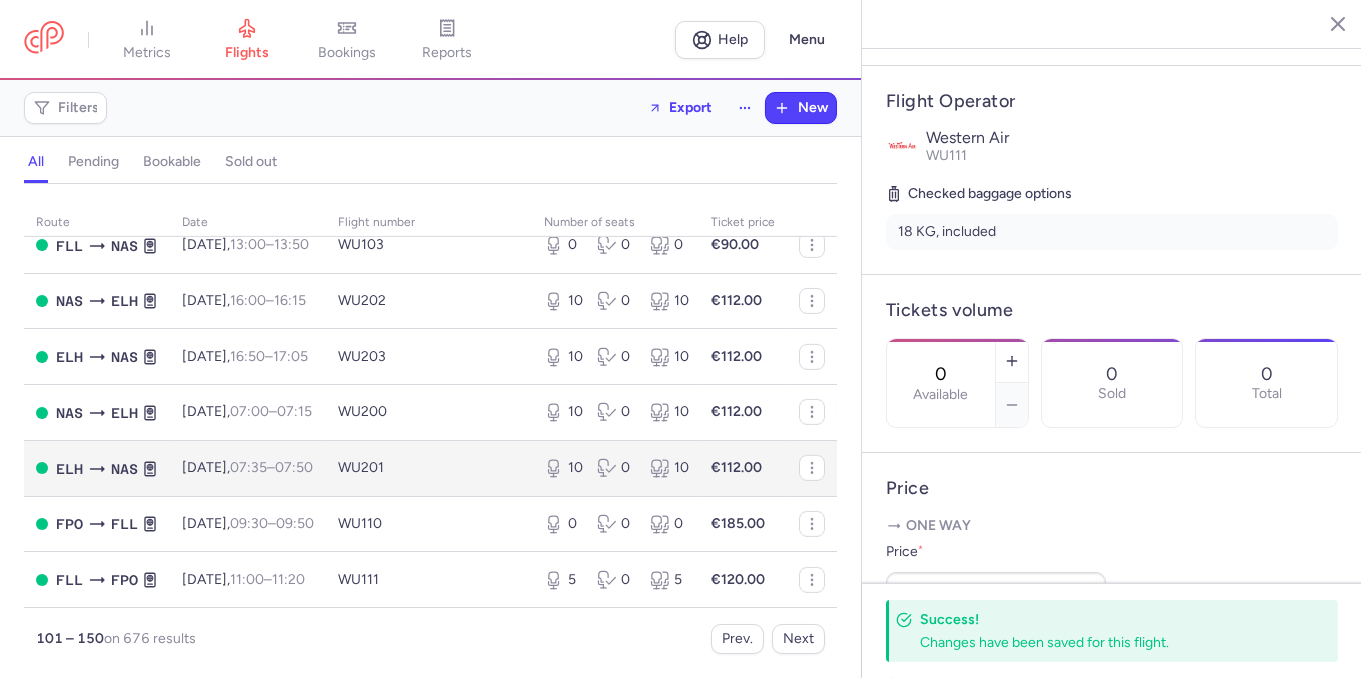 scroll, scrollTop: 2526, scrollLeft: 0, axis: vertical 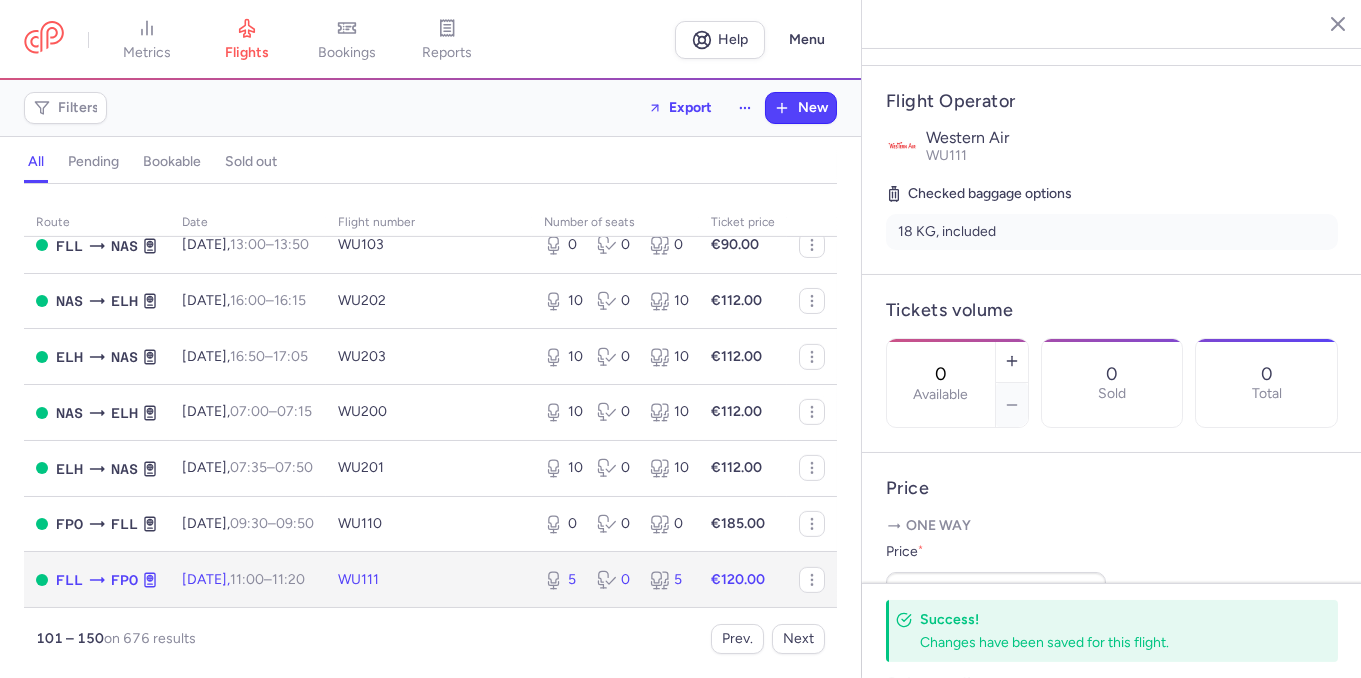 click on "5 0 5" 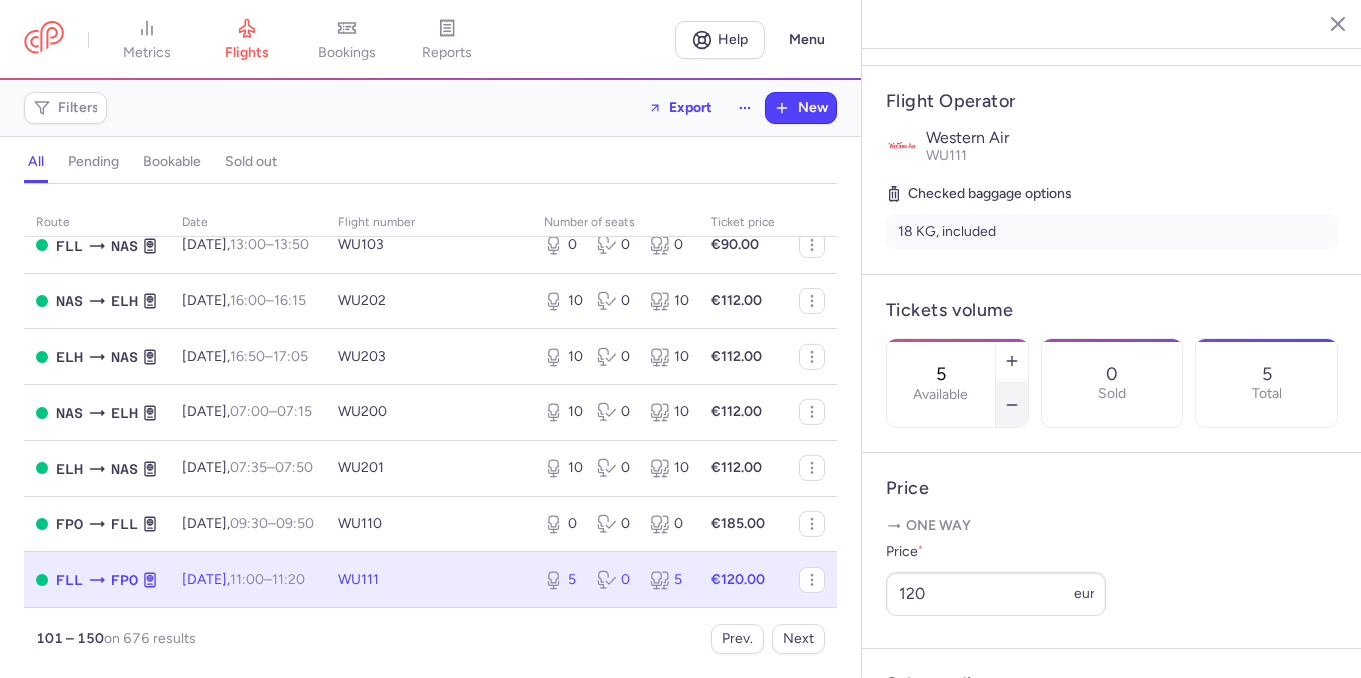 click 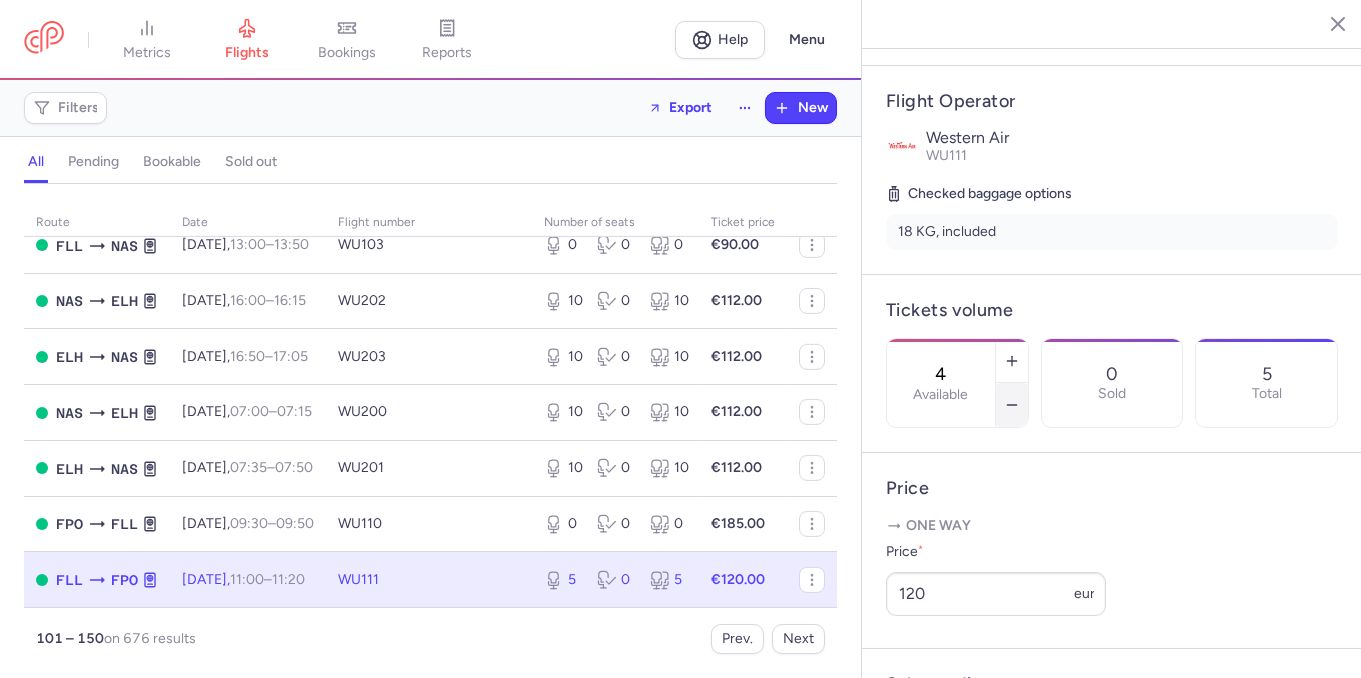 click 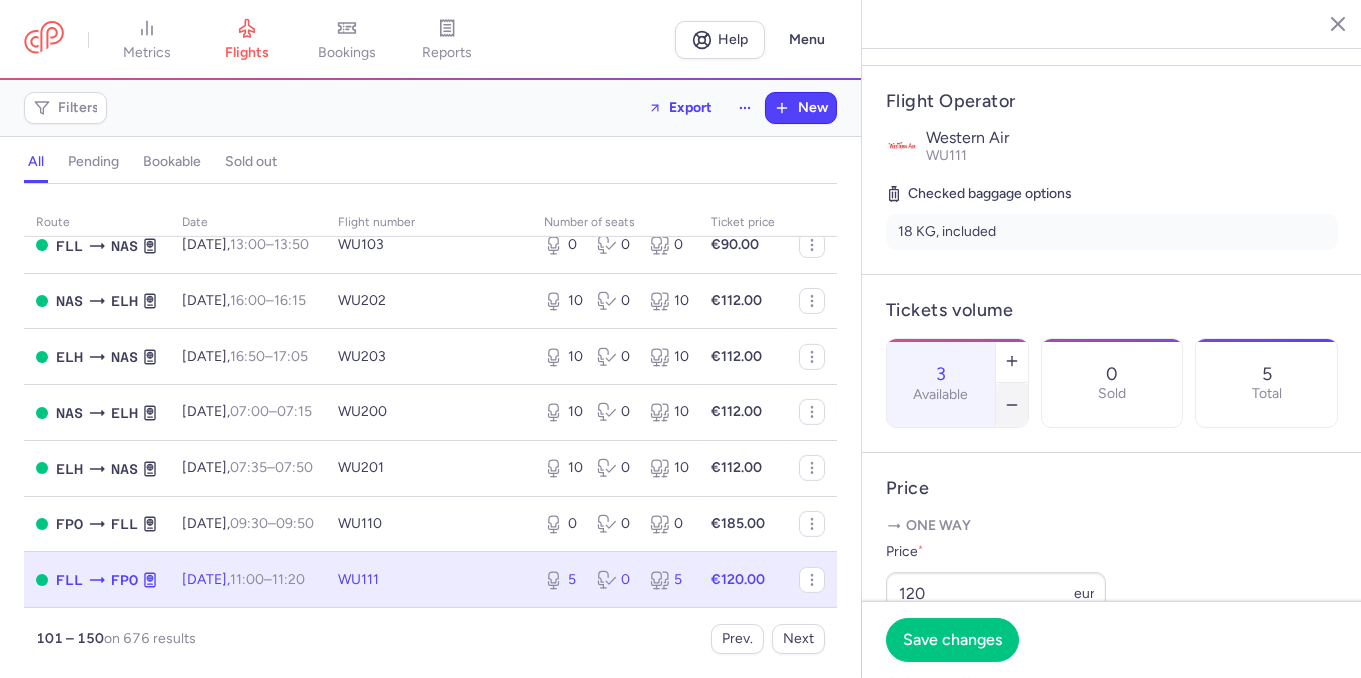 click 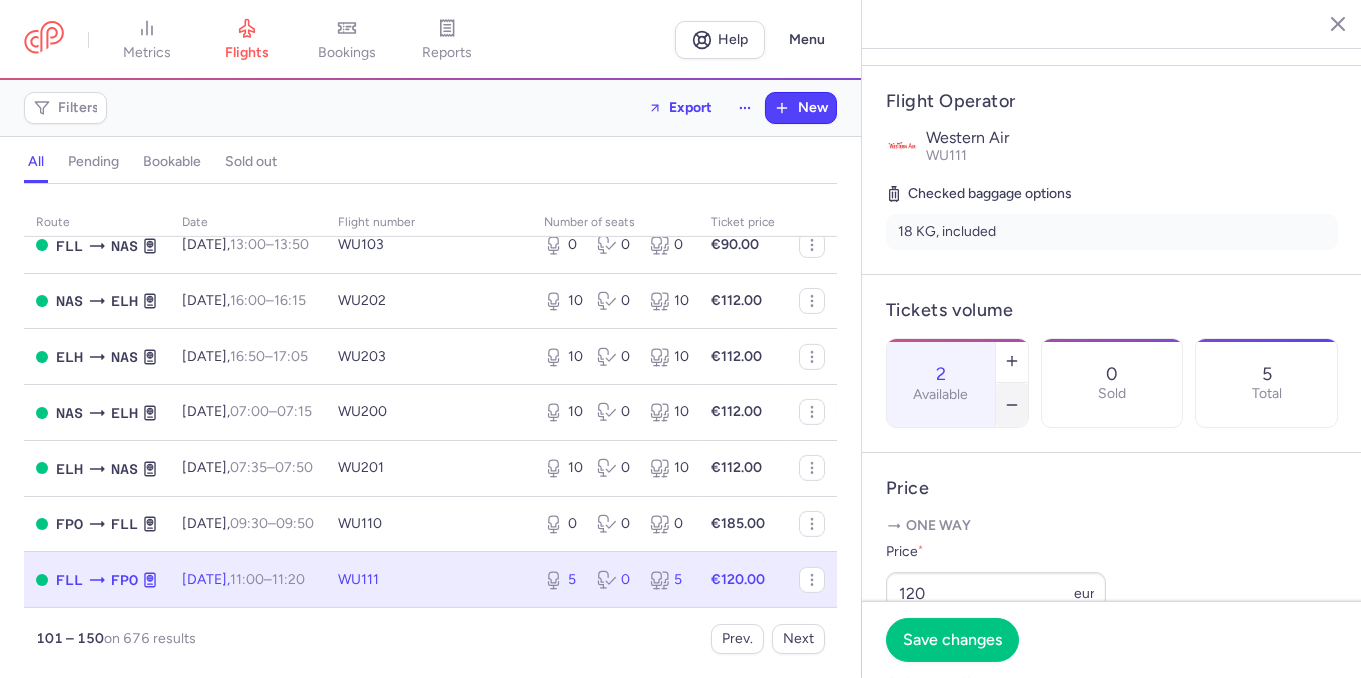 click 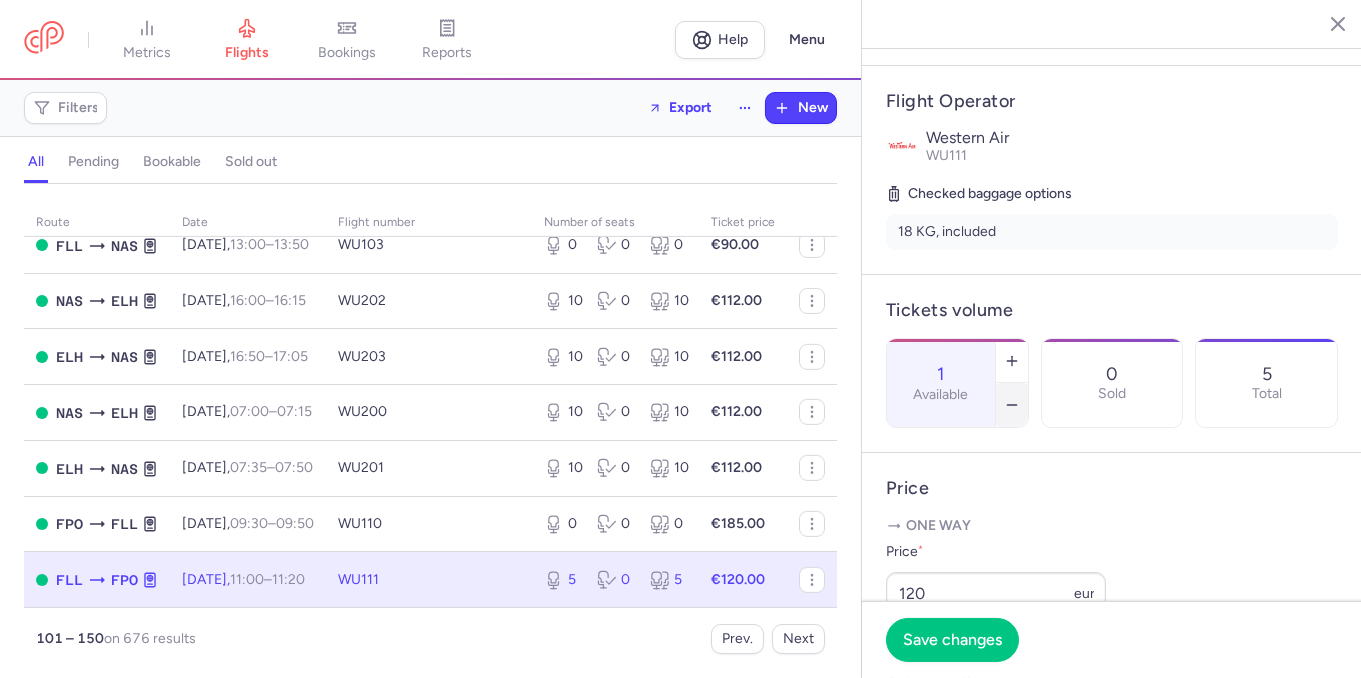 click 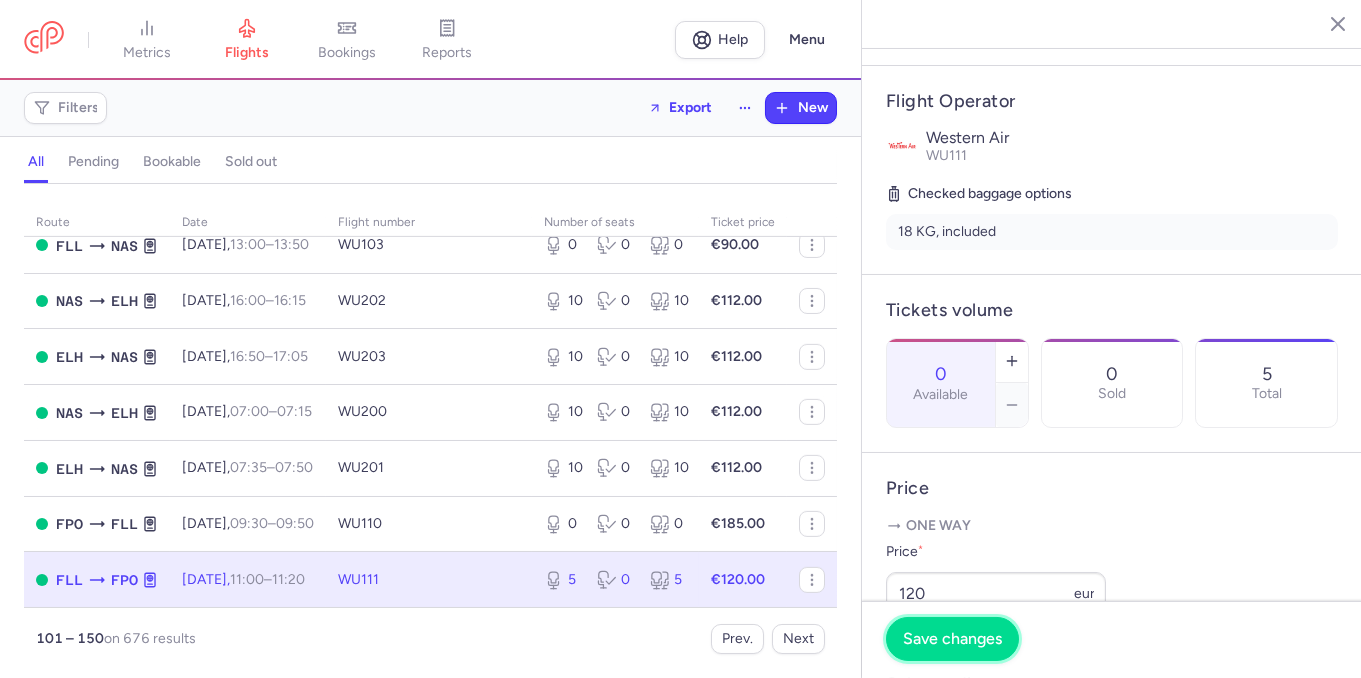 click on "Save changes" at bounding box center [952, 639] 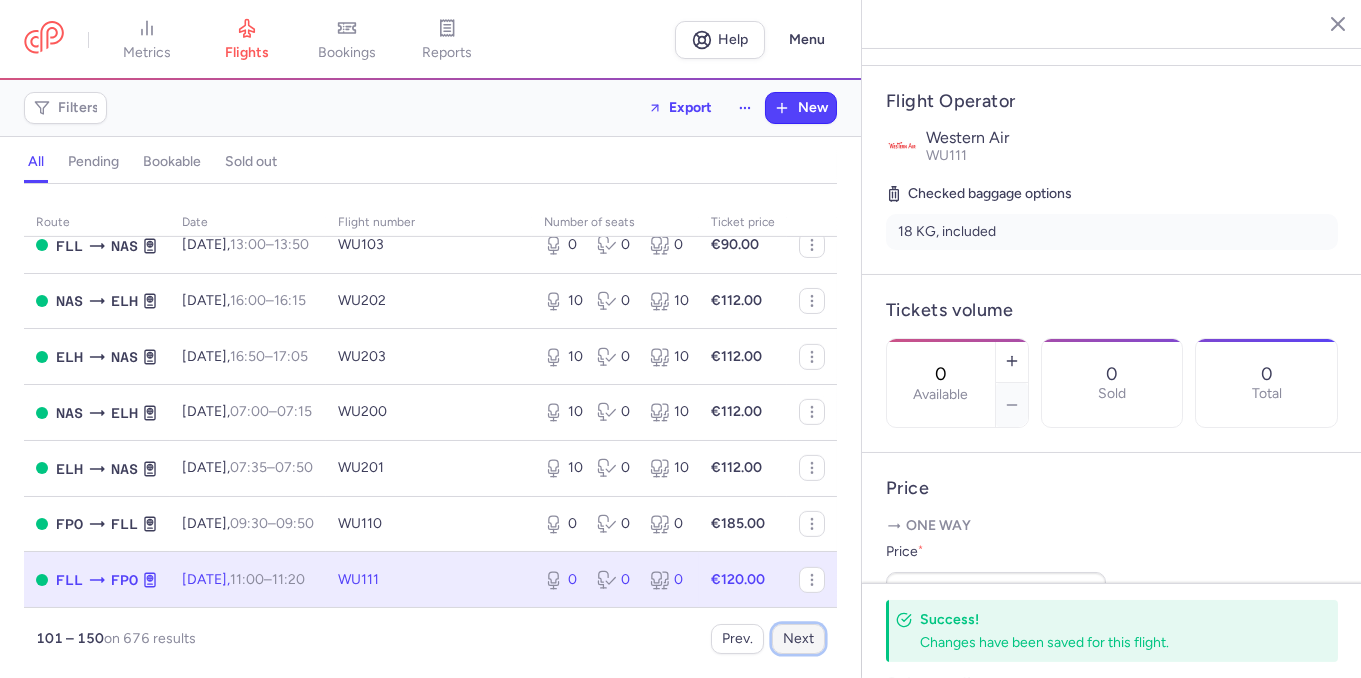click on "Next" at bounding box center [798, 639] 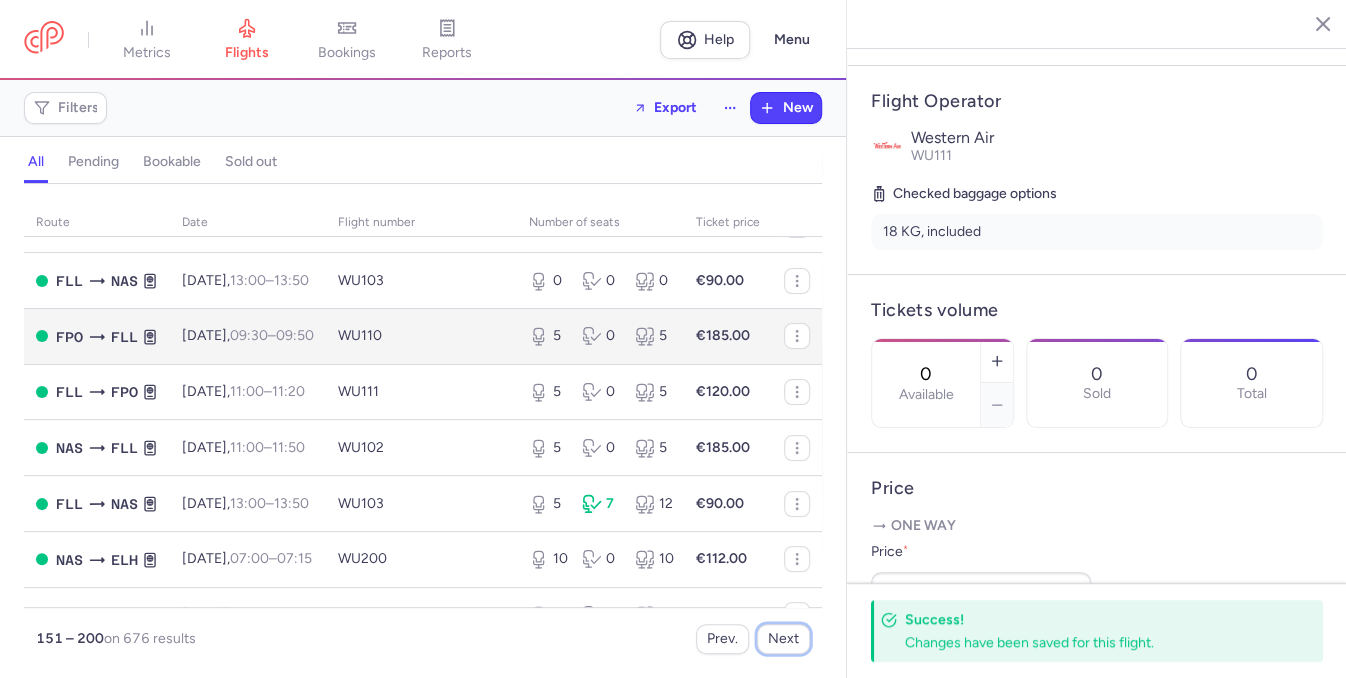 scroll, scrollTop: 114, scrollLeft: 0, axis: vertical 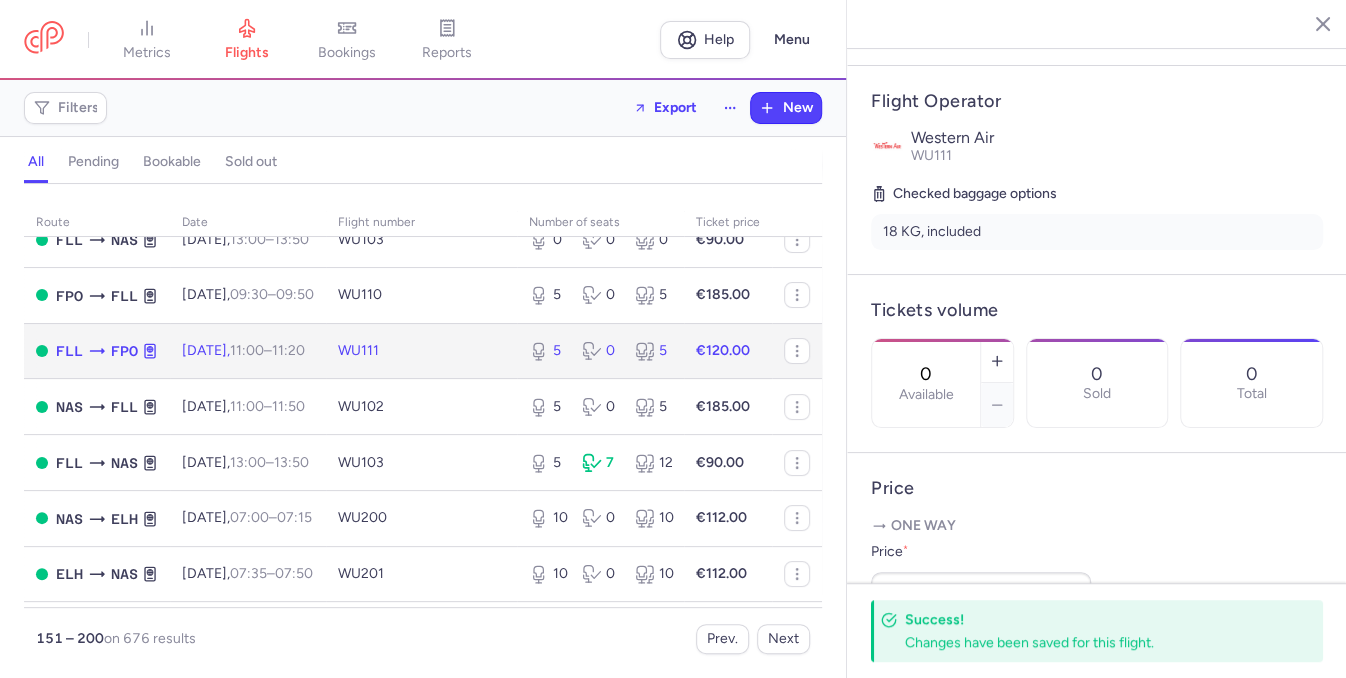 click on "5 0 5" at bounding box center [600, 351] 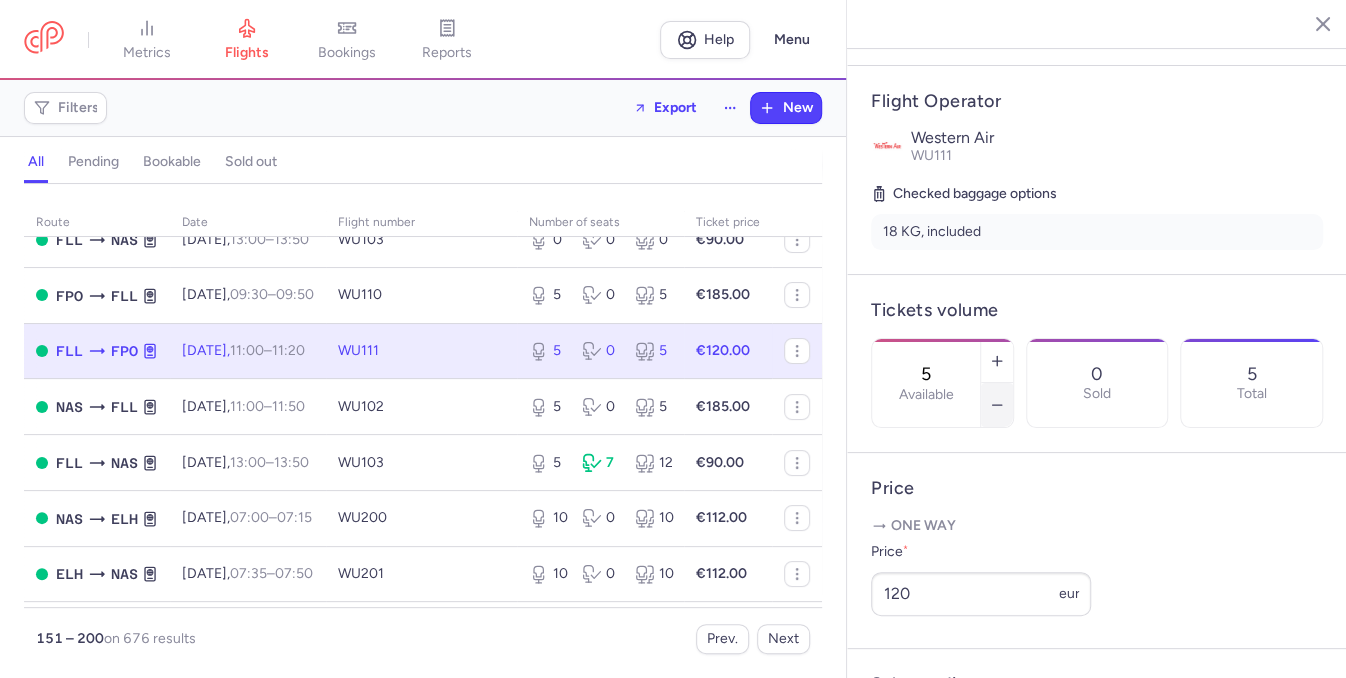 click 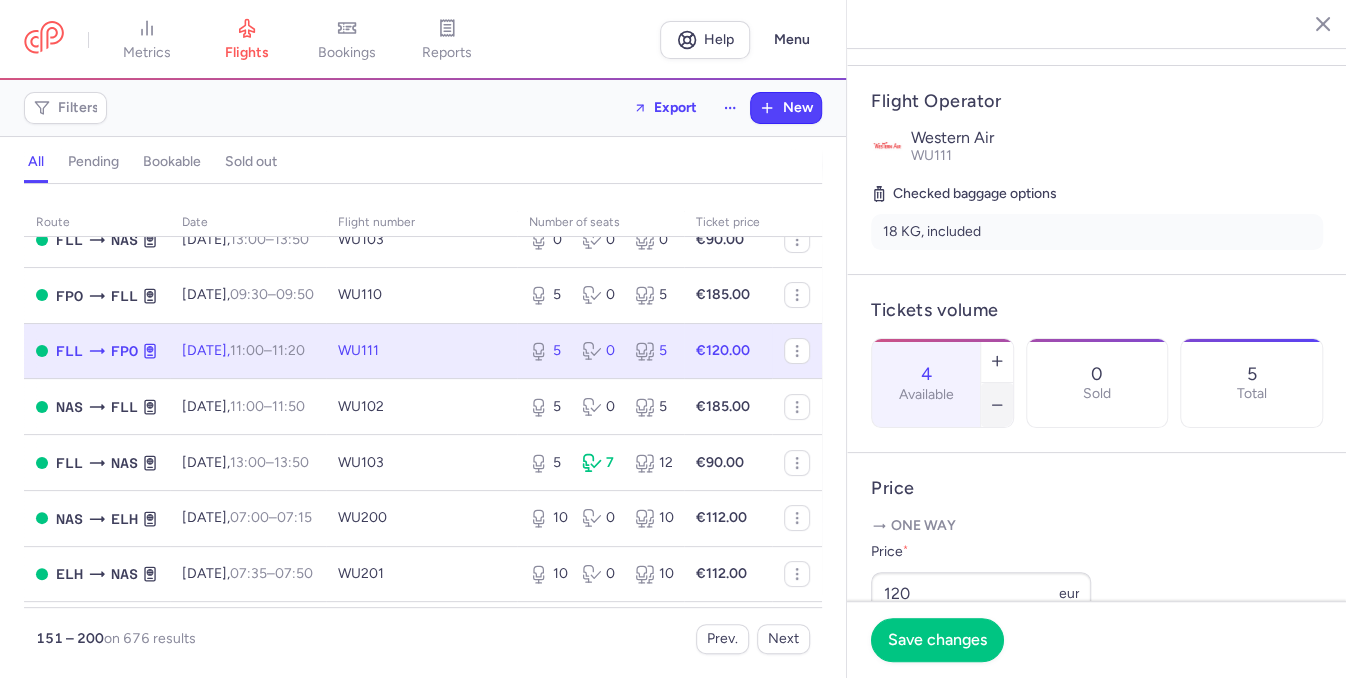 click 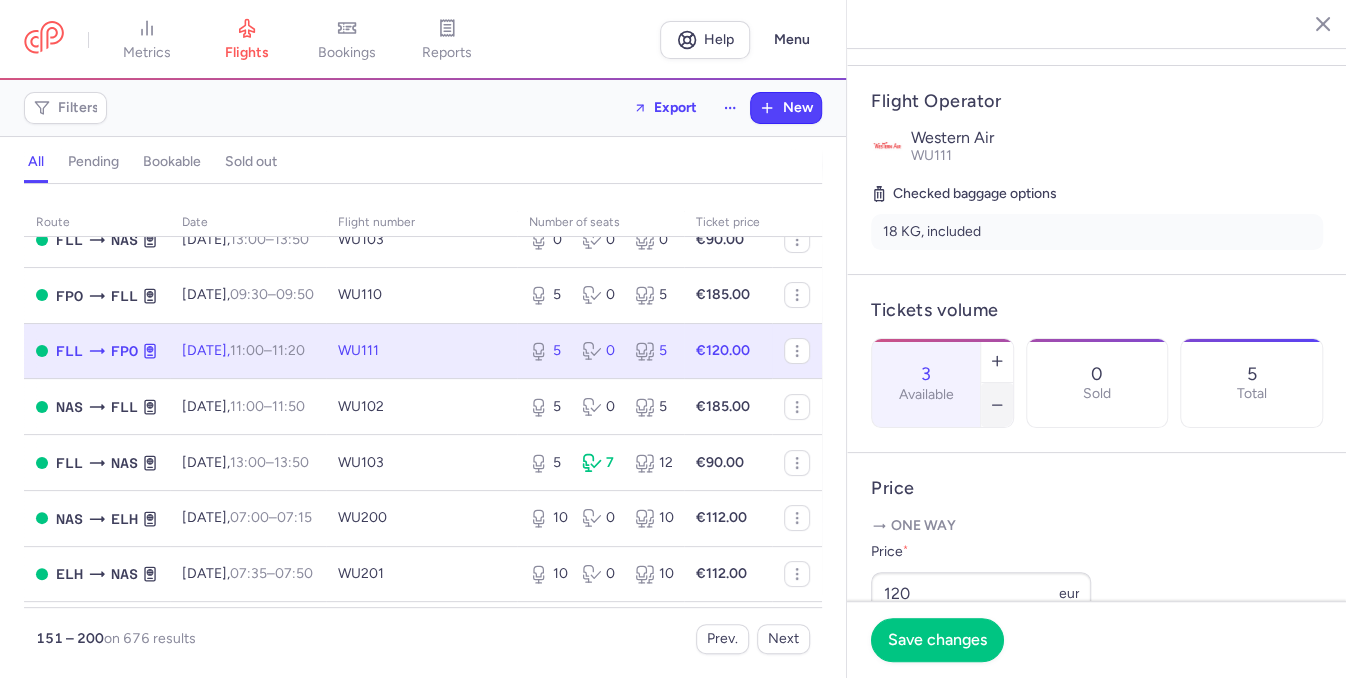 click 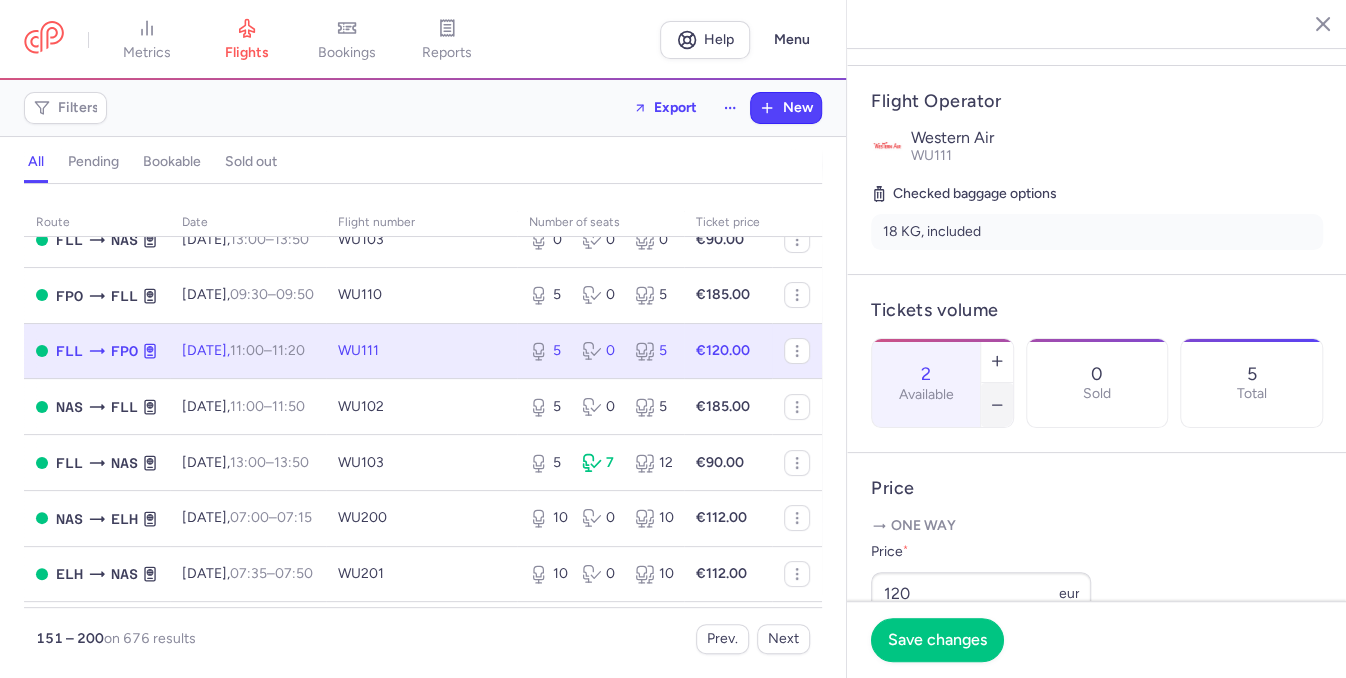 click 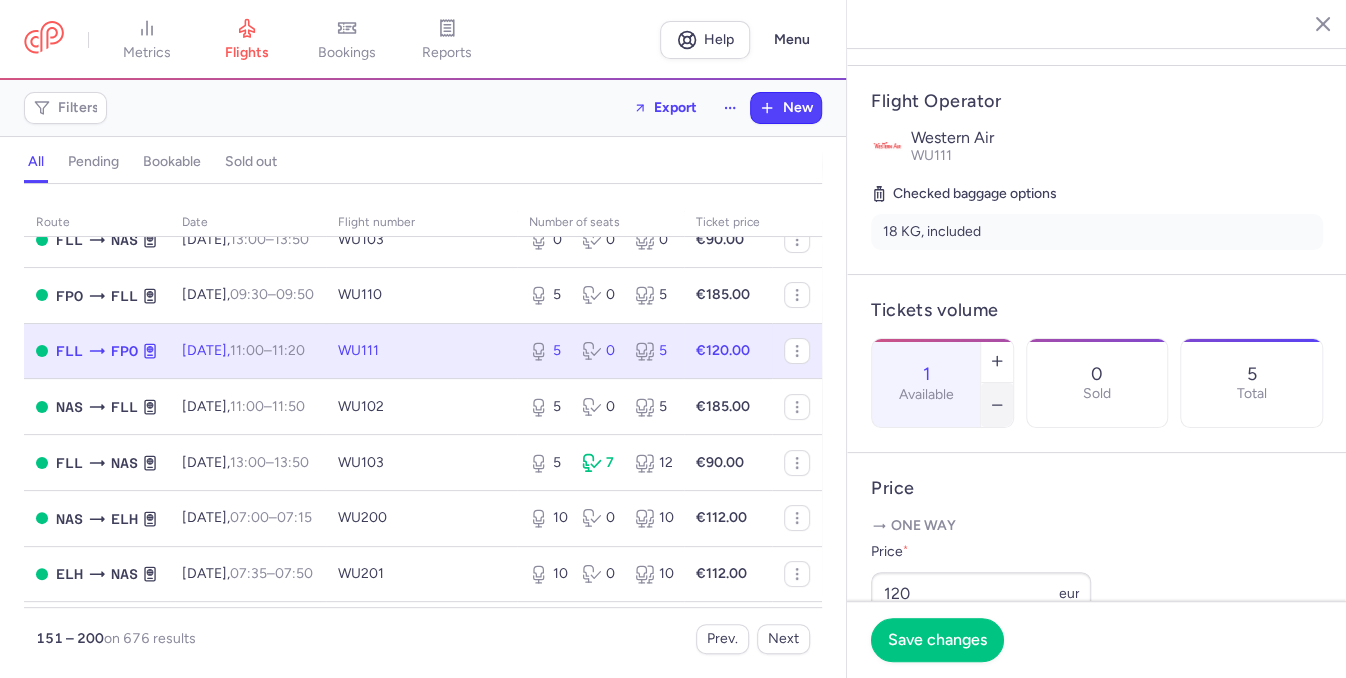 click 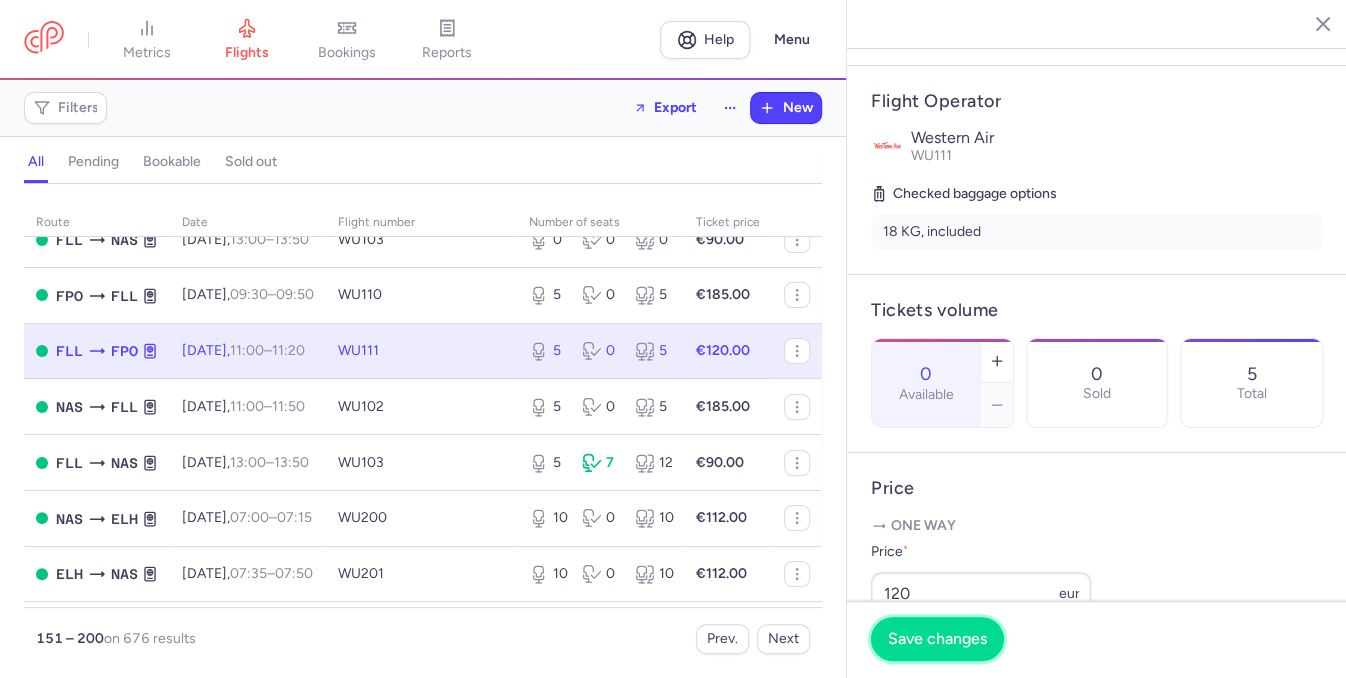 click on "Save changes" at bounding box center (937, 639) 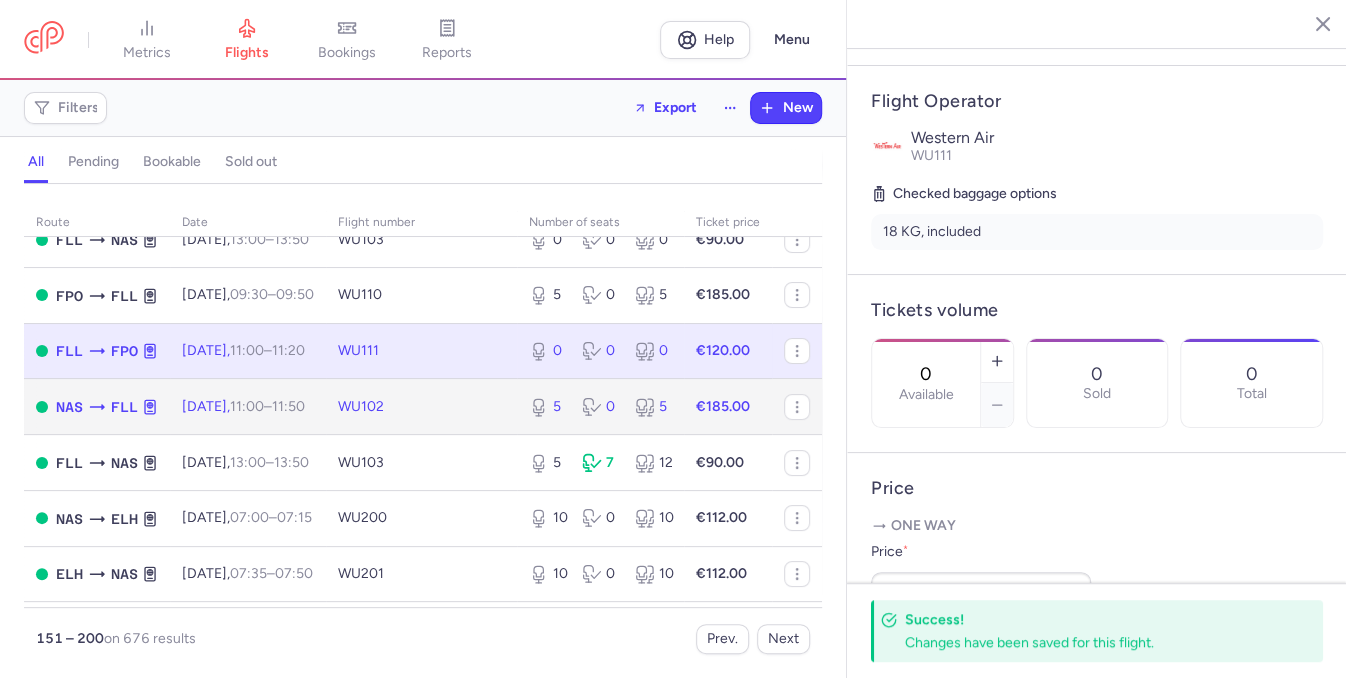 click on "5 0 5" at bounding box center (600, 407) 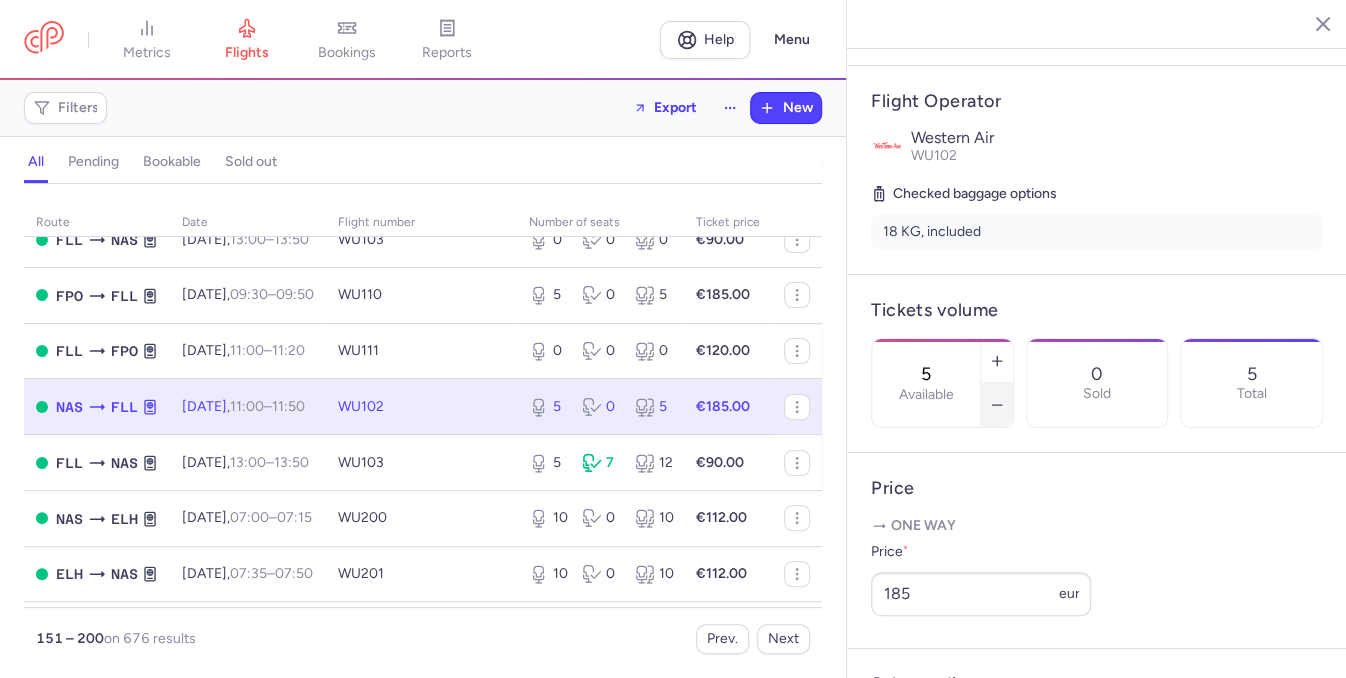 click at bounding box center (997, 405) 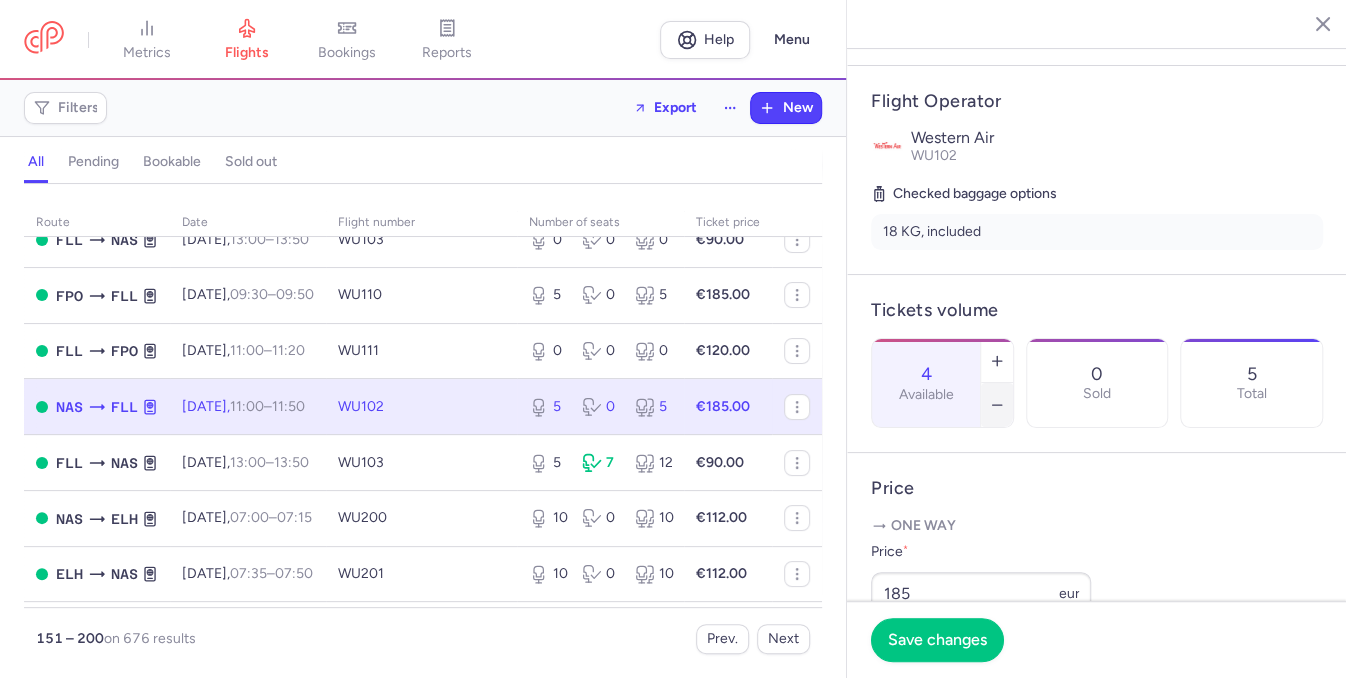 click at bounding box center (997, 405) 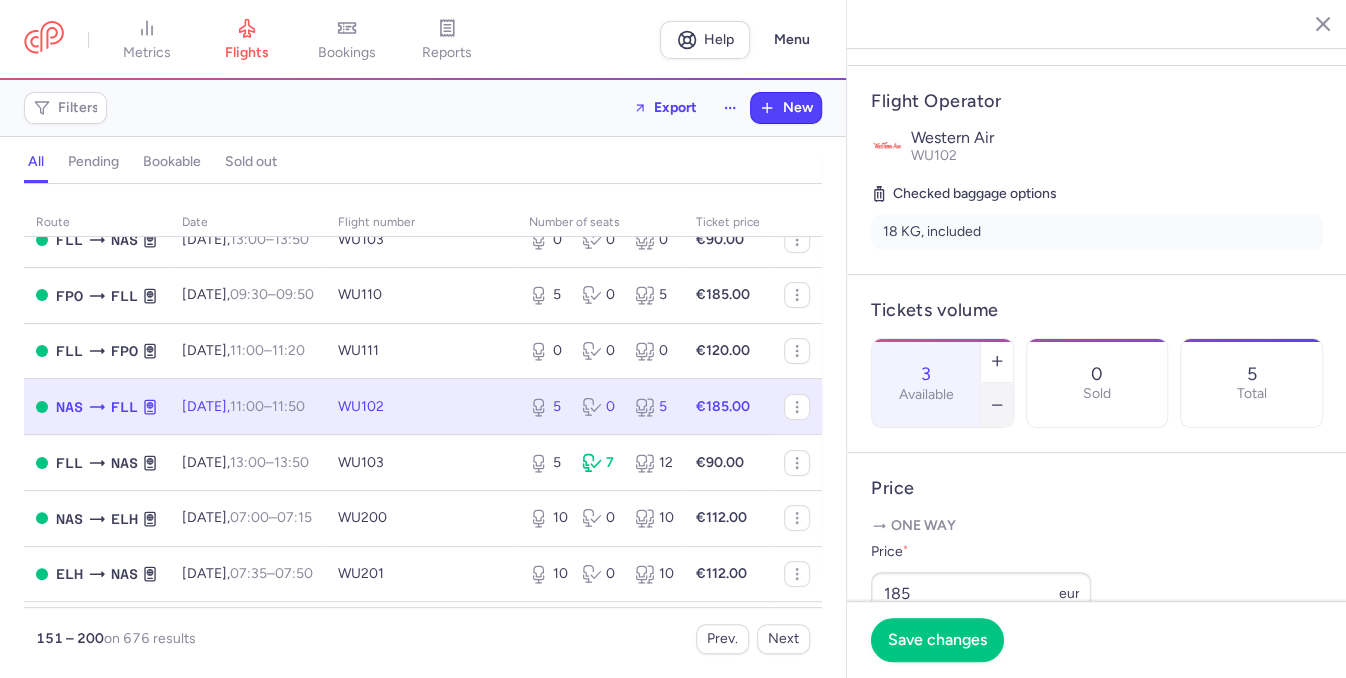 click at bounding box center (997, 405) 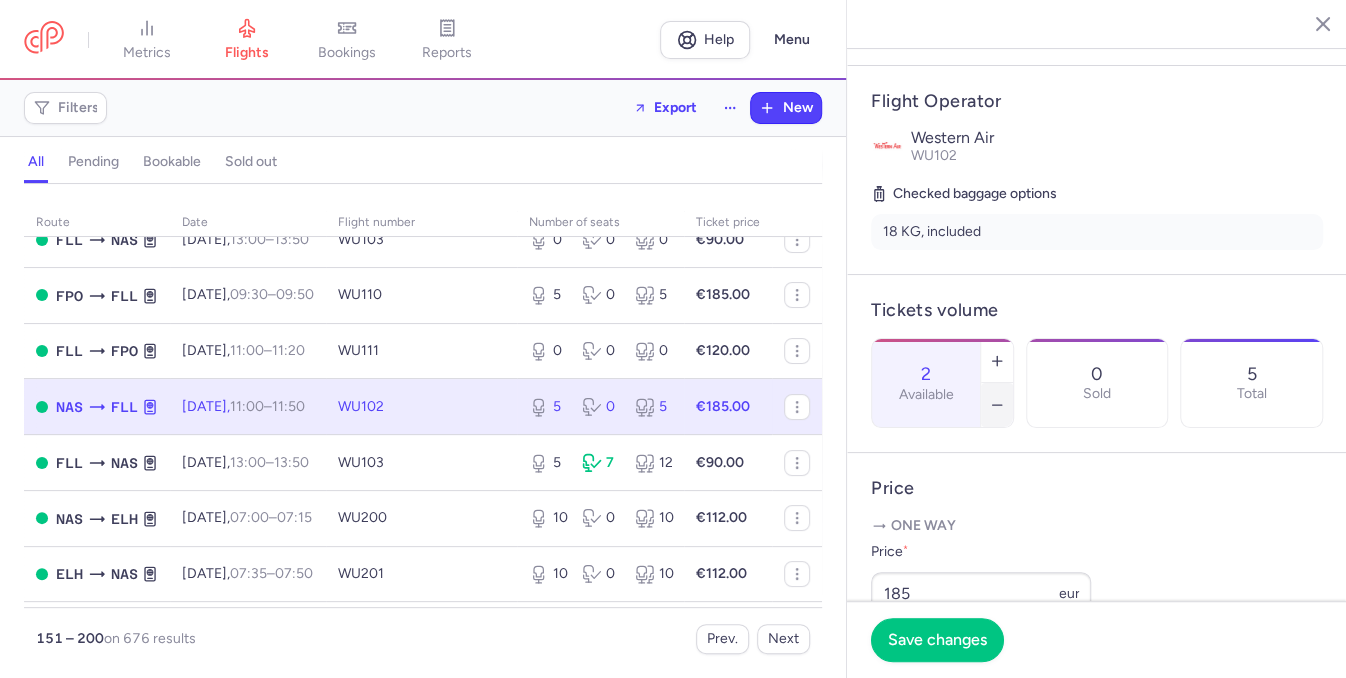 click at bounding box center (997, 405) 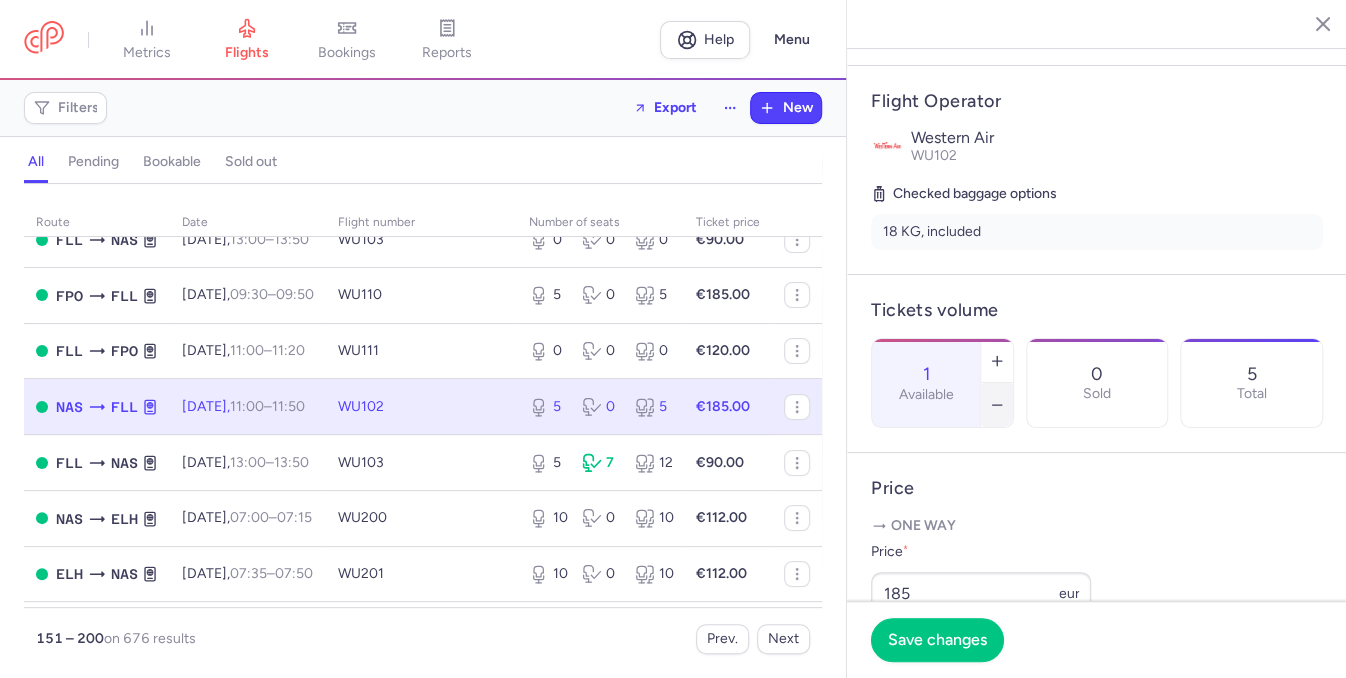 click at bounding box center (997, 405) 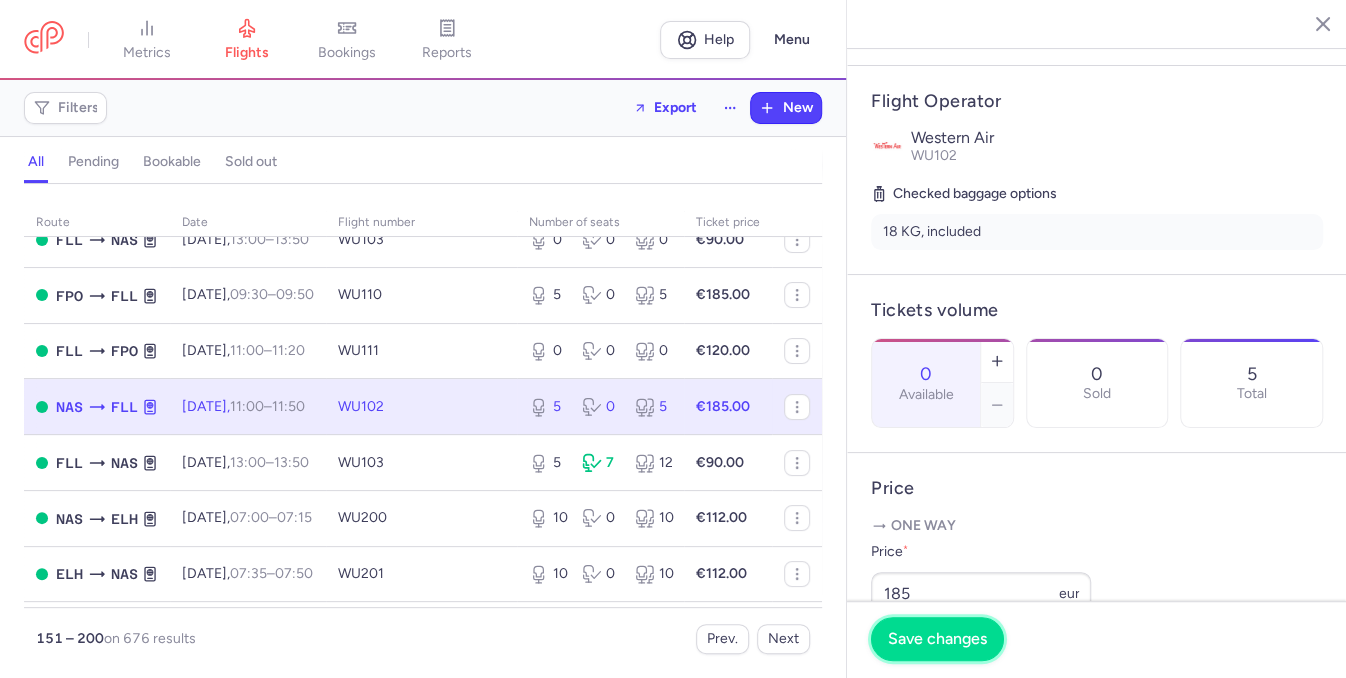 click on "Save changes" at bounding box center (937, 639) 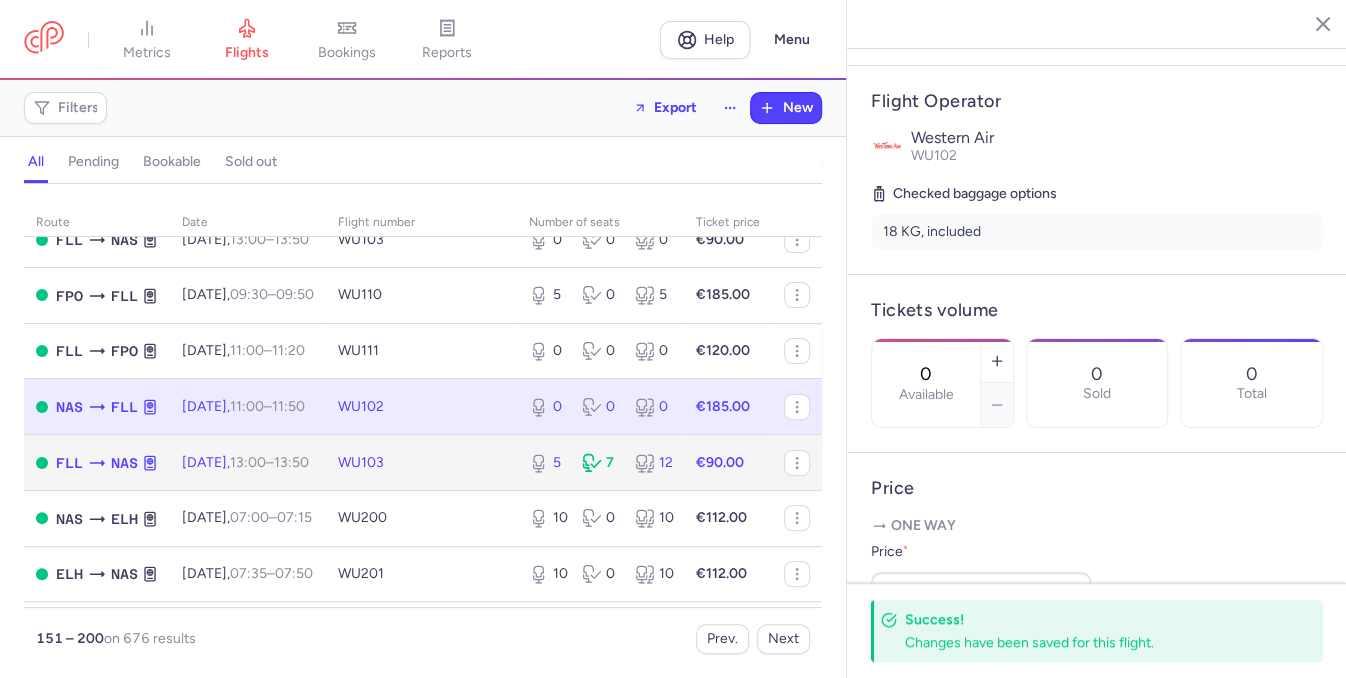 click on "5 7 12" at bounding box center [600, 463] 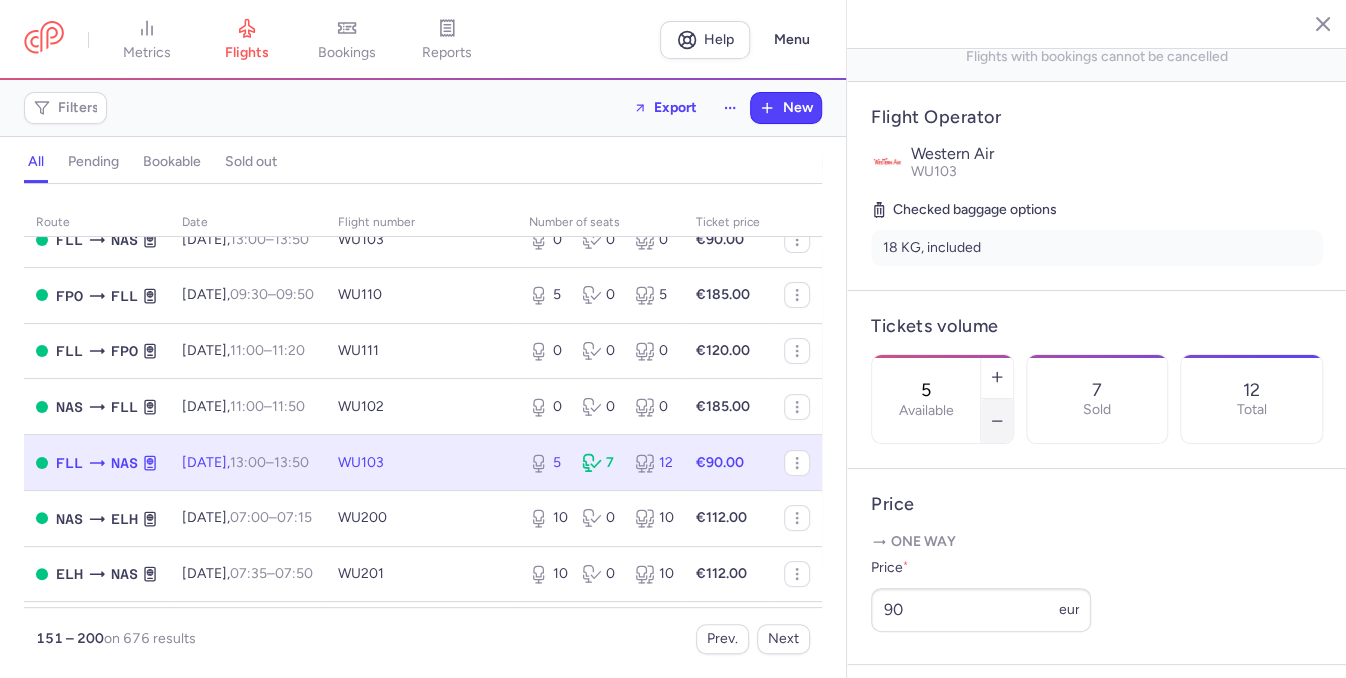 click at bounding box center [997, 421] 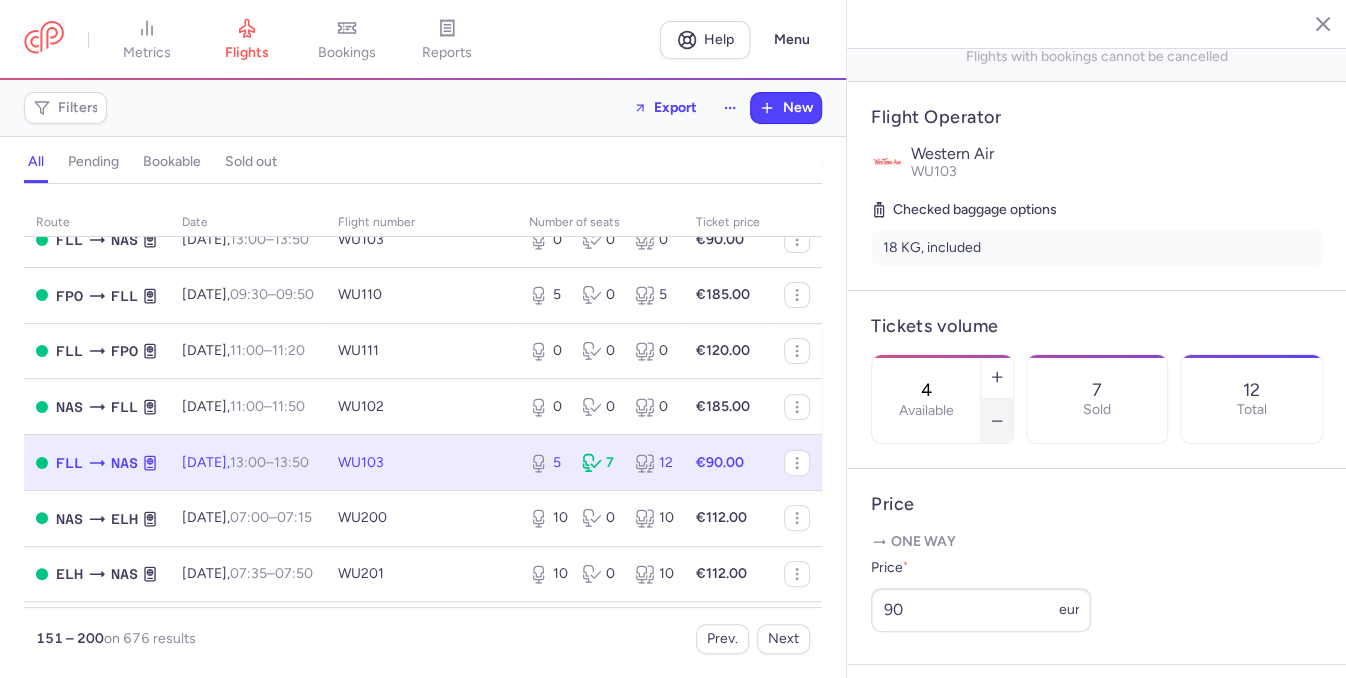 click at bounding box center [997, 421] 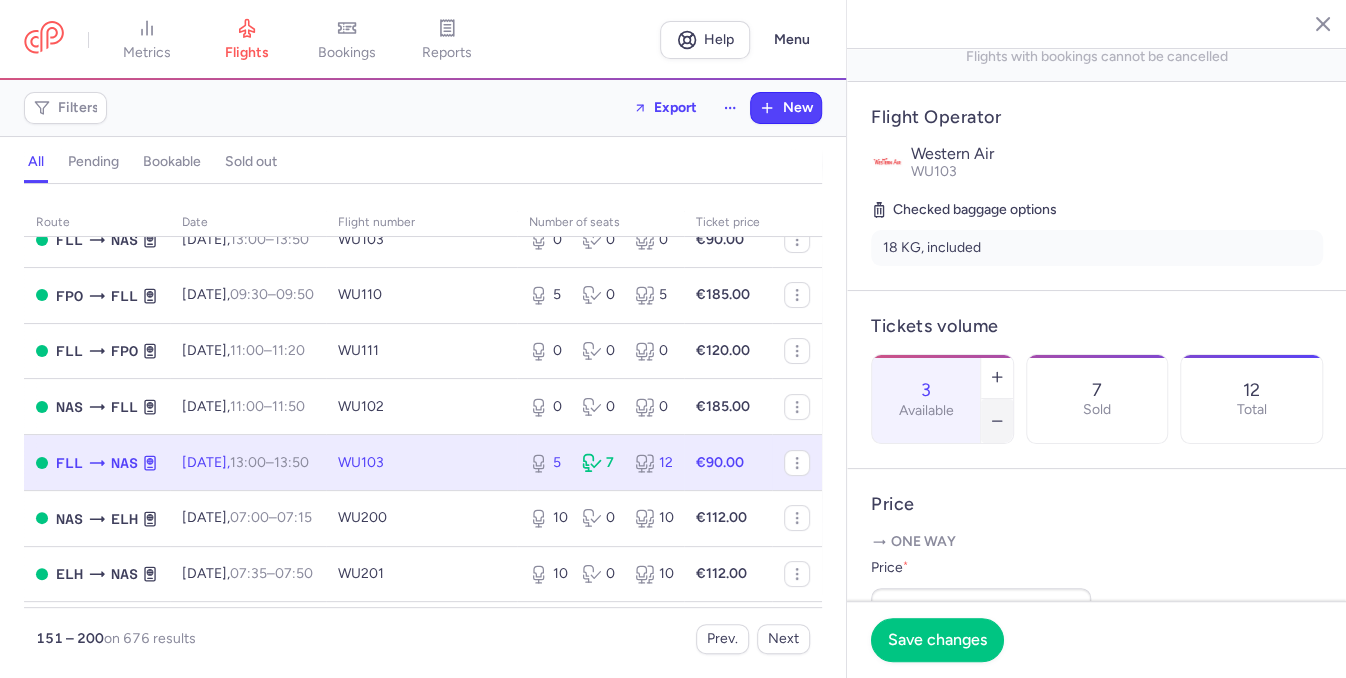 click at bounding box center [997, 421] 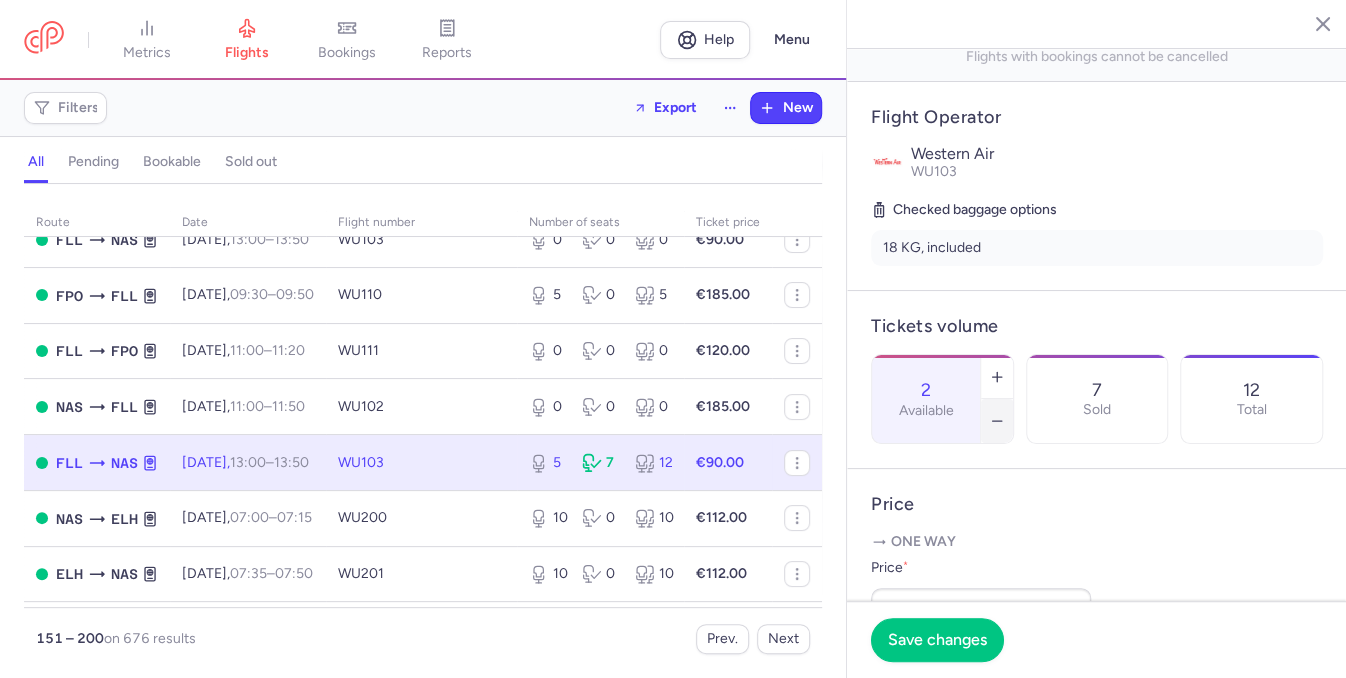 click at bounding box center [997, 421] 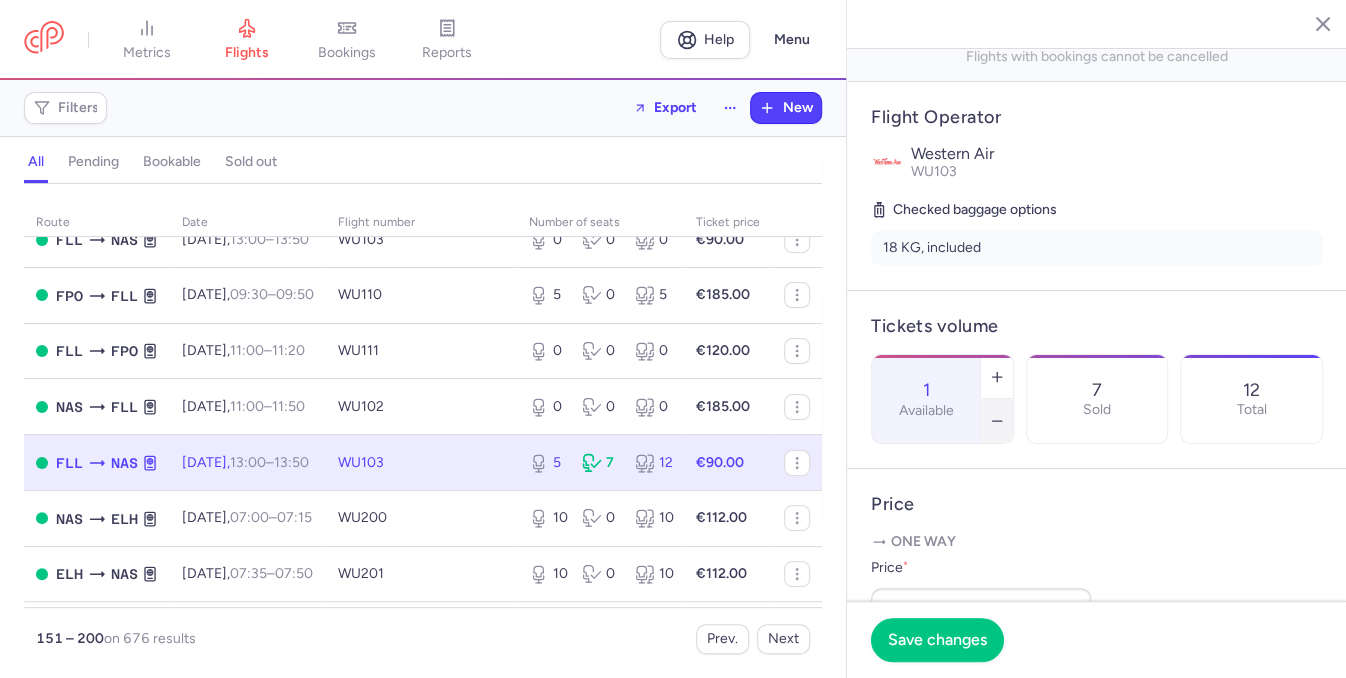 click 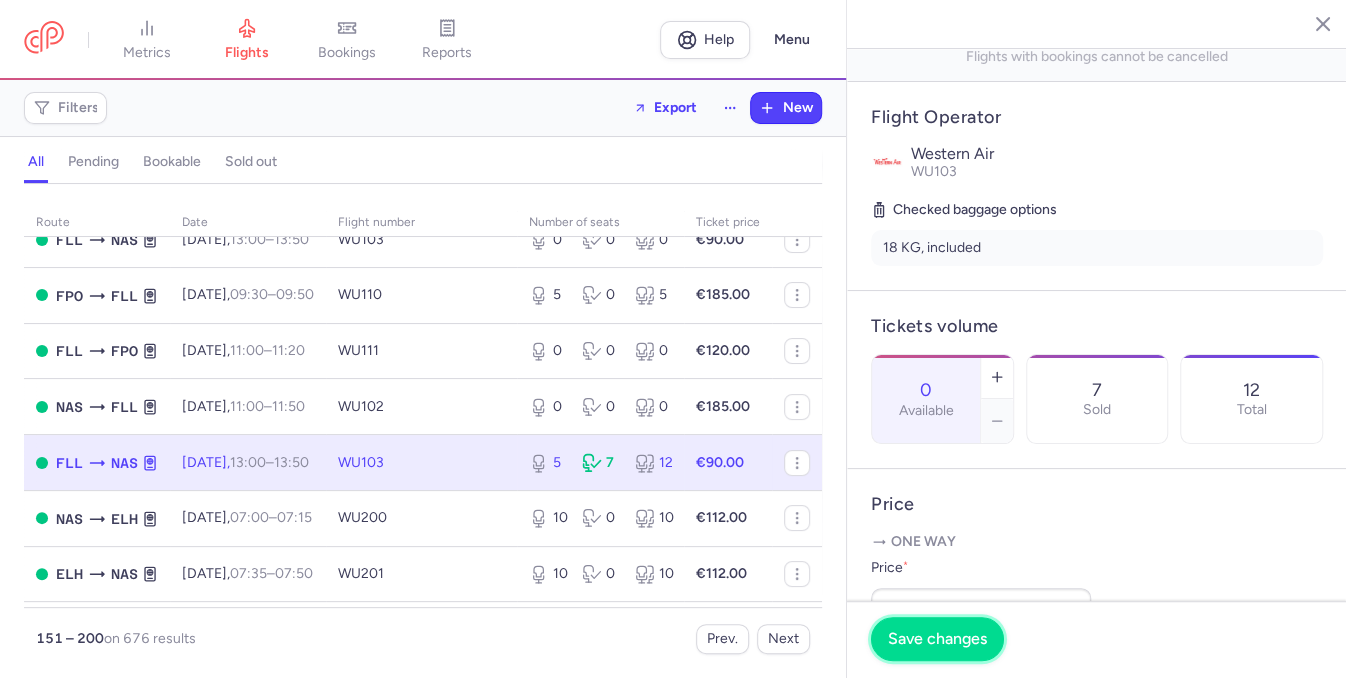 click on "Save changes" at bounding box center (937, 639) 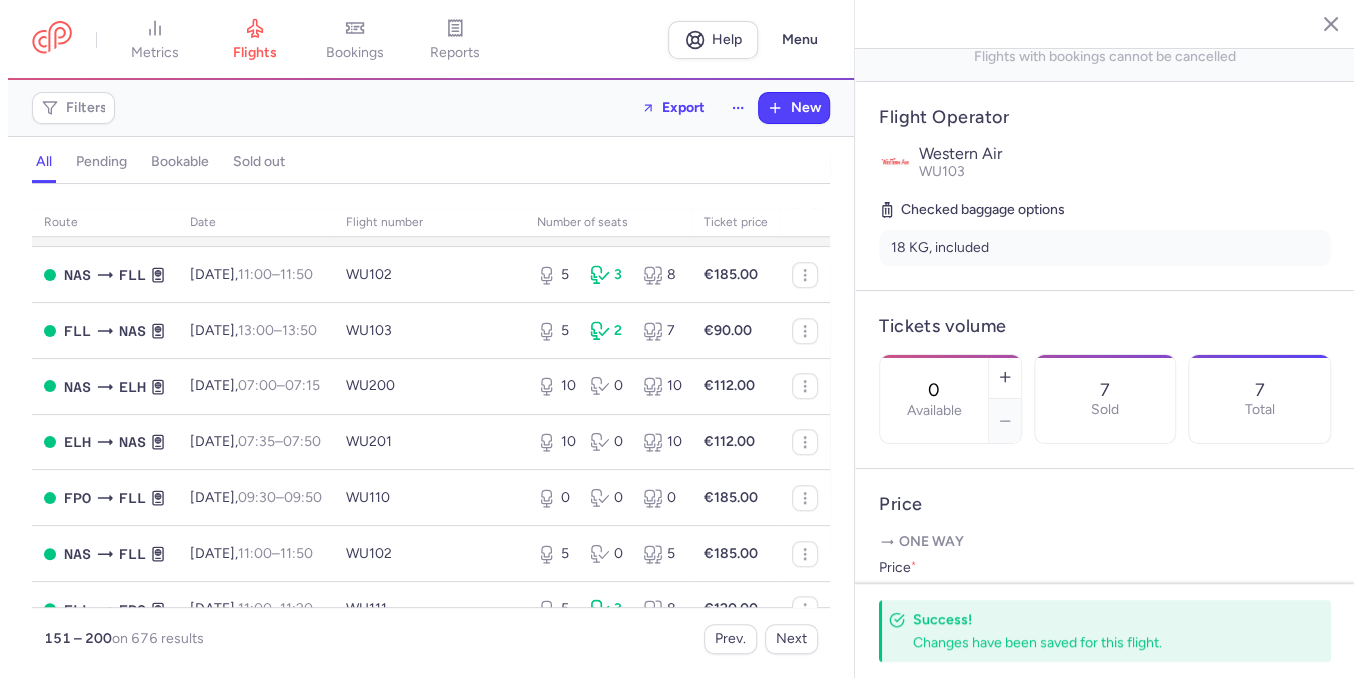 scroll, scrollTop: 1030, scrollLeft: 0, axis: vertical 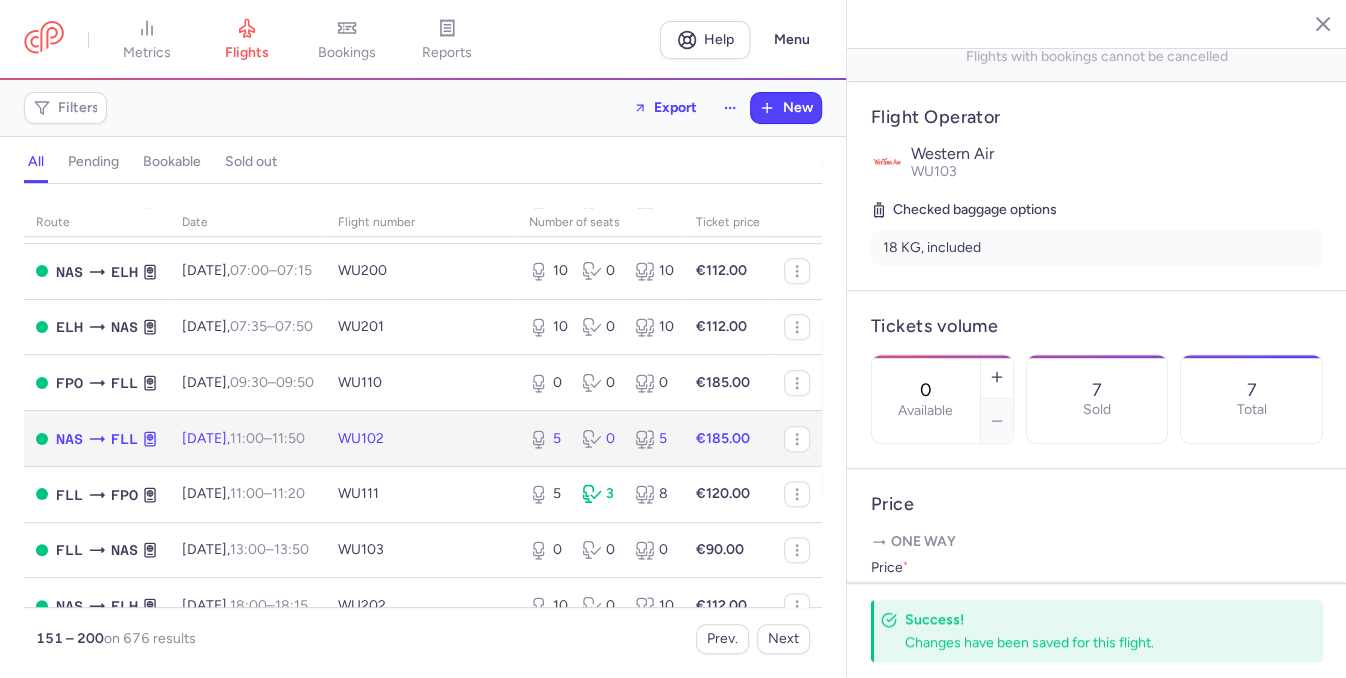 click on "WU102" at bounding box center [421, 439] 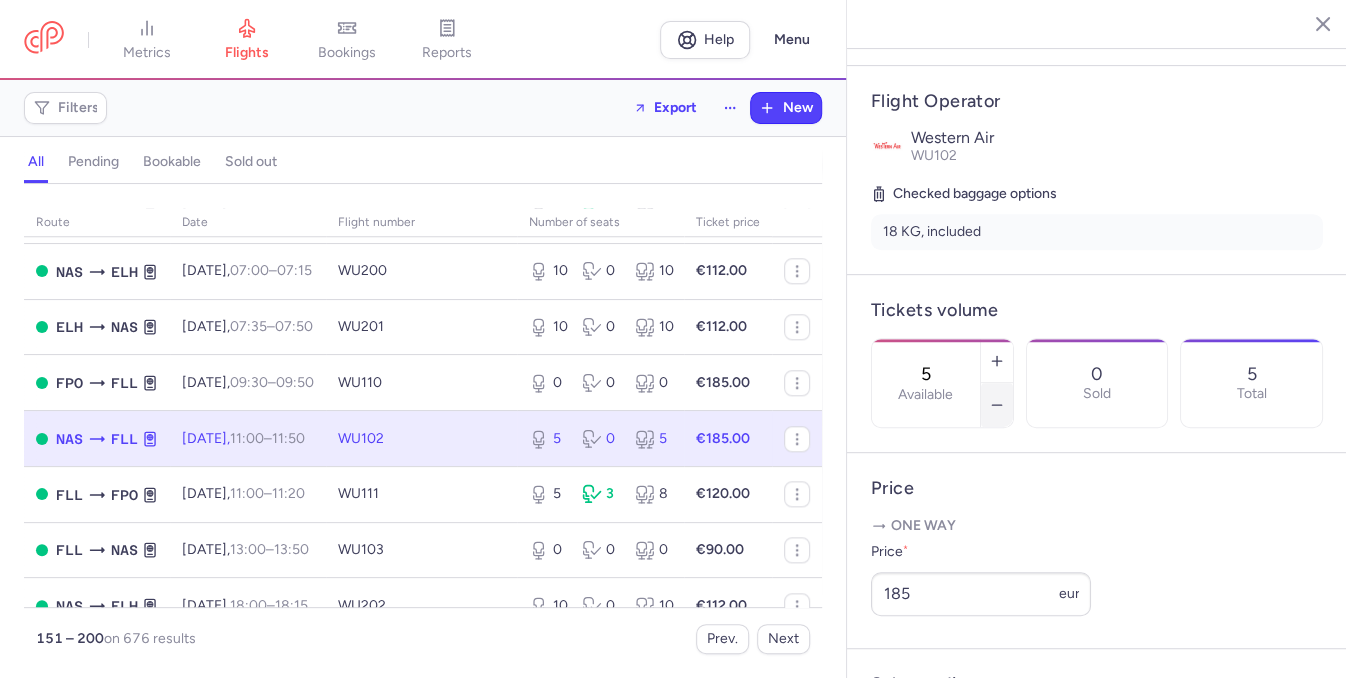 click at bounding box center (997, 405) 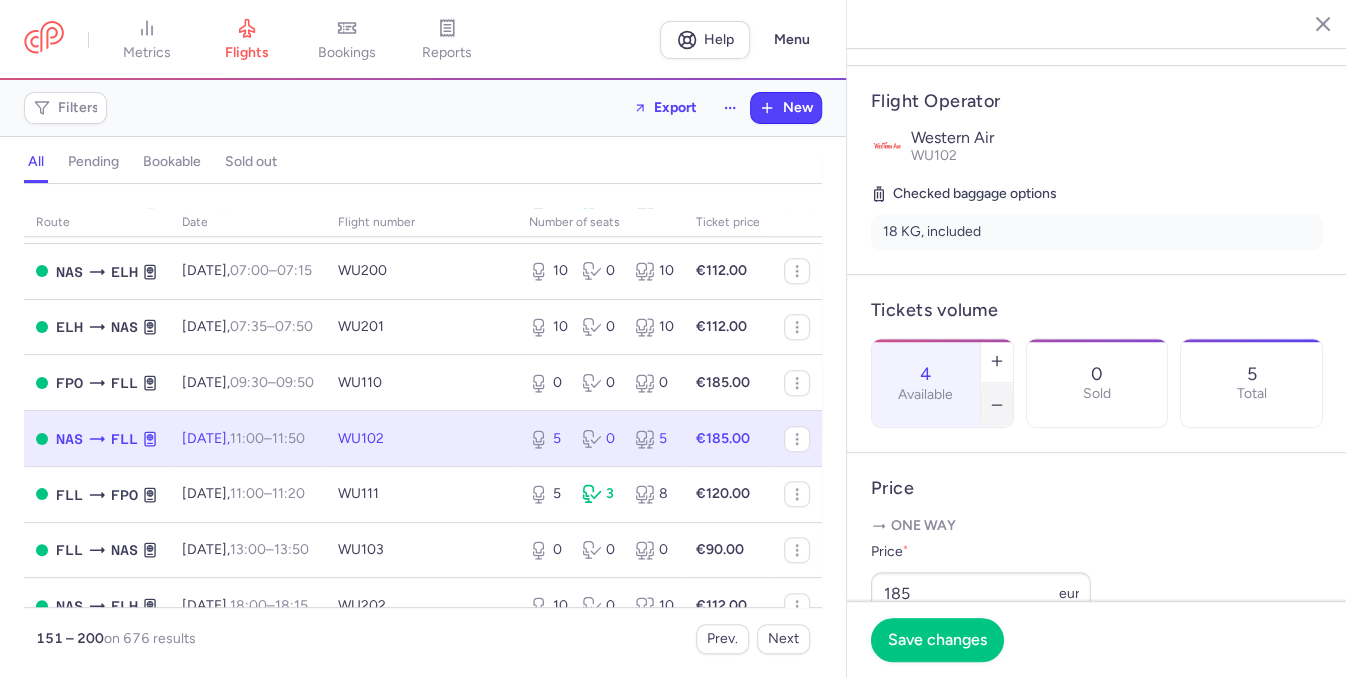 click at bounding box center (997, 405) 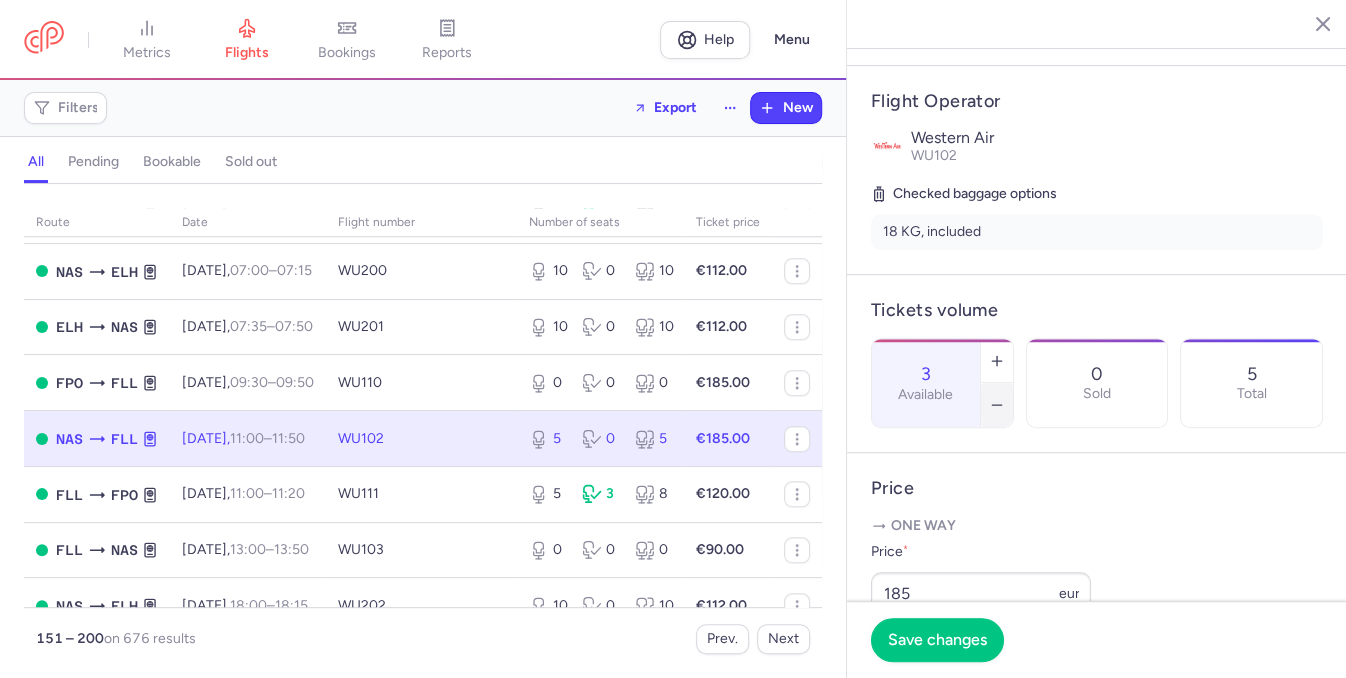 click at bounding box center [997, 405] 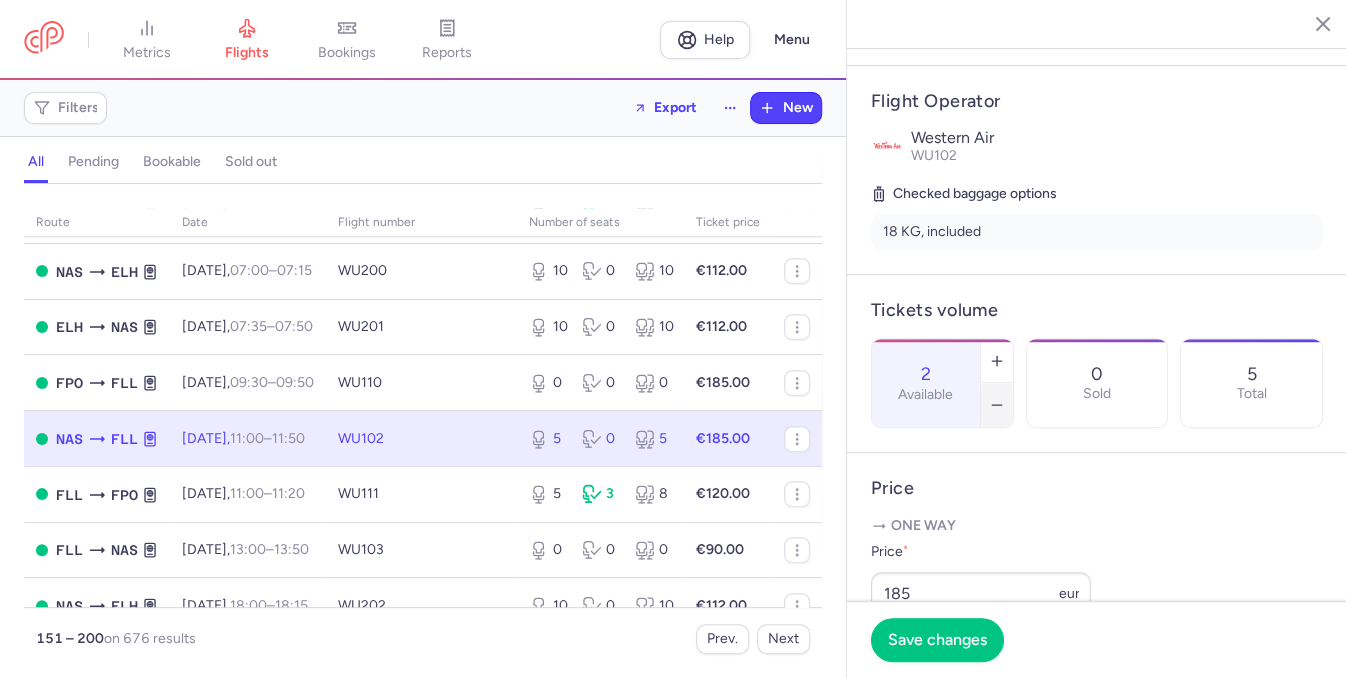click at bounding box center (997, 405) 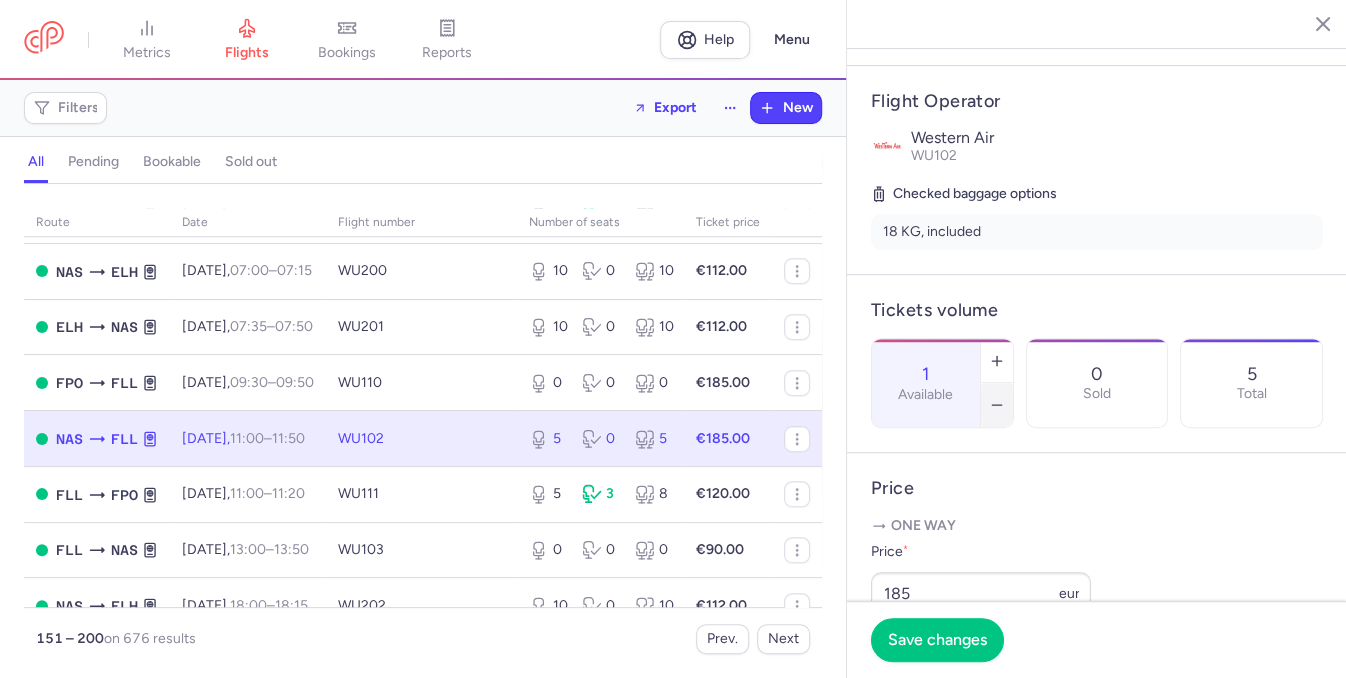 click at bounding box center (997, 405) 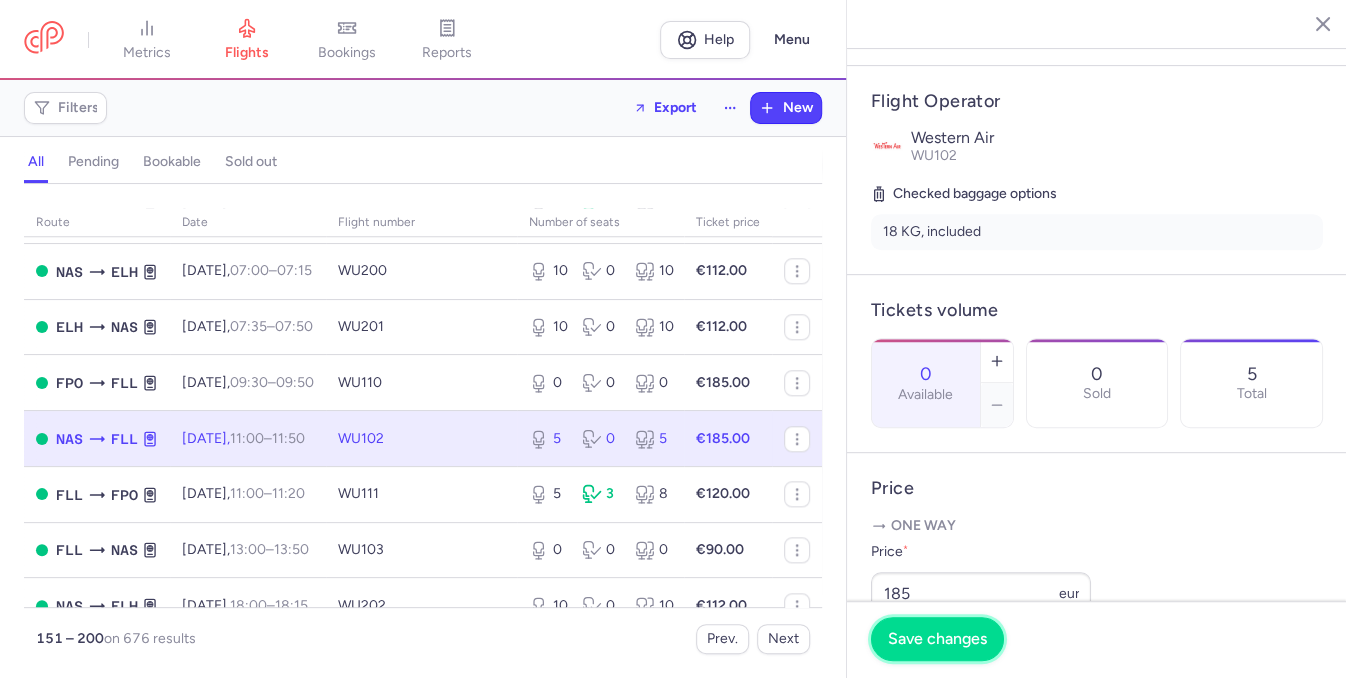 click on "Save changes" at bounding box center (937, 639) 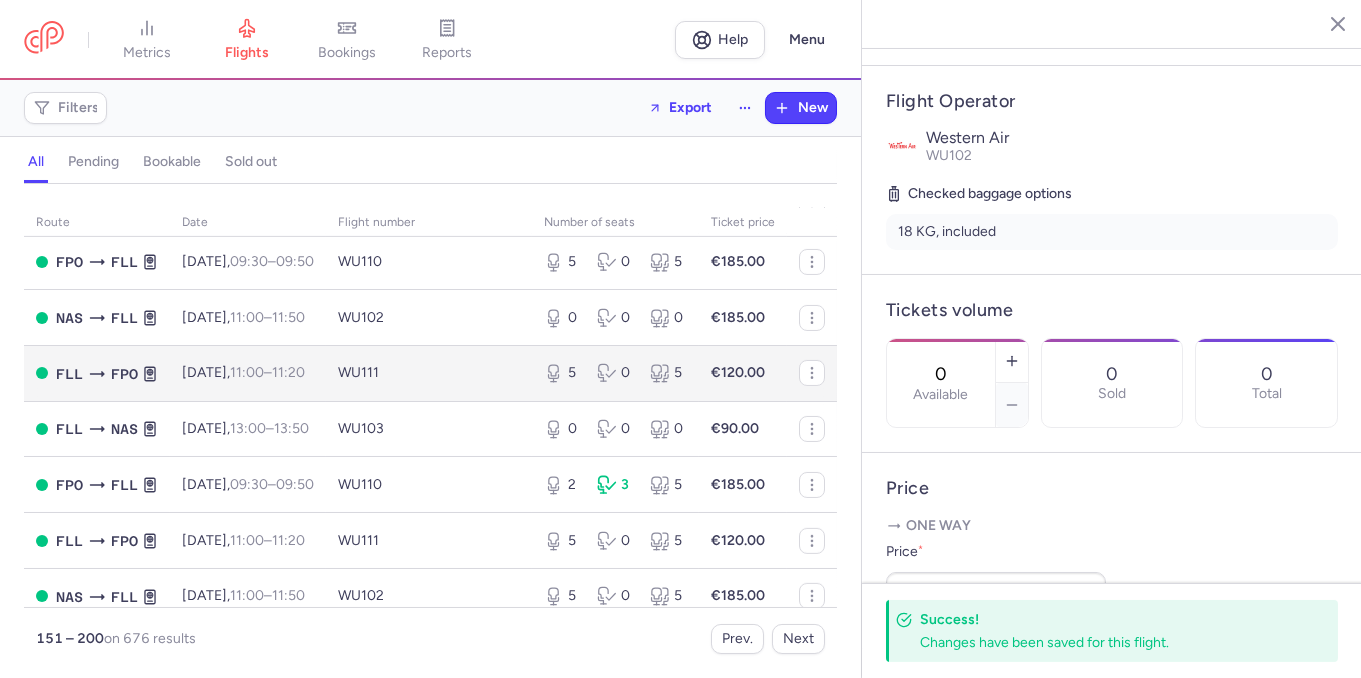 scroll, scrollTop: 2288, scrollLeft: 0, axis: vertical 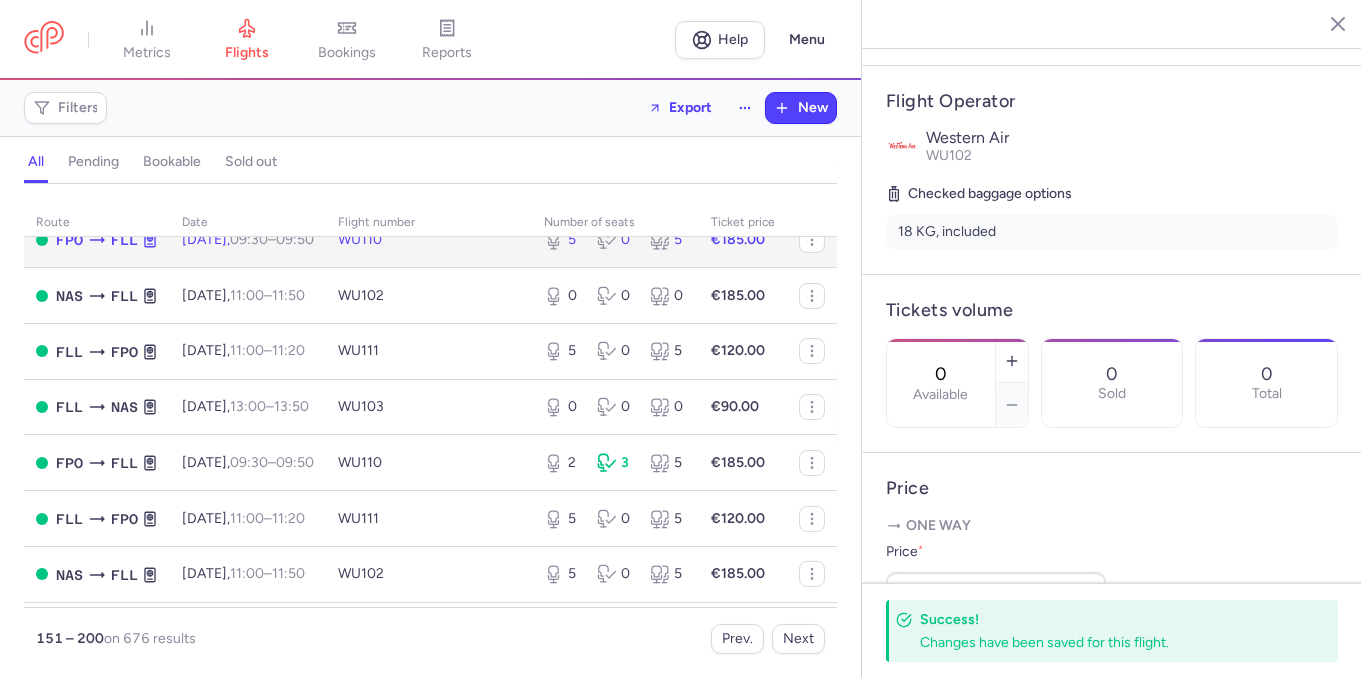 click on "5 0 5" at bounding box center [615, 240] 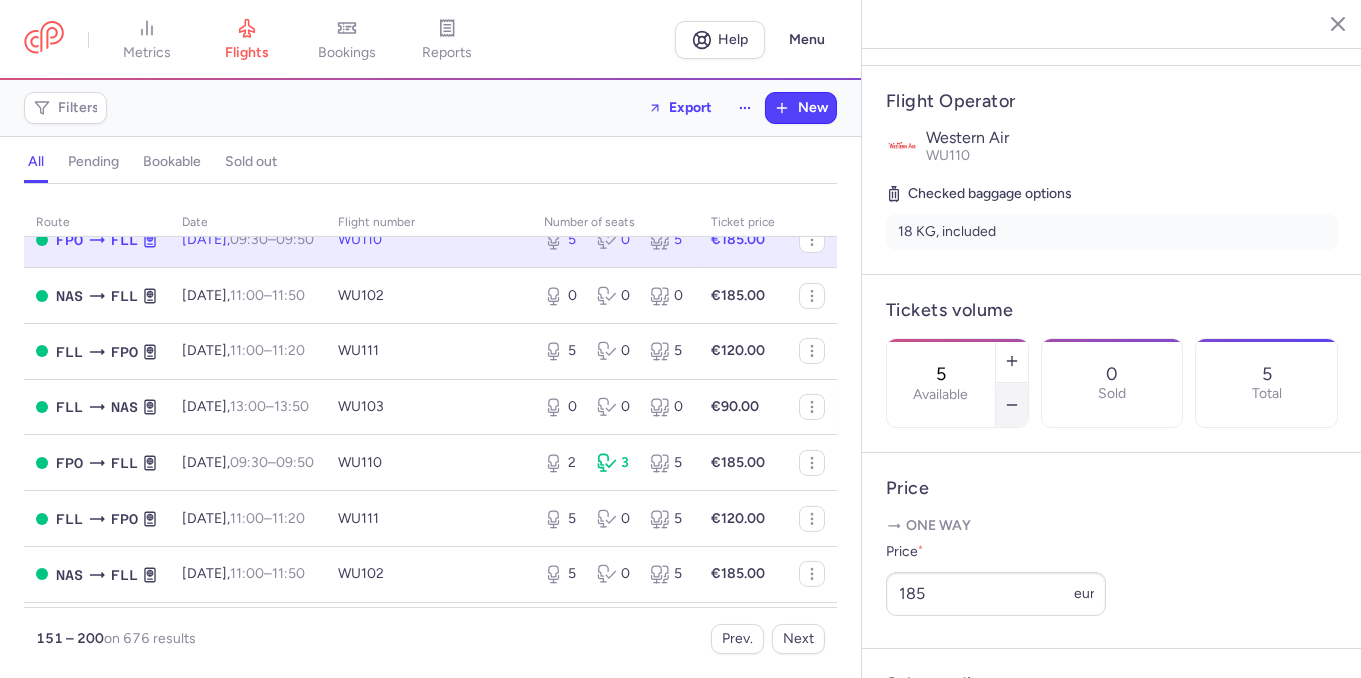 click 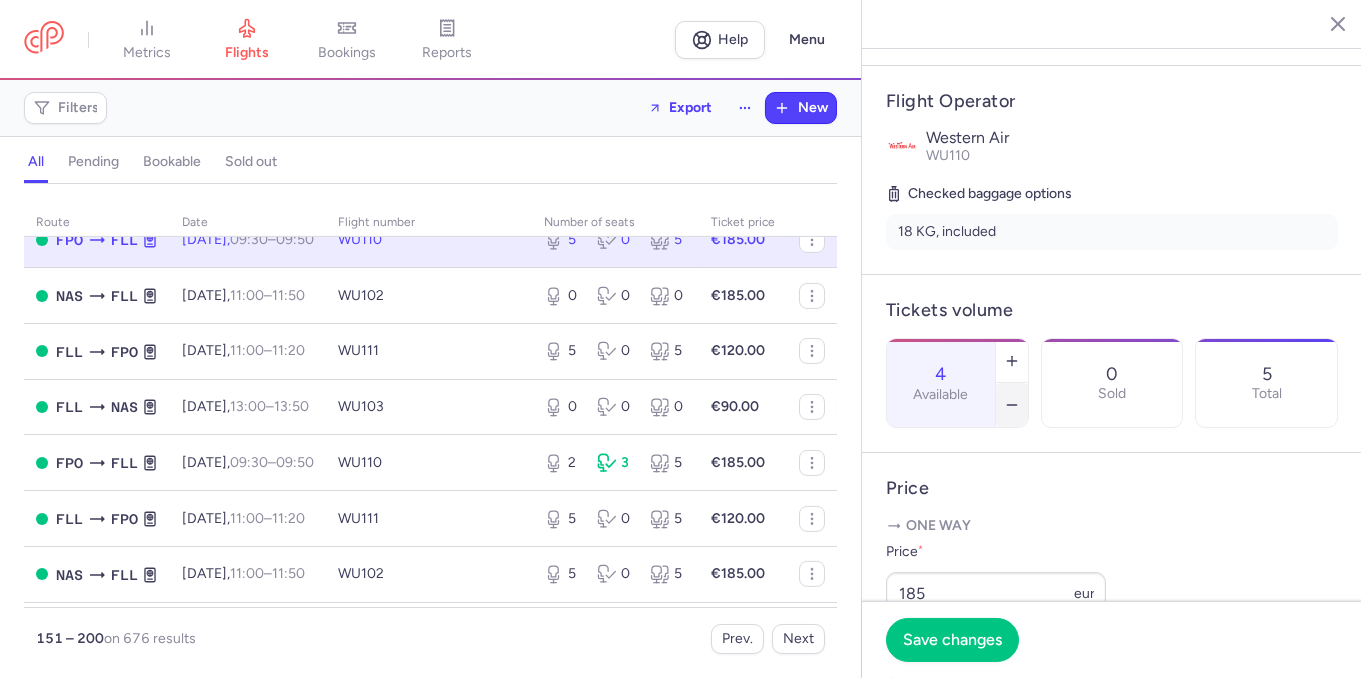click 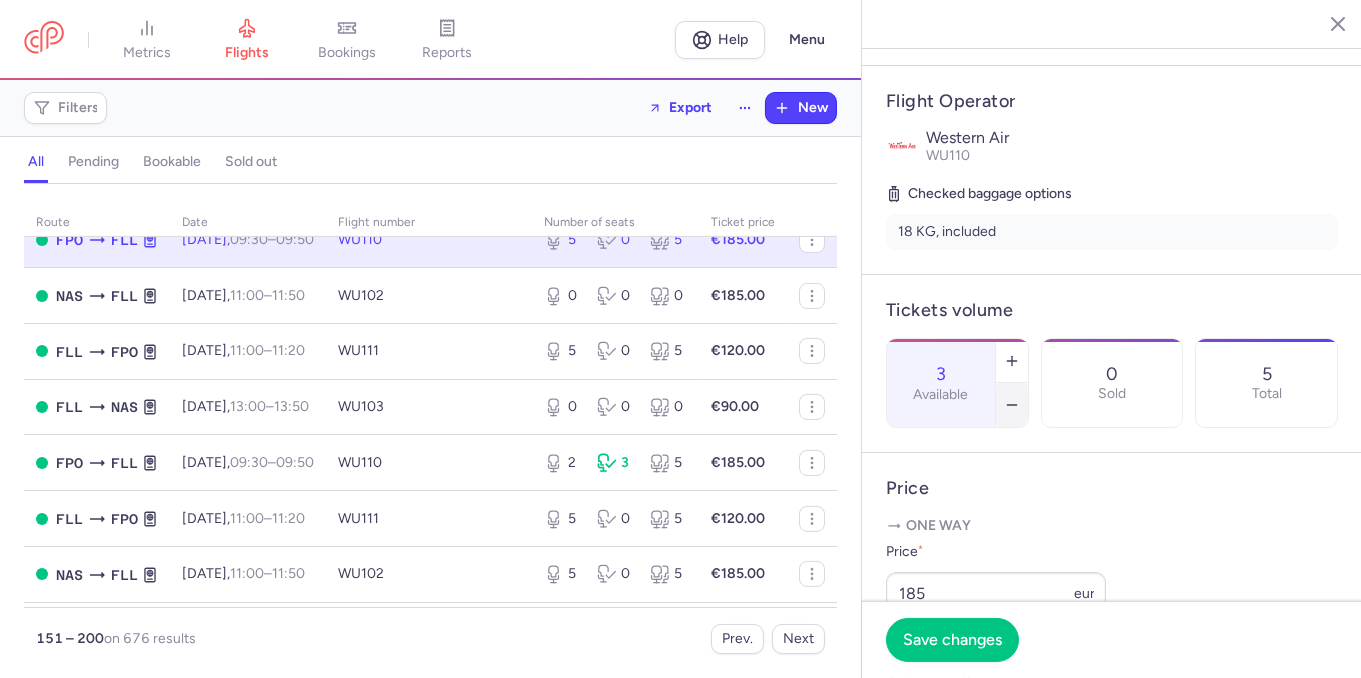 click 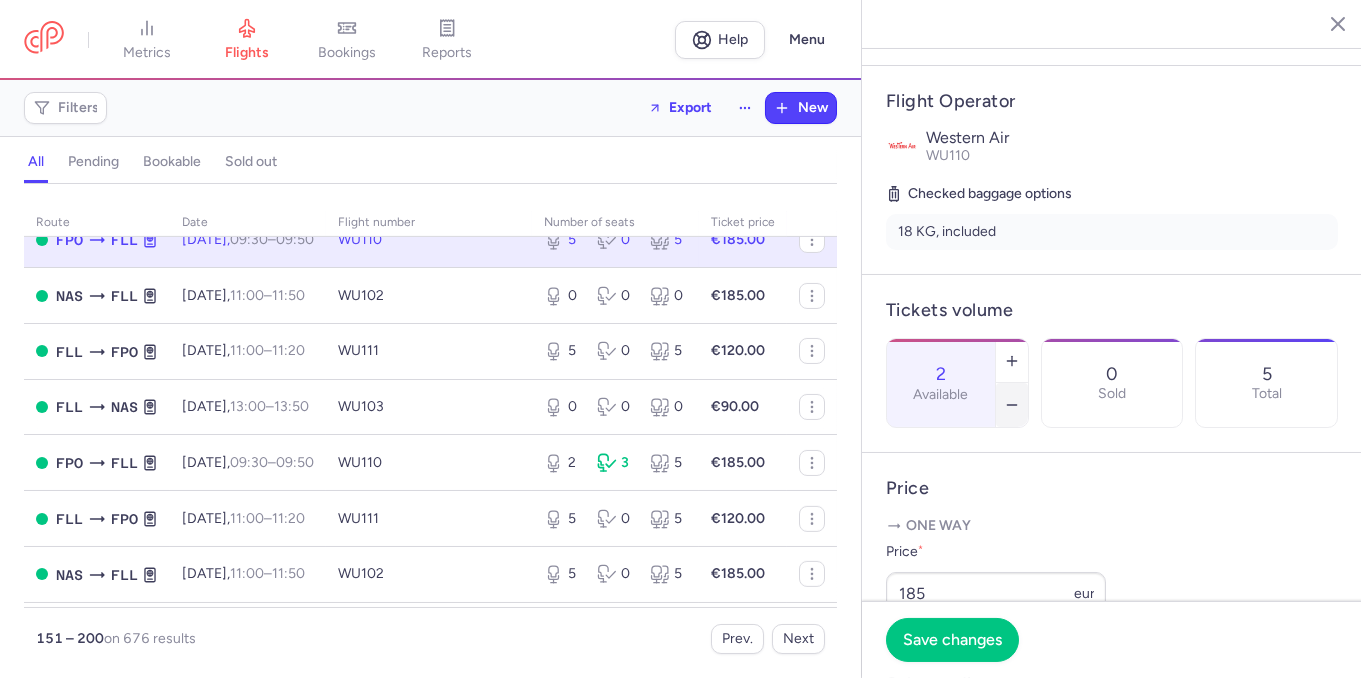 click at bounding box center [1012, 405] 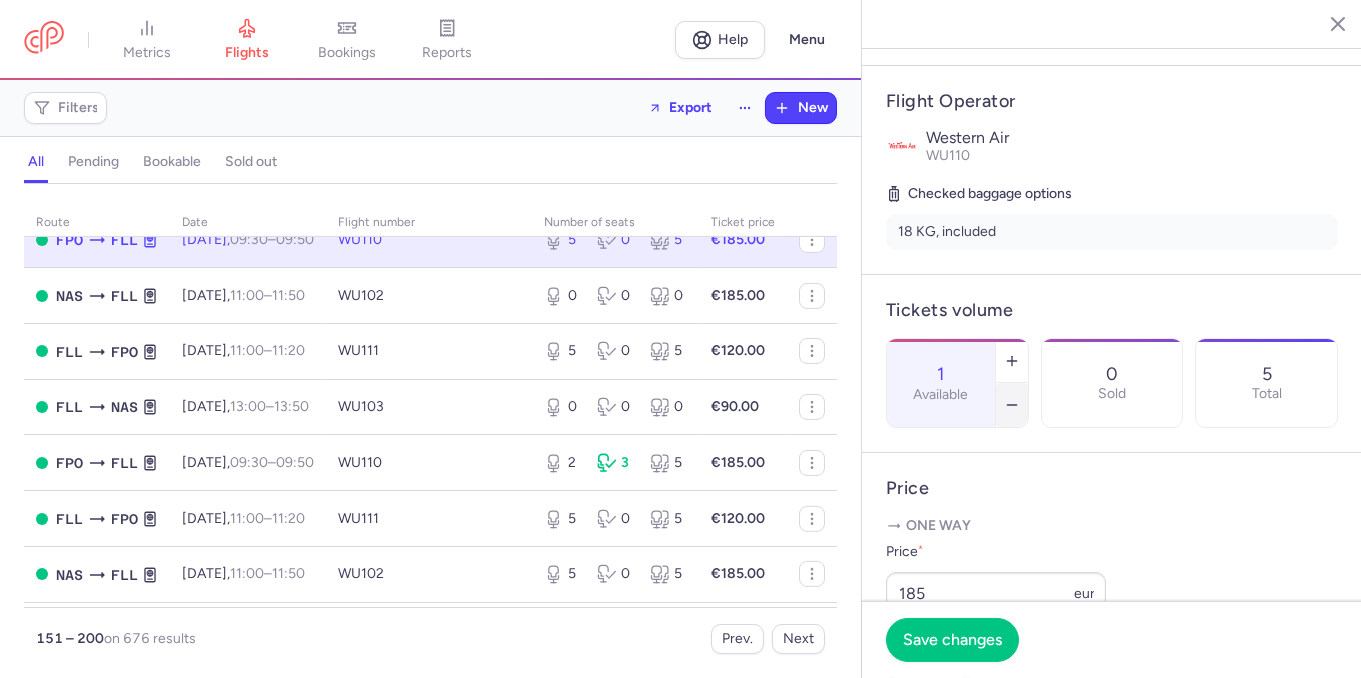 click at bounding box center (1012, 405) 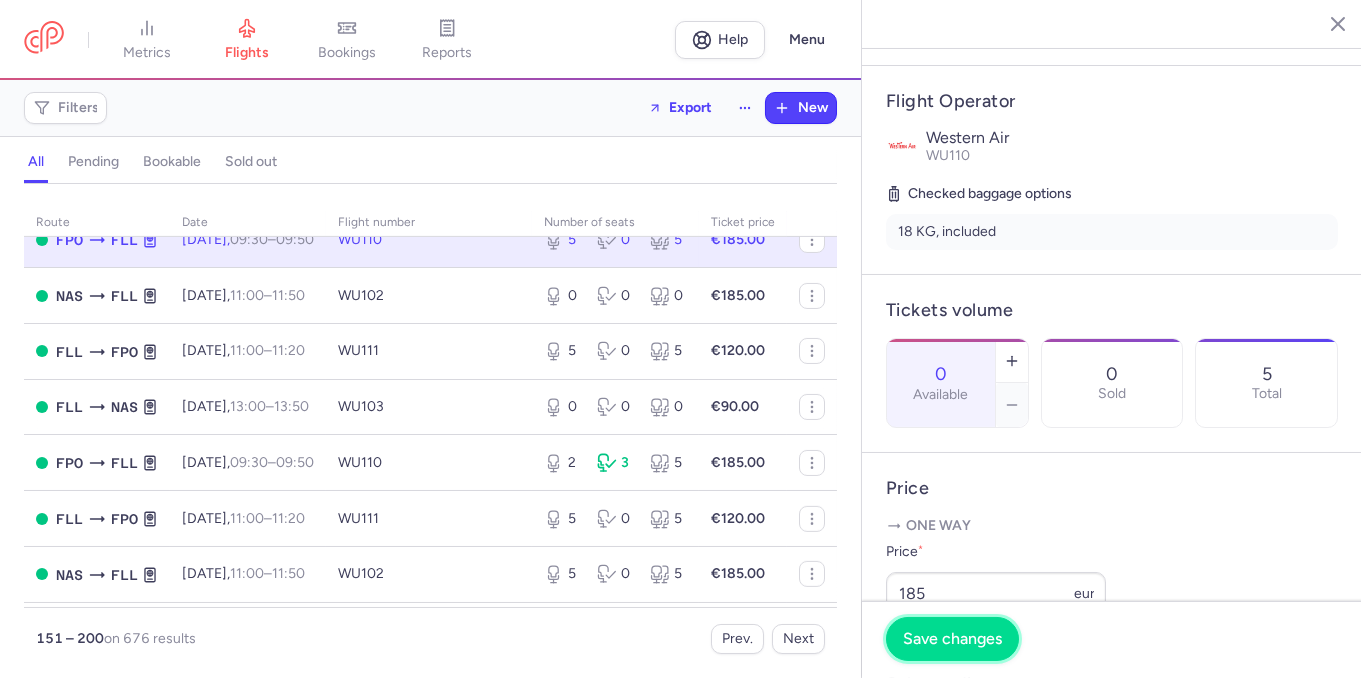 click on "Save changes" at bounding box center [952, 639] 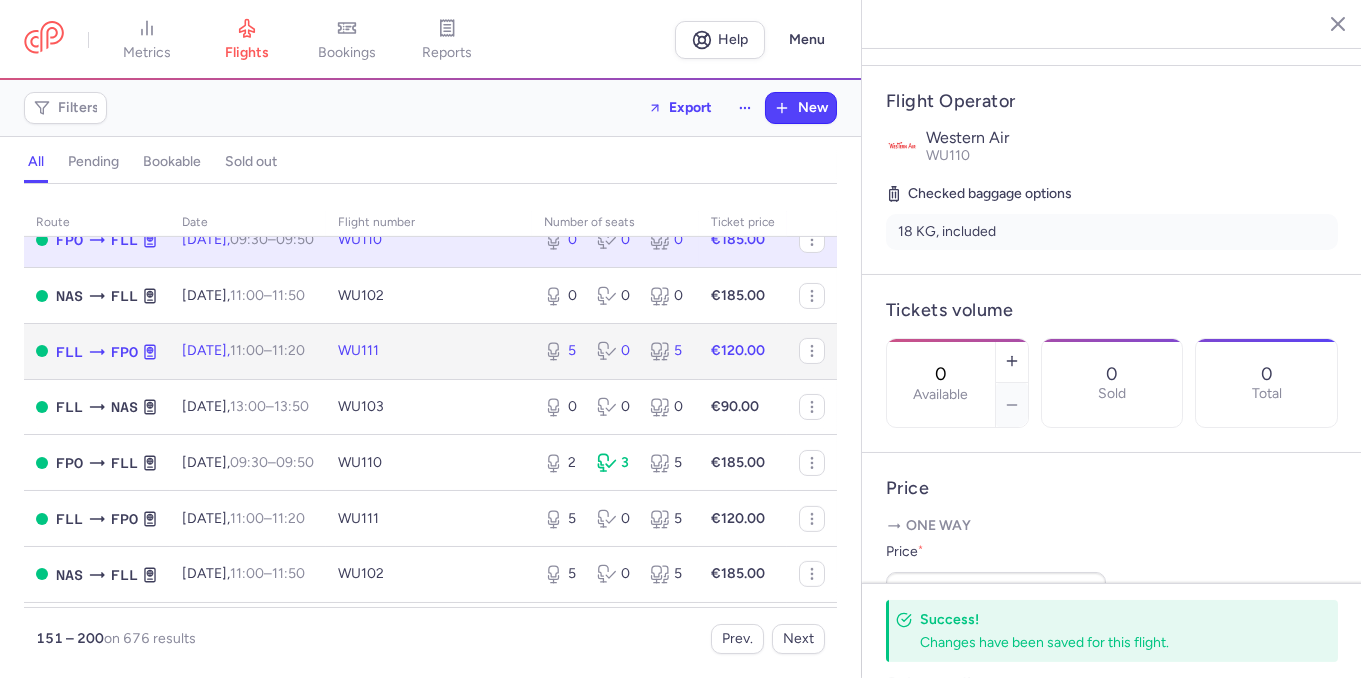 click on "WU111" at bounding box center [429, 351] 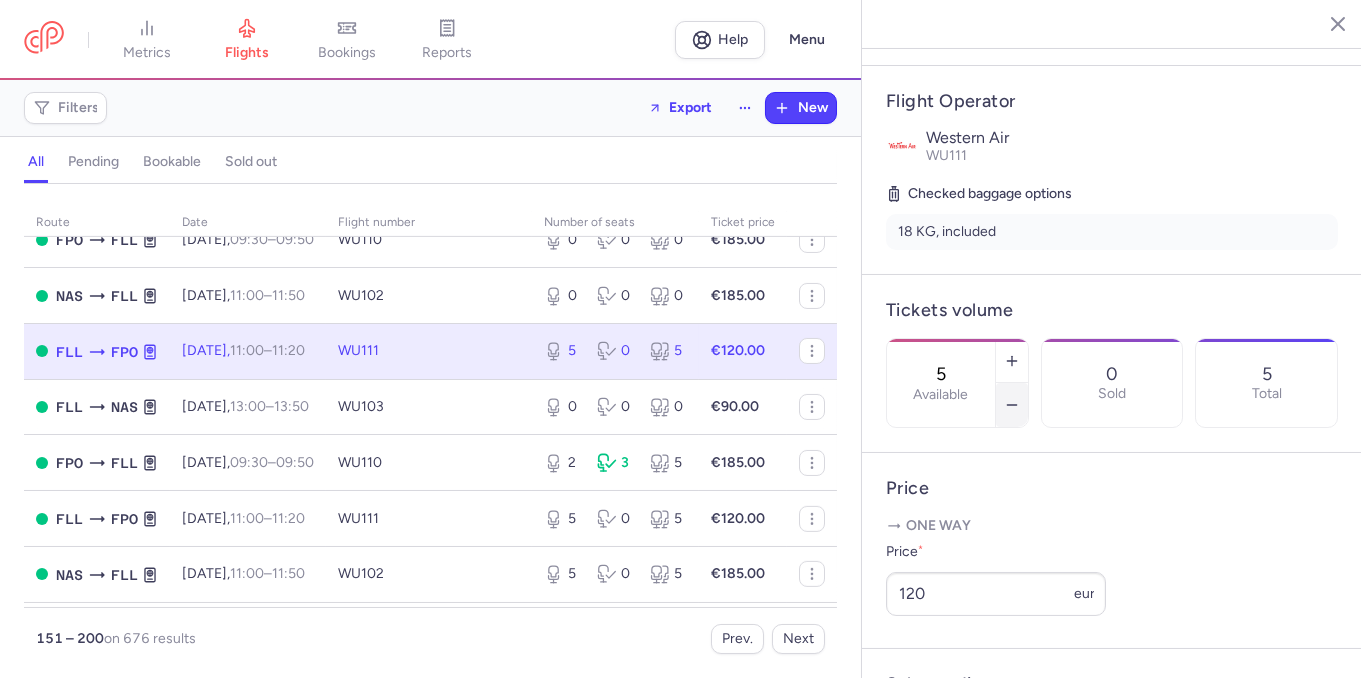 click 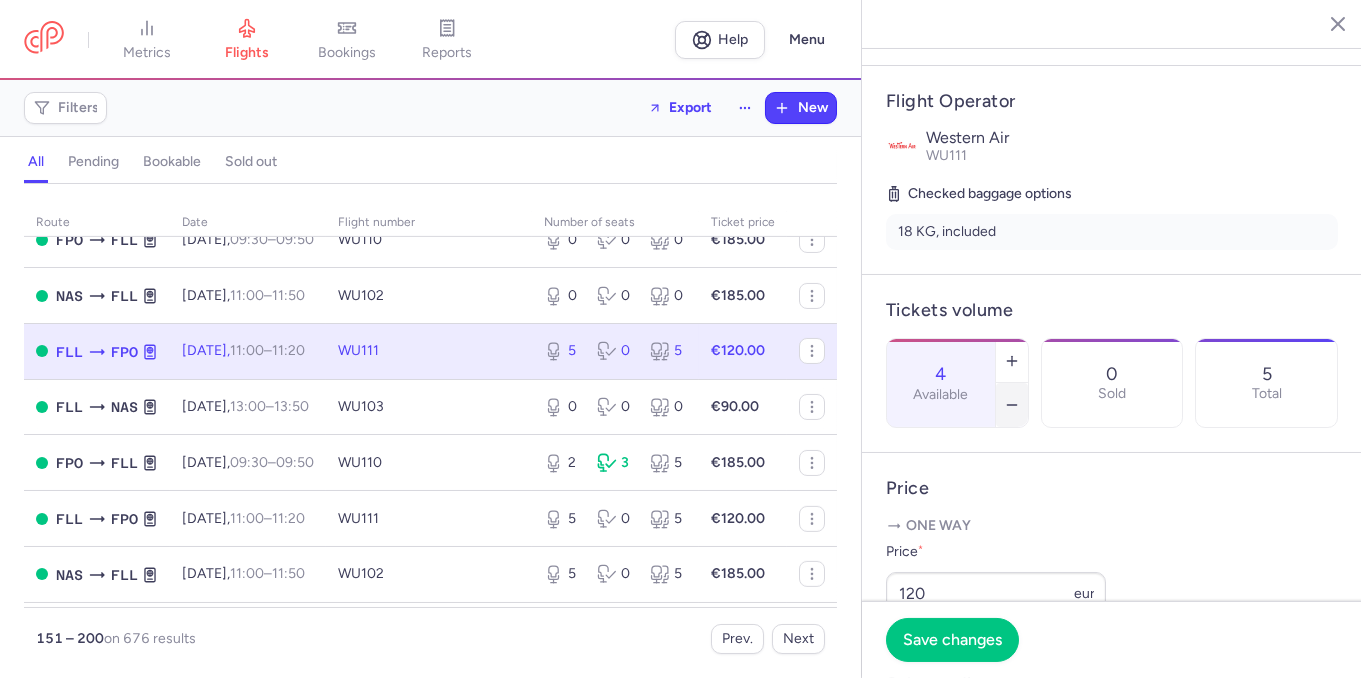 click 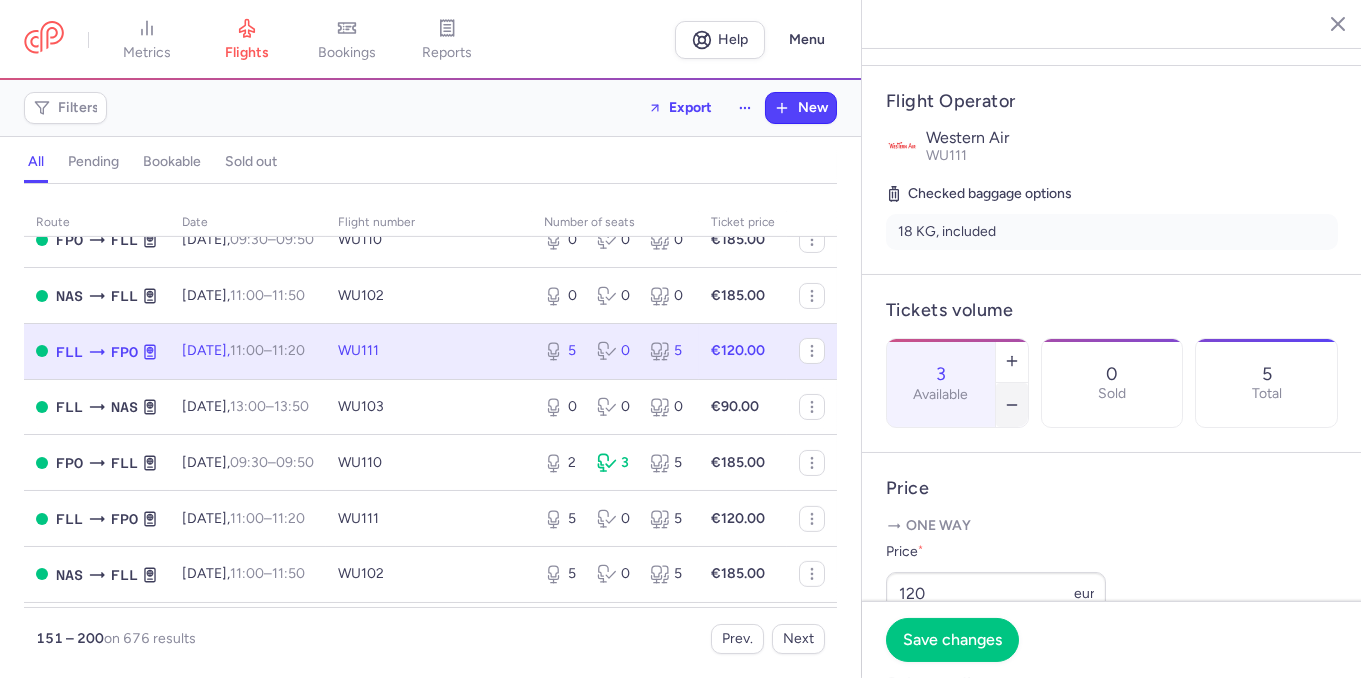 click 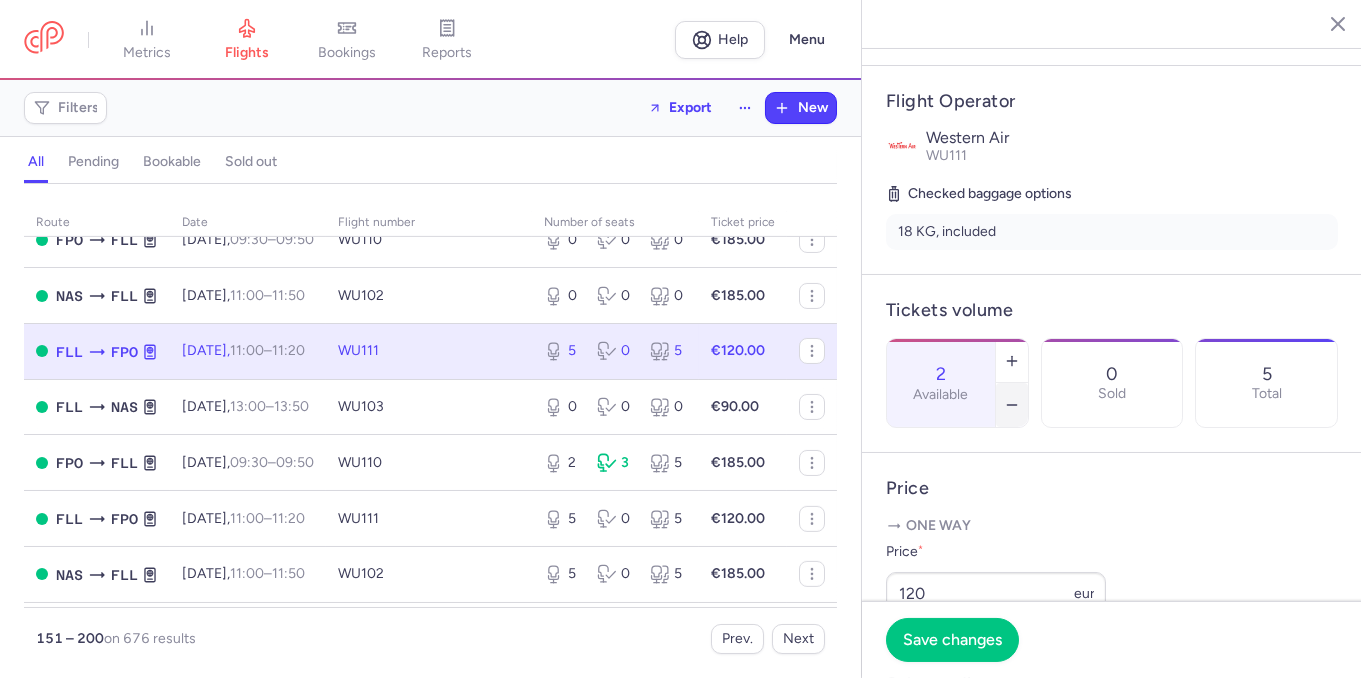 click 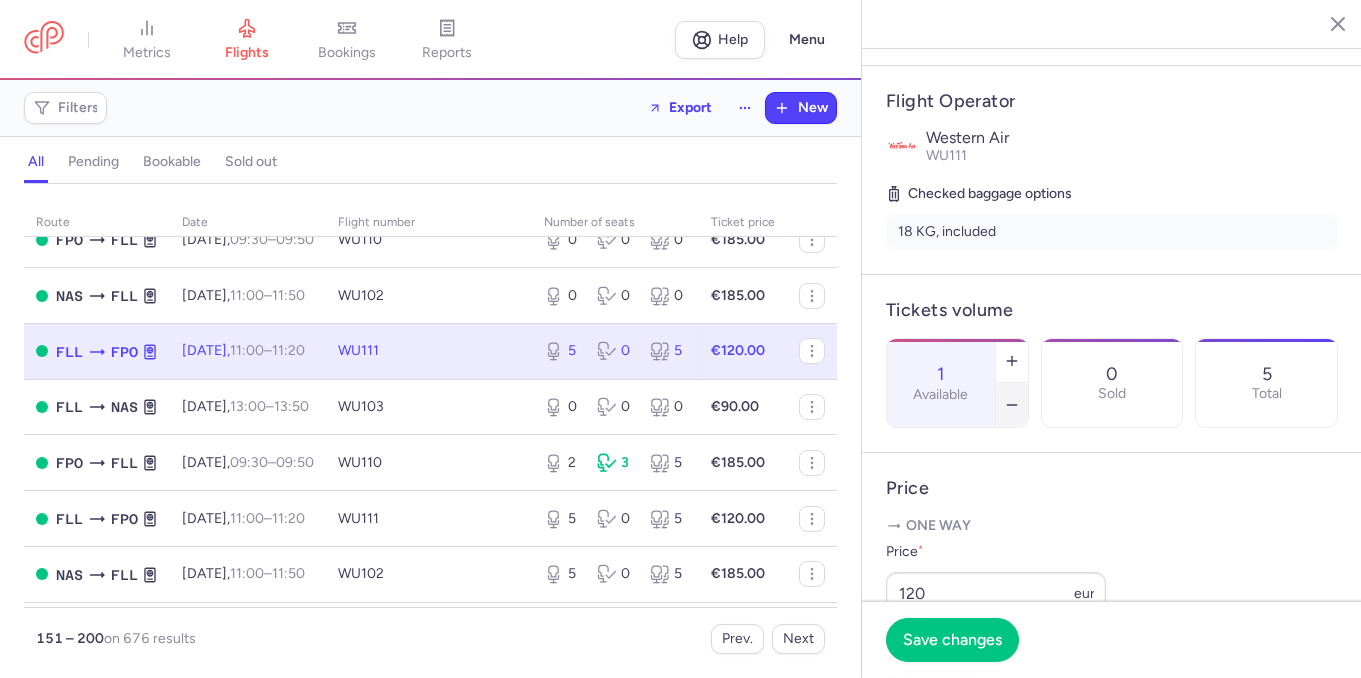 click 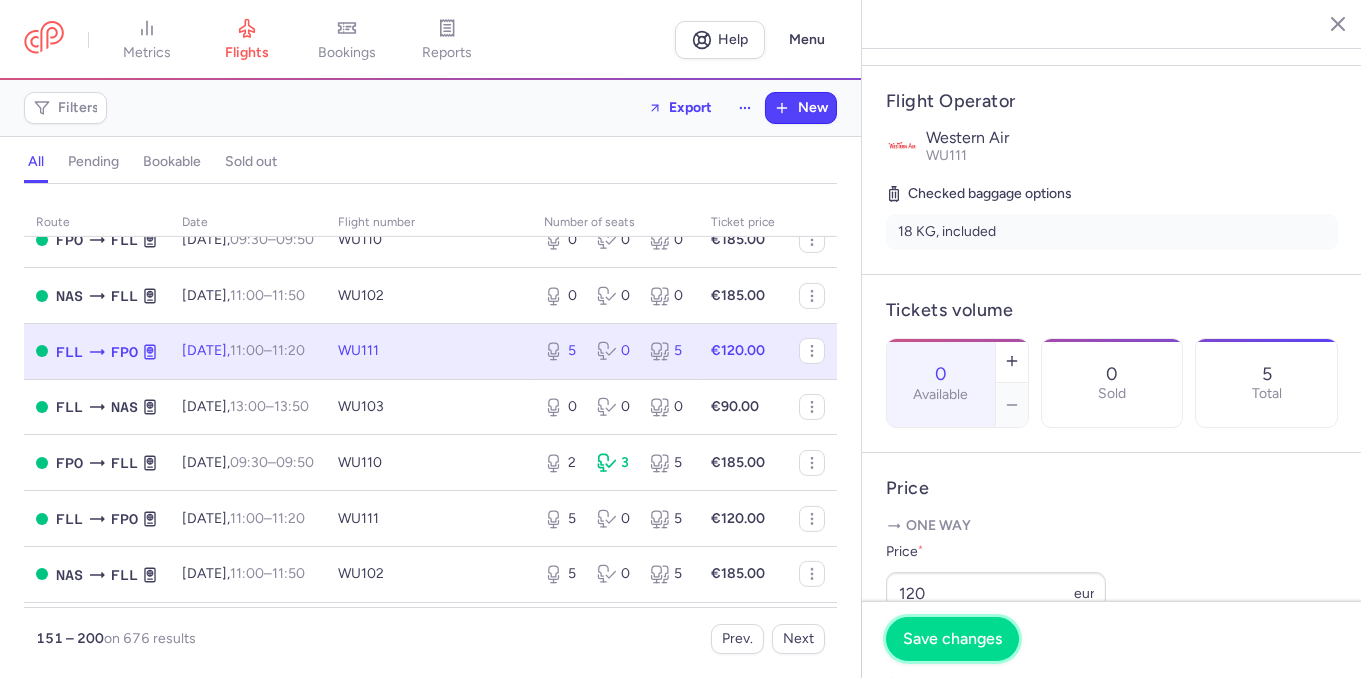 click on "Save changes" at bounding box center (952, 639) 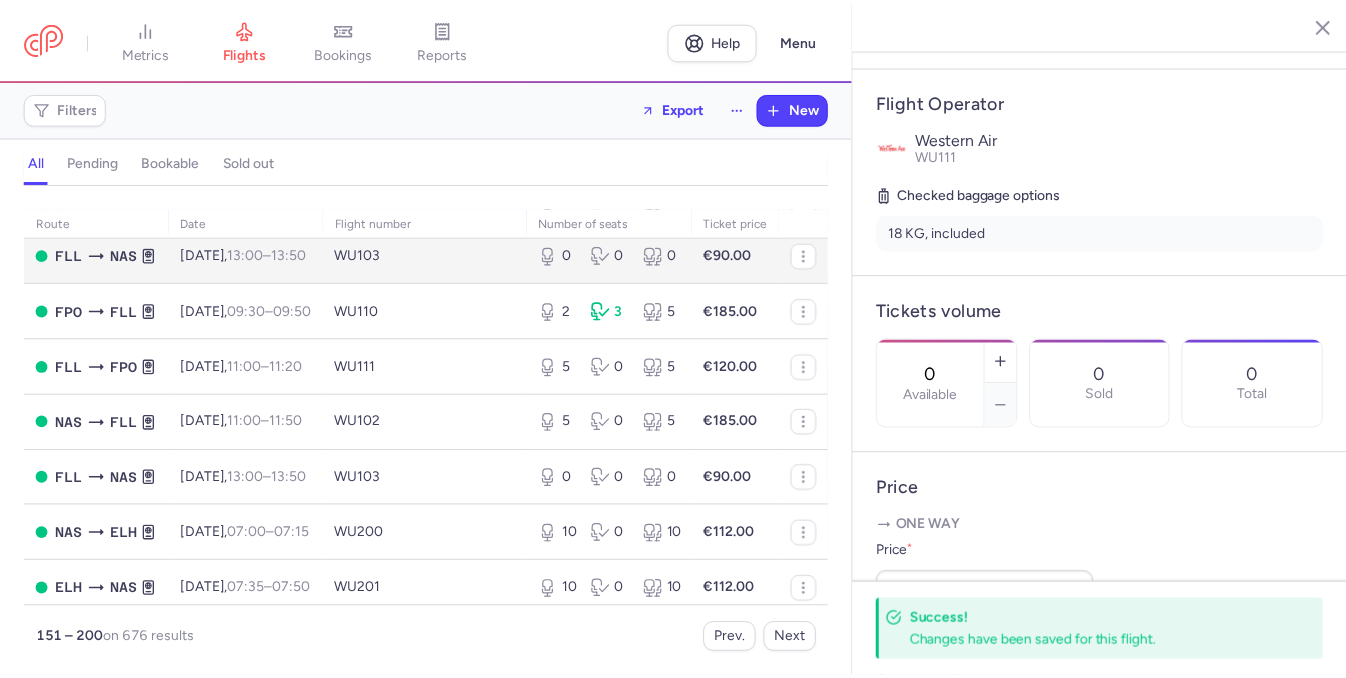 scroll, scrollTop: 2493, scrollLeft: 0, axis: vertical 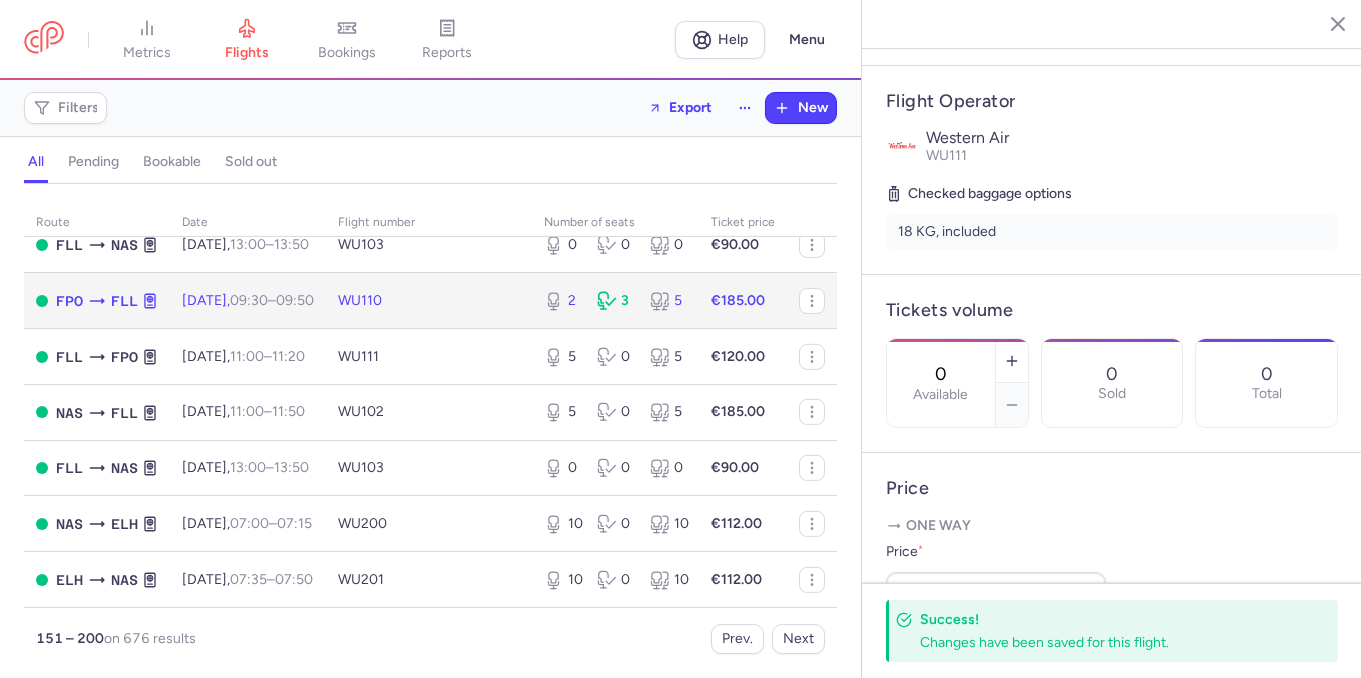 click on "WU110" at bounding box center (429, 301) 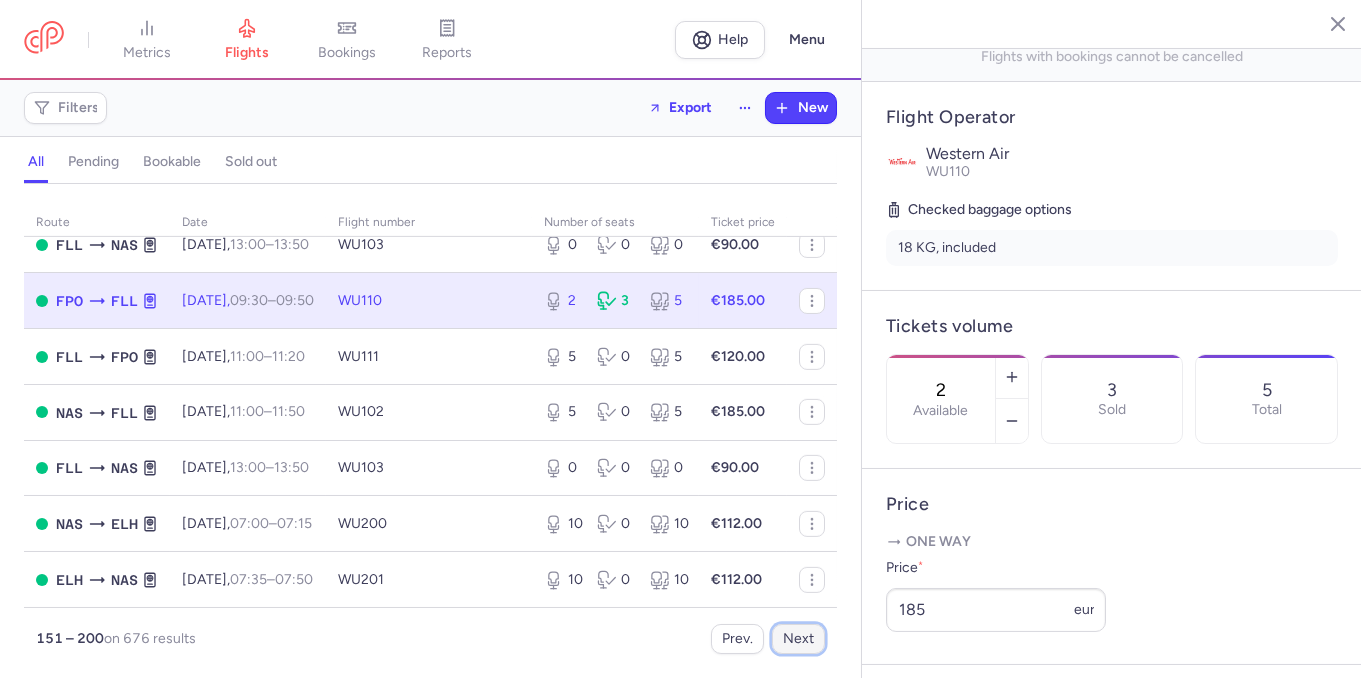 click on "Next" at bounding box center (798, 639) 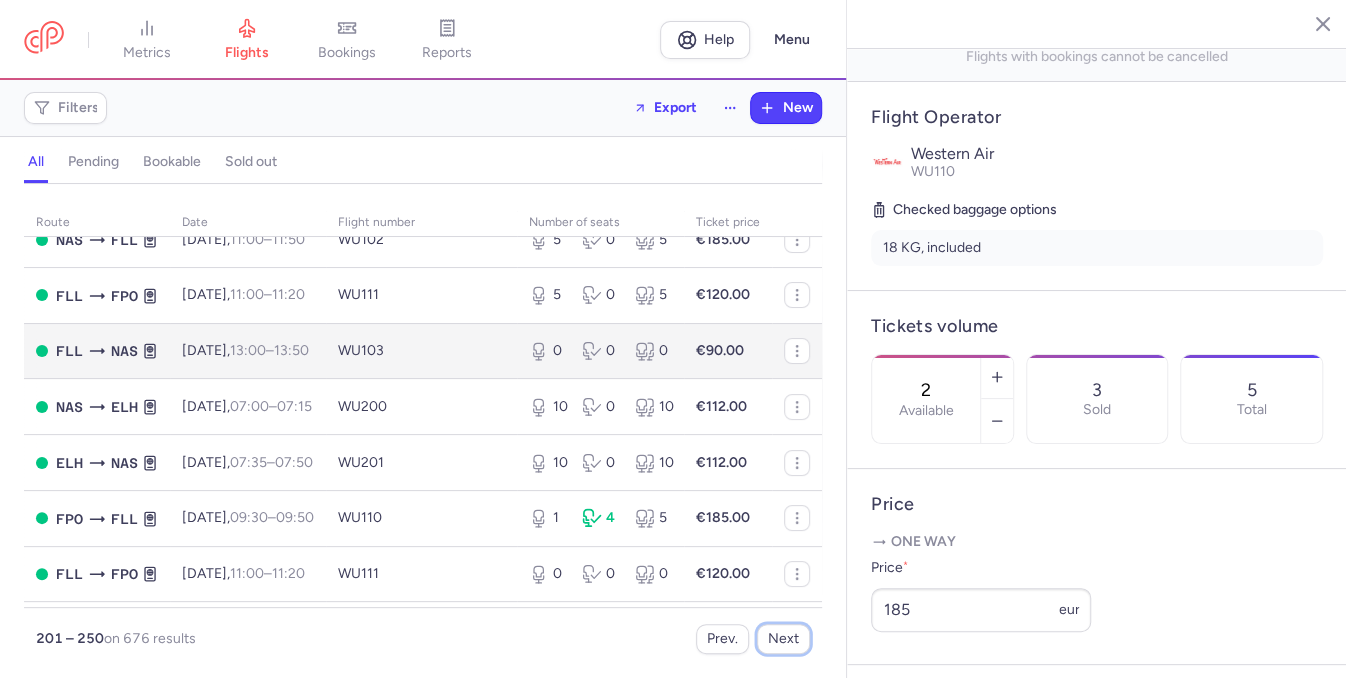 scroll, scrollTop: 229, scrollLeft: 0, axis: vertical 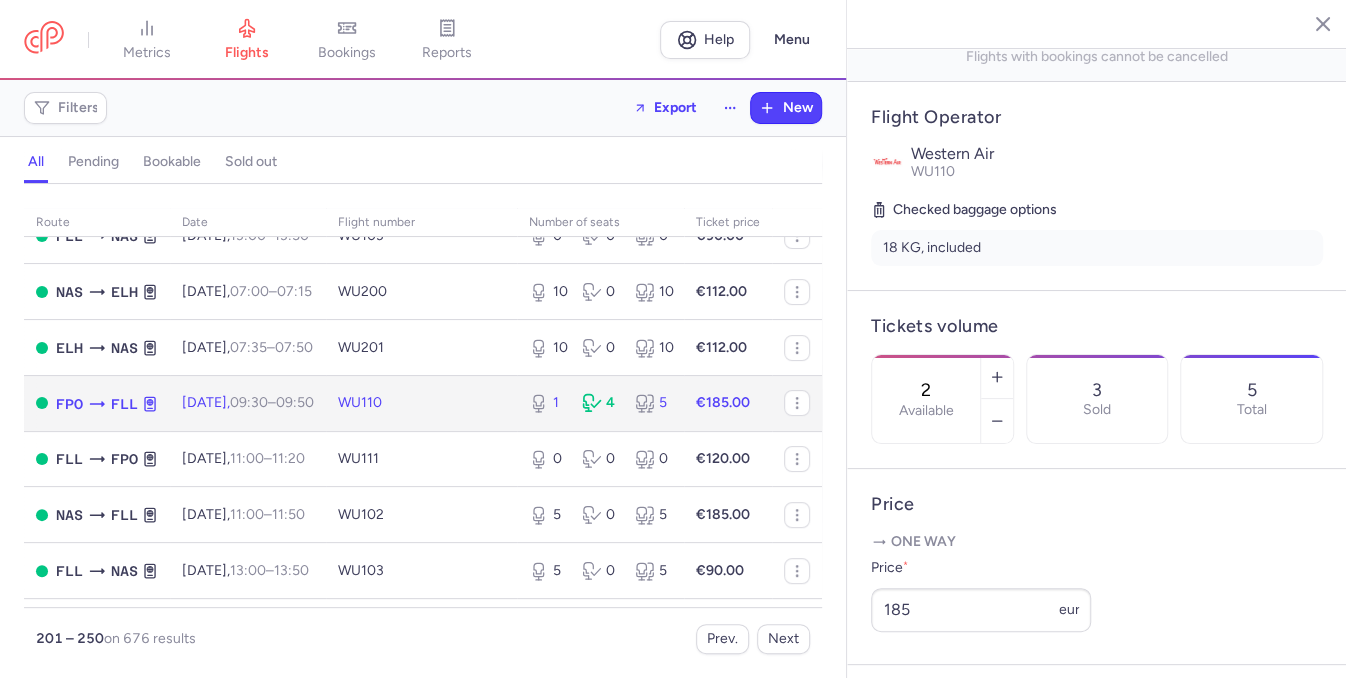 click on "WU110" at bounding box center [421, 403] 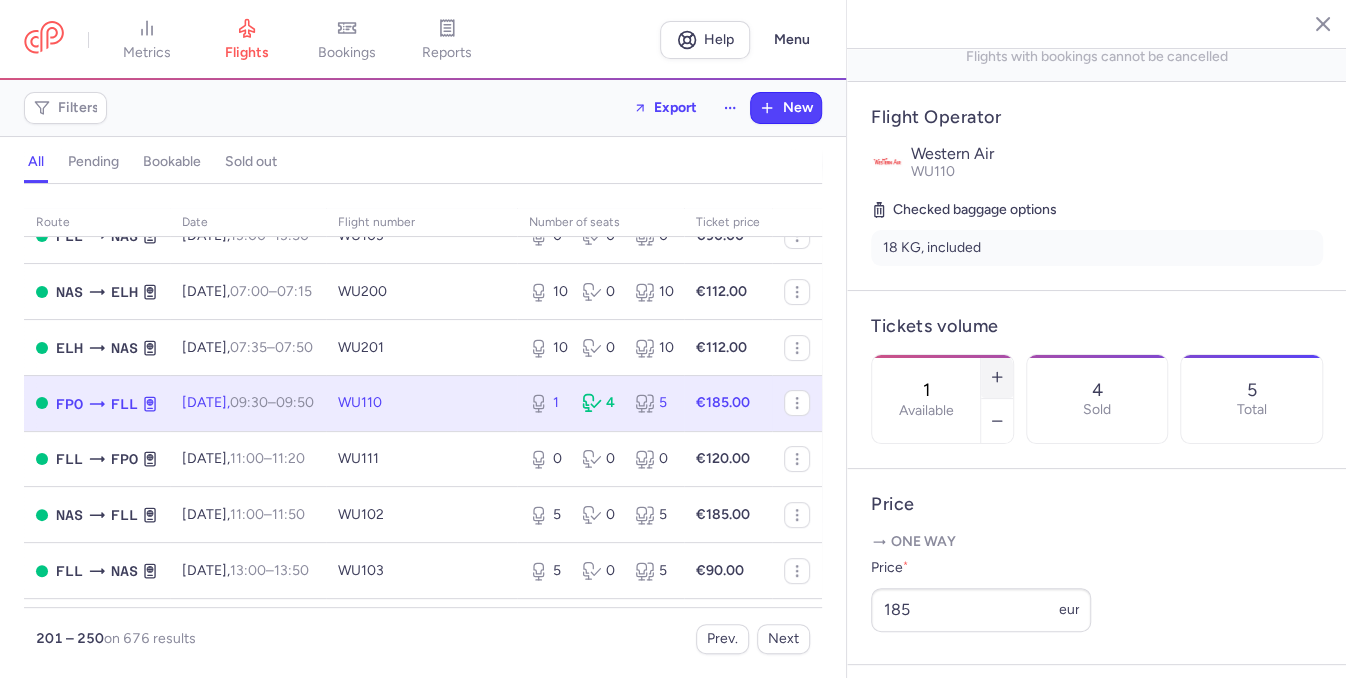 click 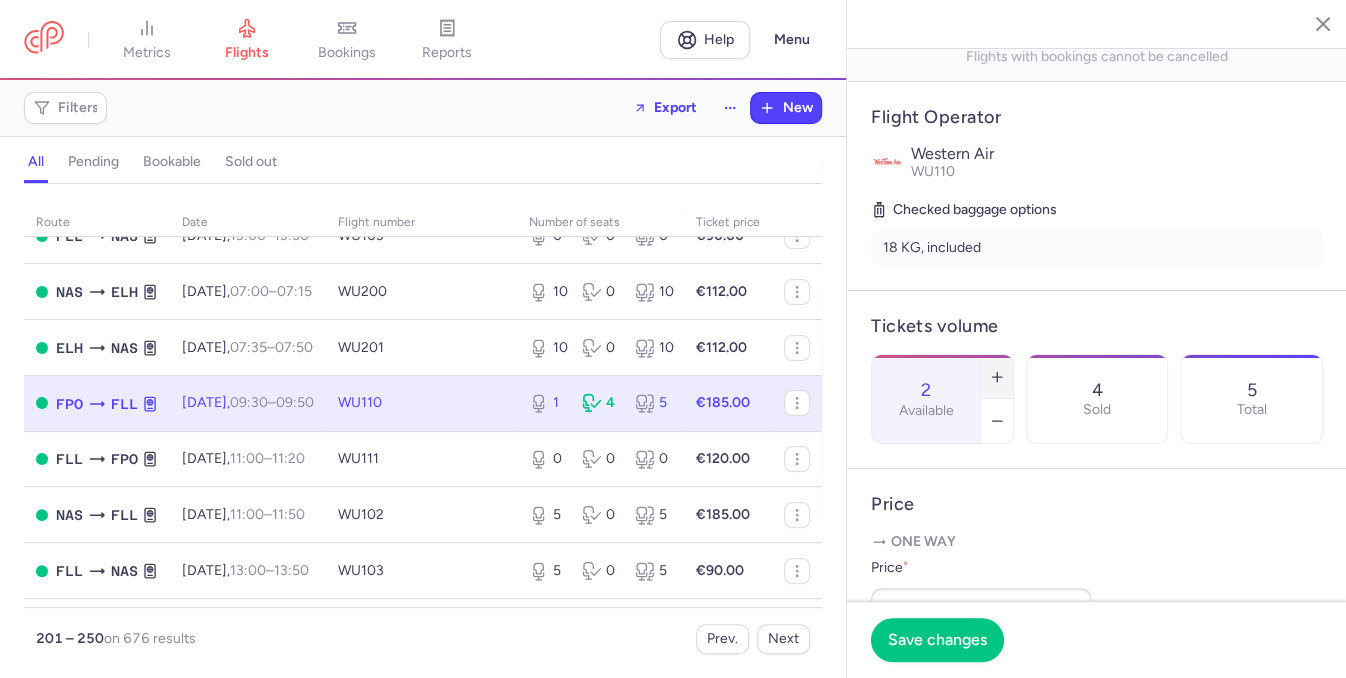 click 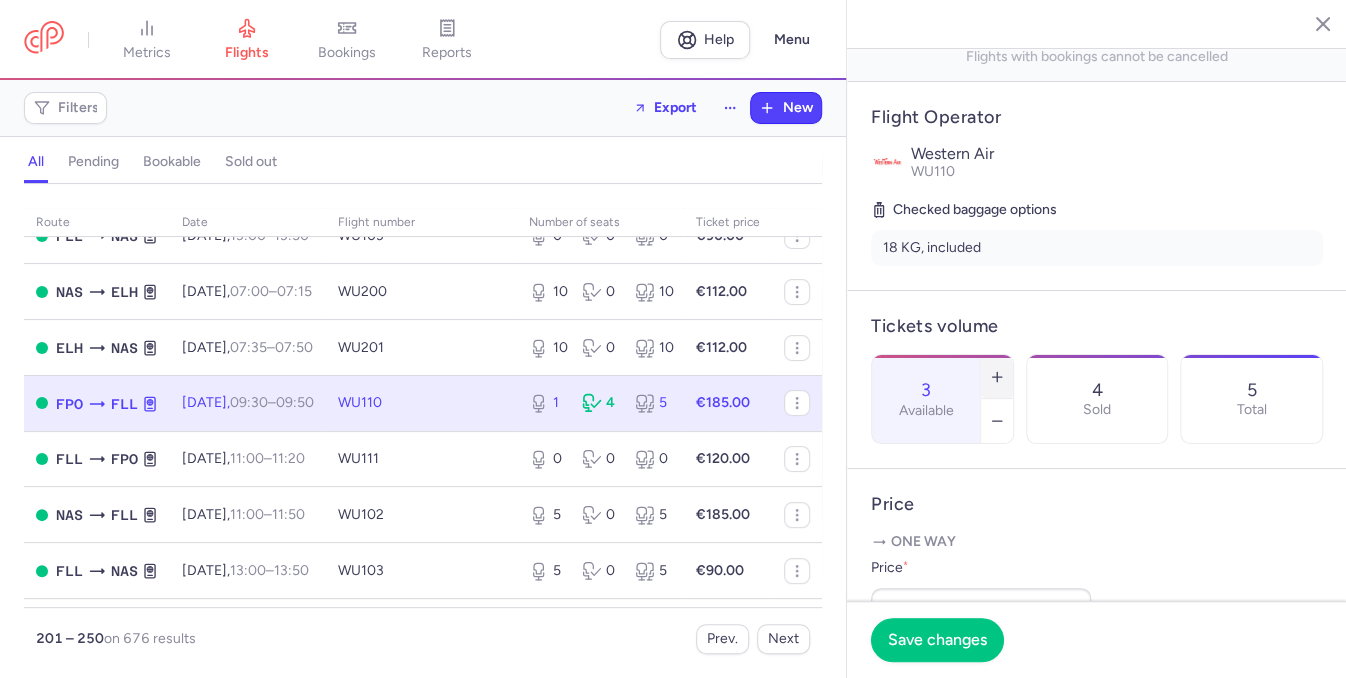 click 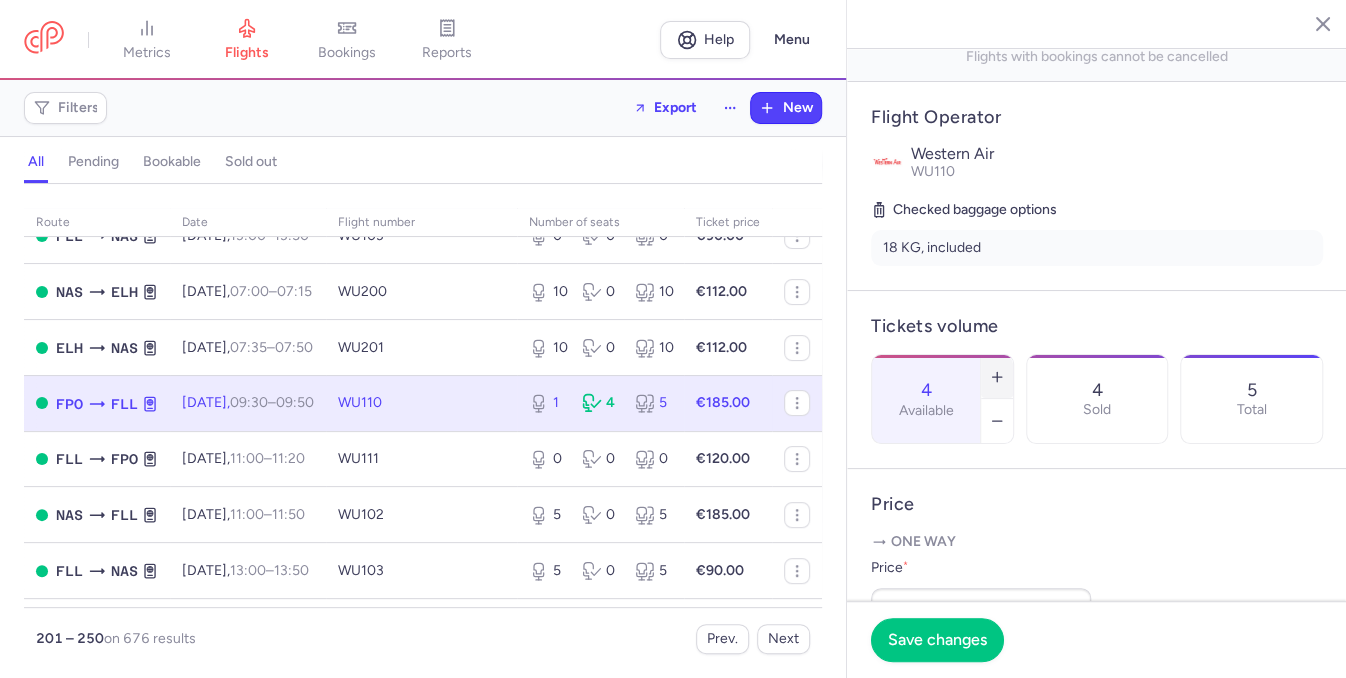 click 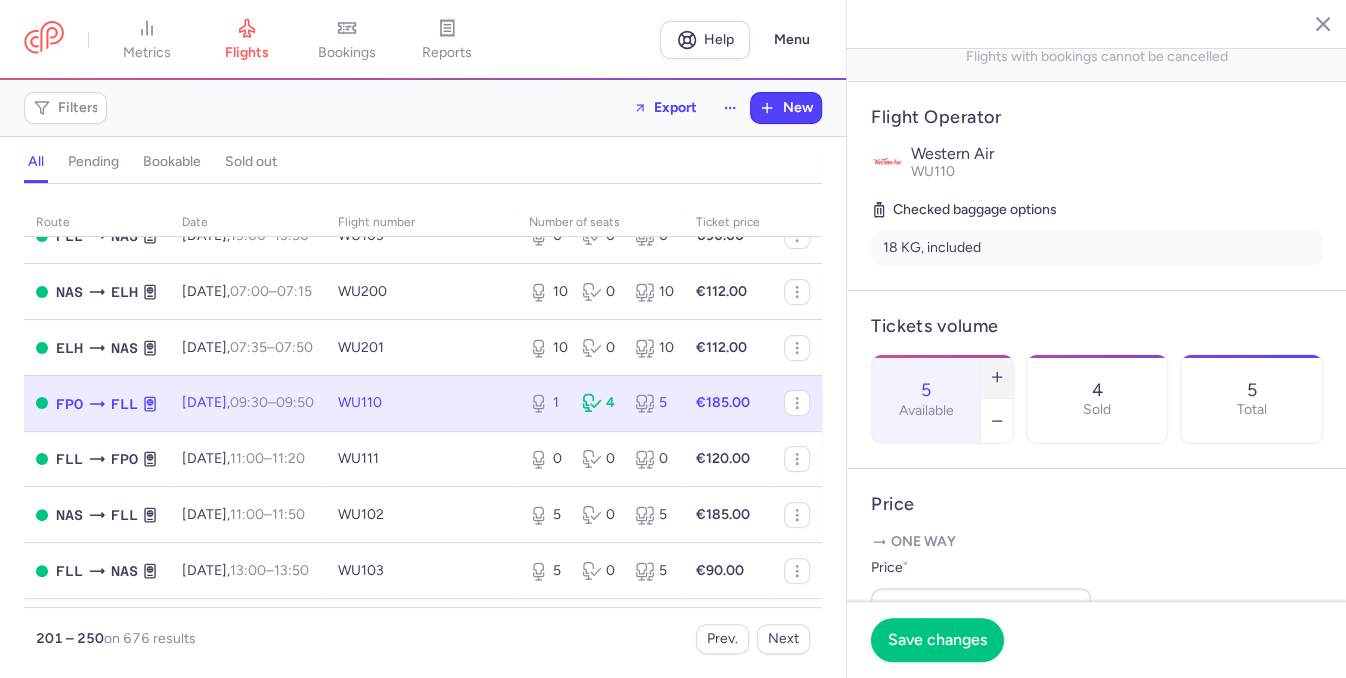 click 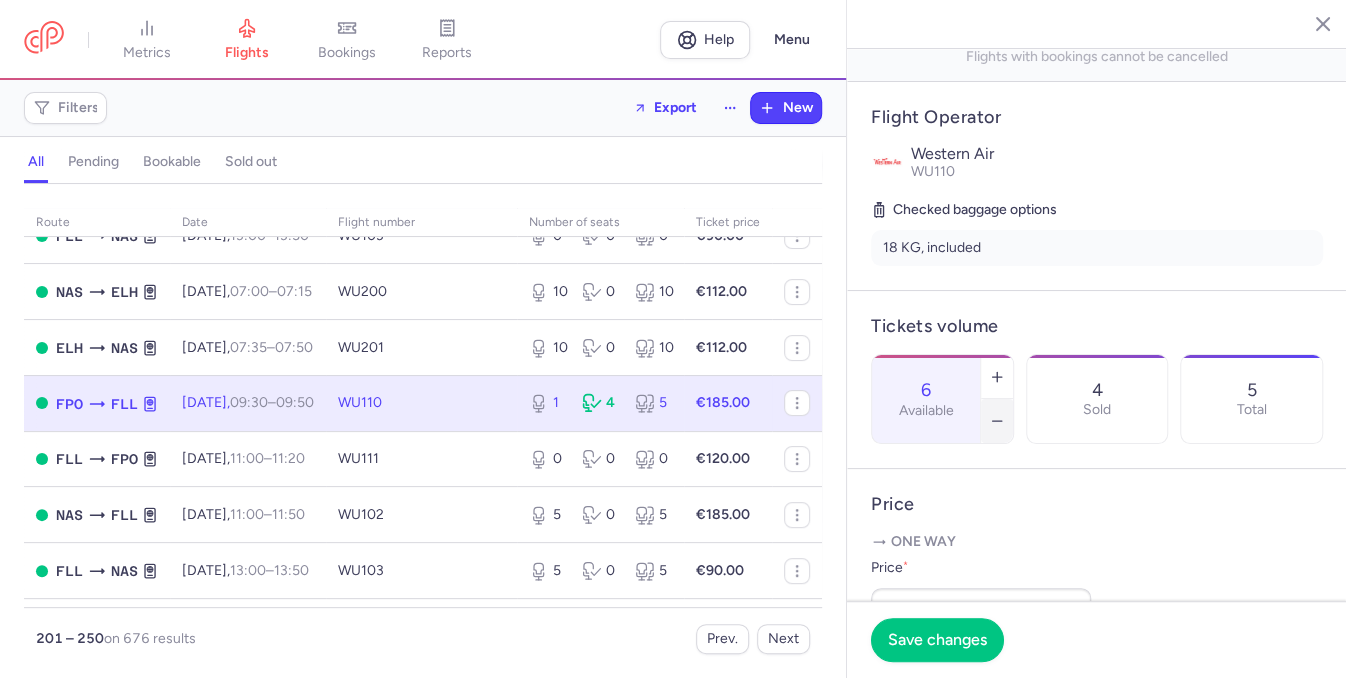 click 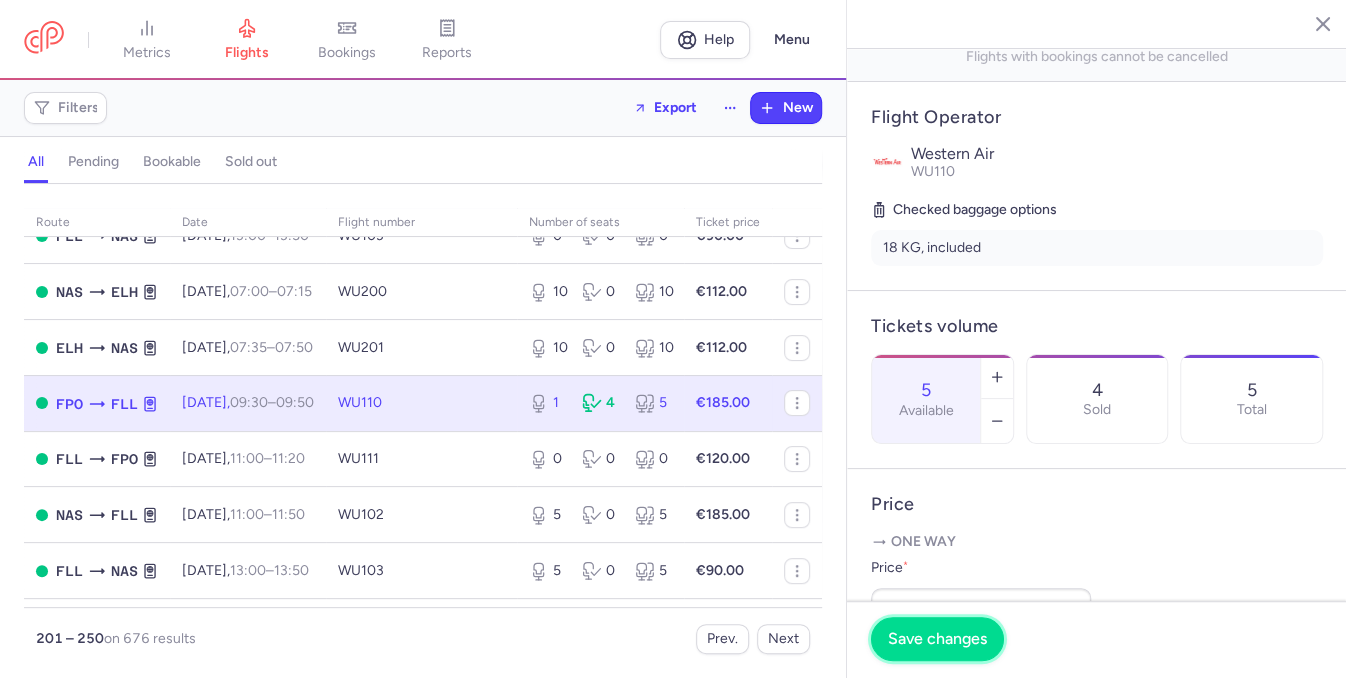 click on "Save changes" at bounding box center [937, 639] 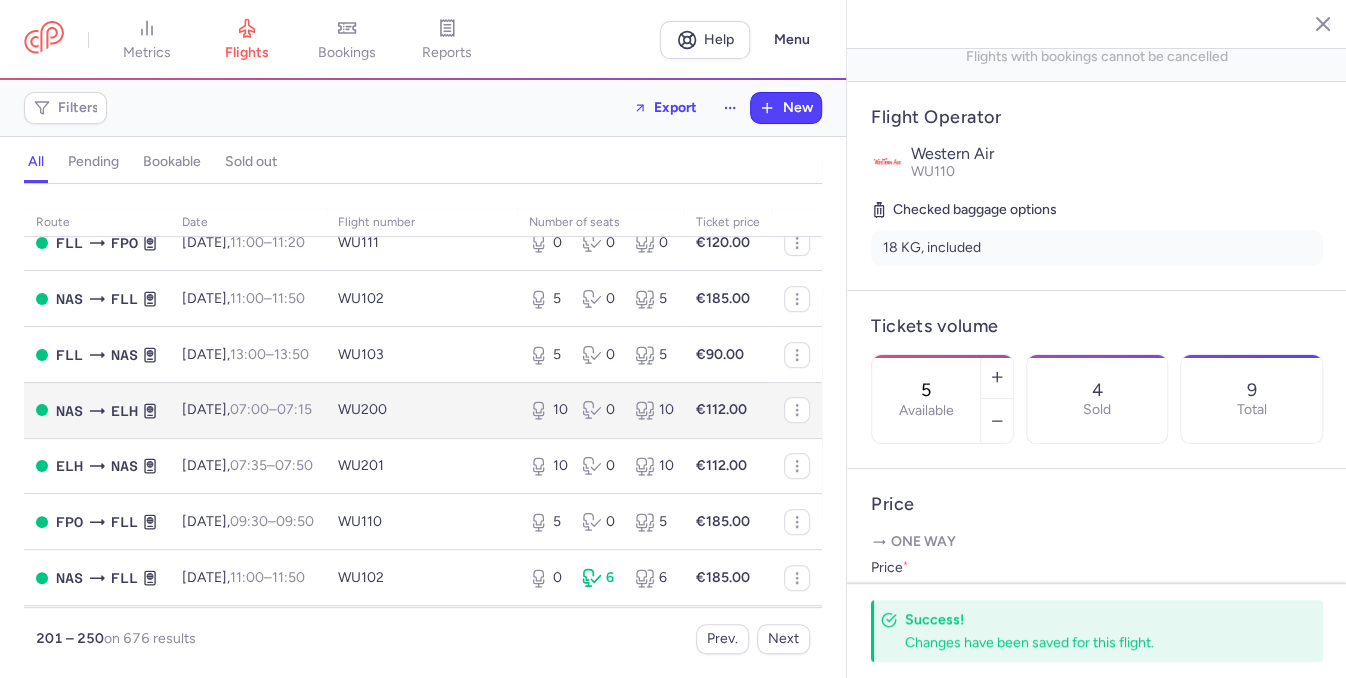 scroll, scrollTop: 458, scrollLeft: 0, axis: vertical 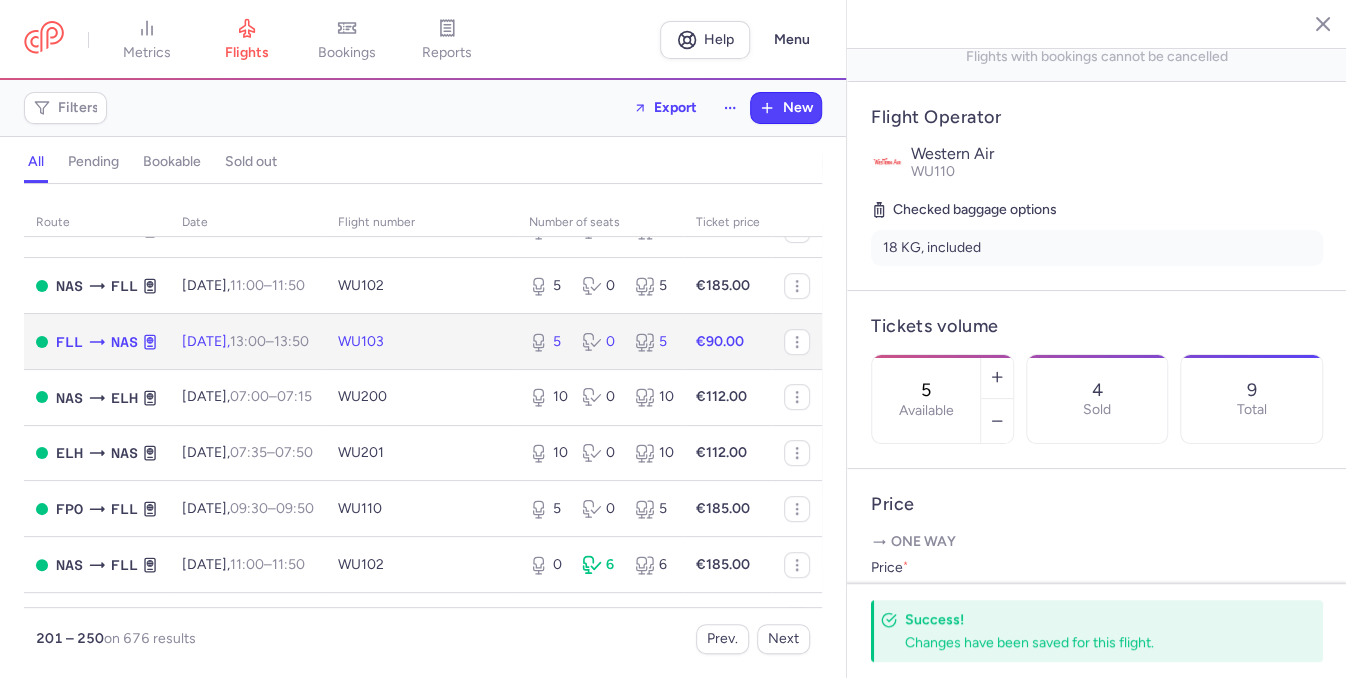 click on "WU103" at bounding box center [421, 342] 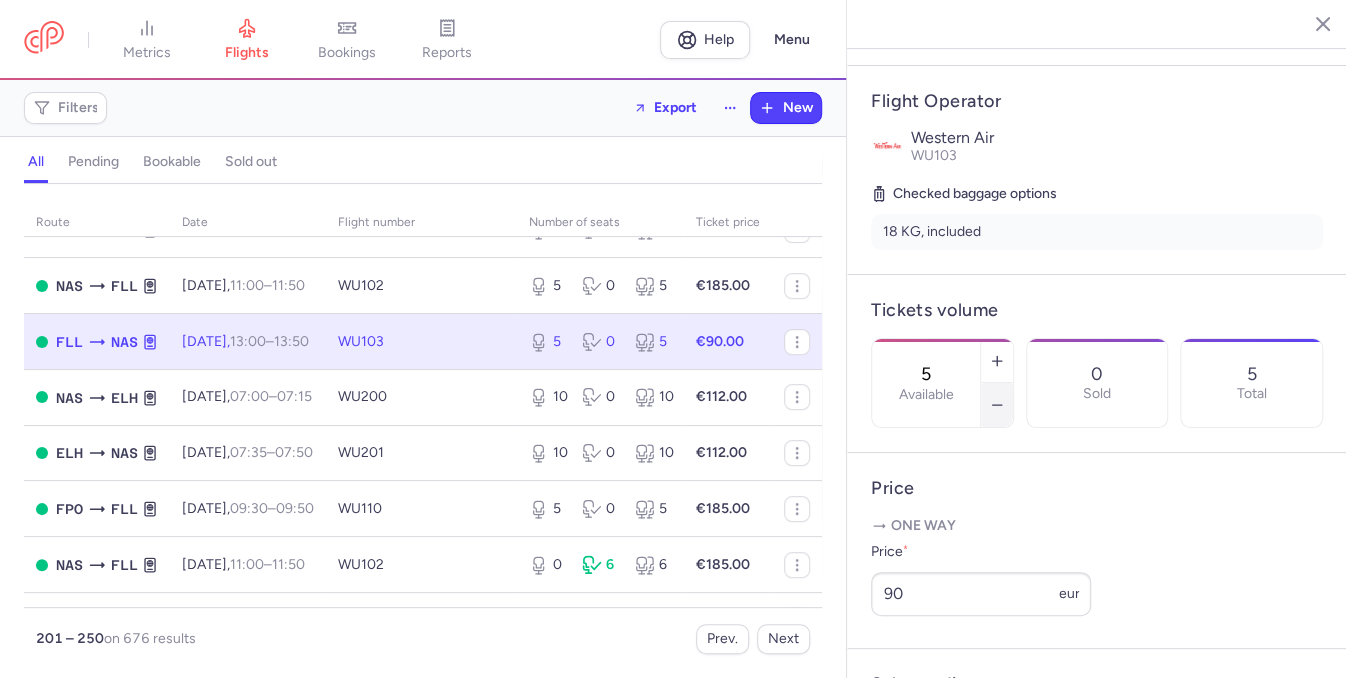 click 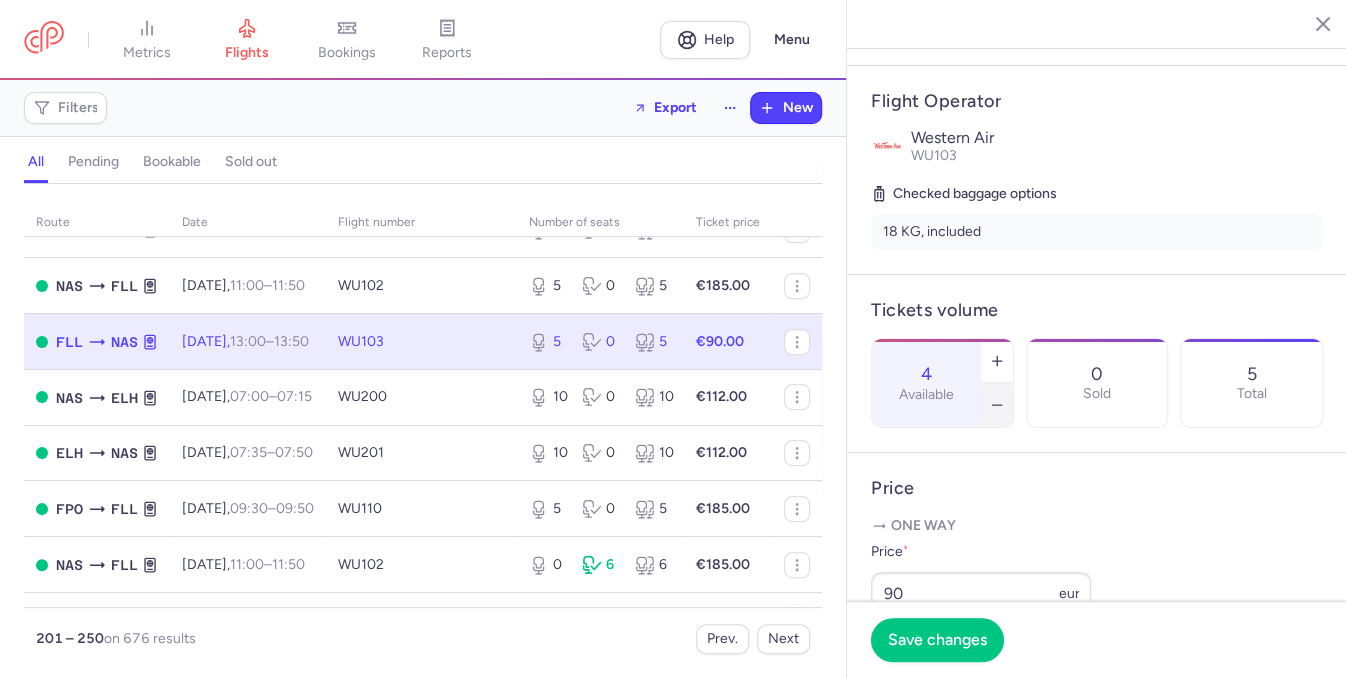 click 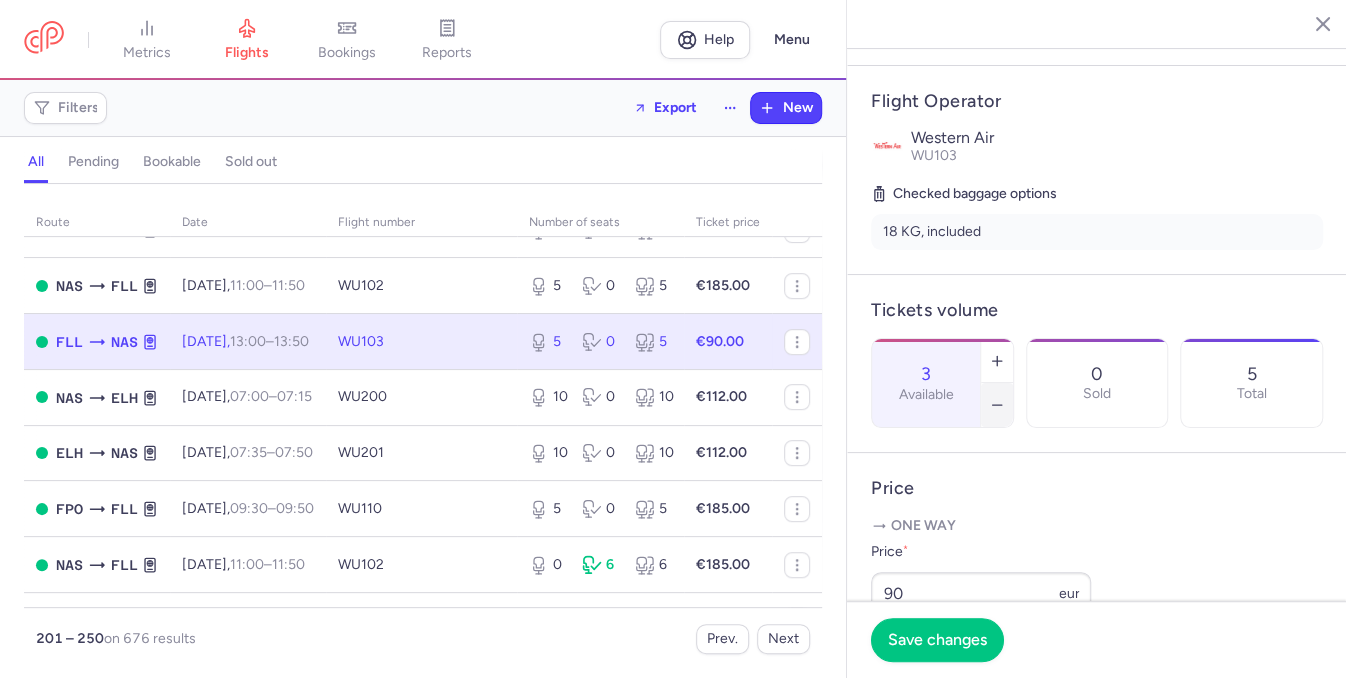 click 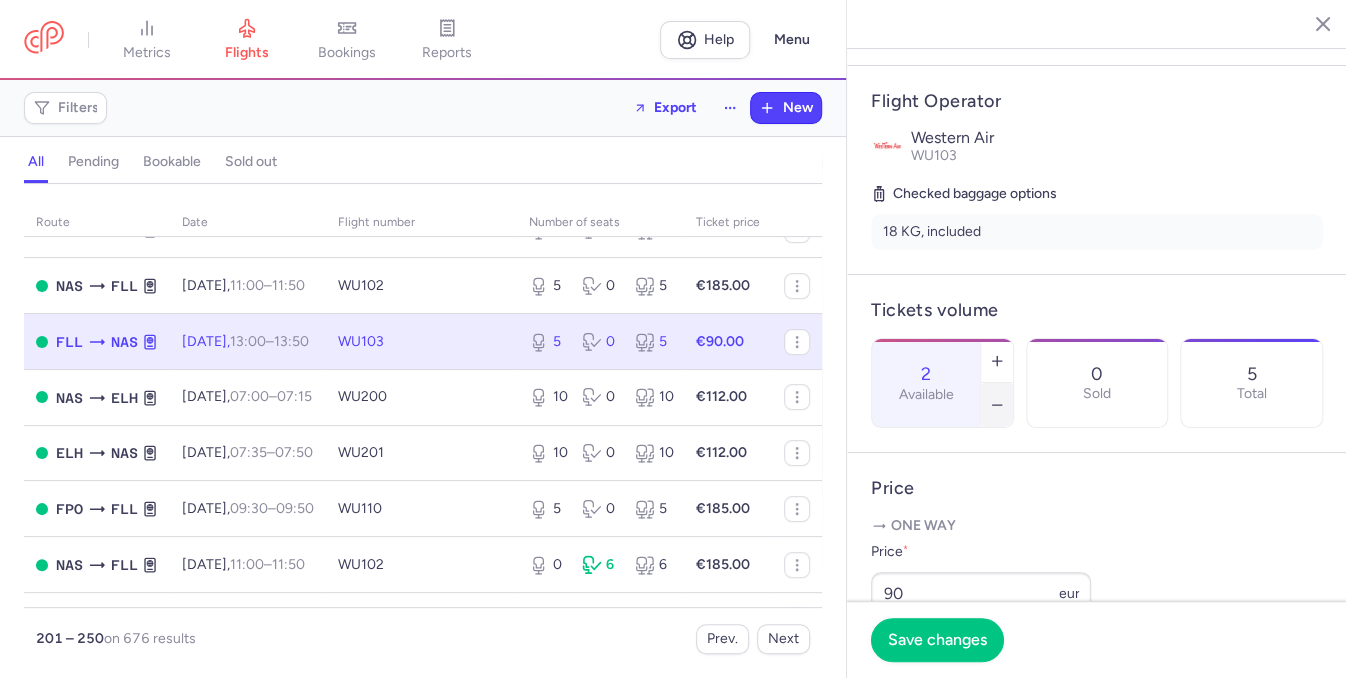 click 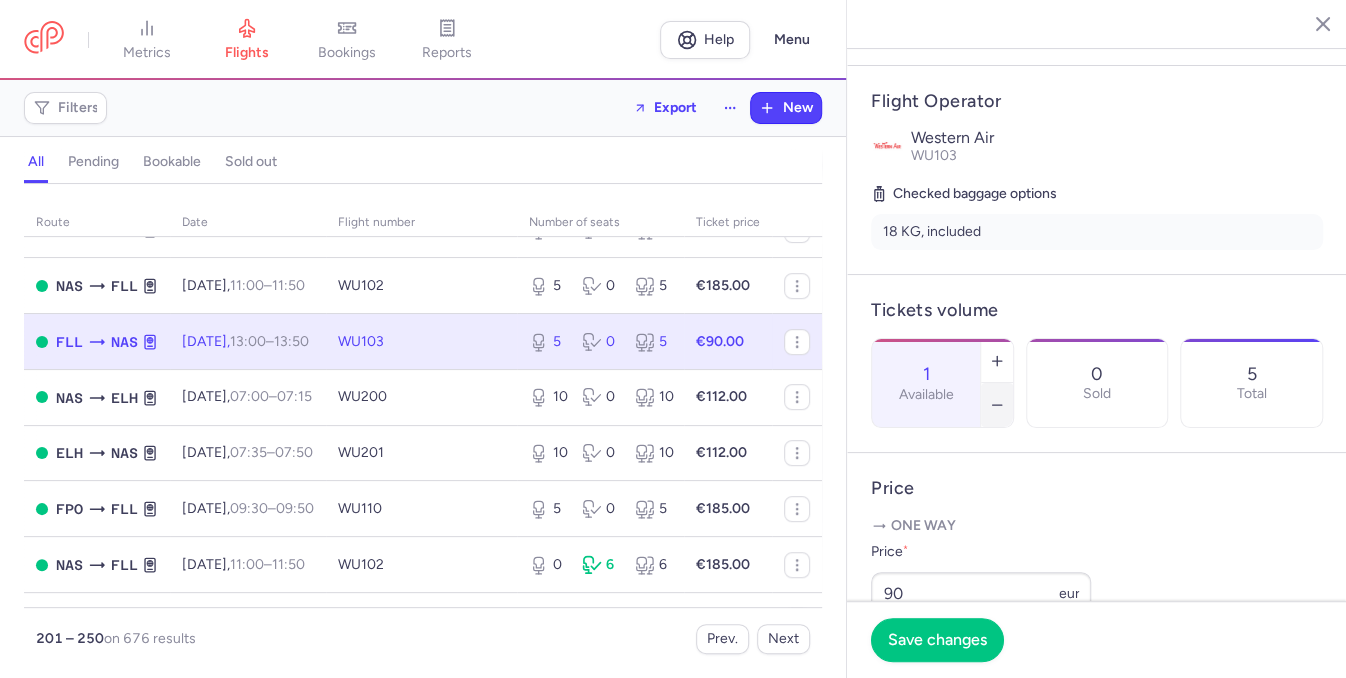 click 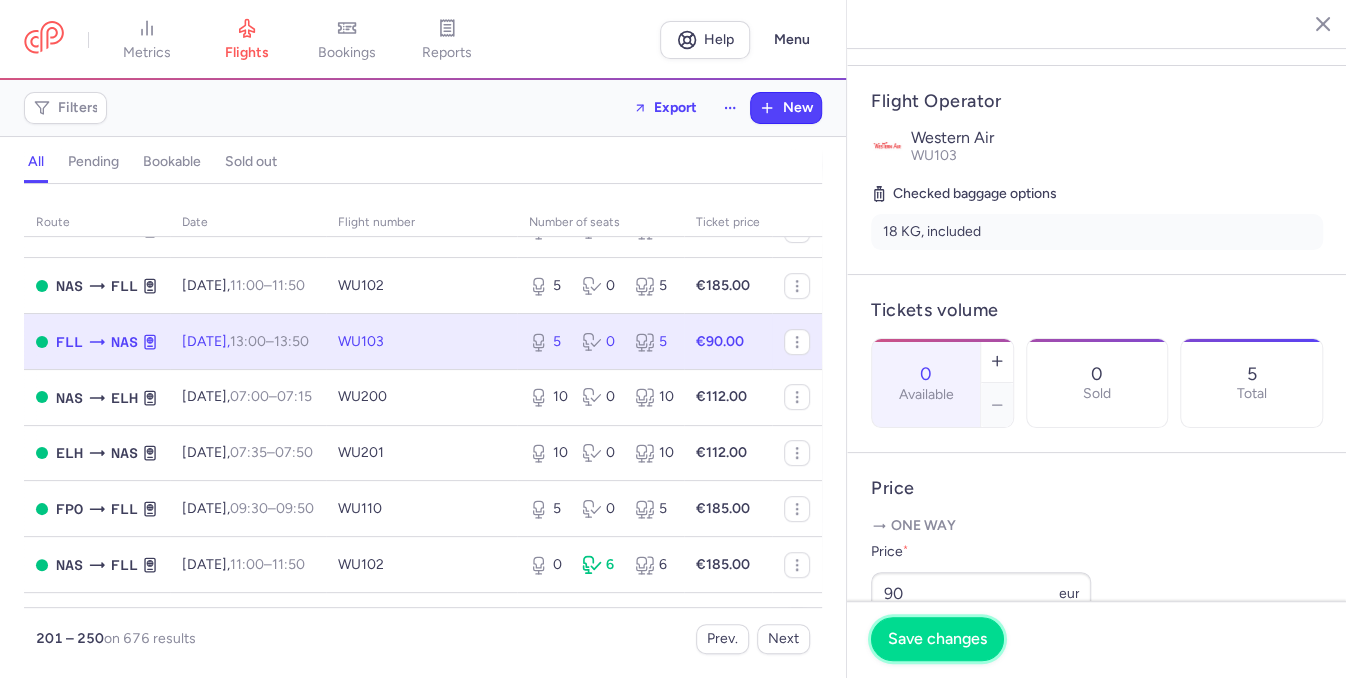 click on "Save changes" at bounding box center (937, 639) 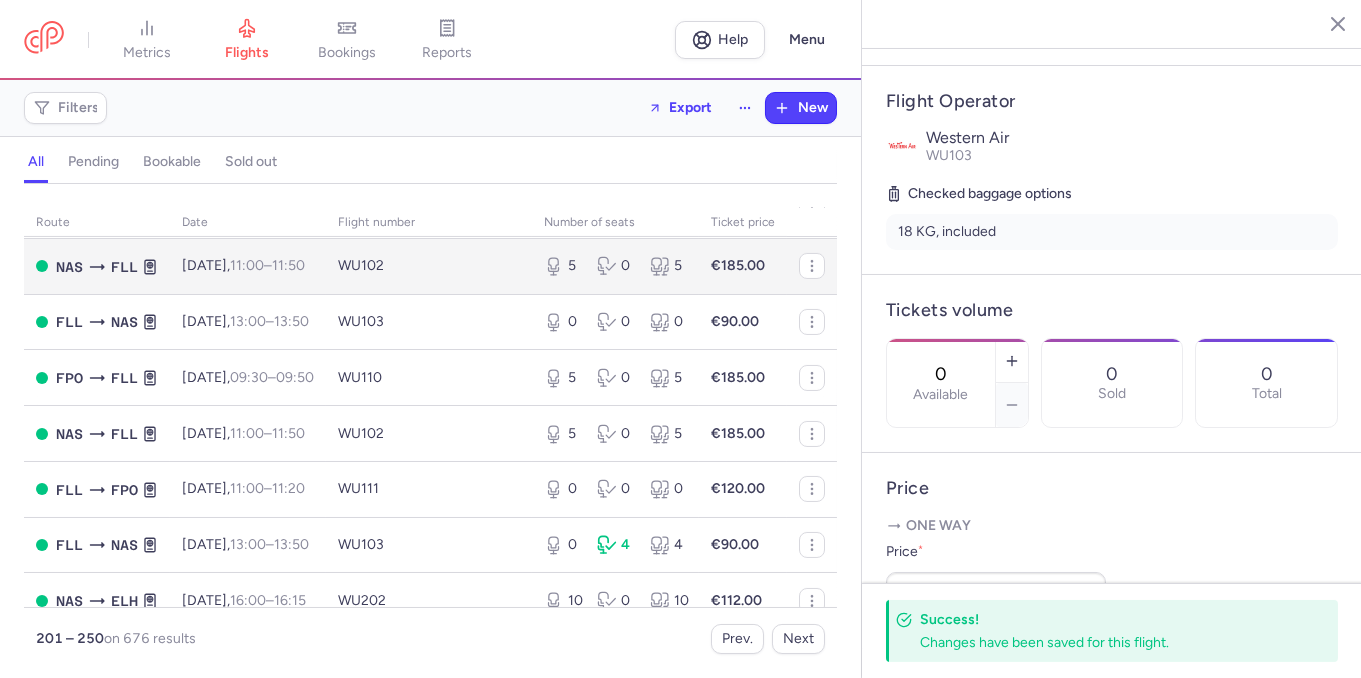 scroll, scrollTop: 1373, scrollLeft: 0, axis: vertical 